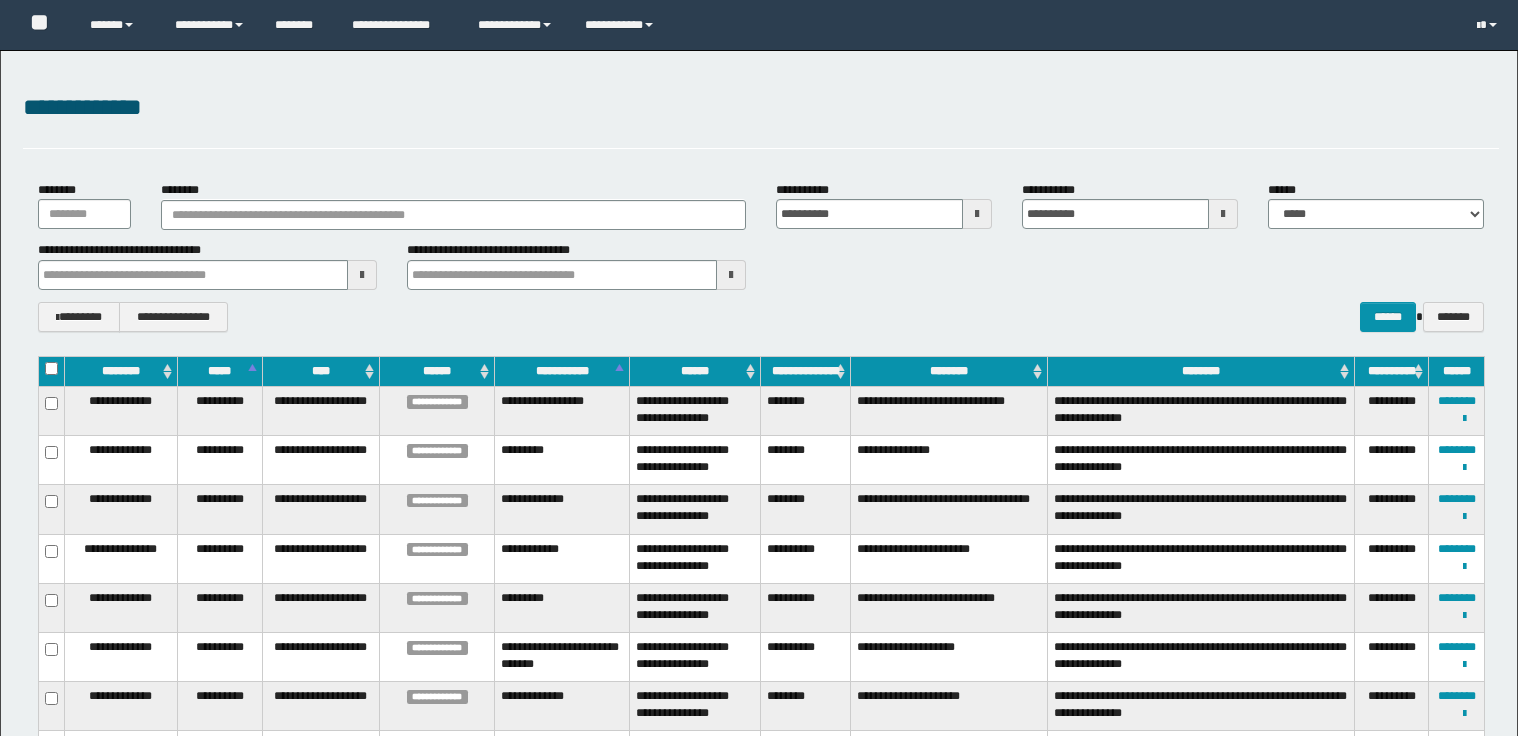 scroll, scrollTop: 0, scrollLeft: 0, axis: both 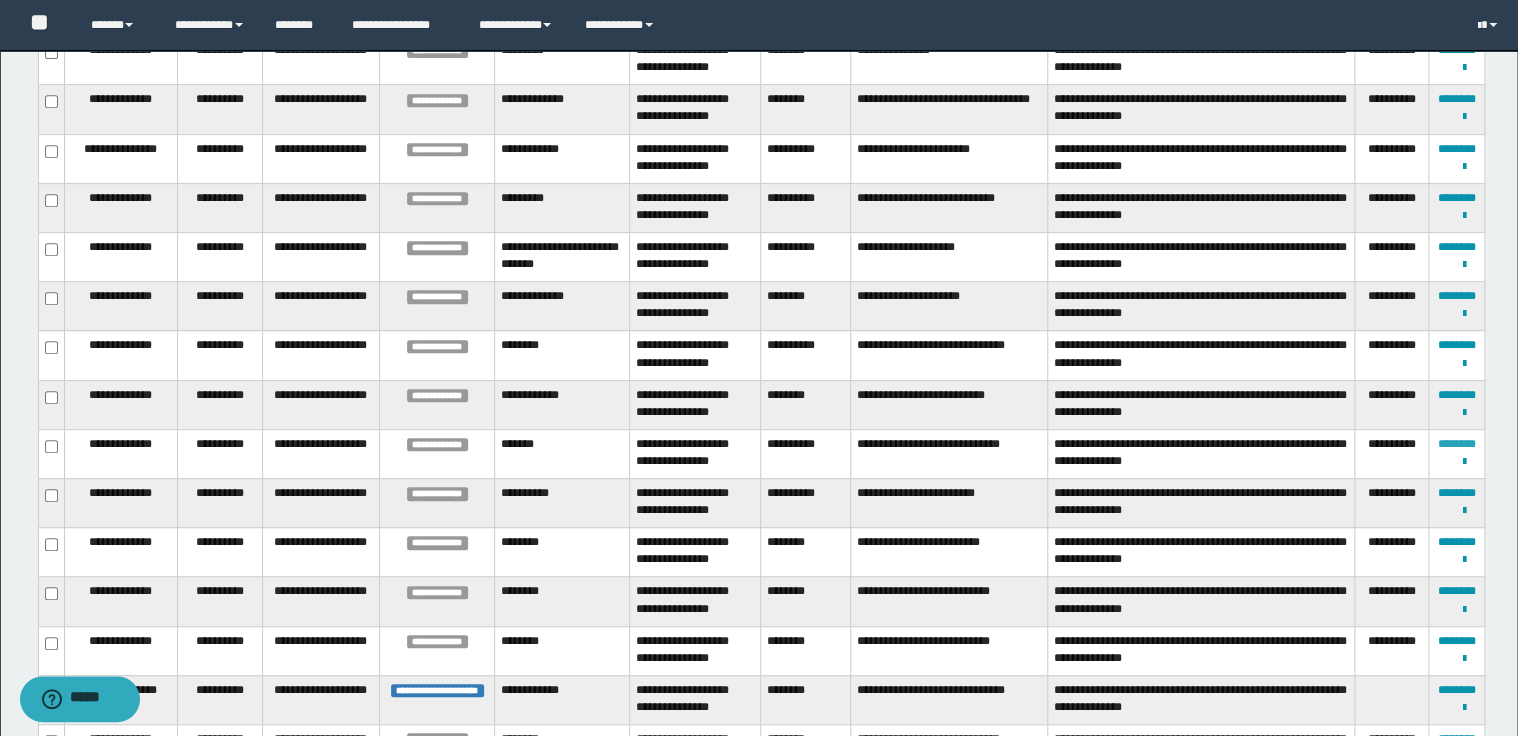 click on "********" at bounding box center (1457, 444) 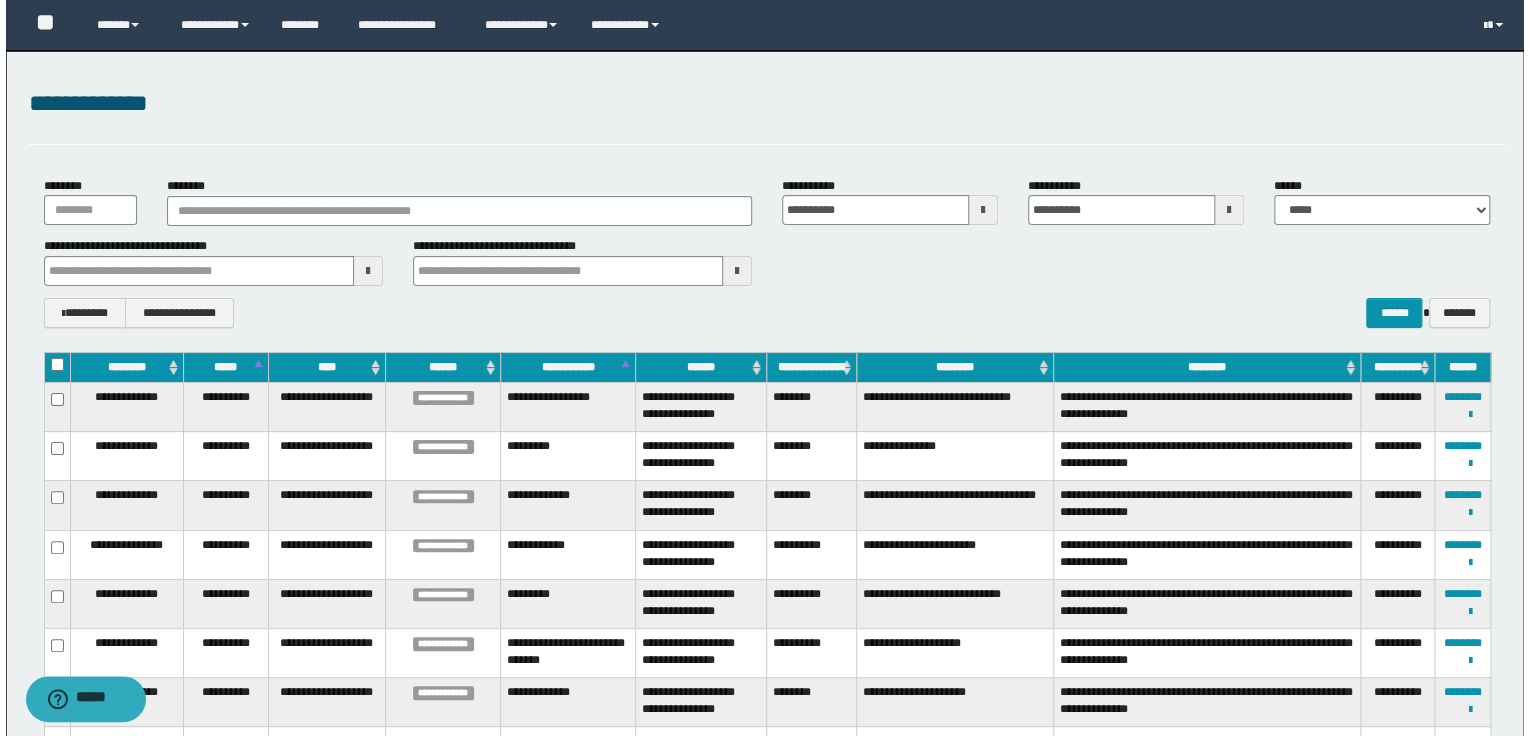 scroll, scrollTop: 0, scrollLeft: 0, axis: both 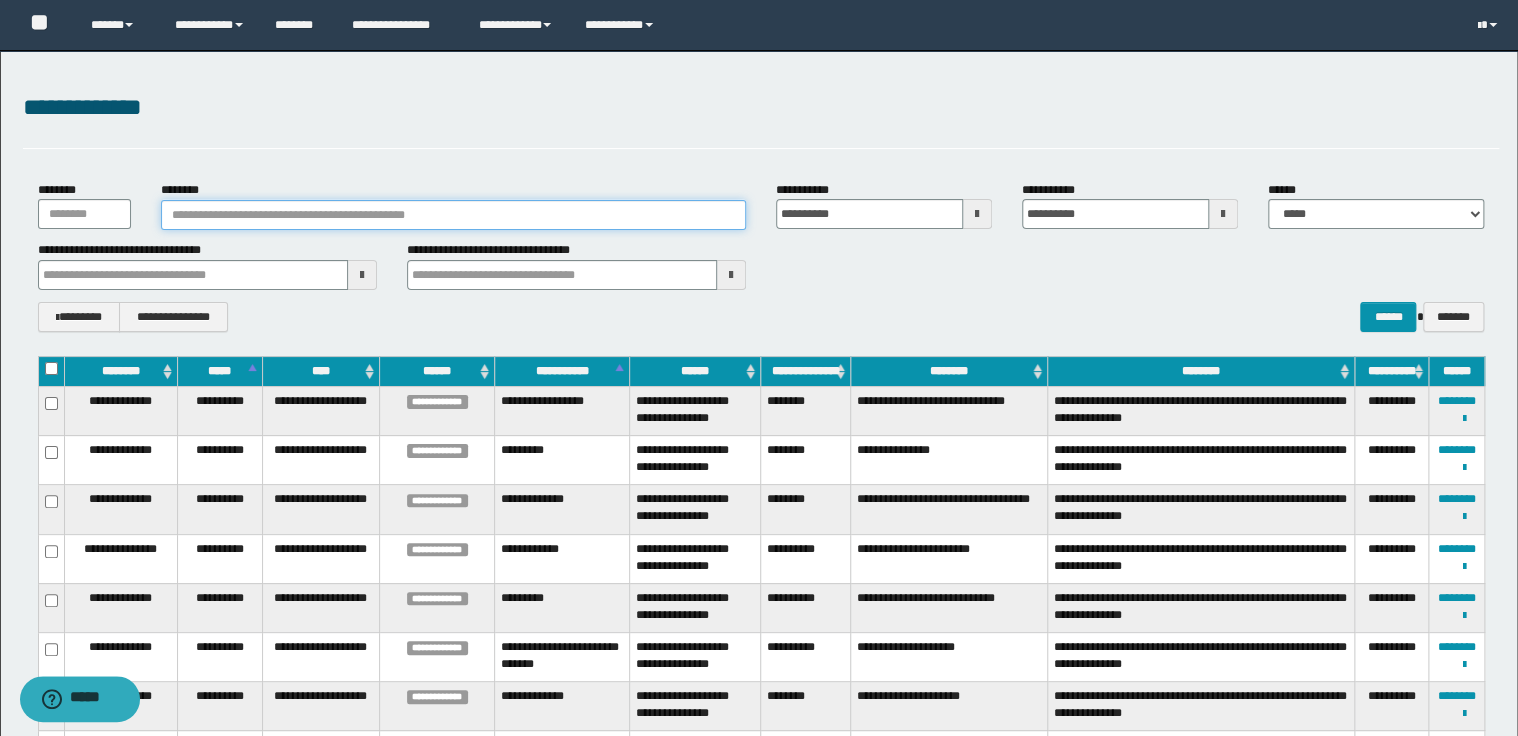 click on "********" at bounding box center [453, 215] 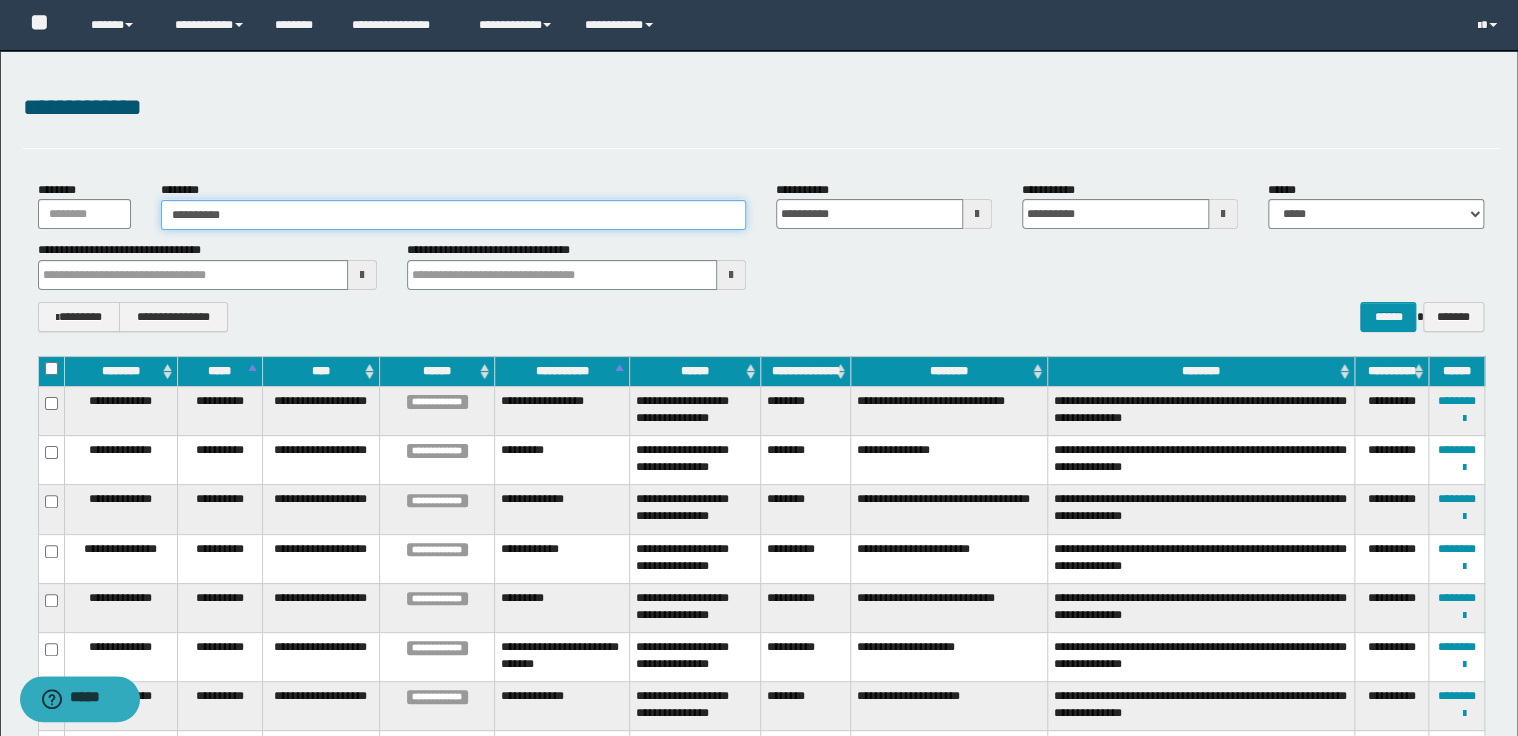type on "**********" 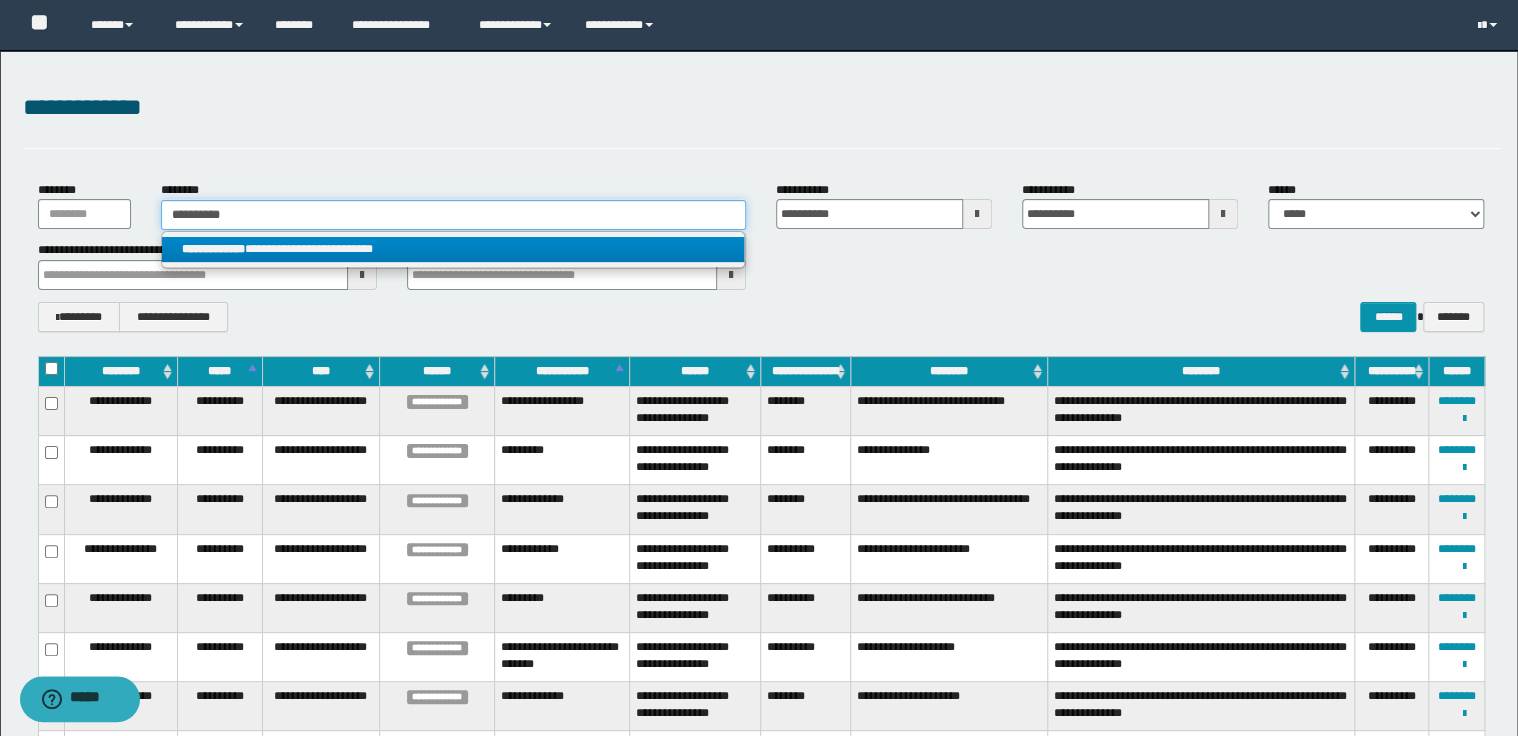 type on "**********" 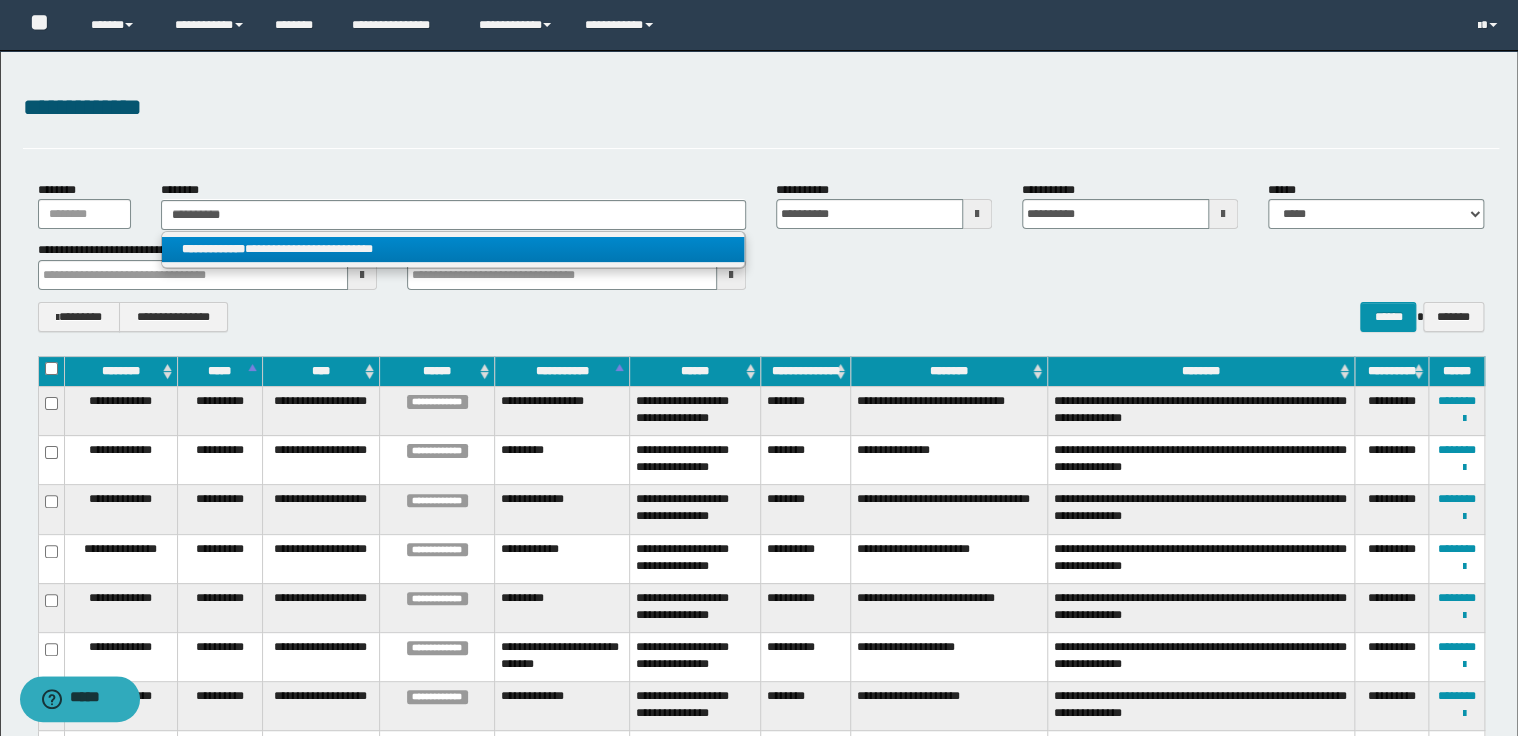 click on "**********" at bounding box center [453, 249] 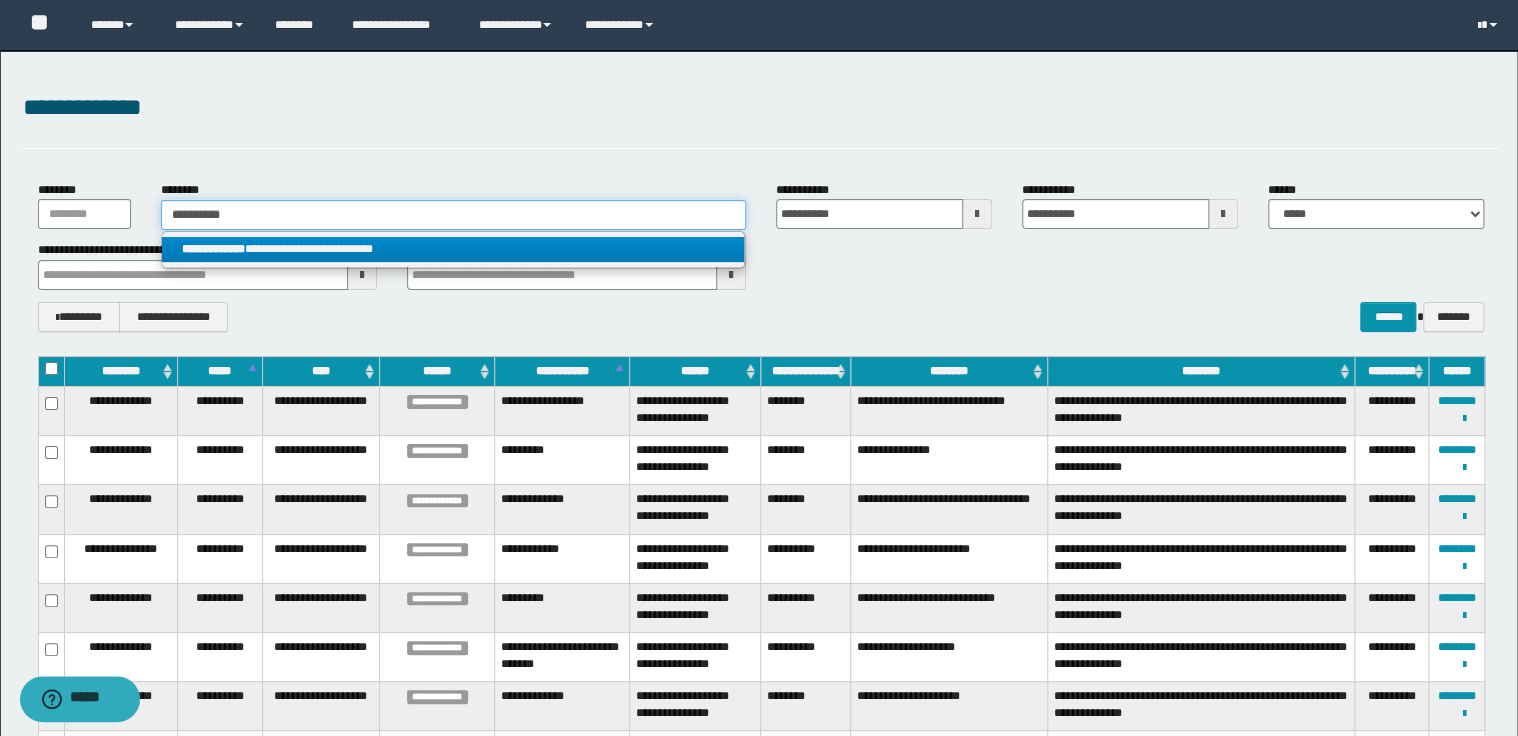 type 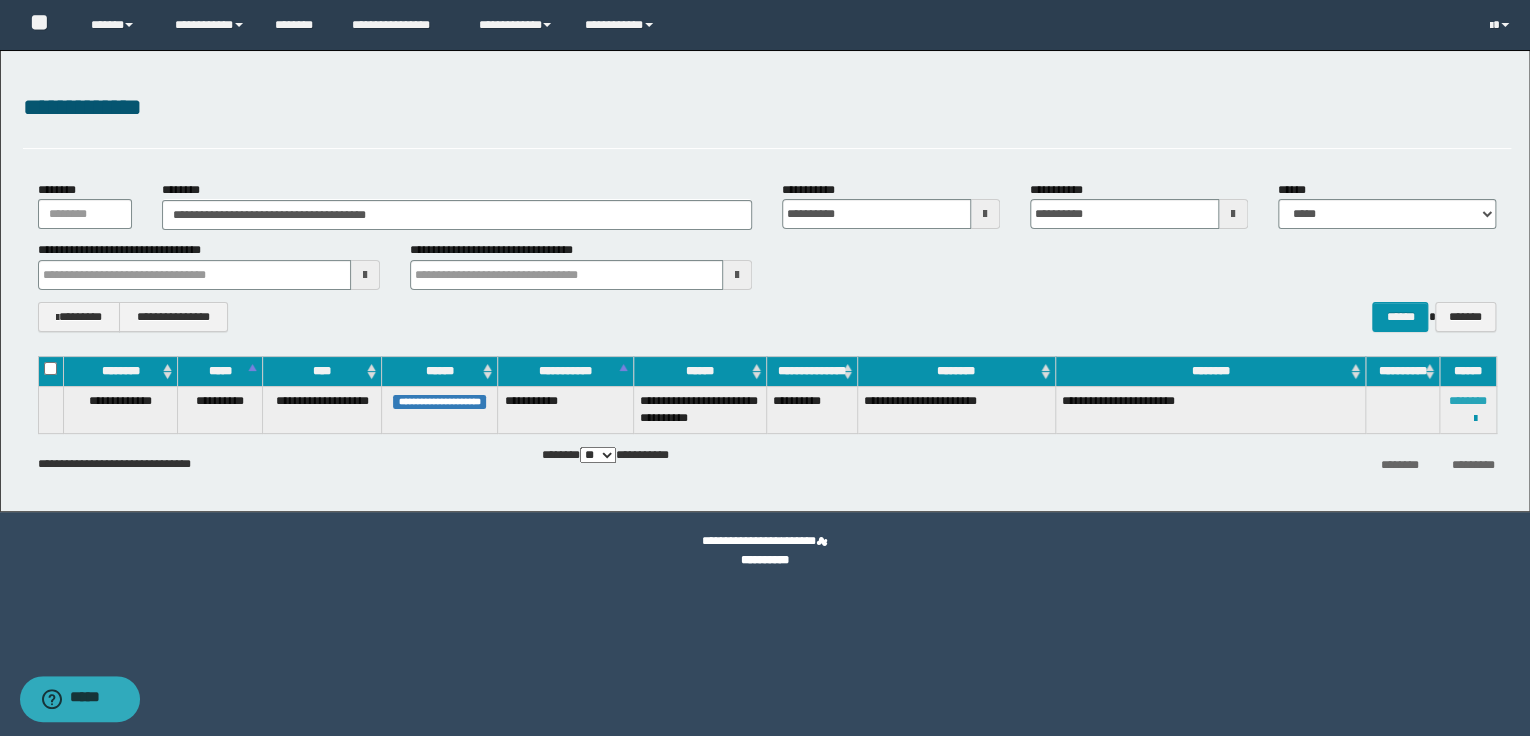 click on "********" at bounding box center [1468, 401] 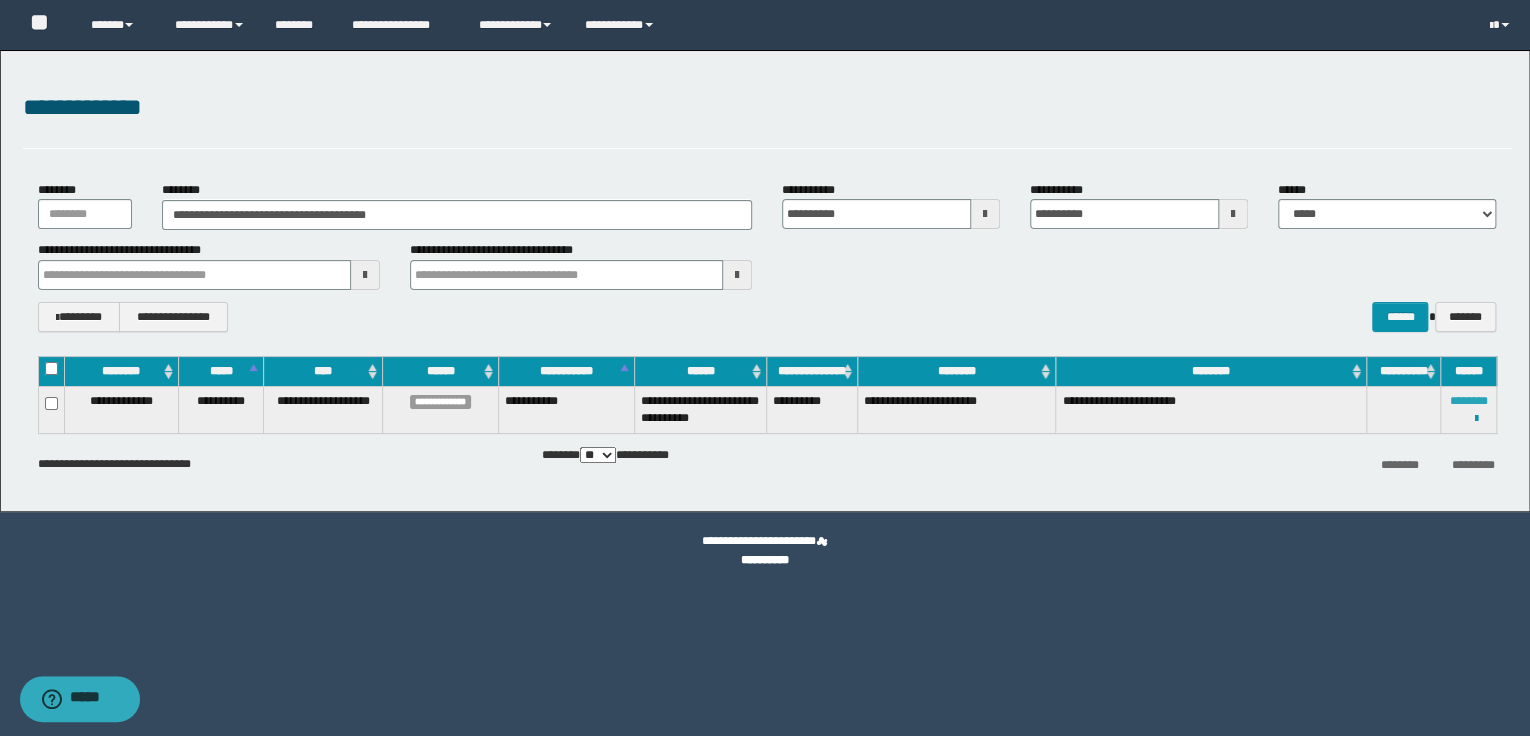 click on "********" at bounding box center (1468, 401) 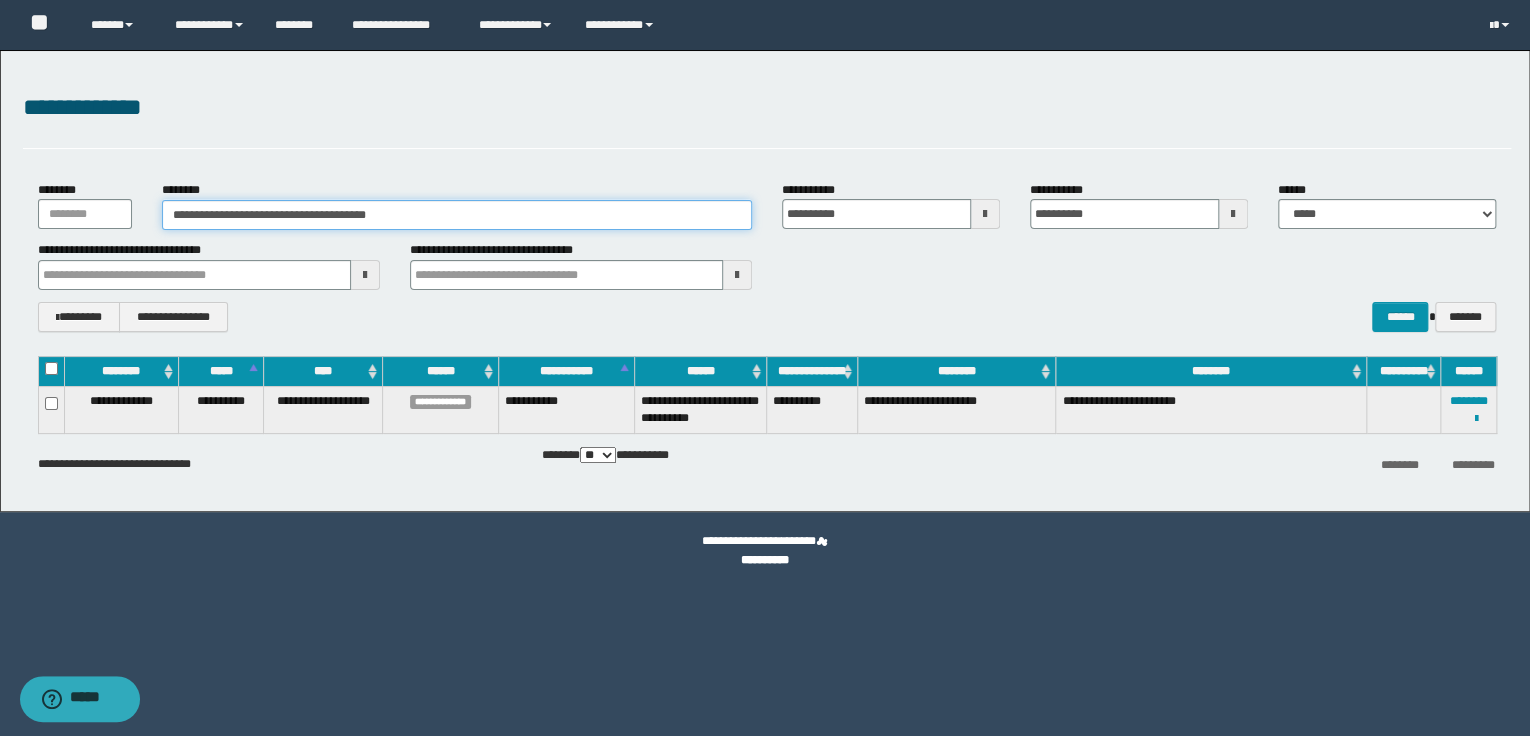 drag, startPoint x: 447, startPoint y: 212, endPoint x: 172, endPoint y: 213, distance: 275.00183 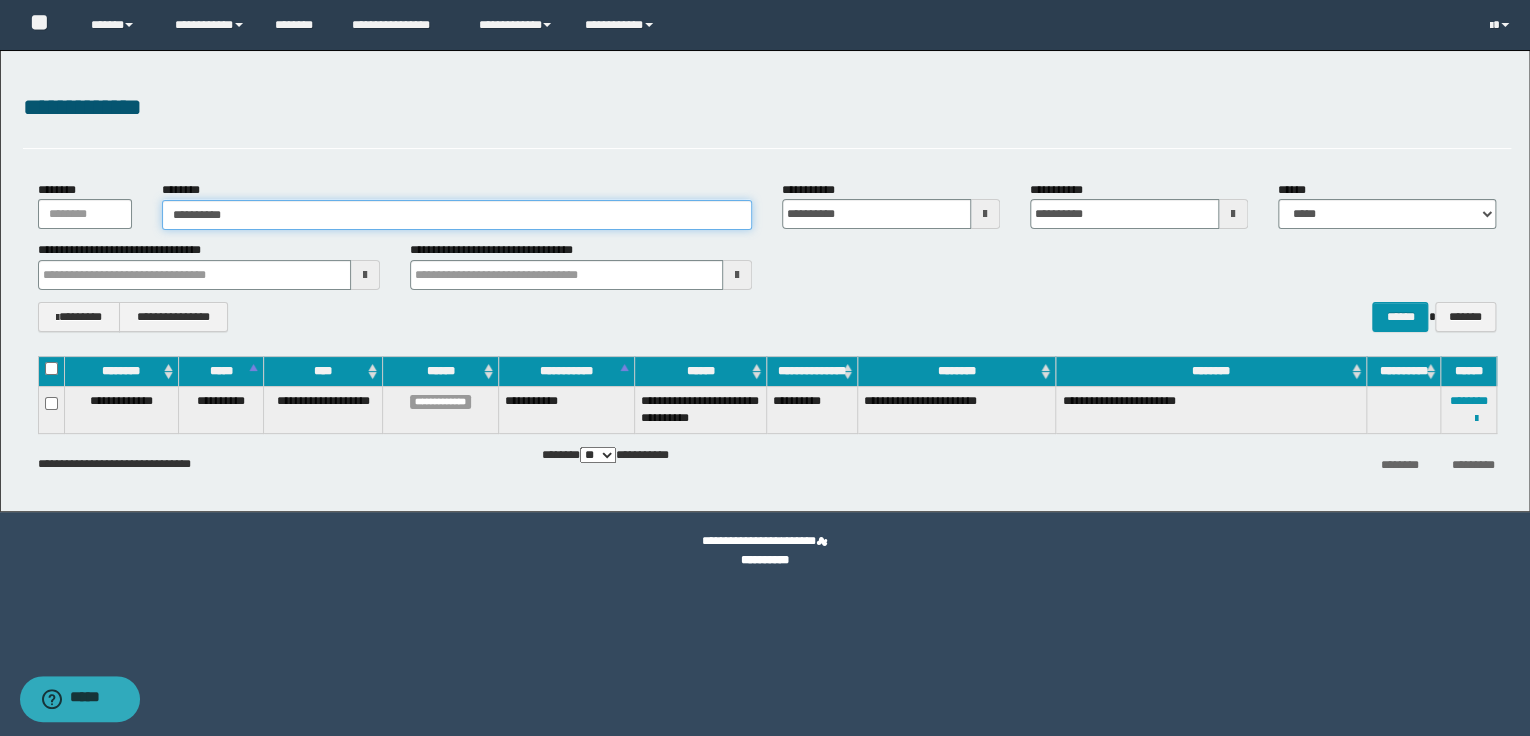 type on "**********" 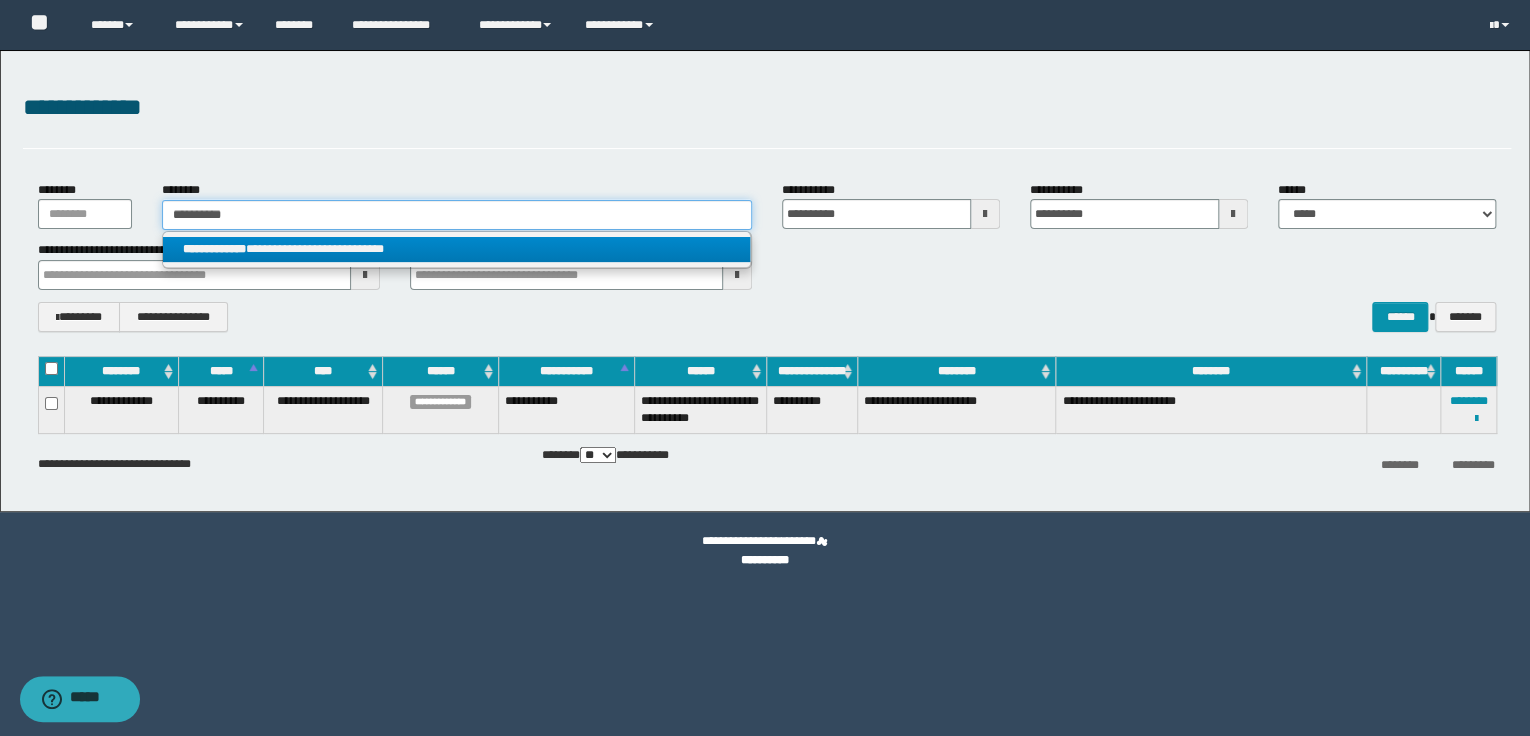 type on "**********" 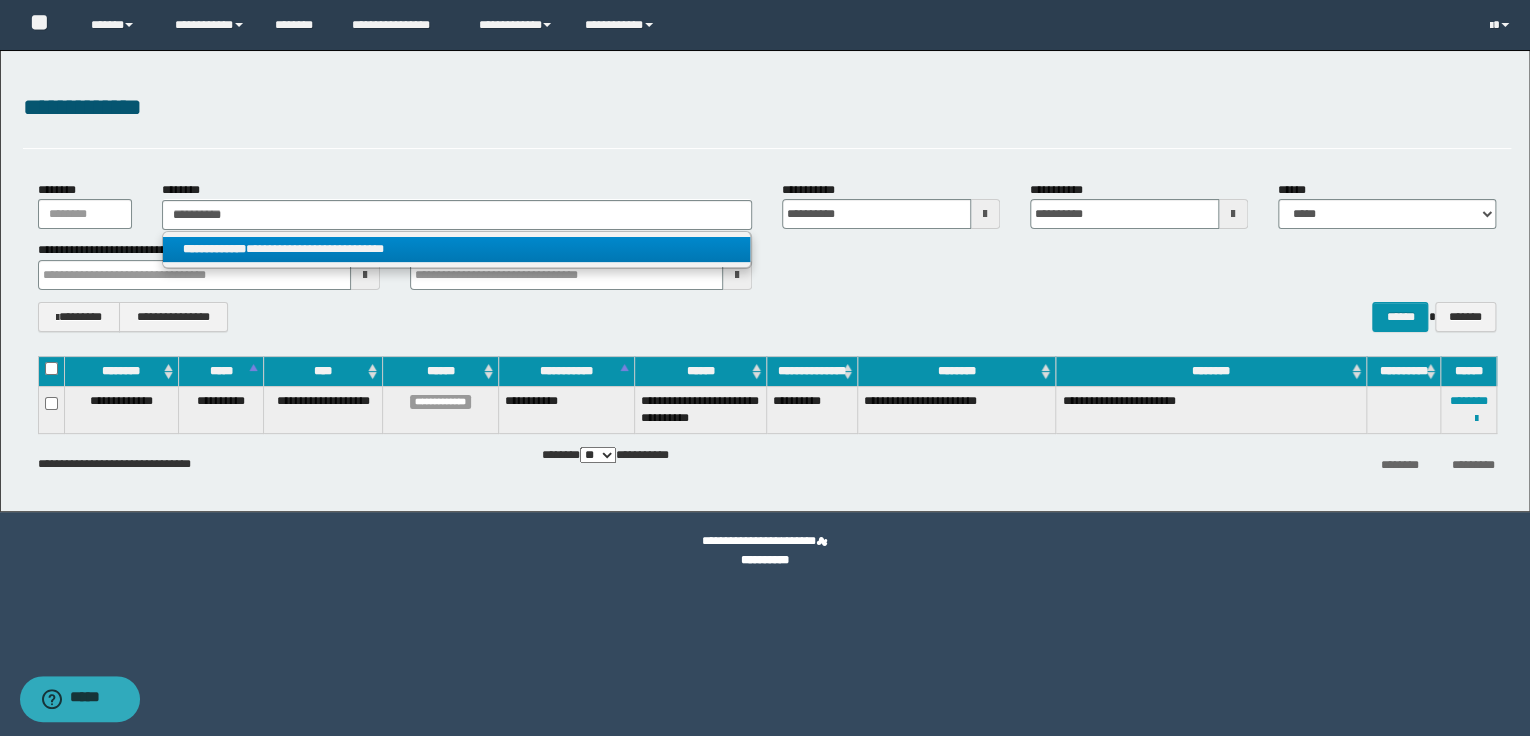 click on "**********" at bounding box center (457, 249) 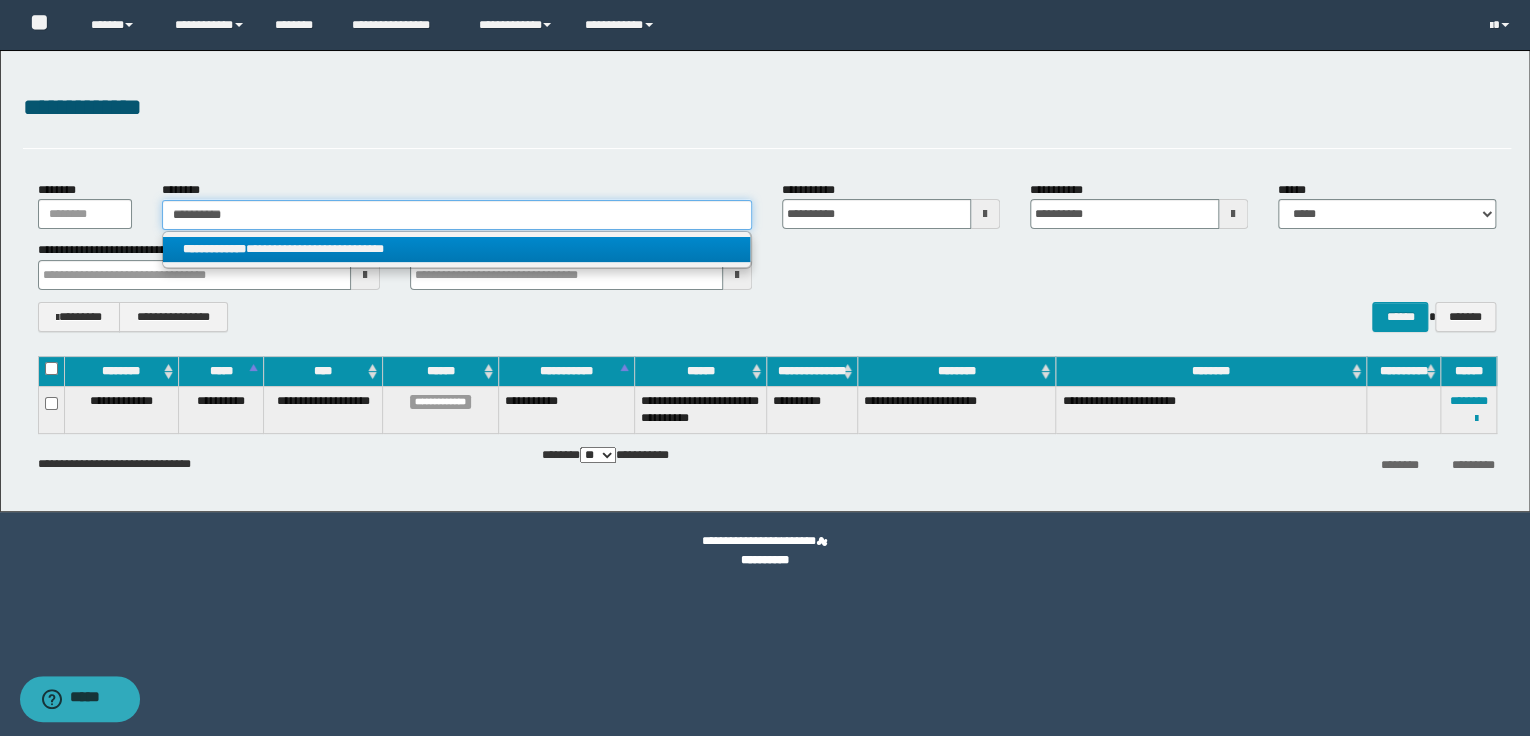type 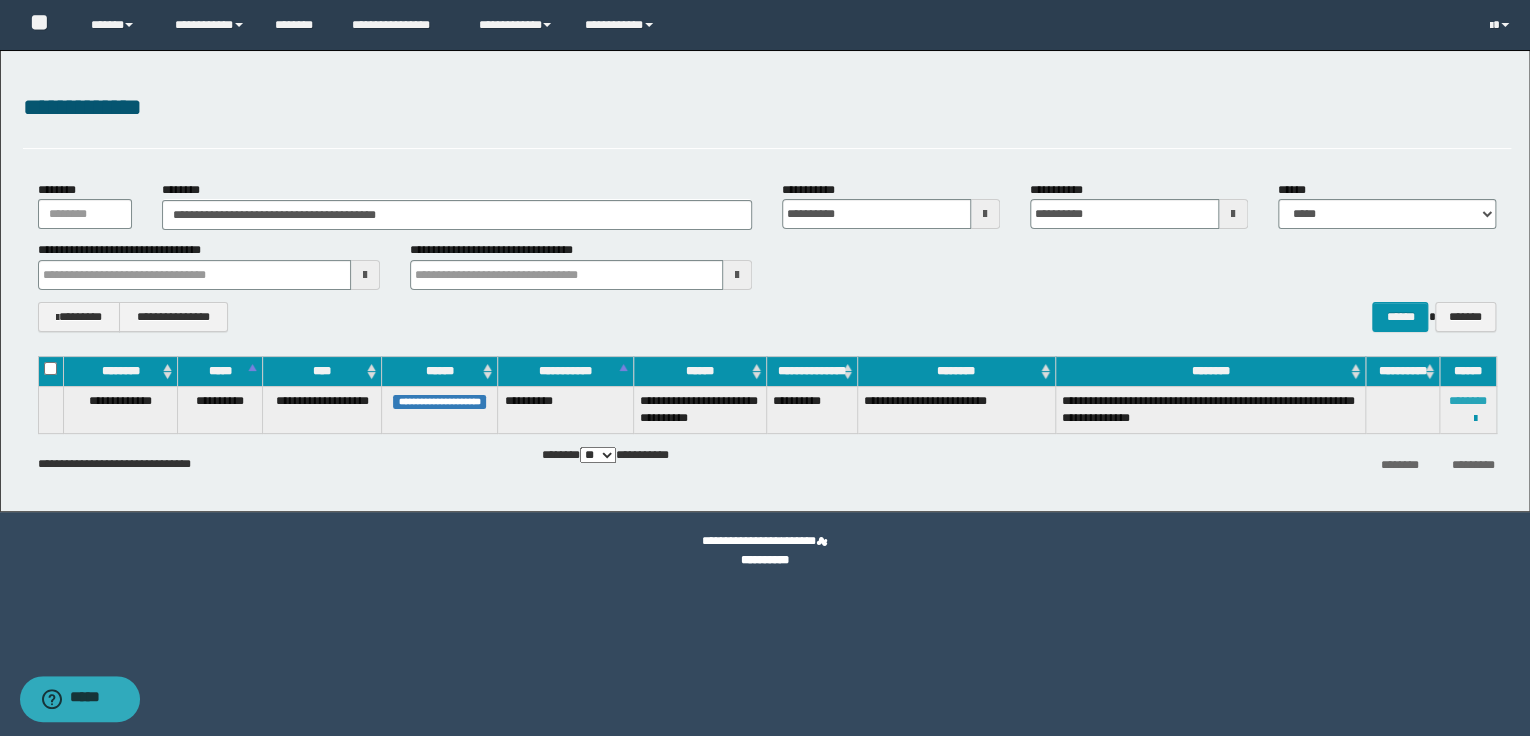 click on "********" at bounding box center (1468, 401) 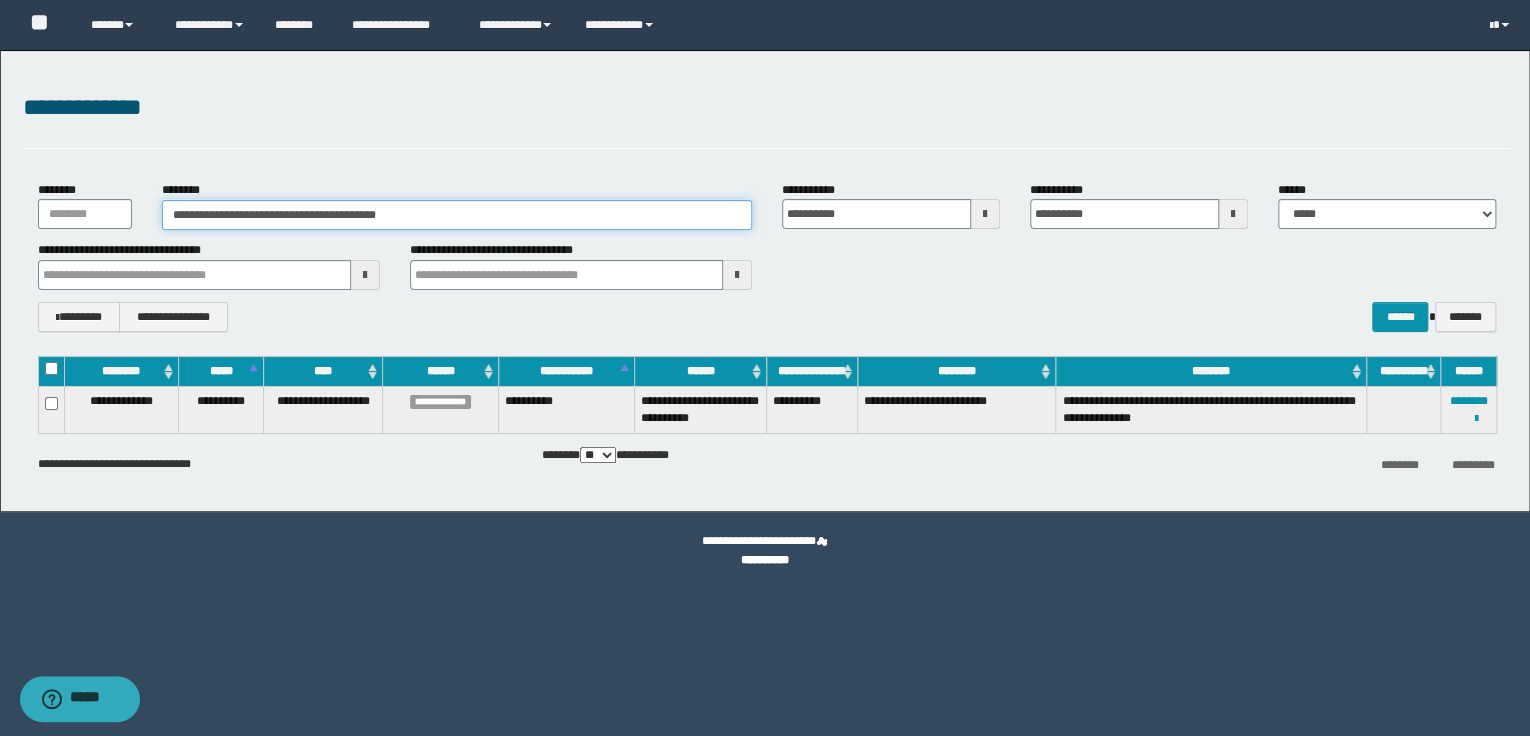 drag, startPoint x: 439, startPoint y: 218, endPoint x: 172, endPoint y: 224, distance: 267.0674 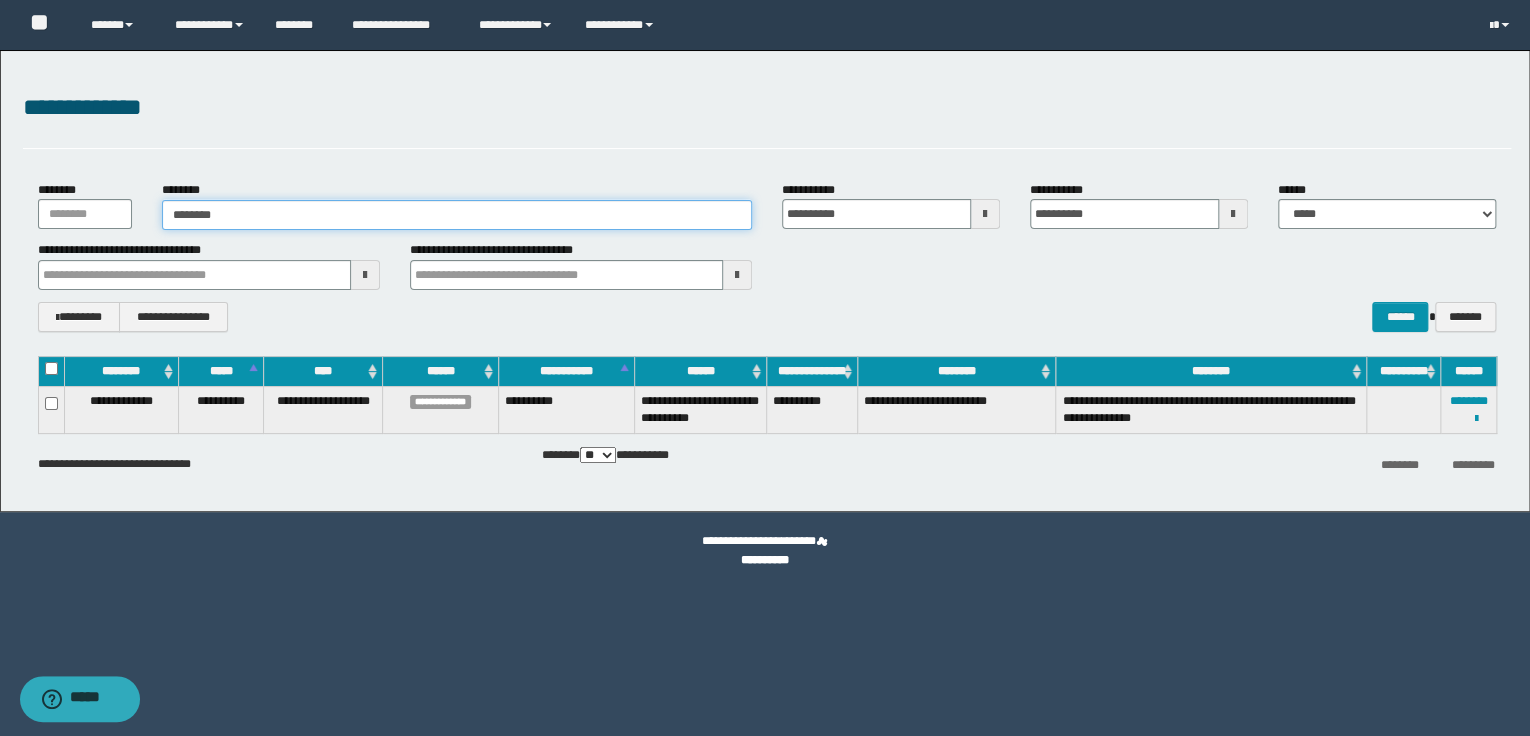 type on "********" 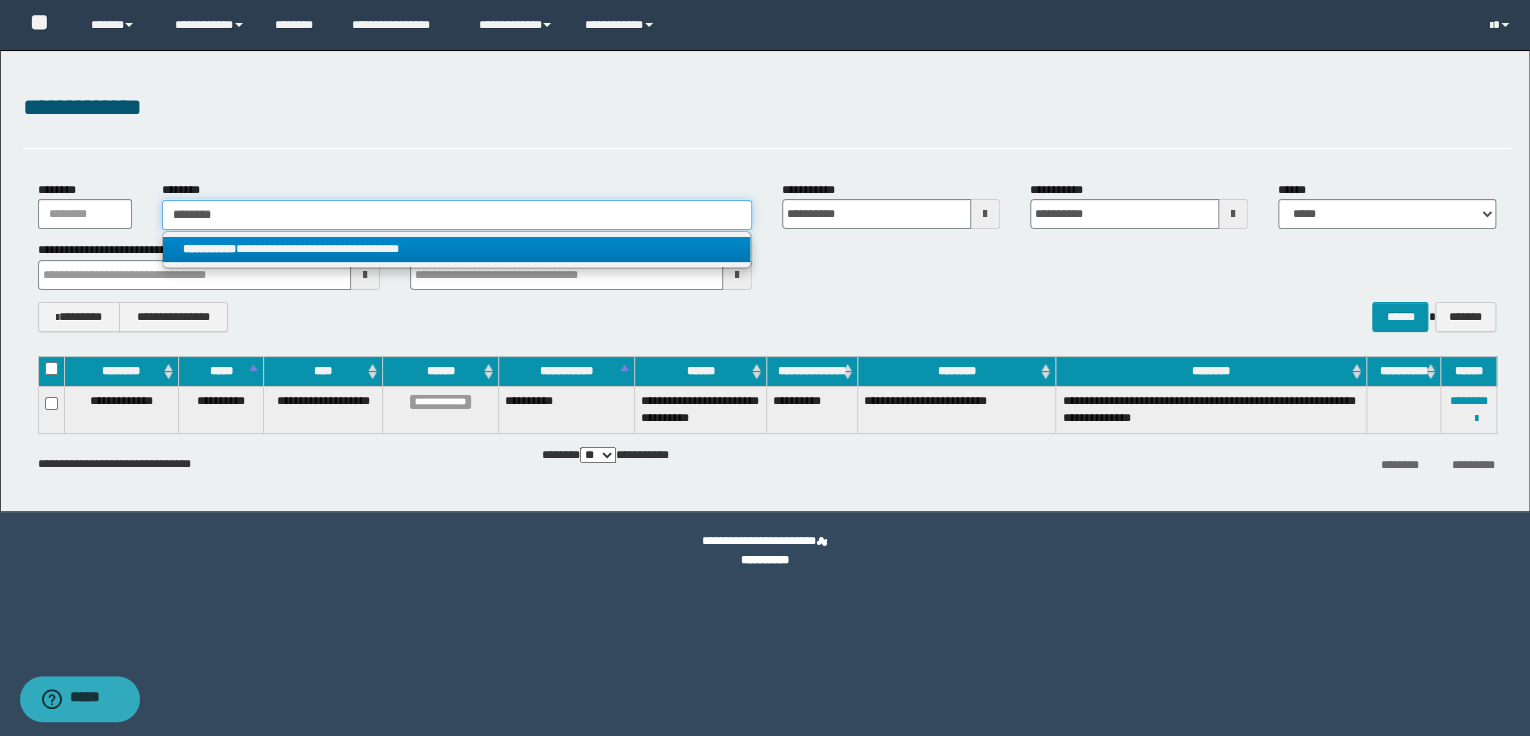 type on "********" 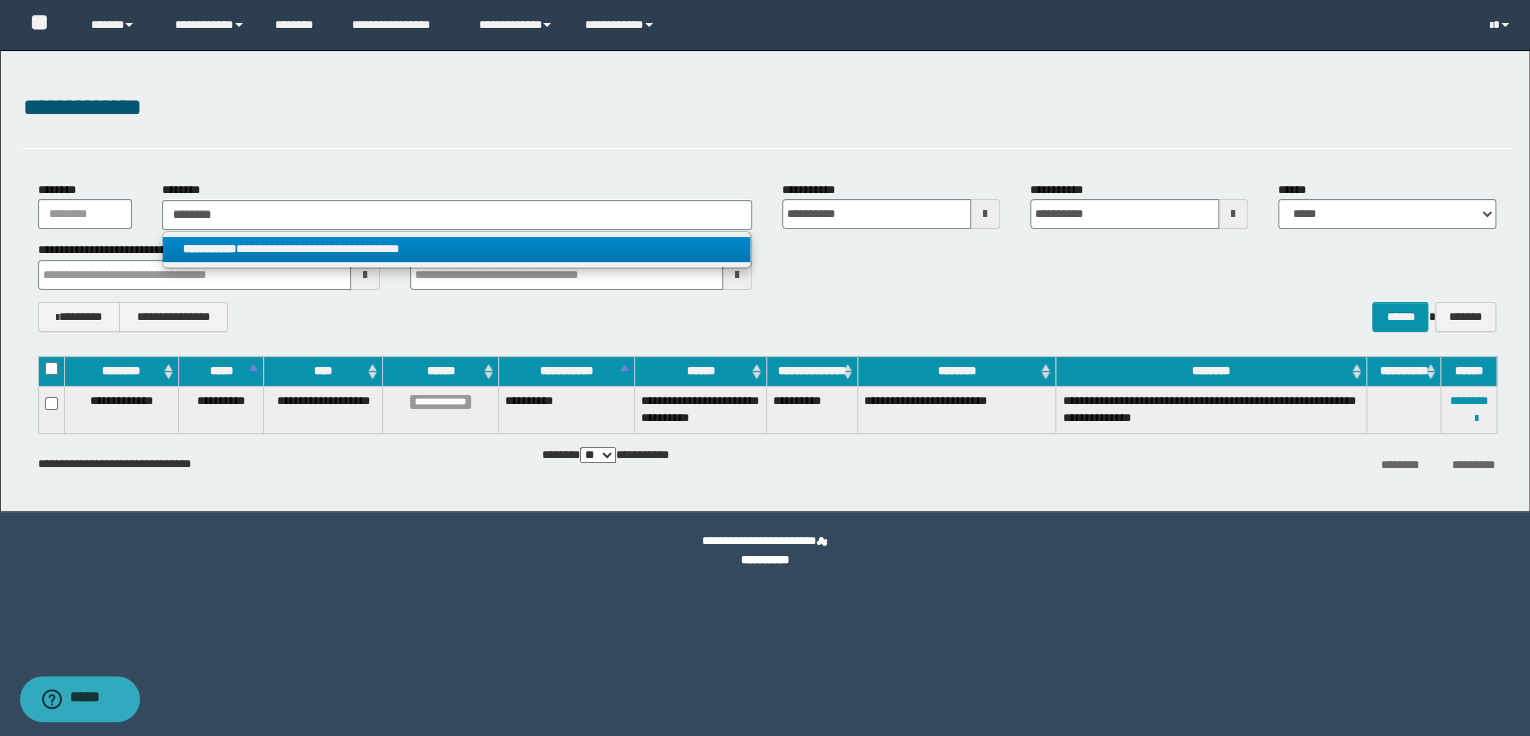 click on "**********" at bounding box center (457, 249) 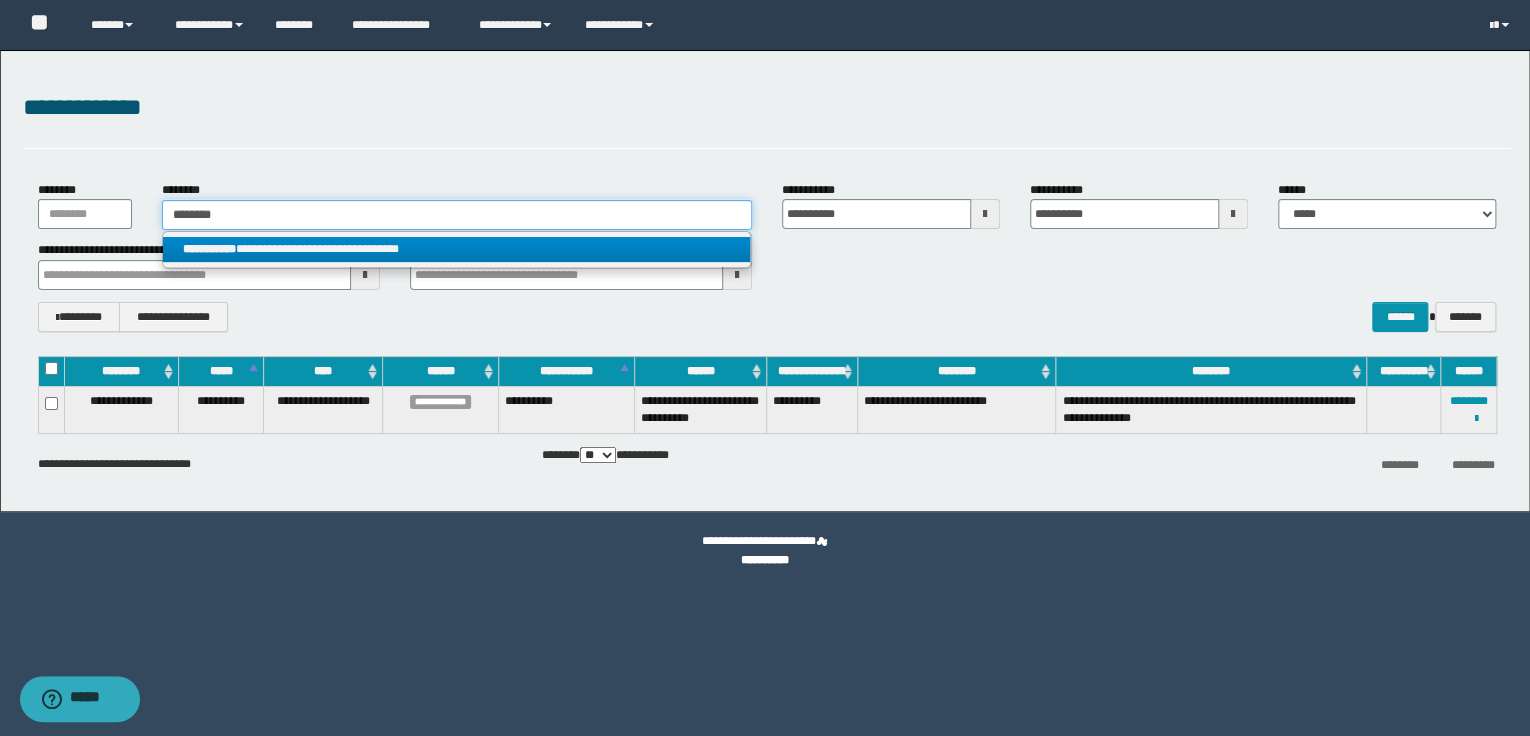 type 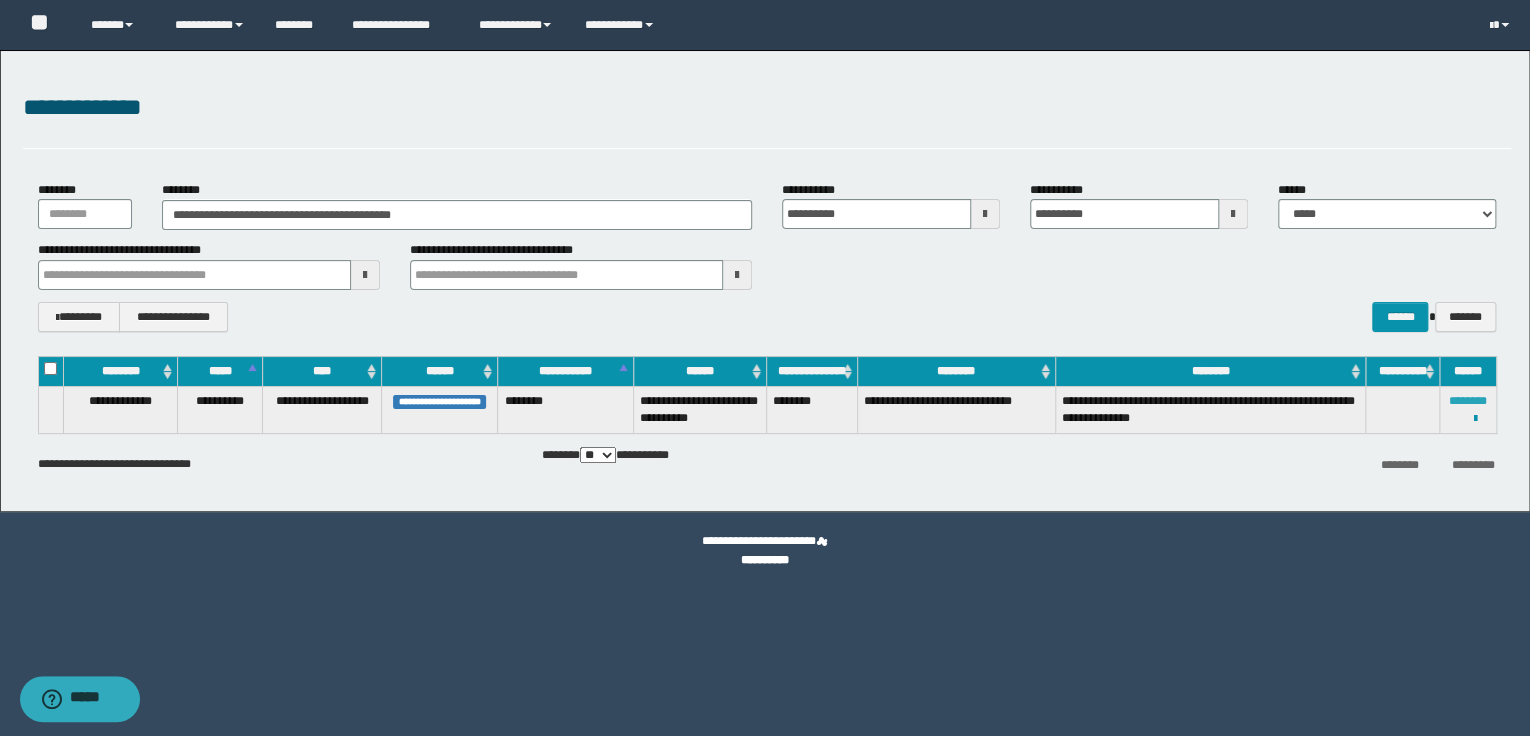 click on "********" at bounding box center (1468, 401) 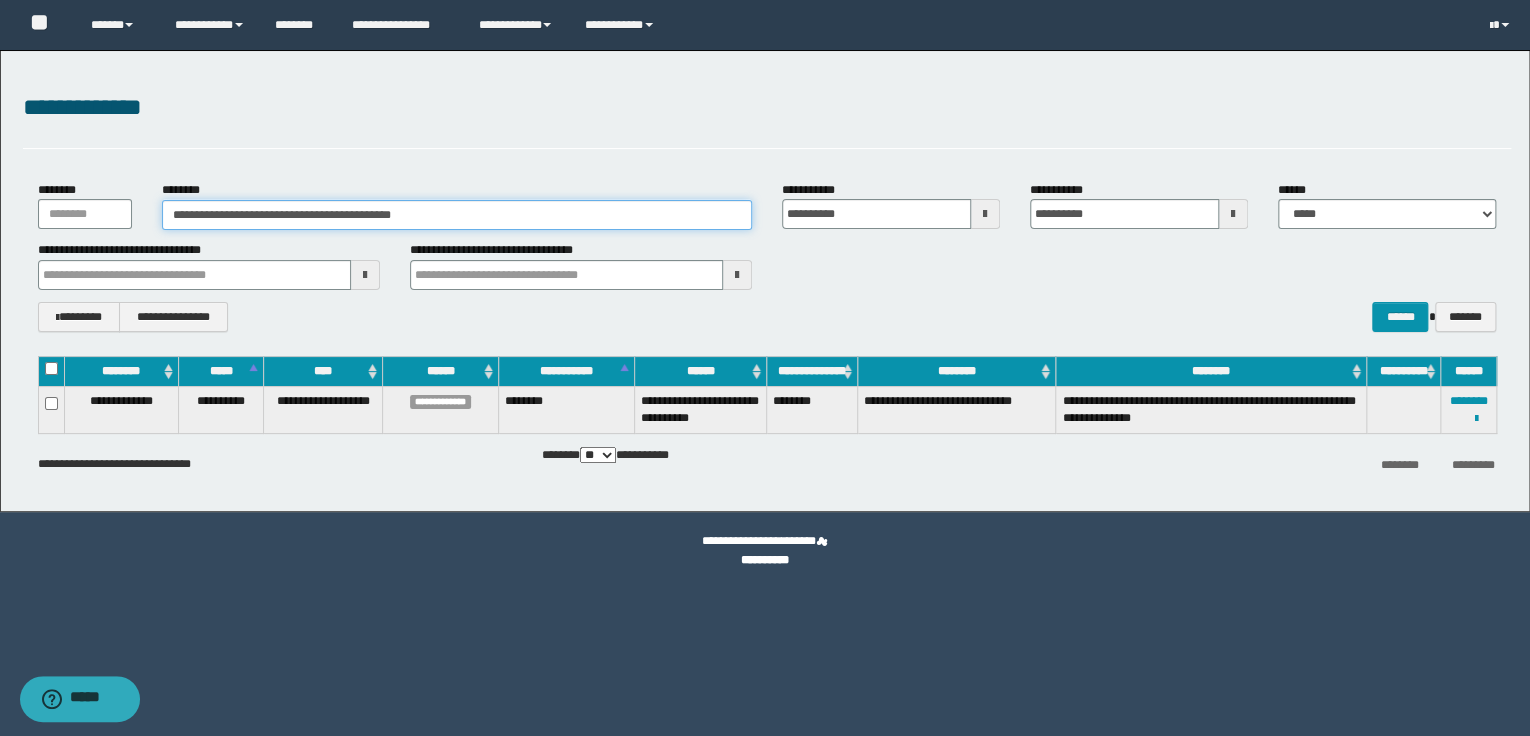 drag, startPoint x: 478, startPoint y: 216, endPoint x: 160, endPoint y: 218, distance: 318.0063 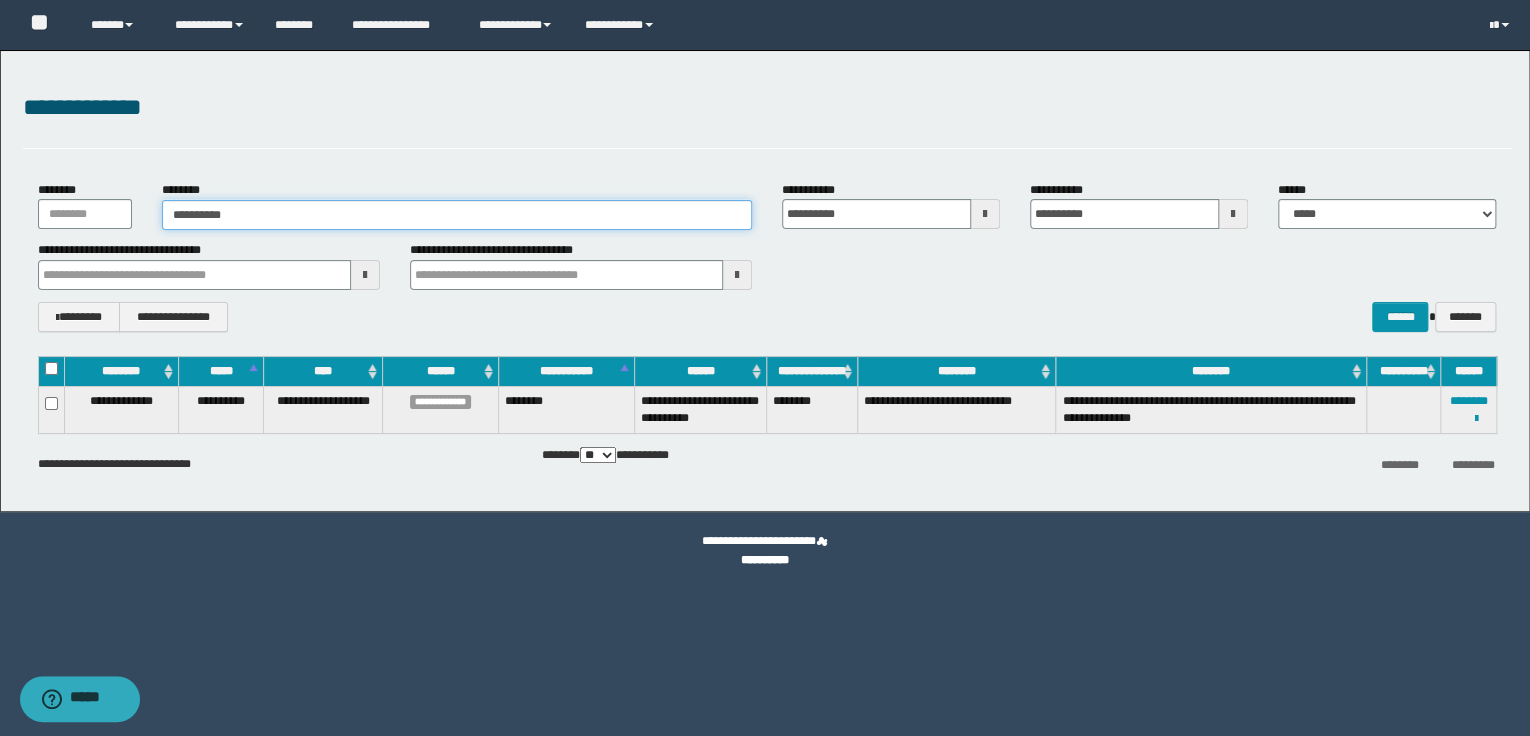 type on "**********" 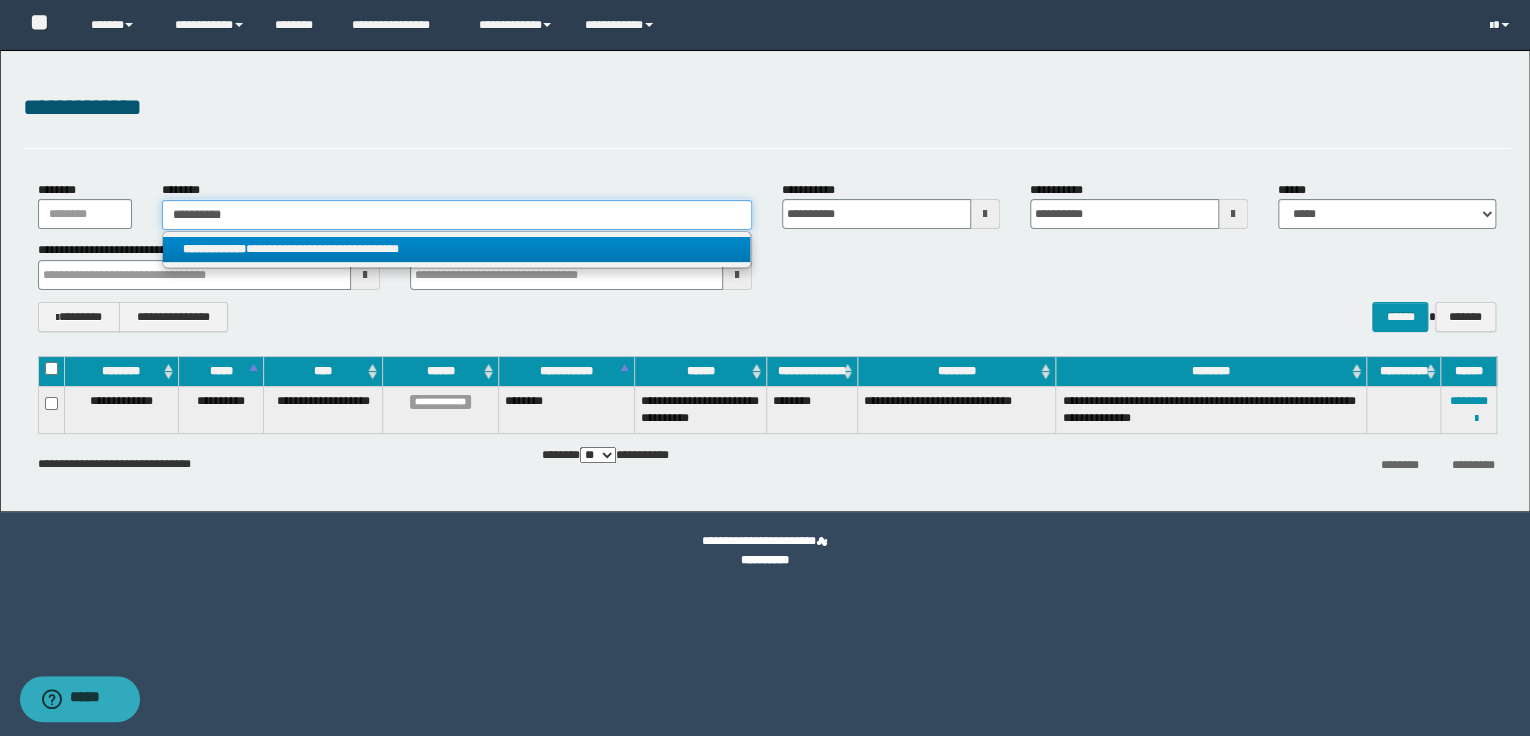 type on "**********" 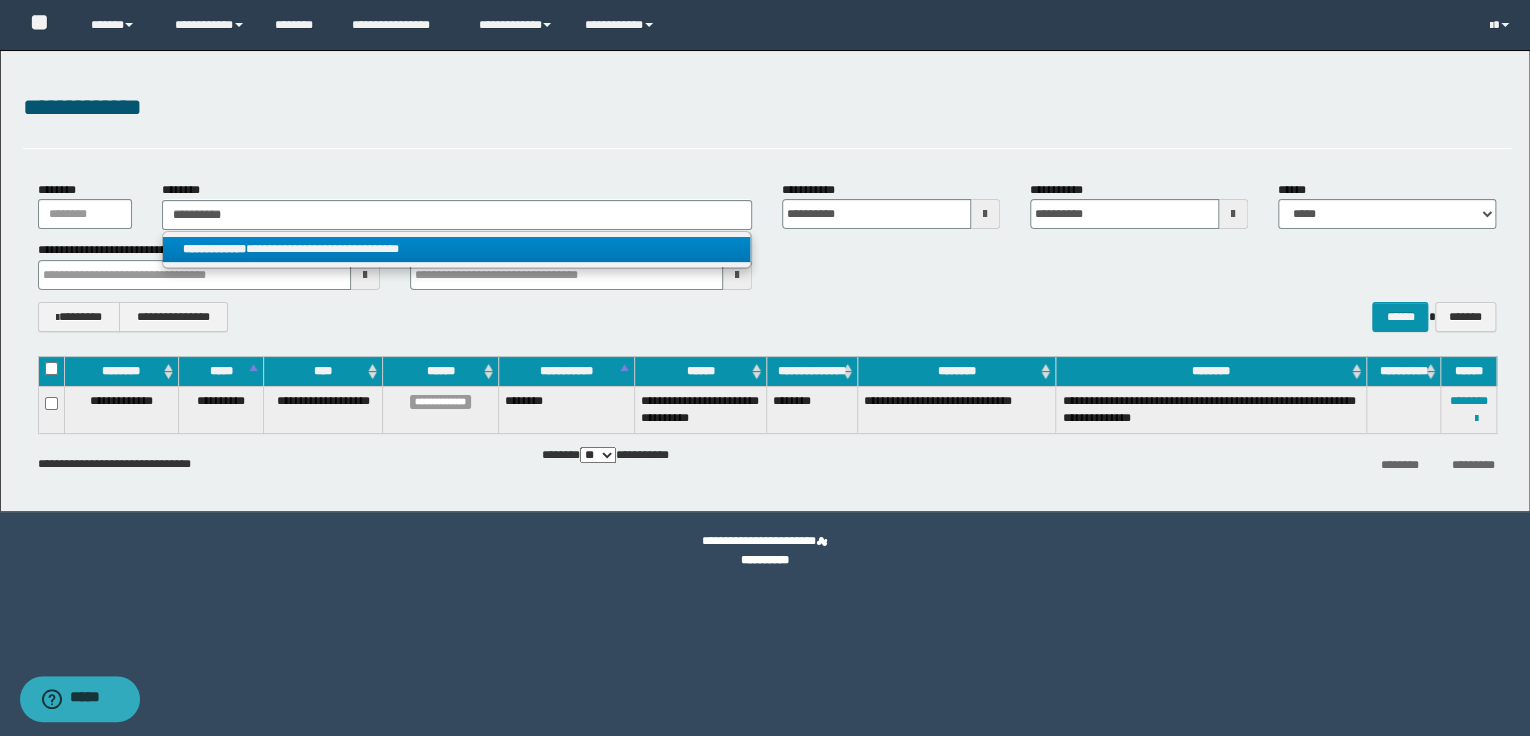 click on "**********" at bounding box center (457, 249) 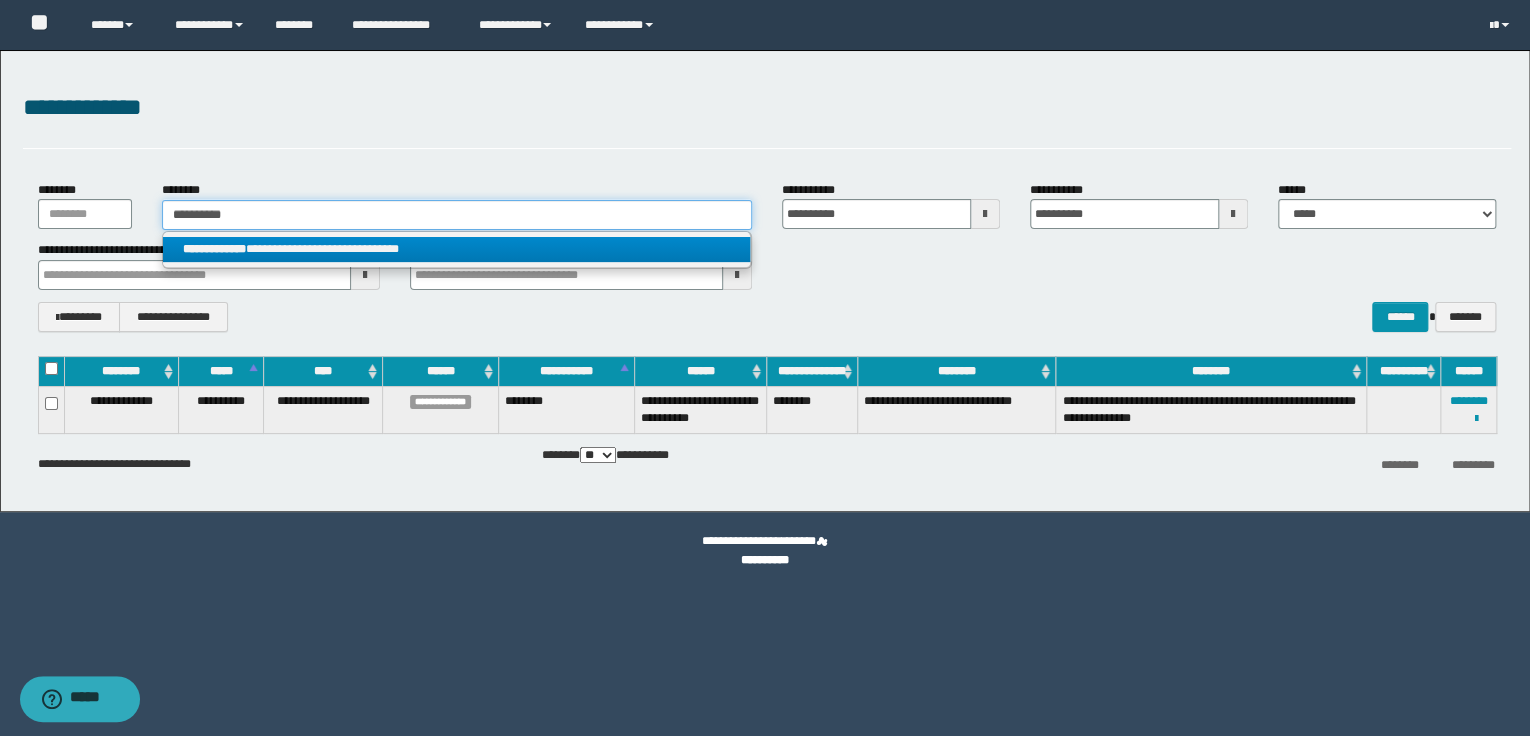 type 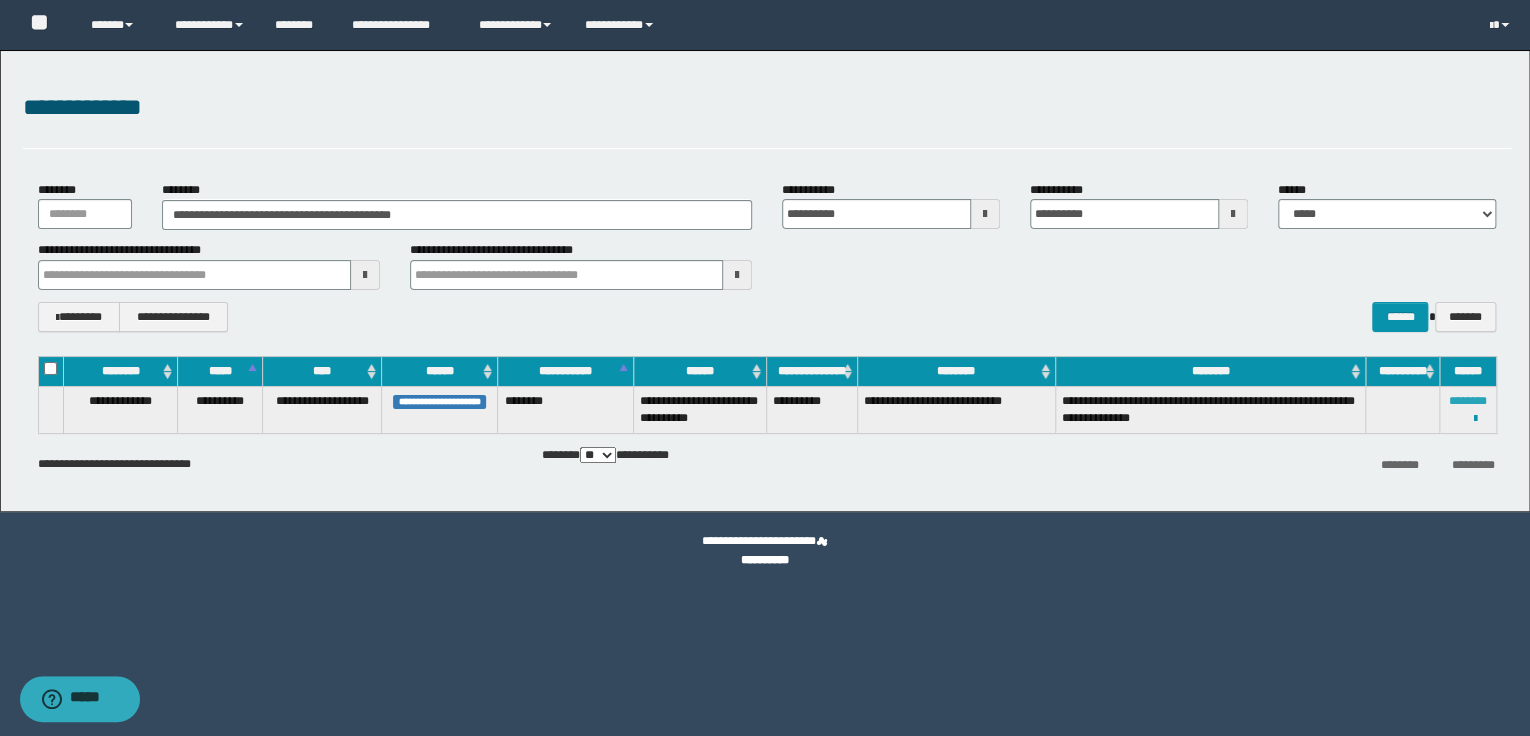 click on "********" at bounding box center [1468, 401] 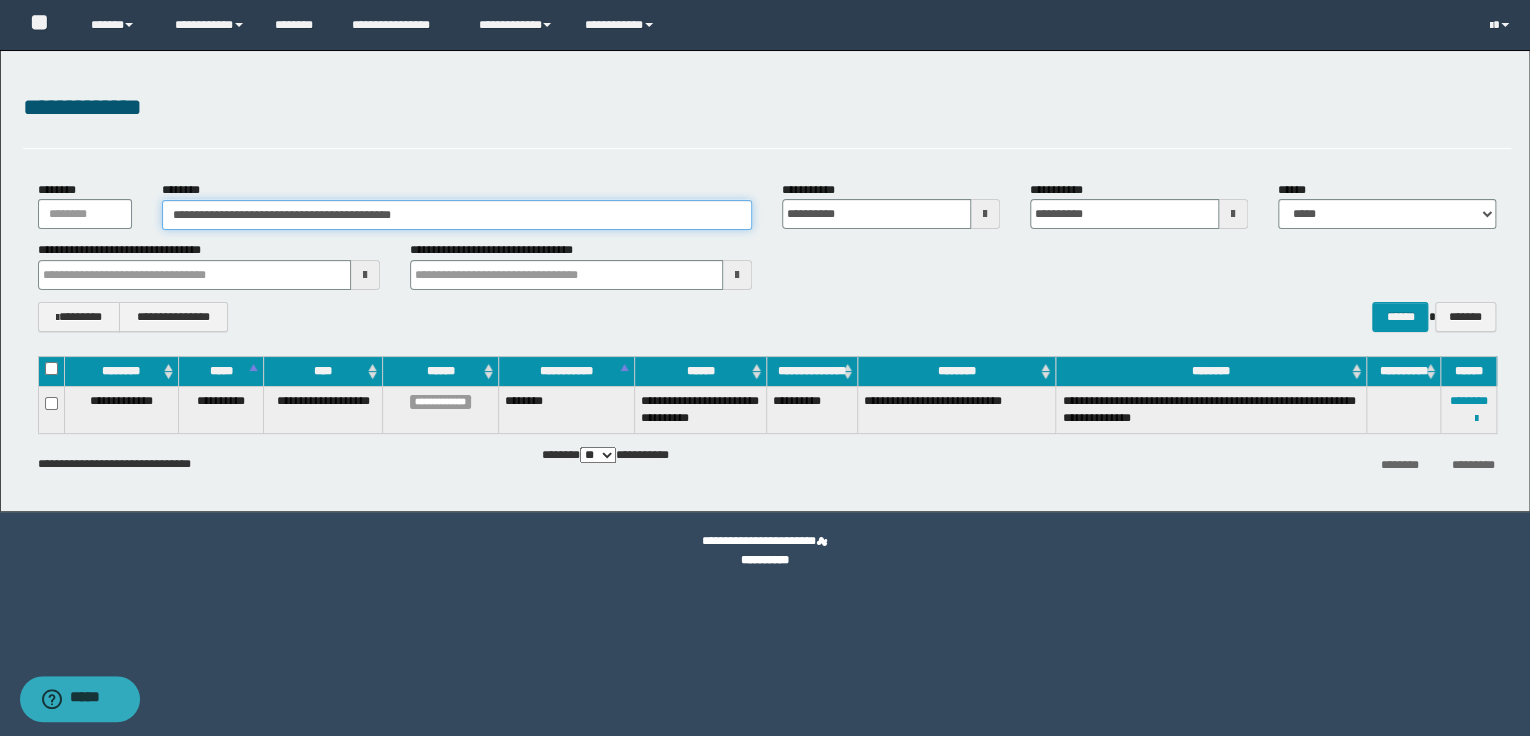 drag, startPoint x: 486, startPoint y: 221, endPoint x: 170, endPoint y: 211, distance: 316.1582 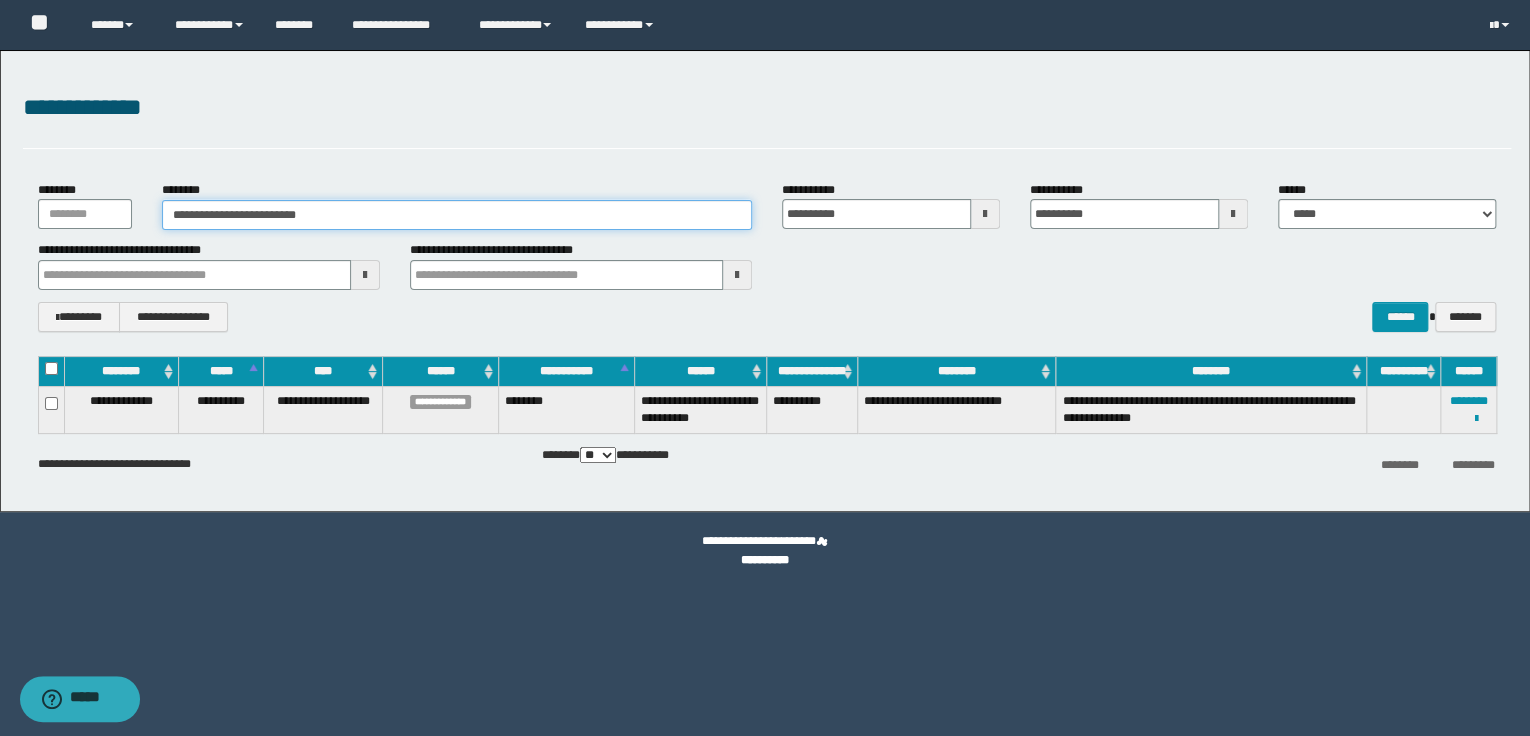 type on "**********" 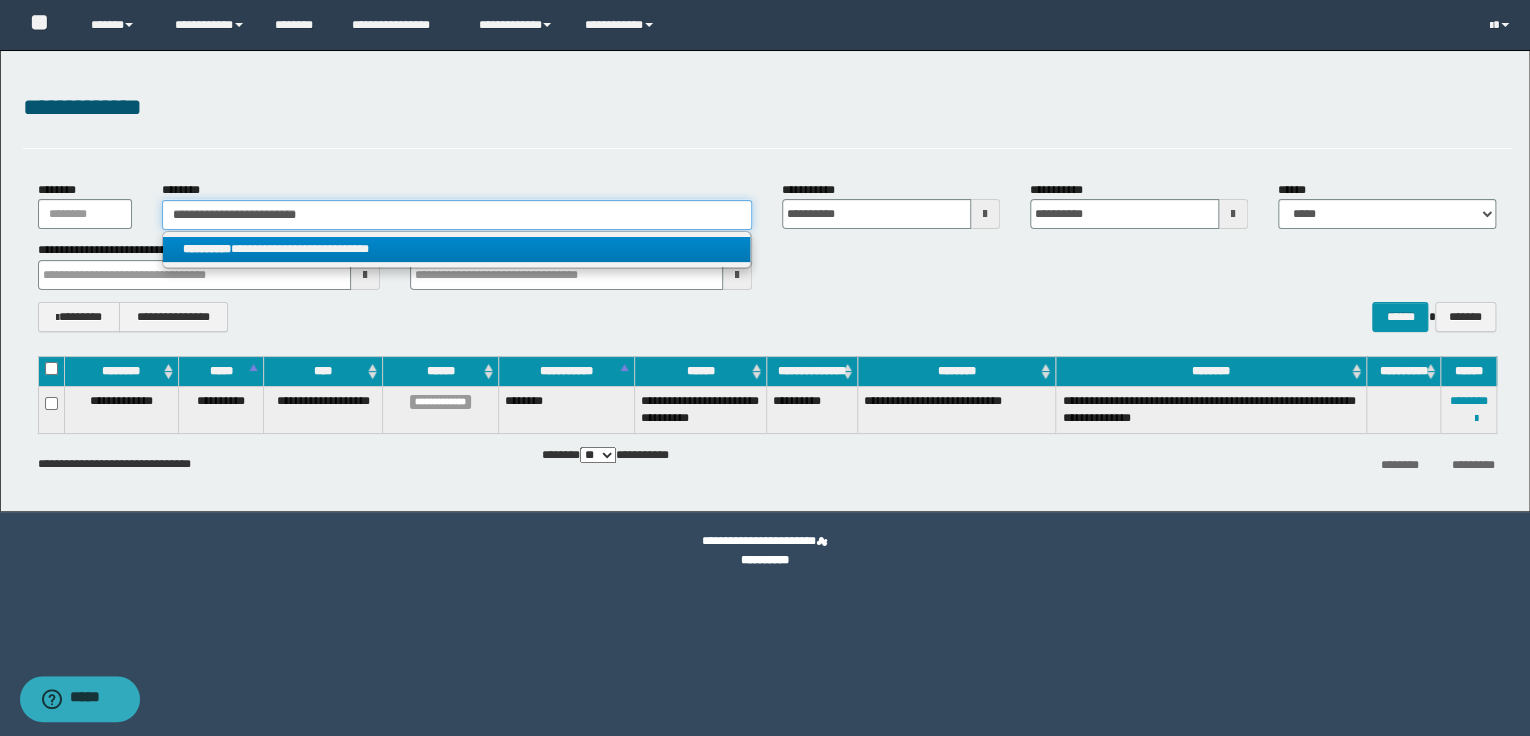 type on "**********" 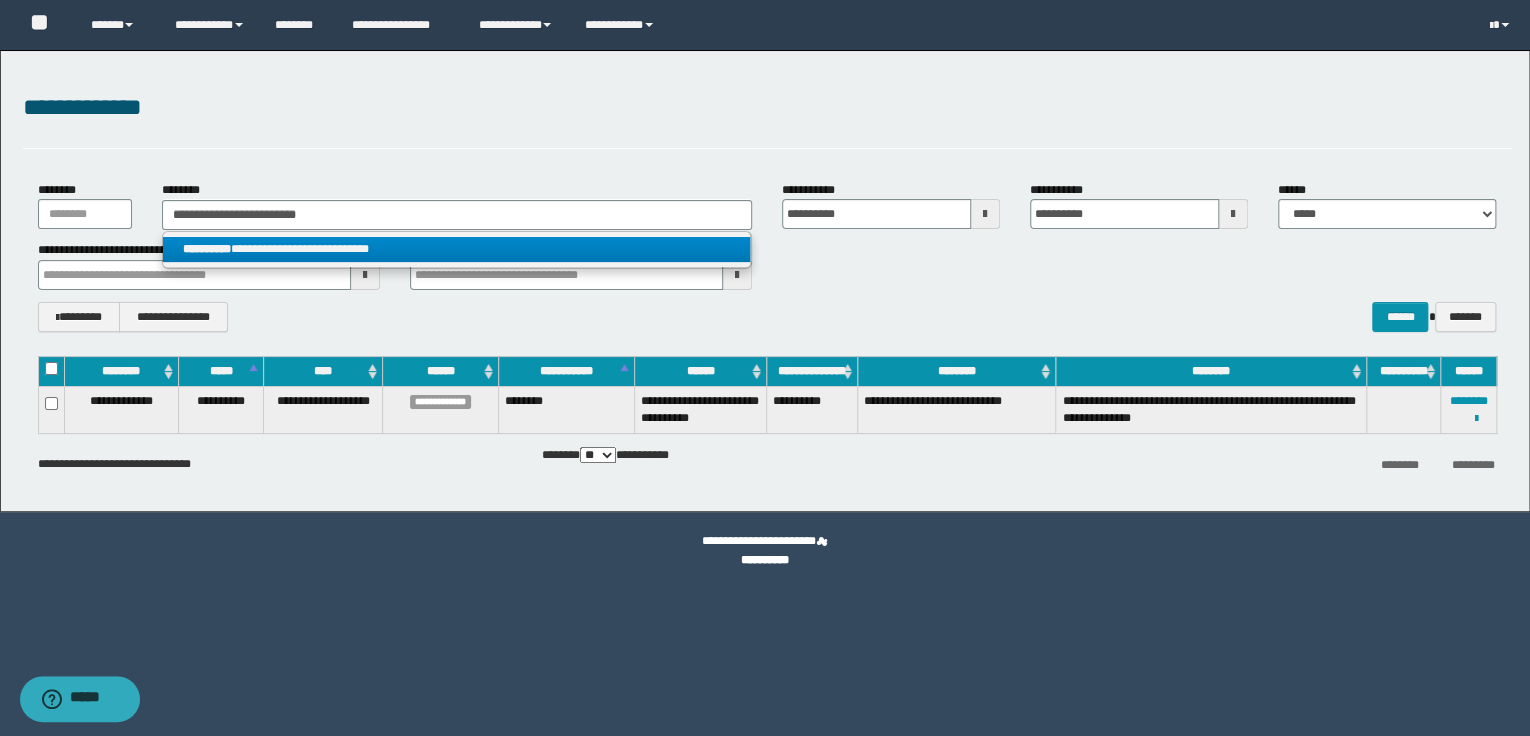click on "**********" at bounding box center (457, 249) 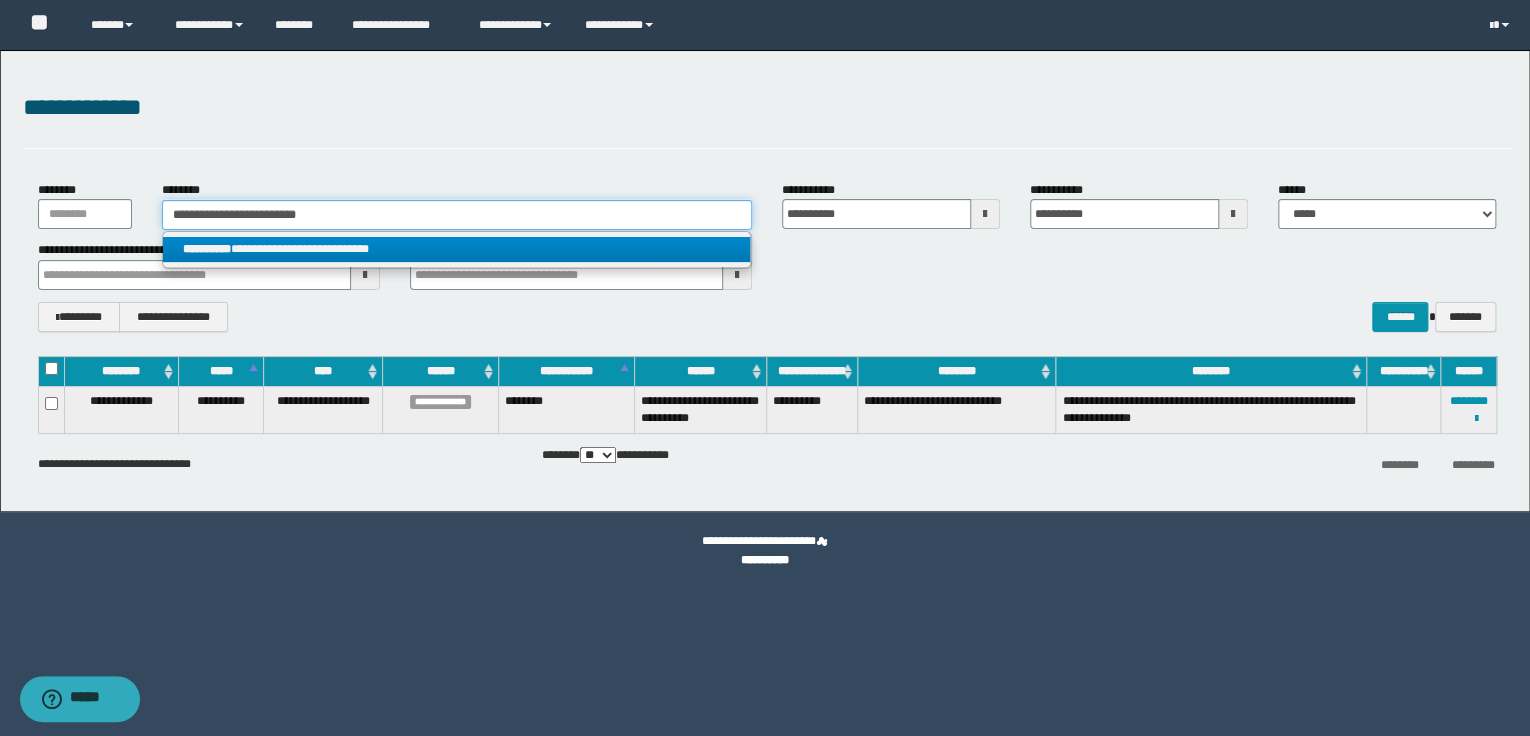 type 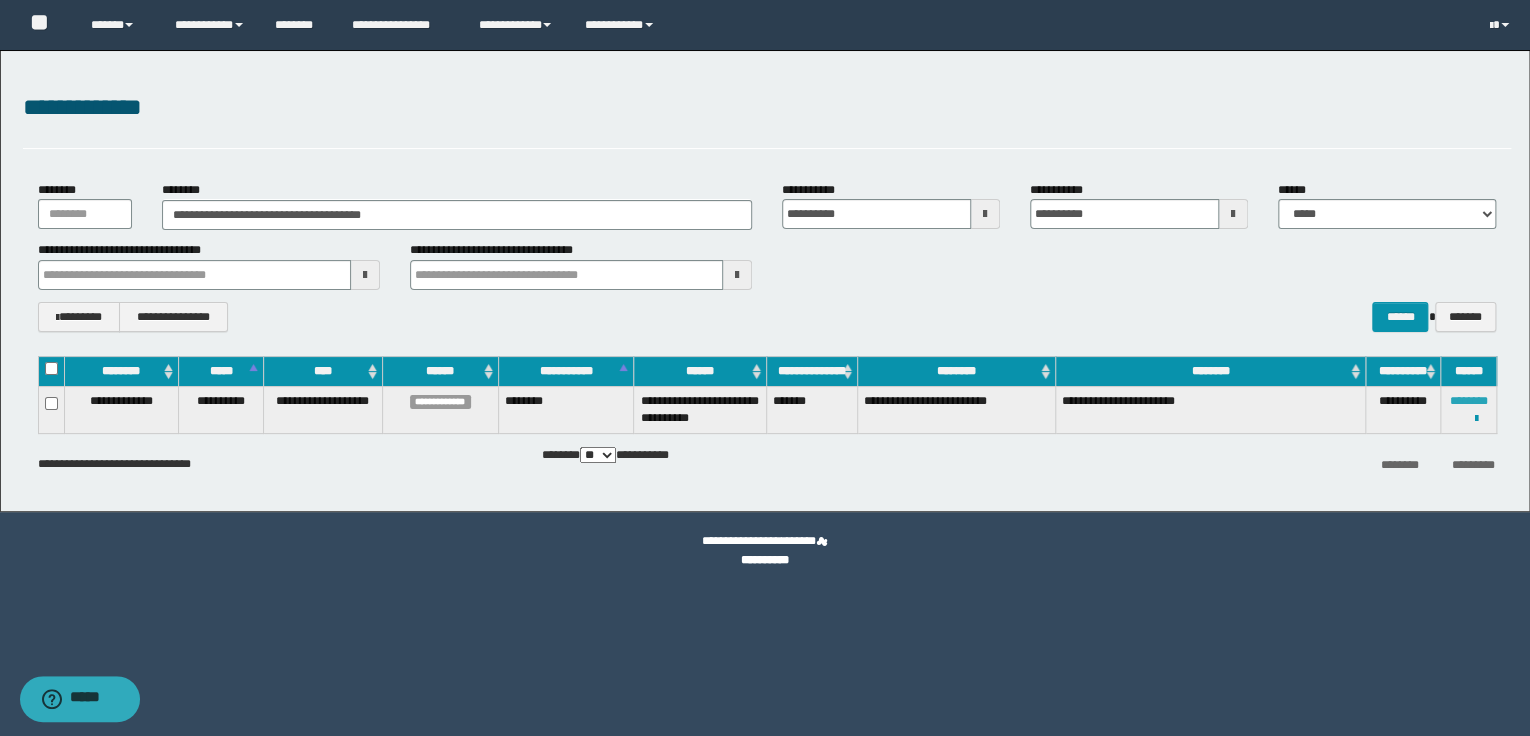 click on "********" at bounding box center [1468, 401] 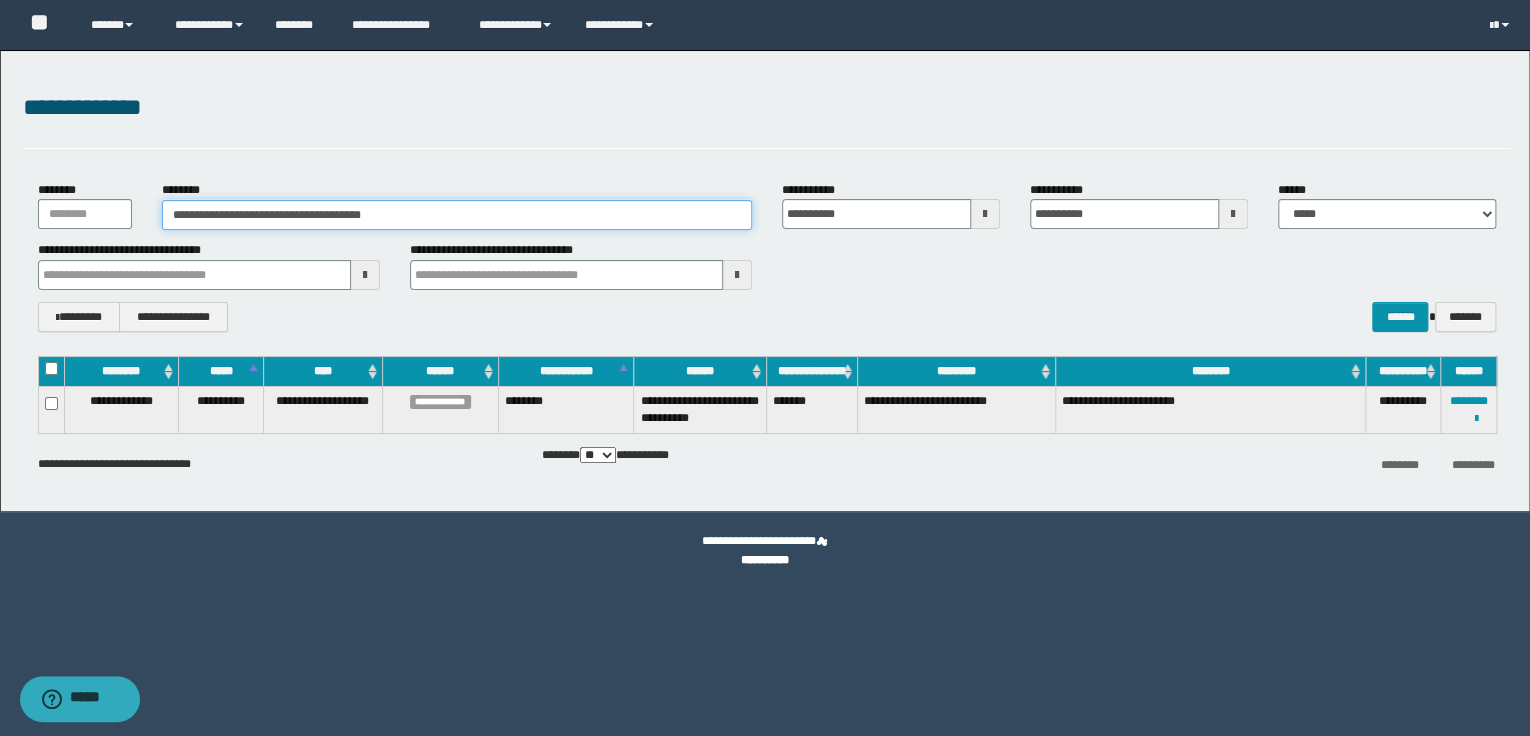 drag, startPoint x: 413, startPoint y: 214, endPoint x: 152, endPoint y: 220, distance: 261.06897 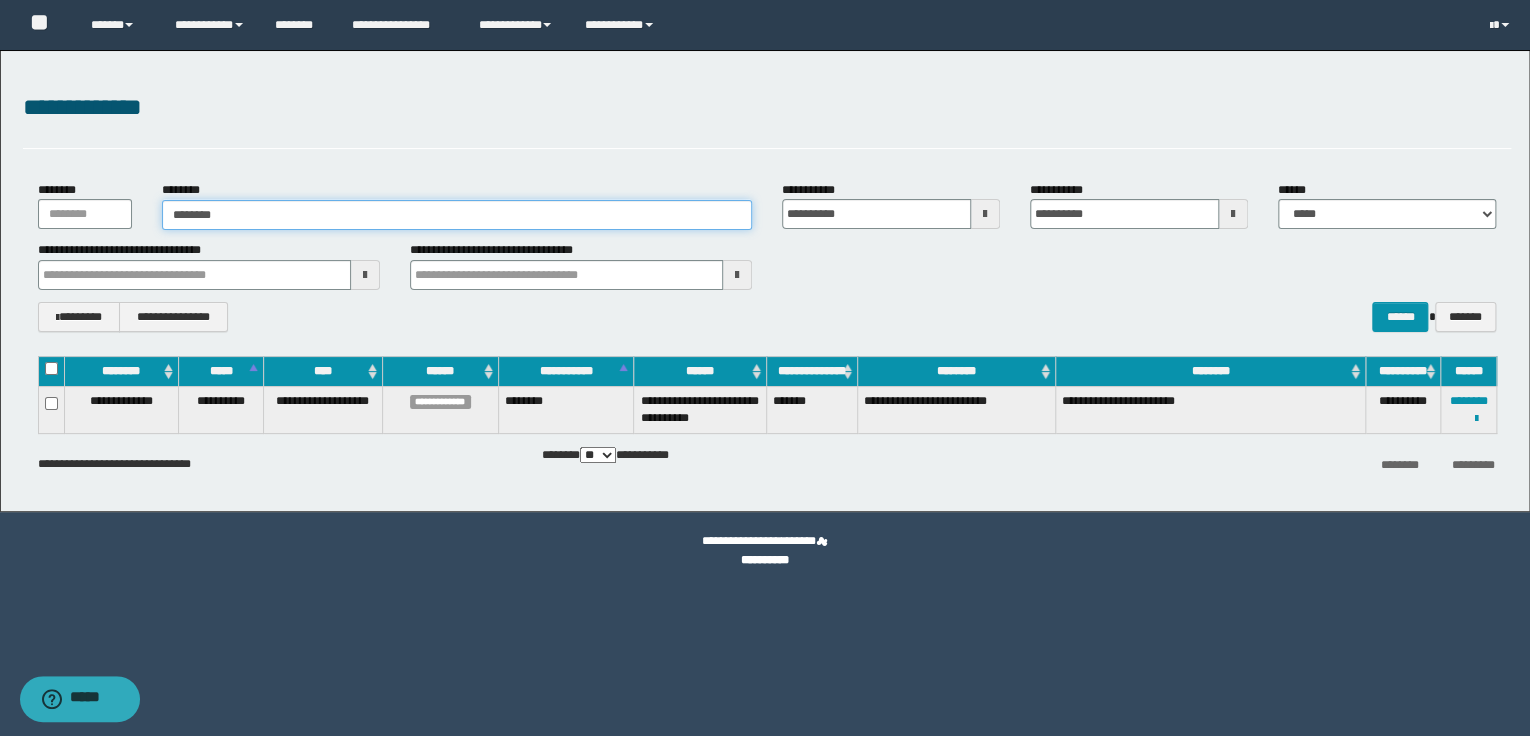 type on "********" 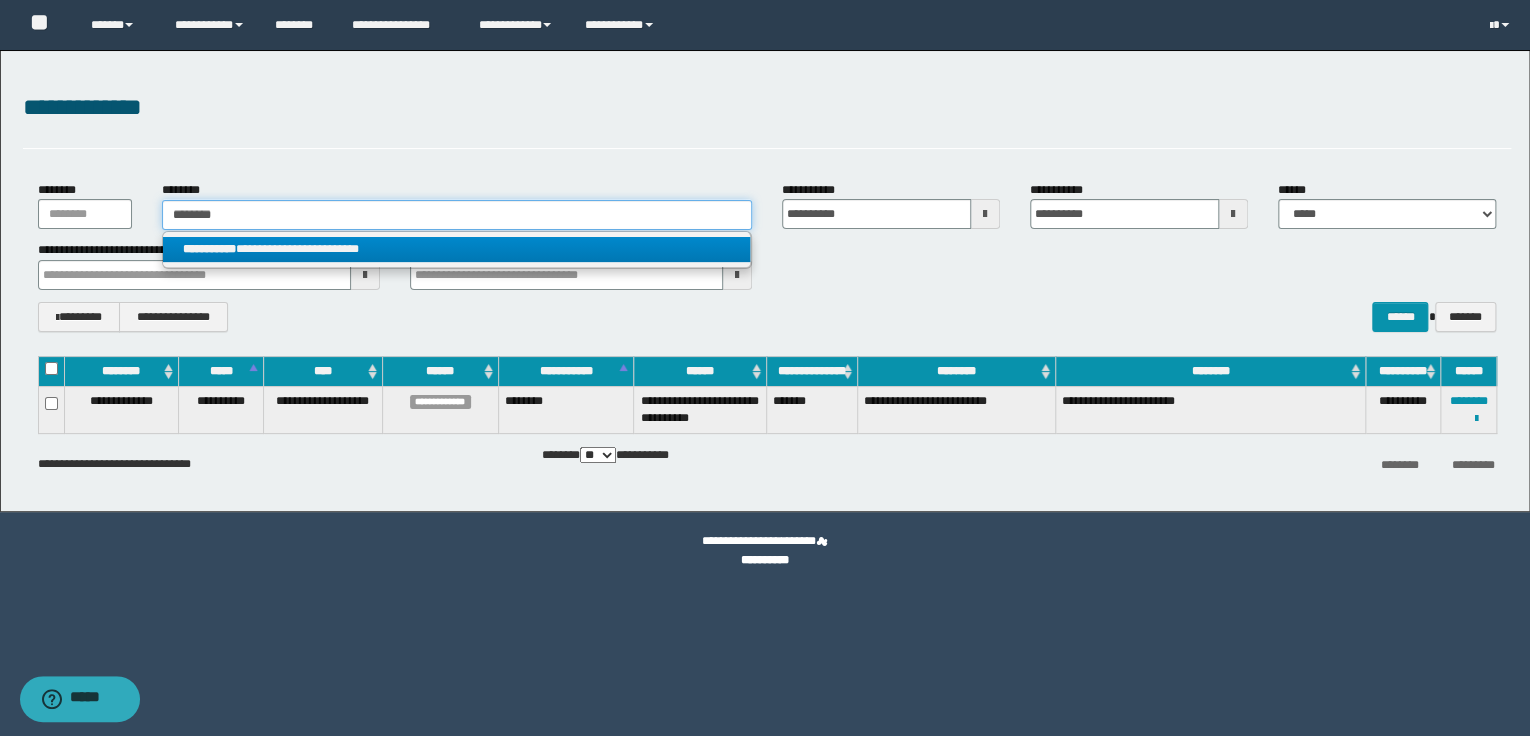 type on "********" 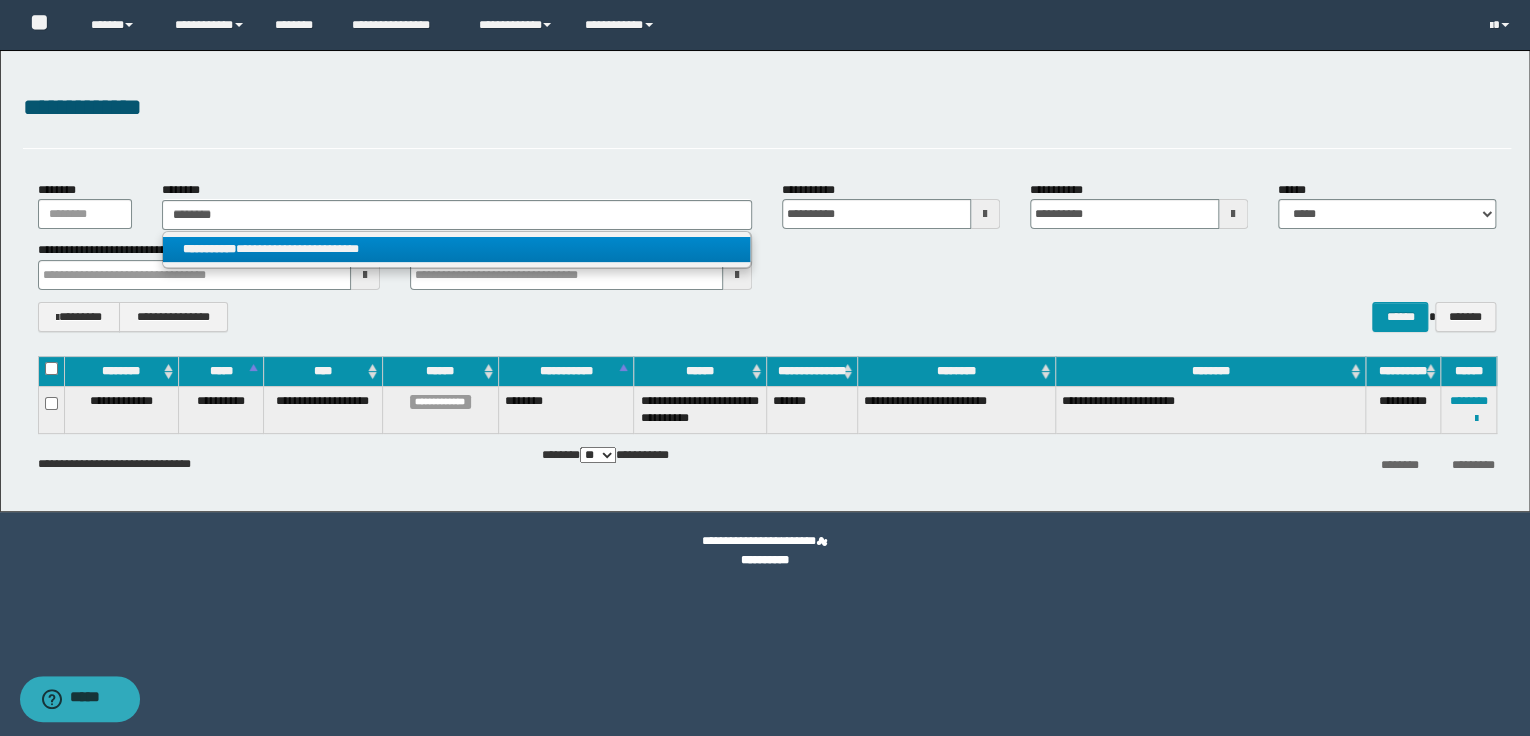 click on "**********" at bounding box center [457, 249] 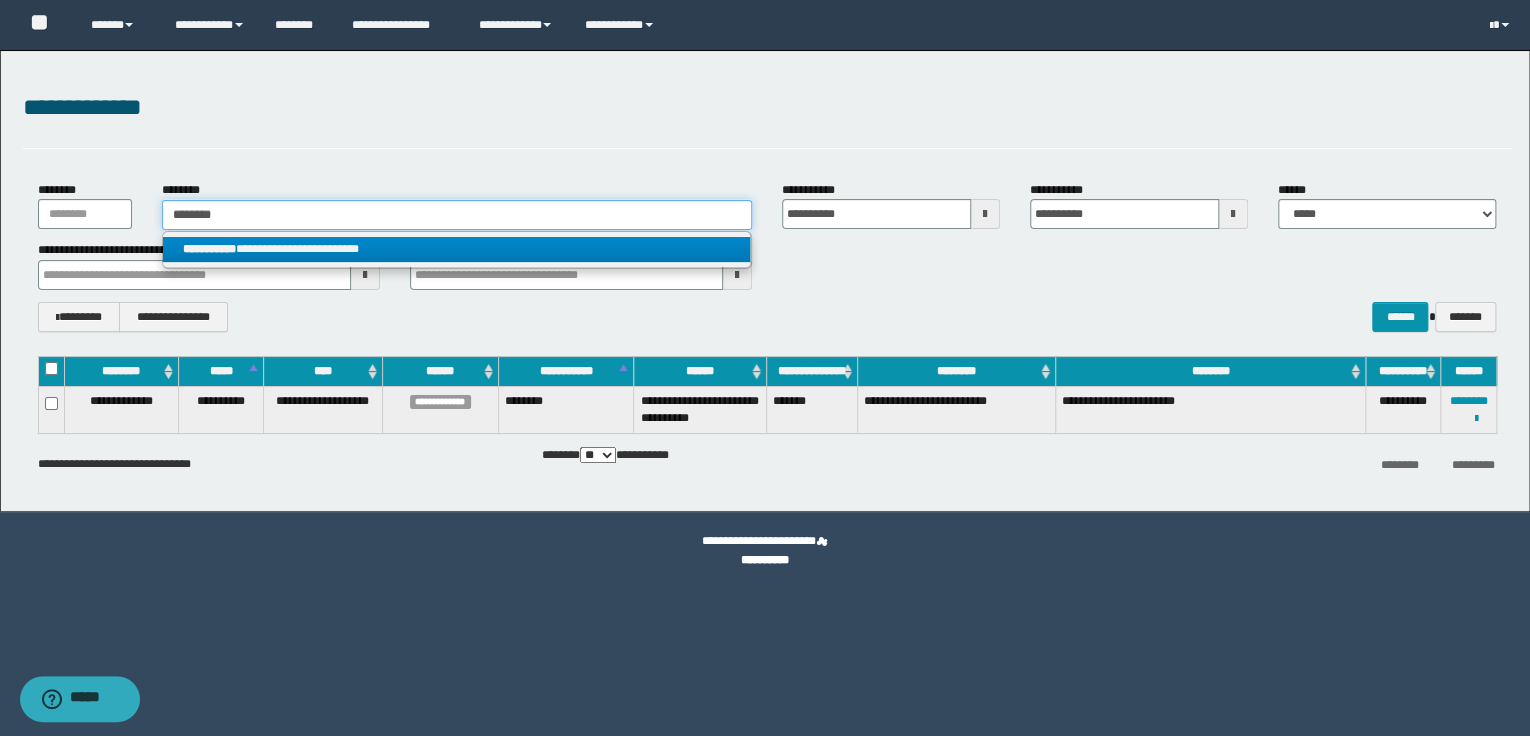 type 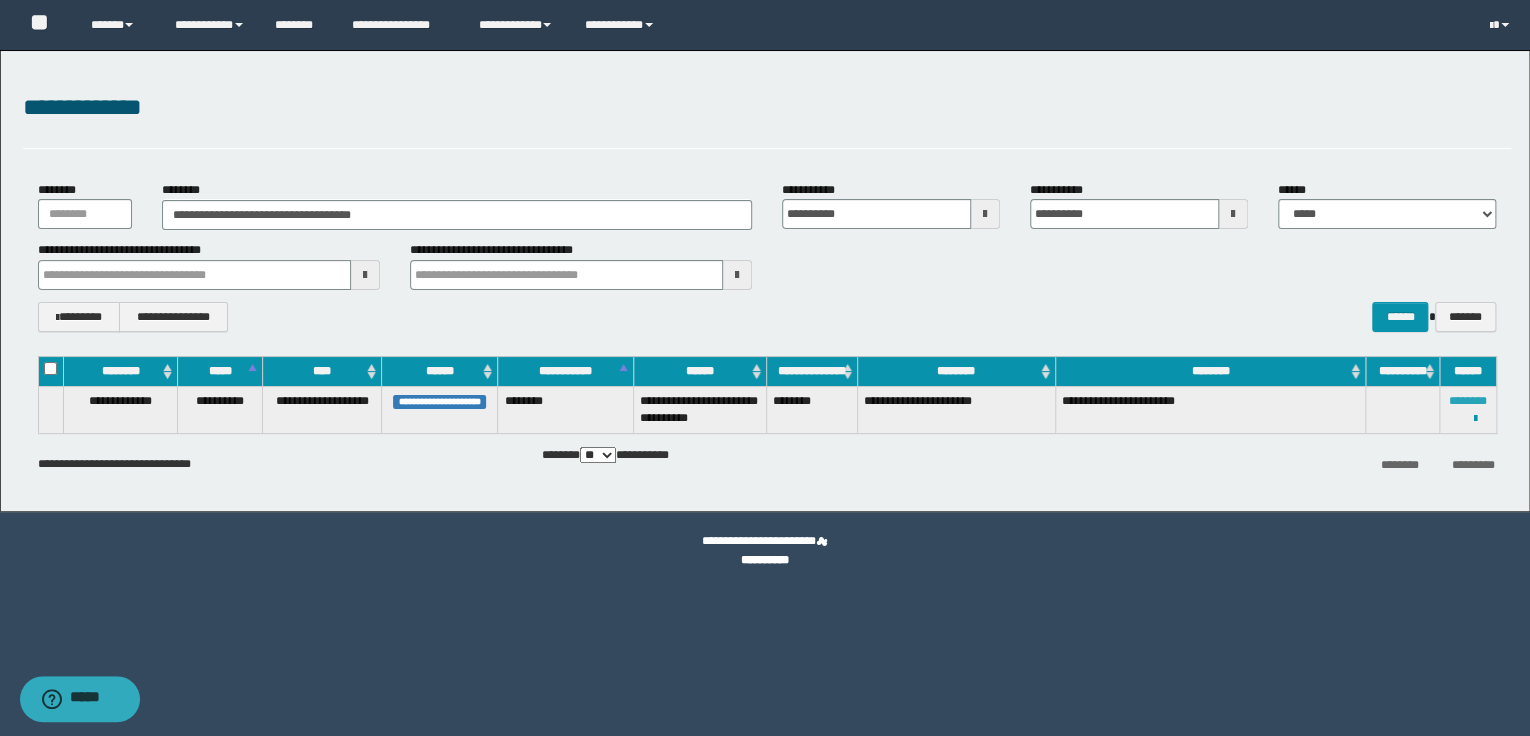 click on "********" at bounding box center (1468, 401) 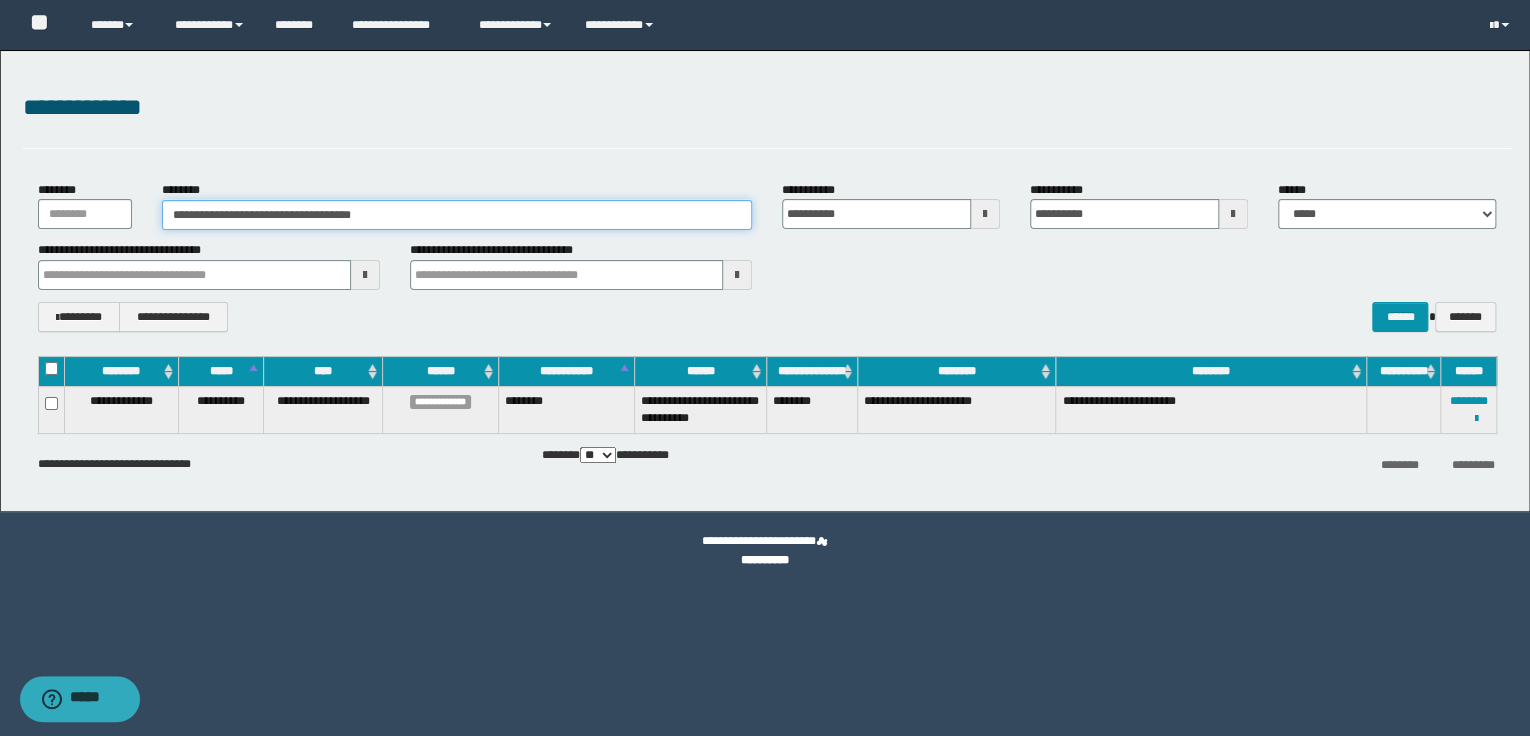 drag, startPoint x: 371, startPoint y: 216, endPoint x: 171, endPoint y: 221, distance: 200.06248 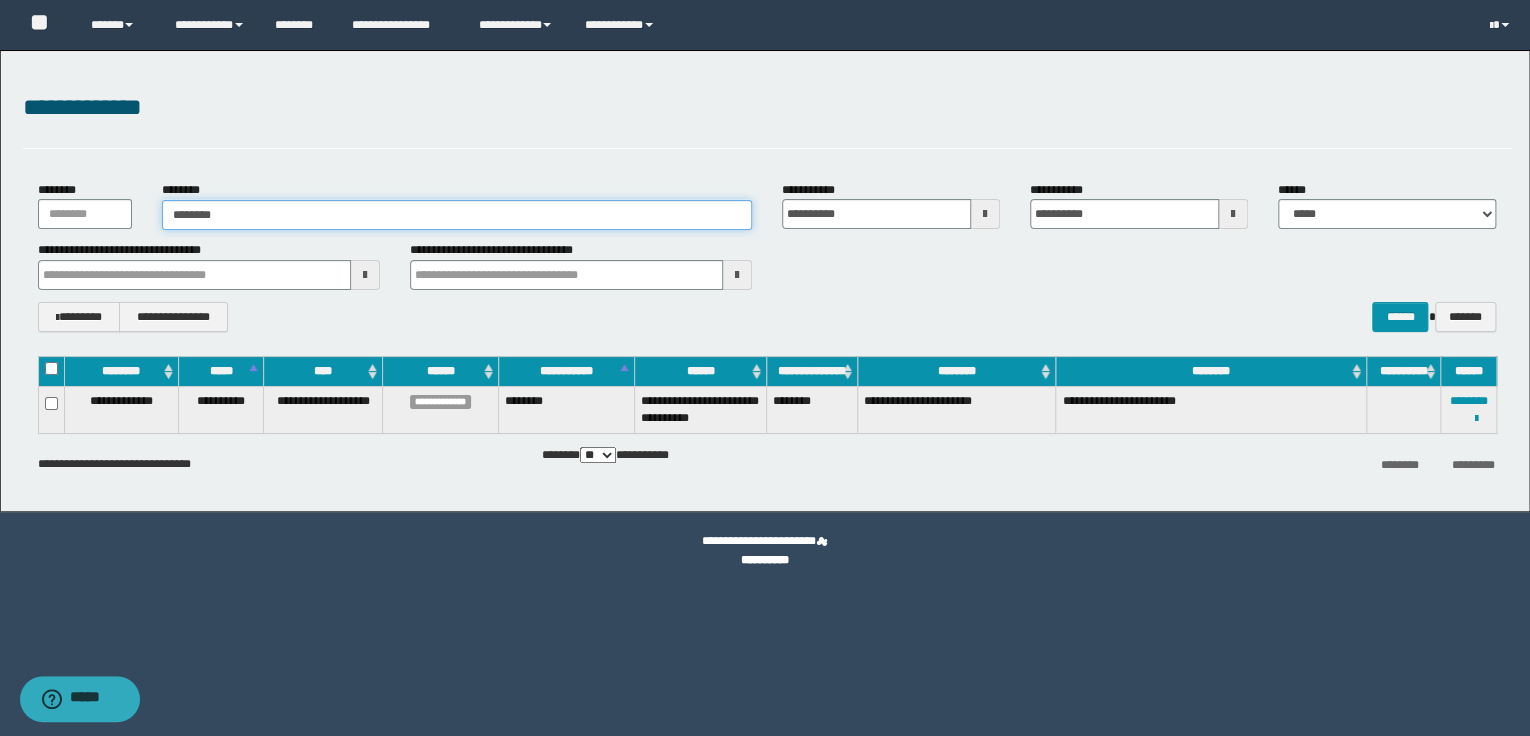 type on "********" 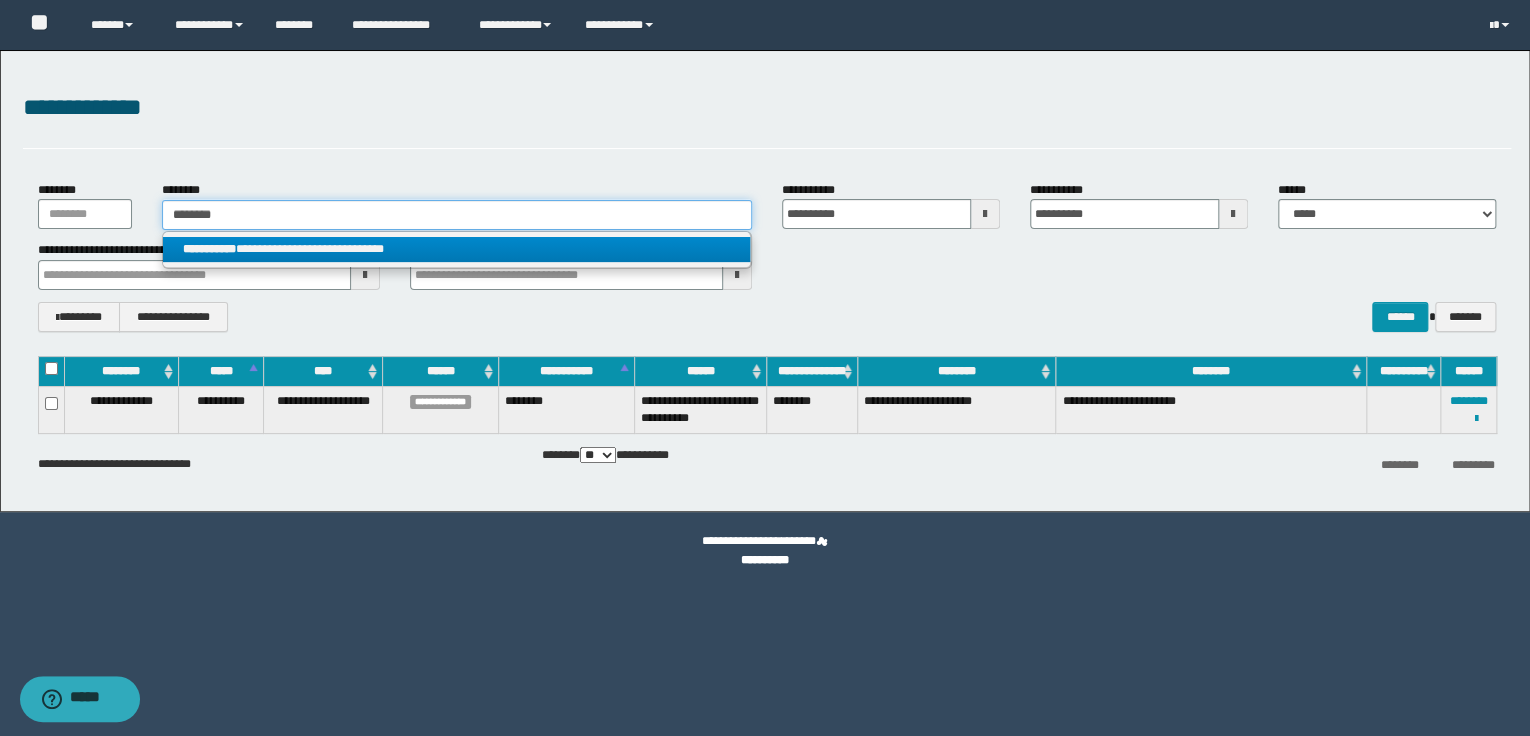 type on "********" 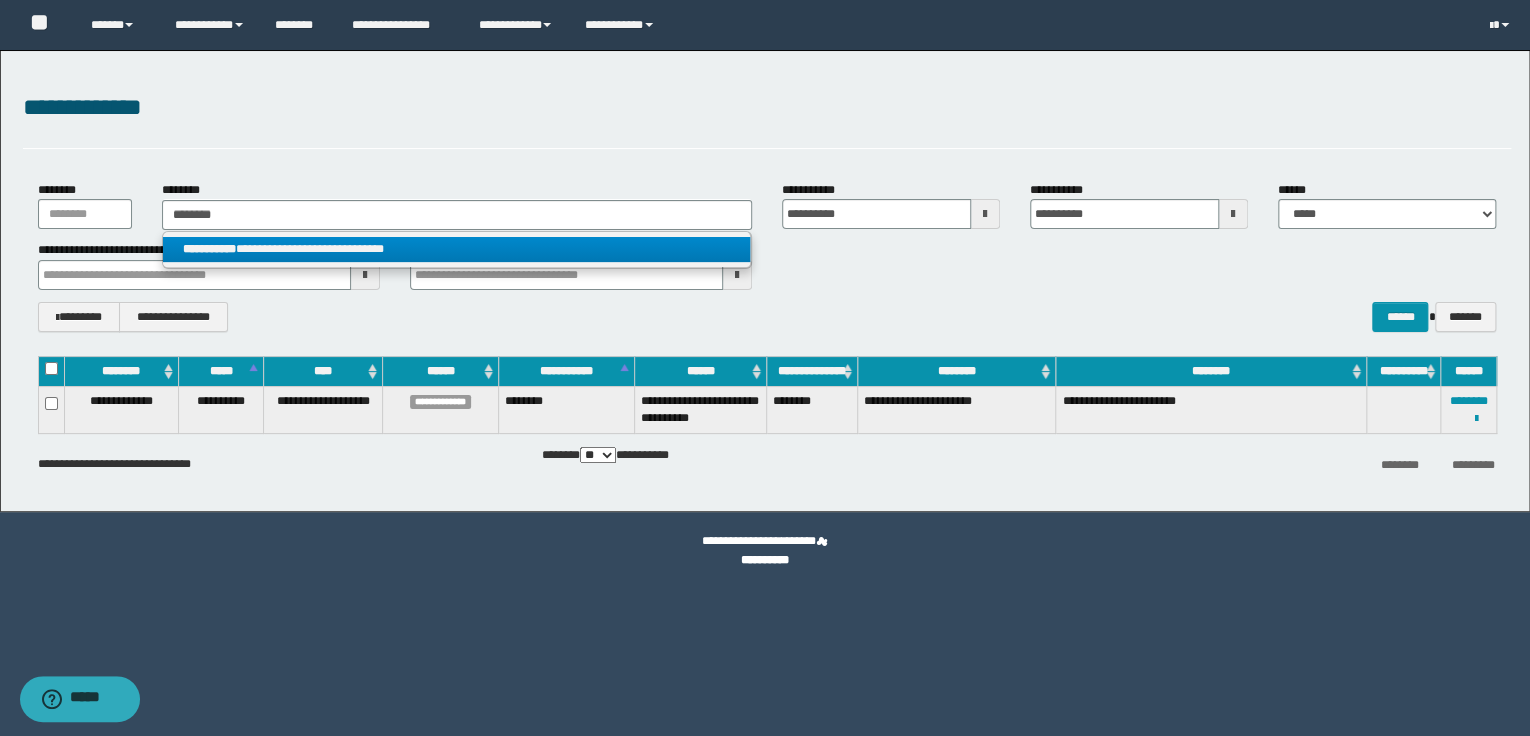 click on "**********" at bounding box center [457, 249] 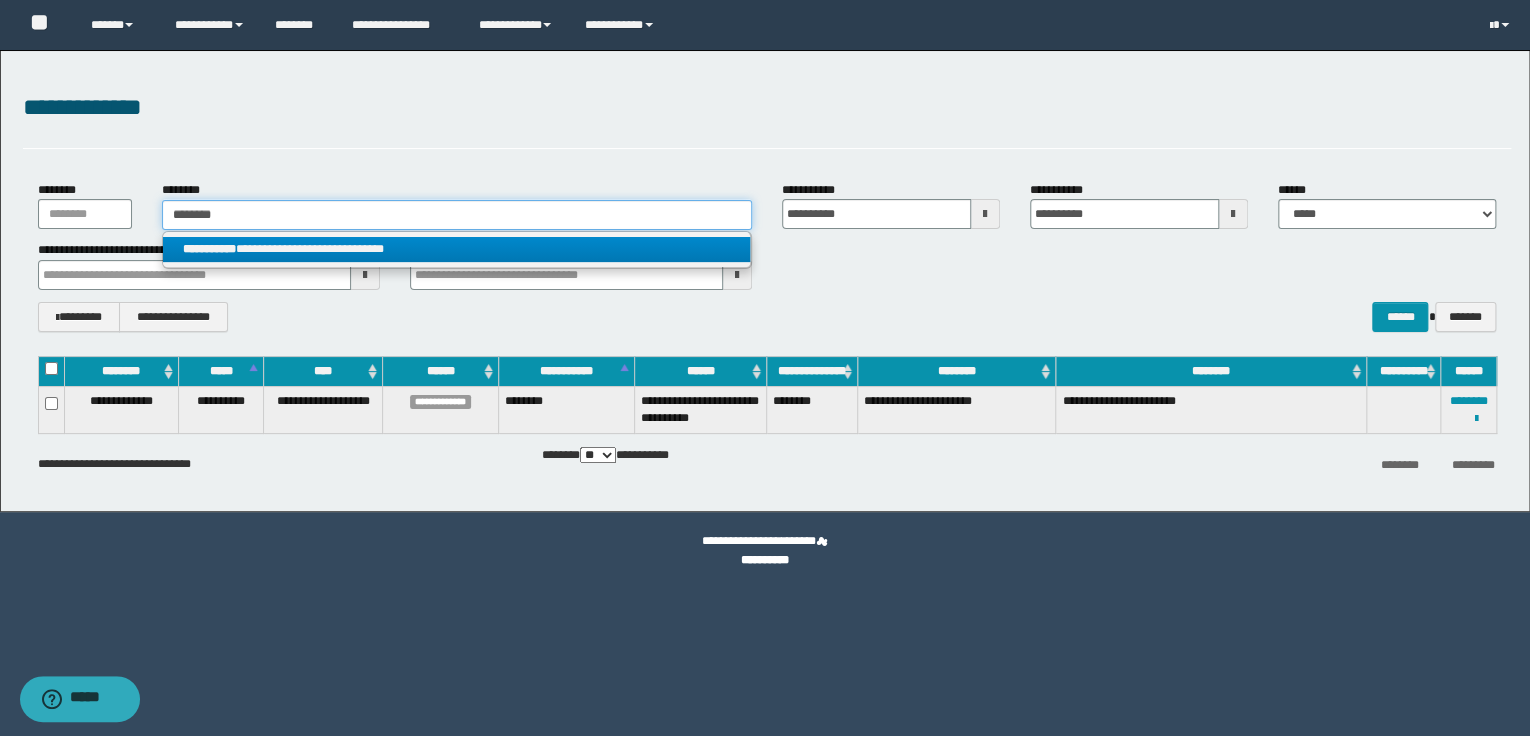 type 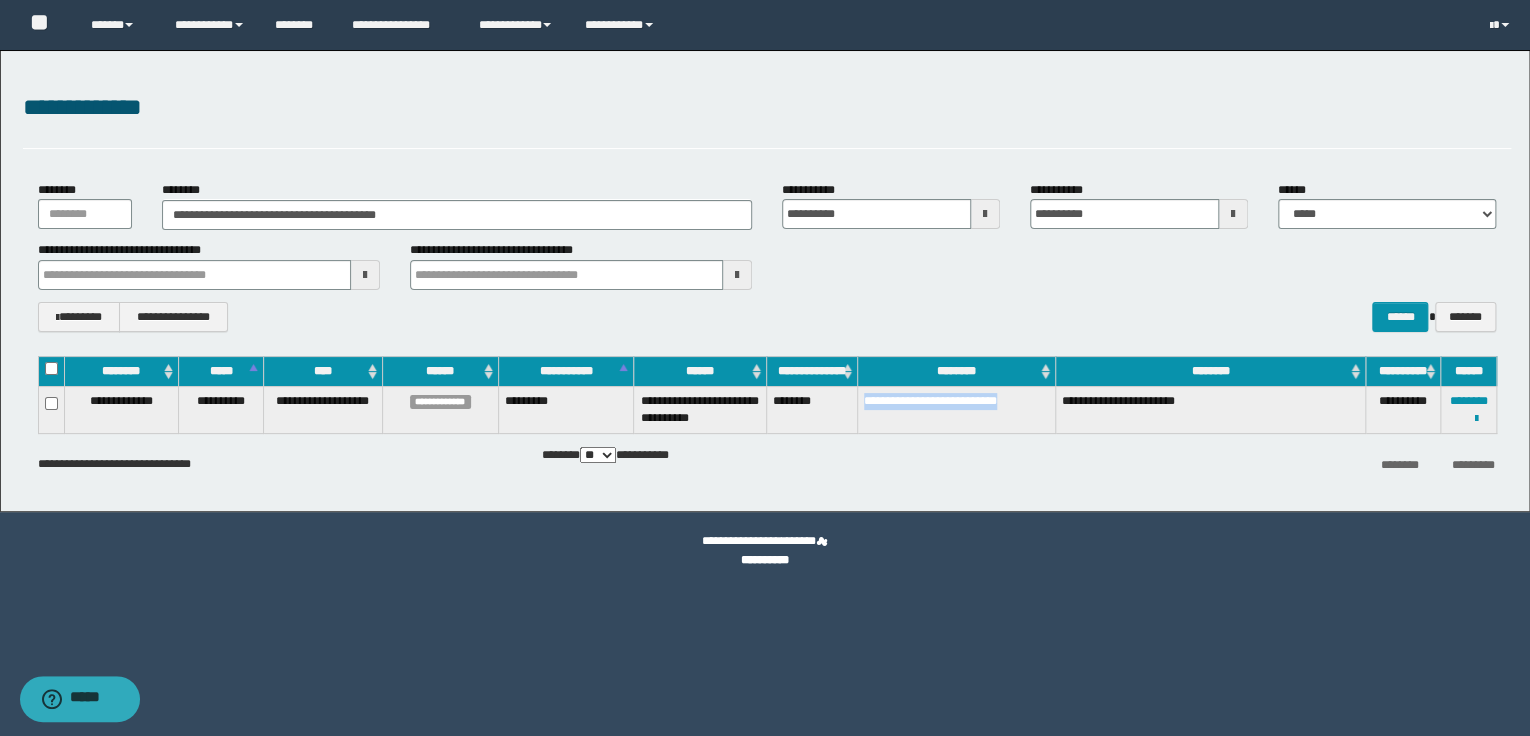drag, startPoint x: 863, startPoint y: 396, endPoint x: 1044, endPoint y: 396, distance: 181 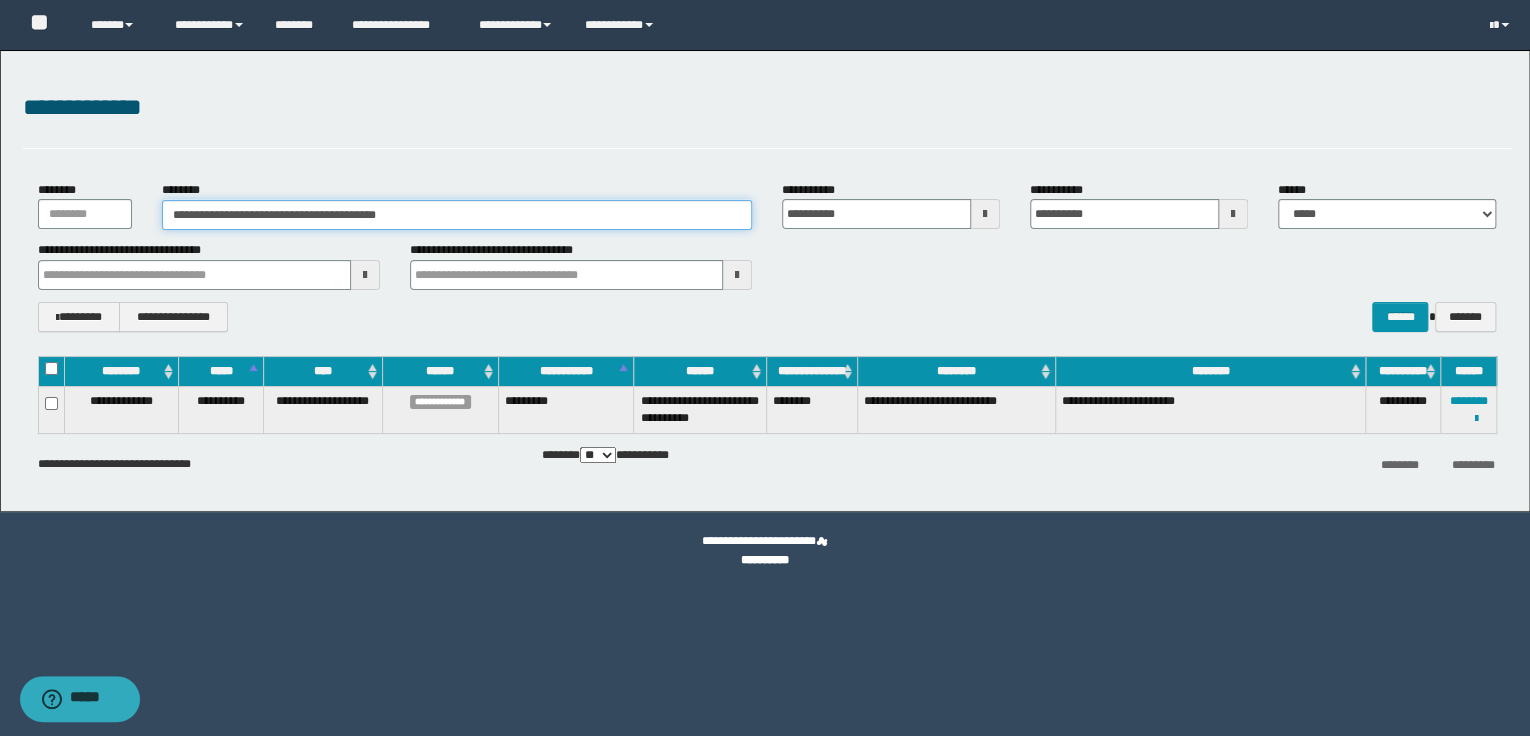 drag, startPoint x: 470, startPoint y: 218, endPoint x: 156, endPoint y: 215, distance: 314.01434 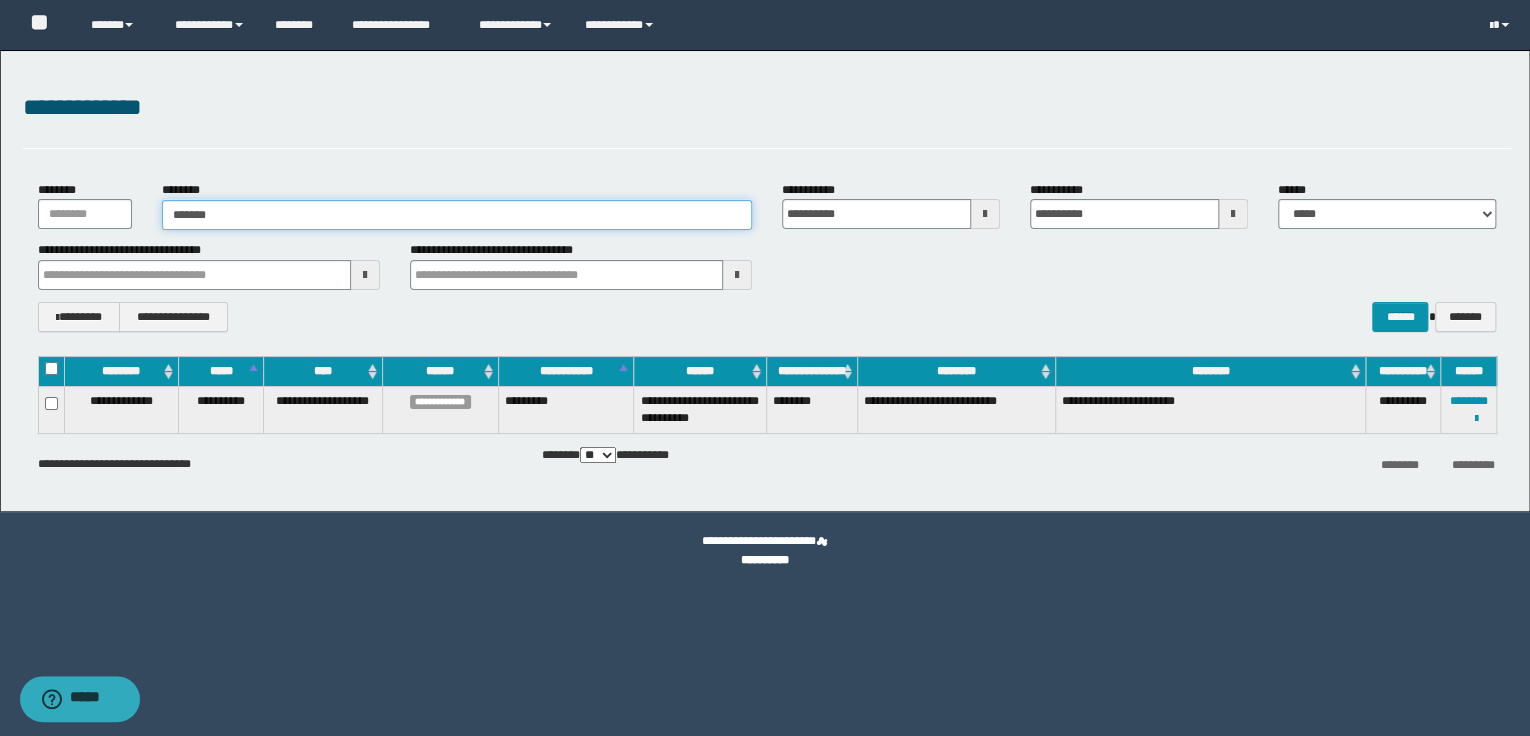 type on "*******" 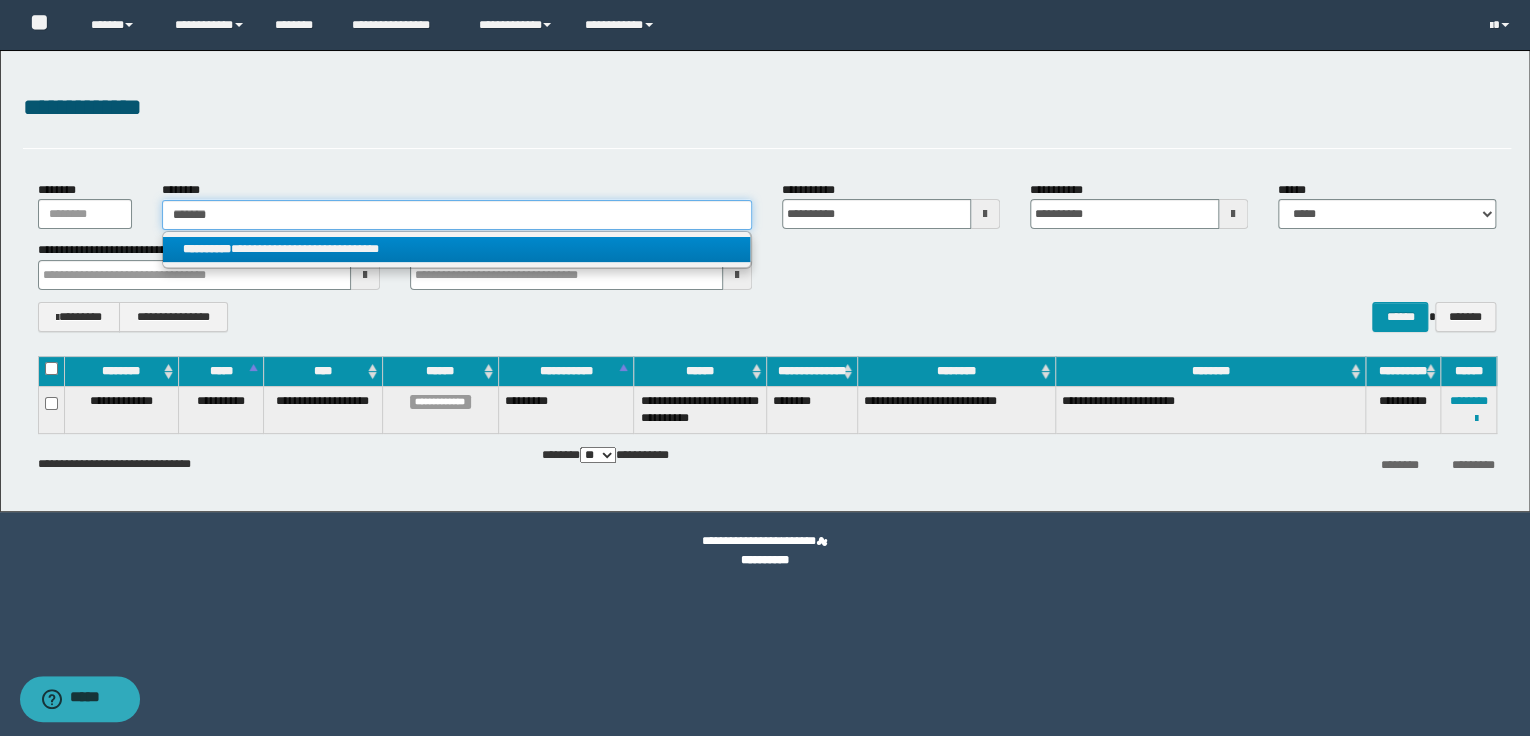 type on "*******" 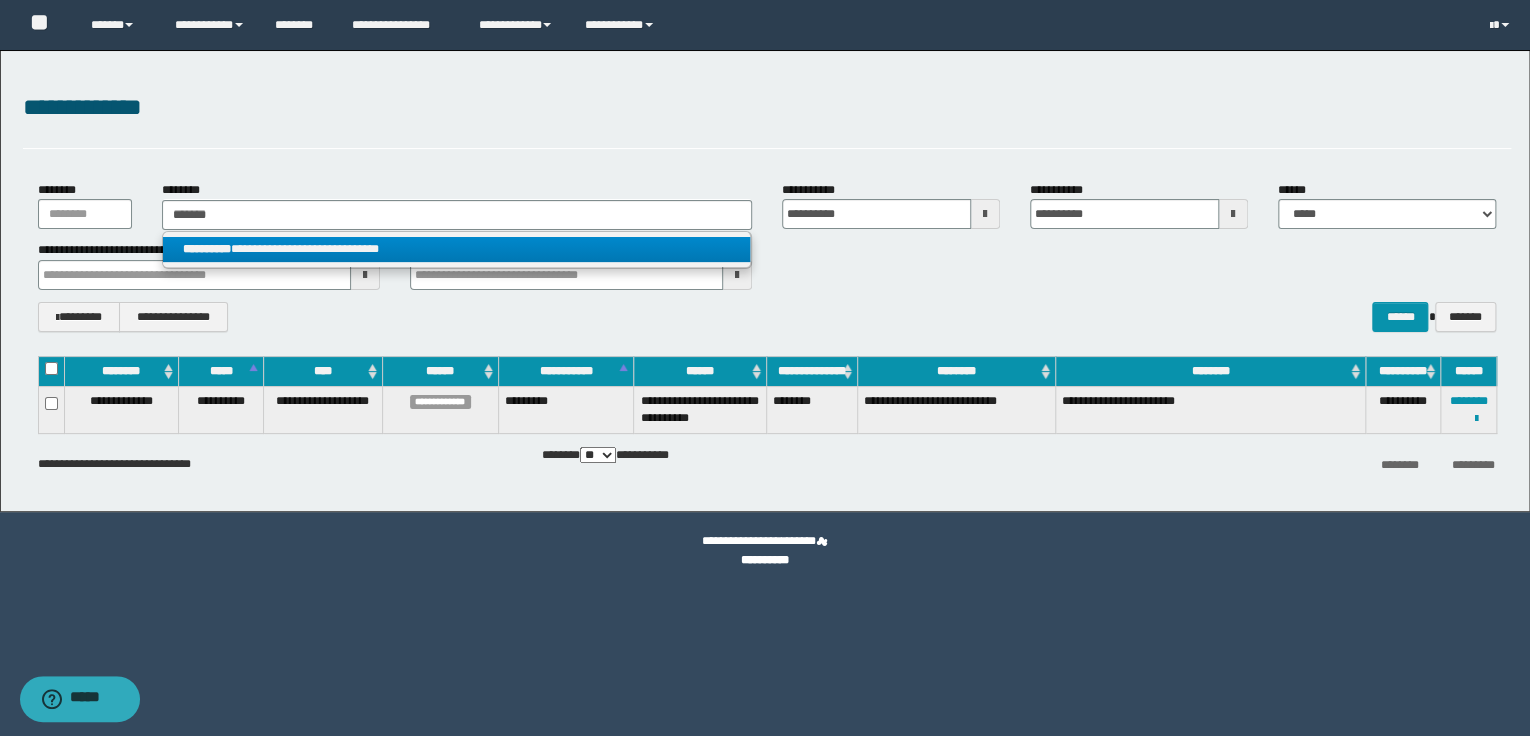 click on "**********" at bounding box center [457, 249] 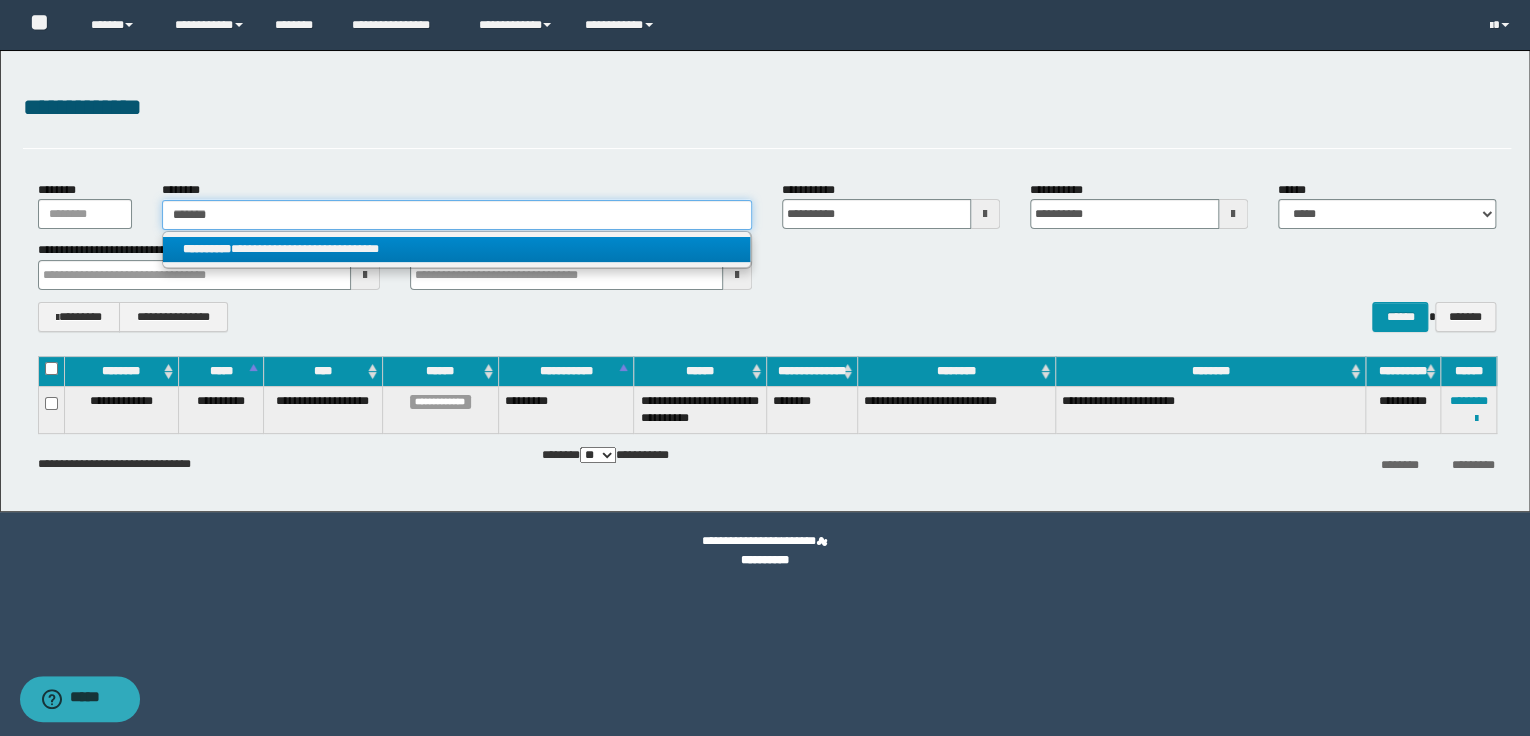 type 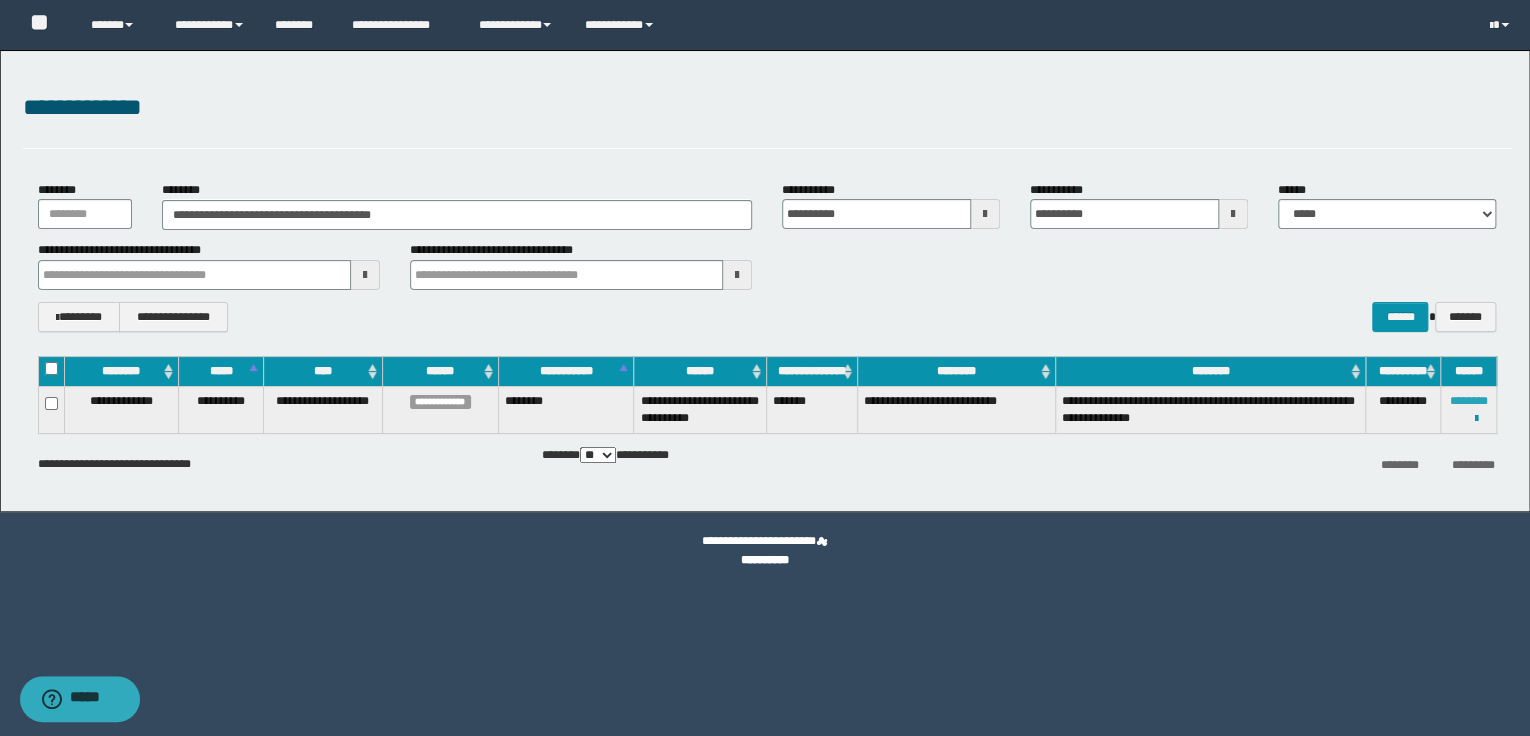 click on "********" at bounding box center (1468, 401) 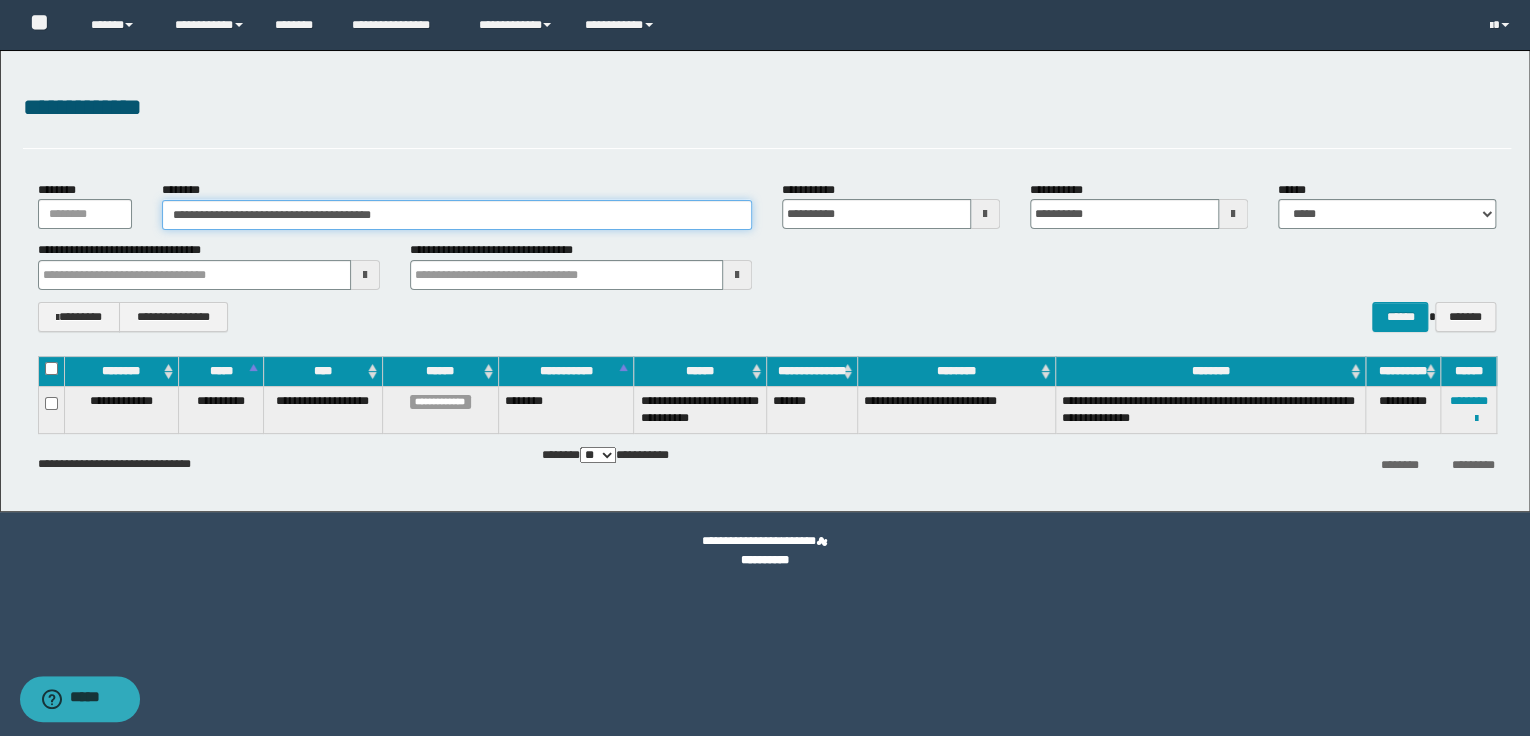 drag, startPoint x: 439, startPoint y: 215, endPoint x: 169, endPoint y: 204, distance: 270.22397 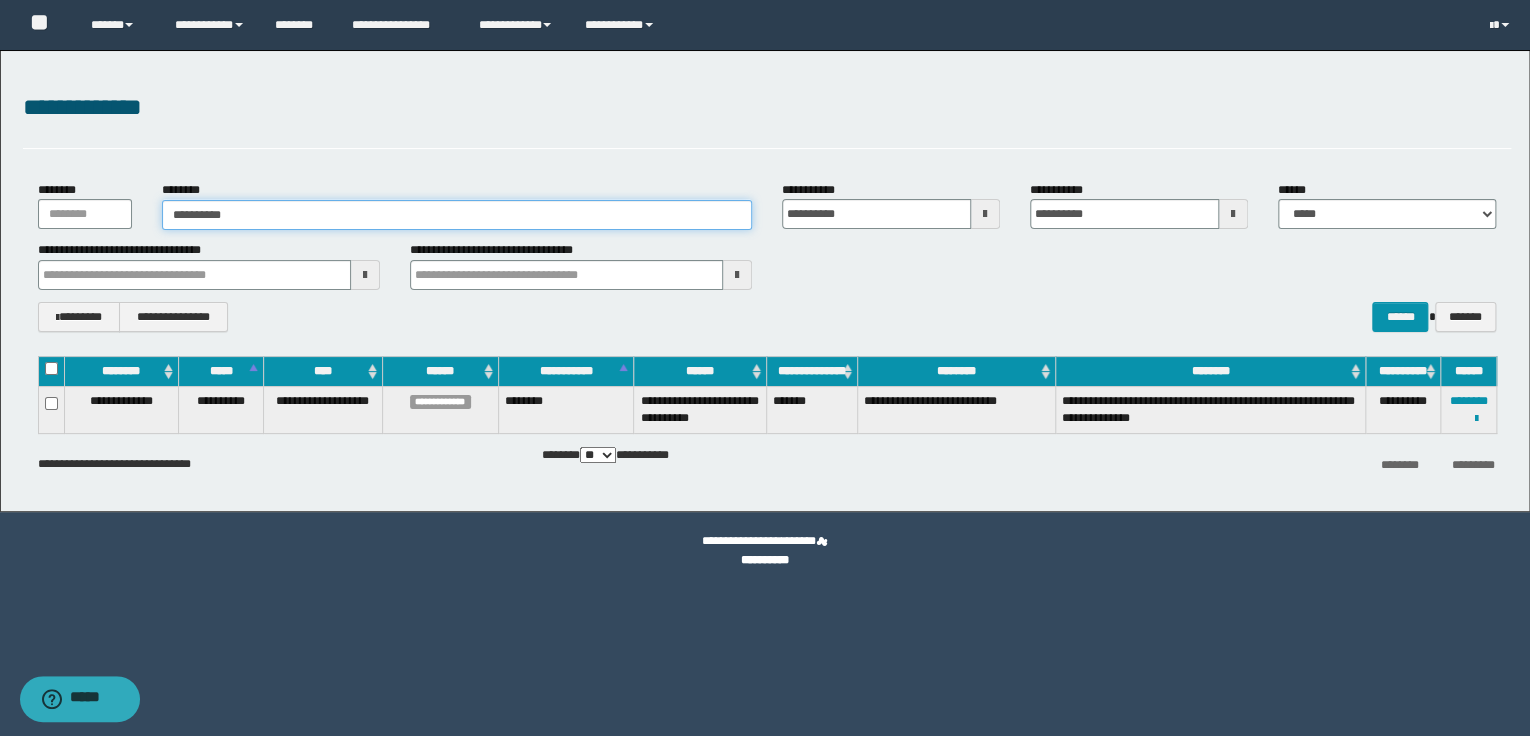 type on "**********" 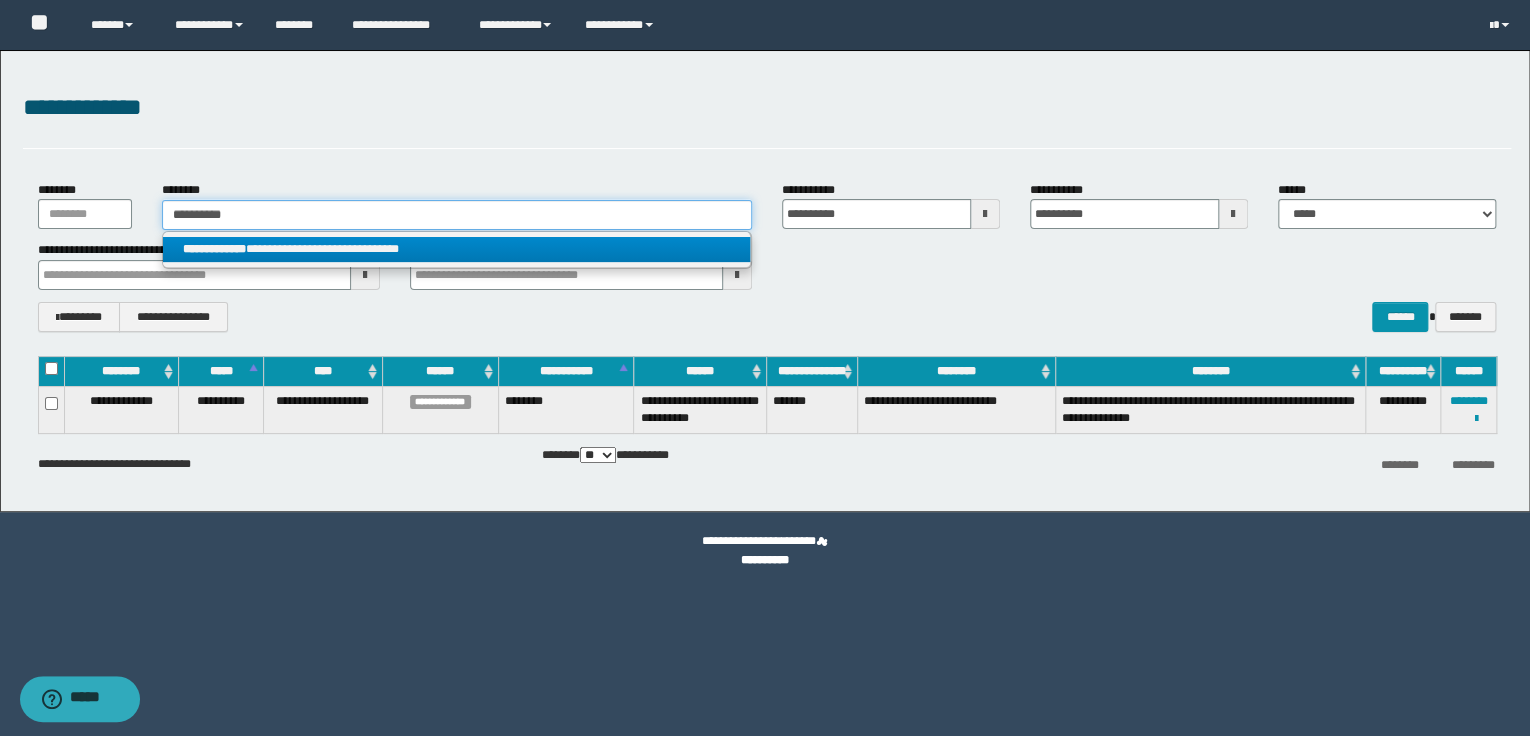 type on "**********" 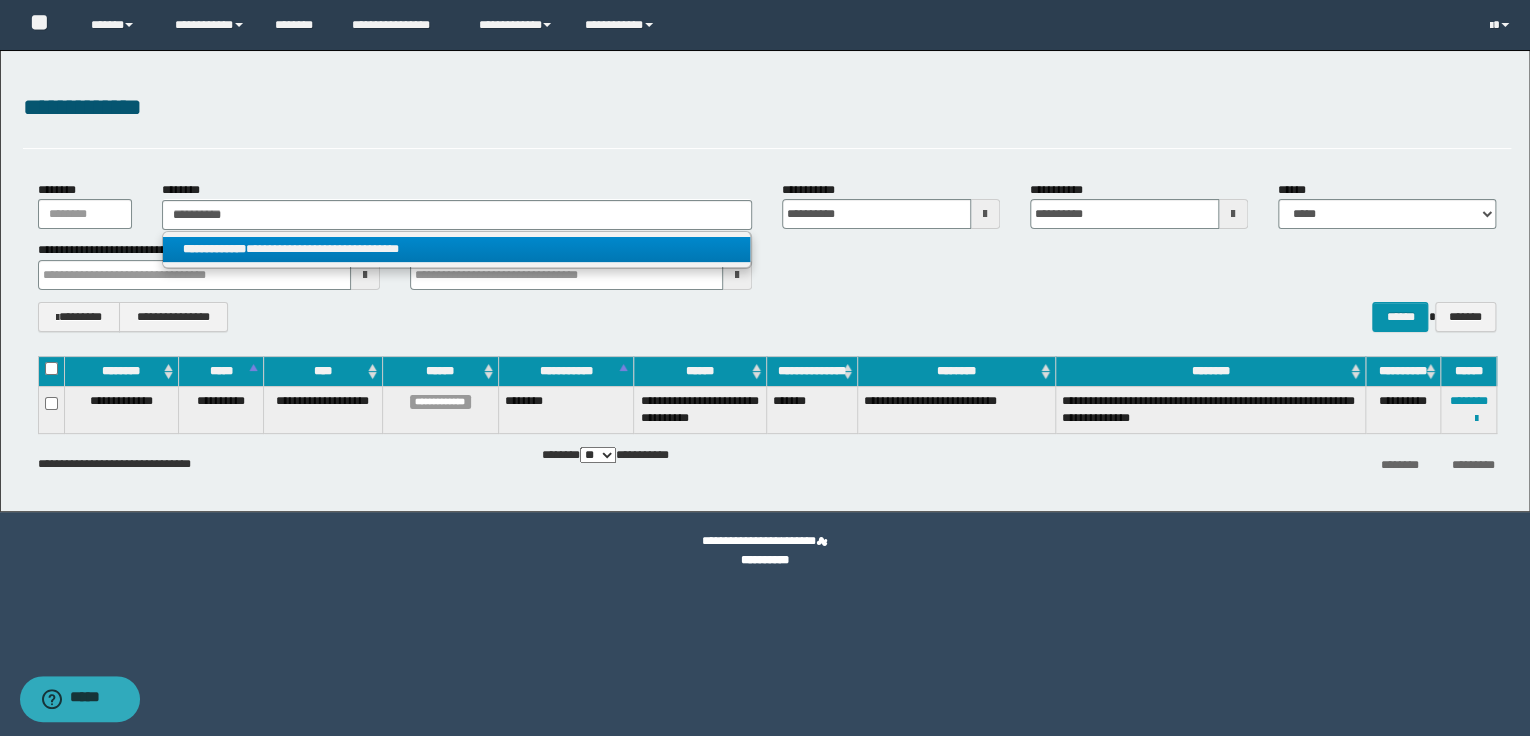 click on "**********" at bounding box center (457, 249) 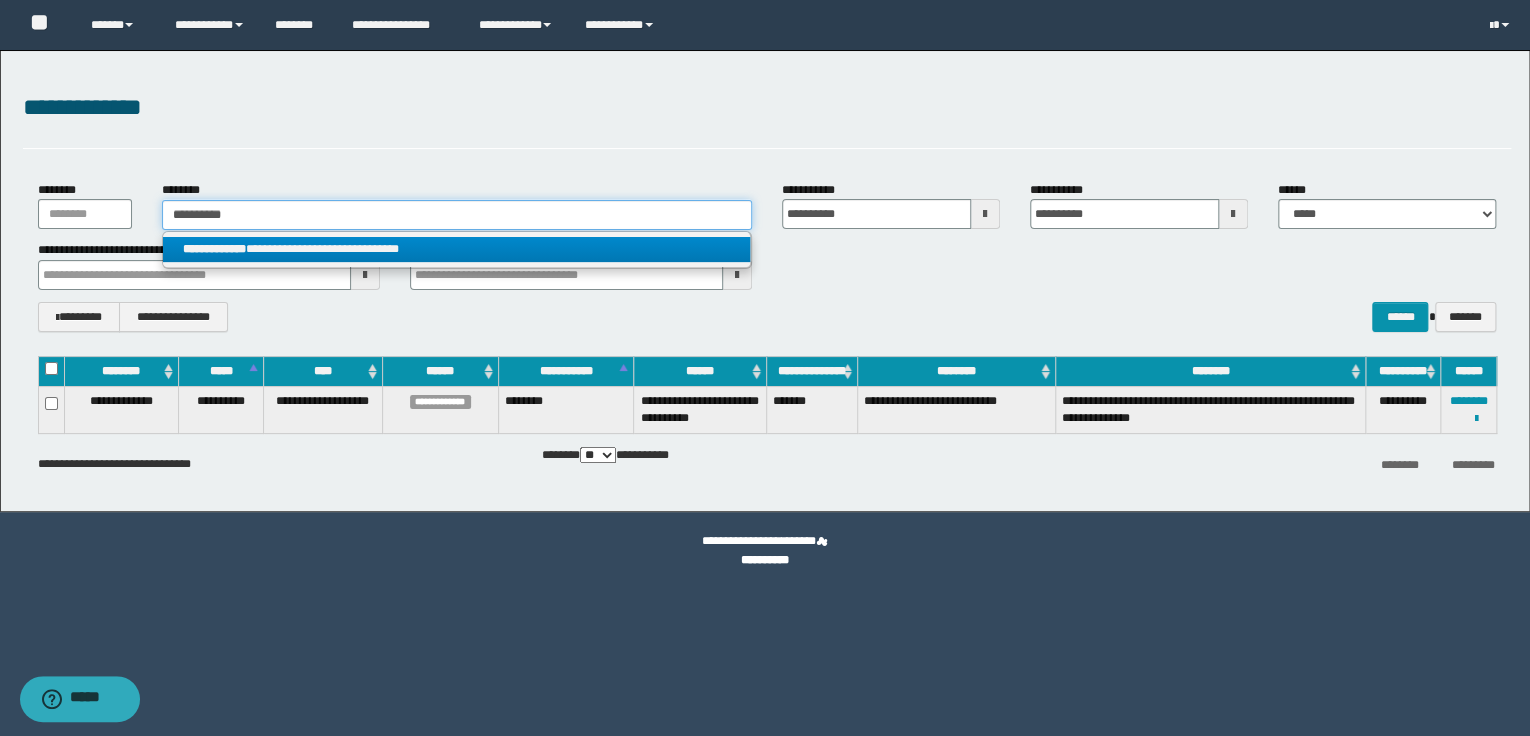 type 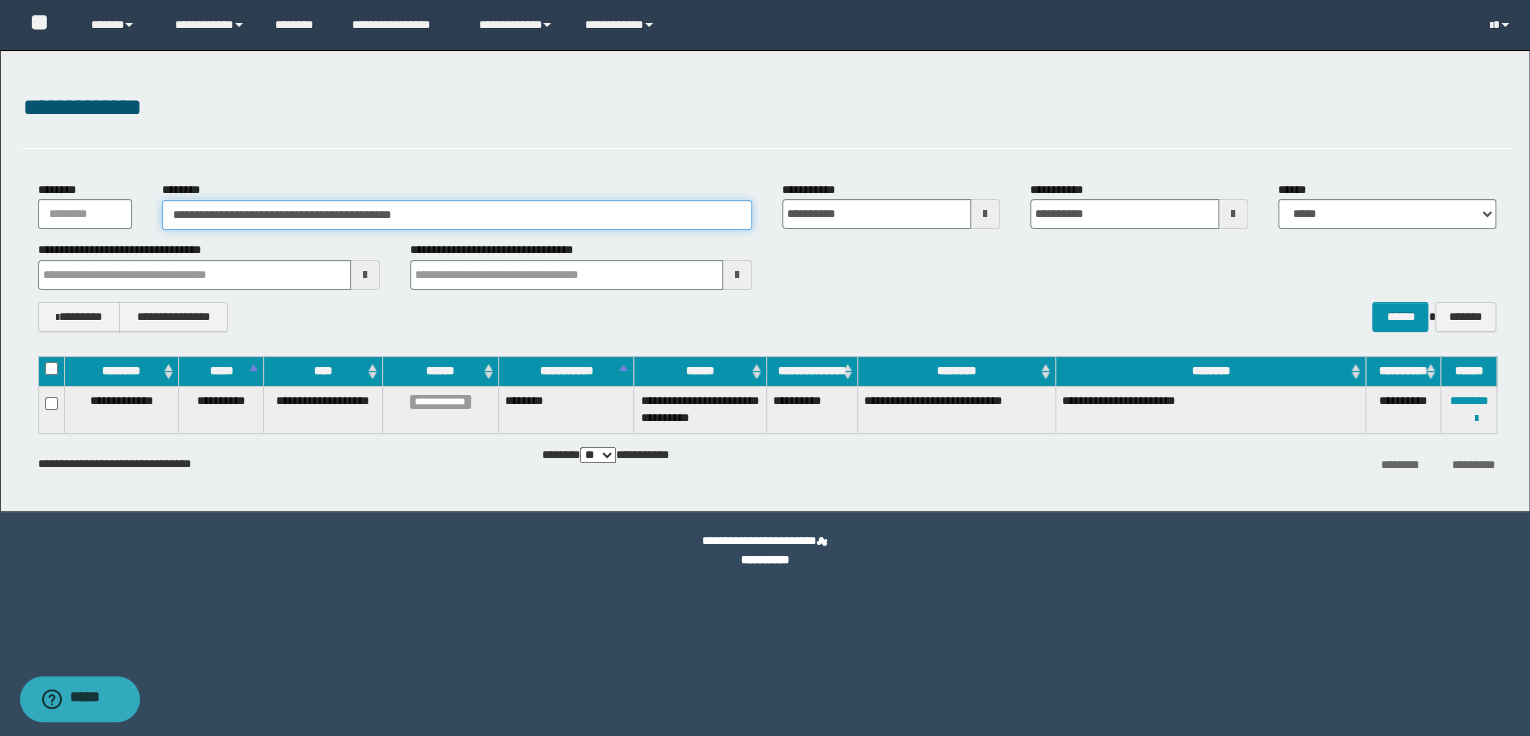 drag, startPoint x: 461, startPoint y: 212, endPoint x: 173, endPoint y: 208, distance: 288.02777 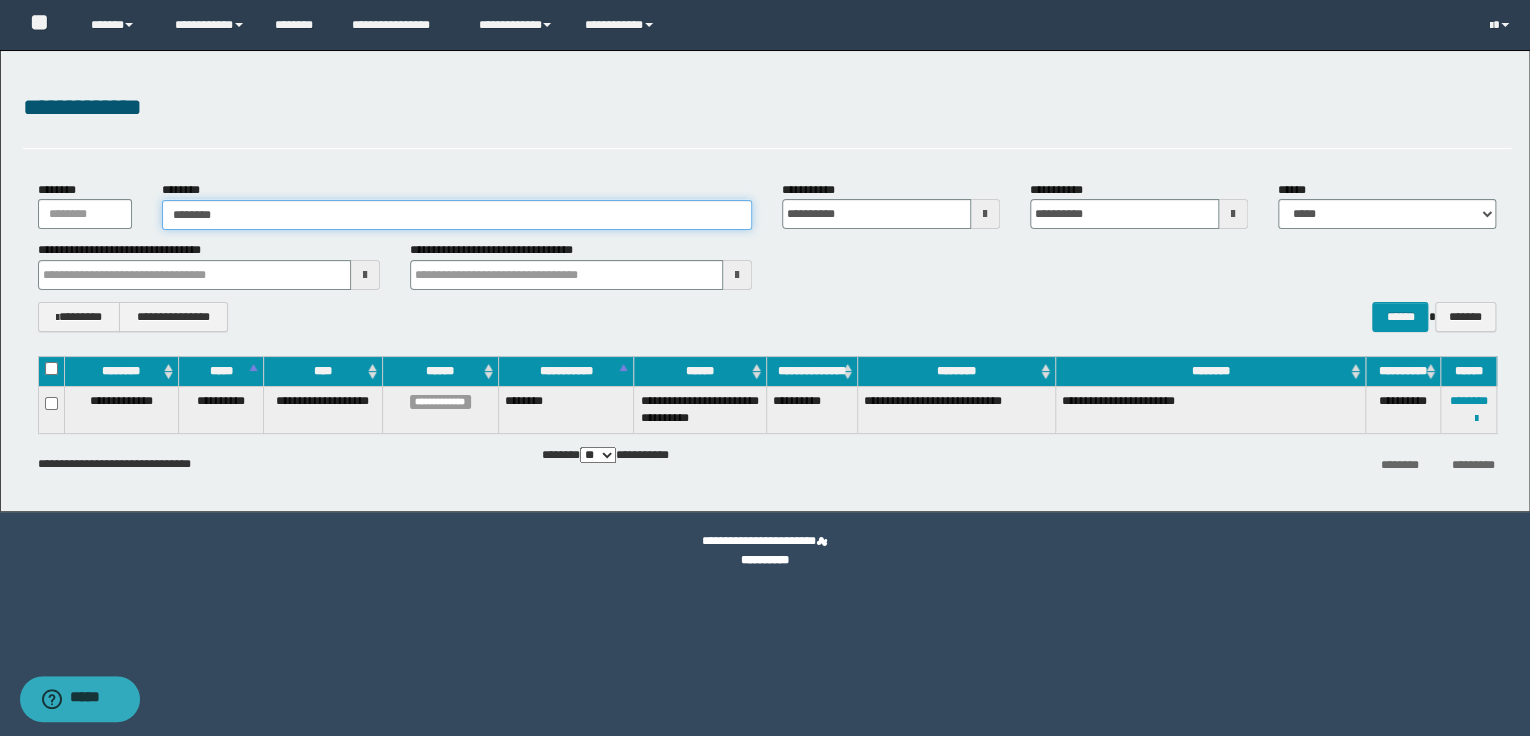 type on "********" 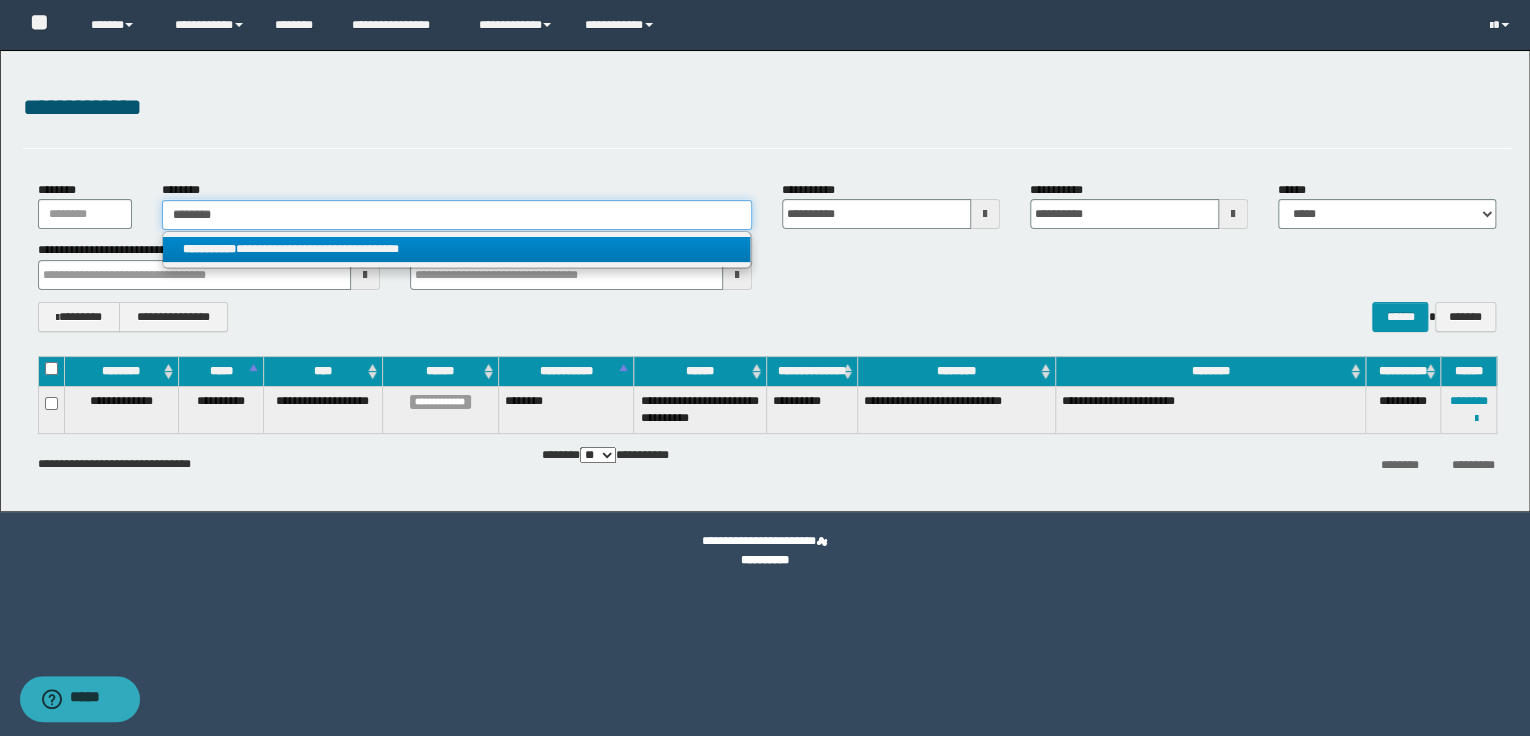type on "********" 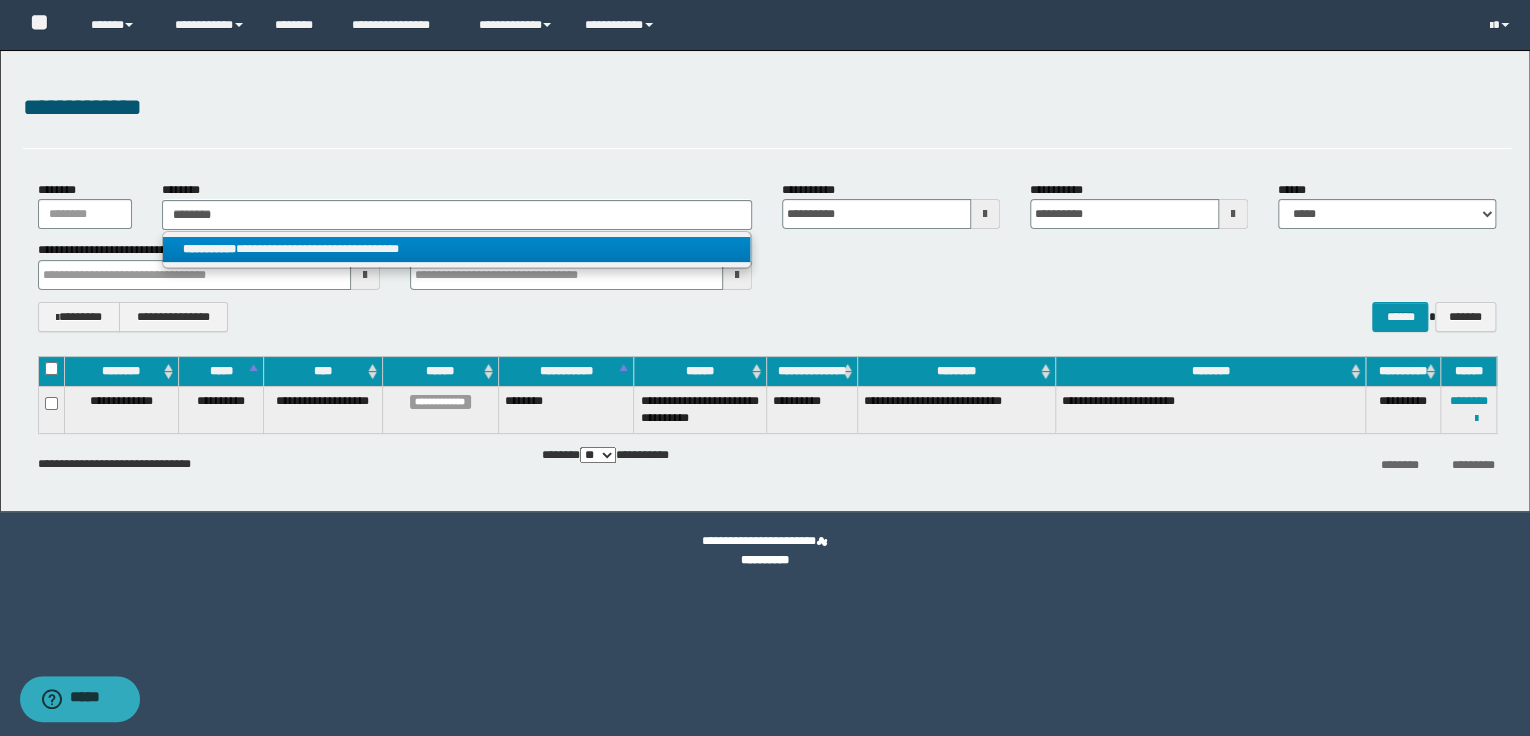 click on "**********" at bounding box center [457, 249] 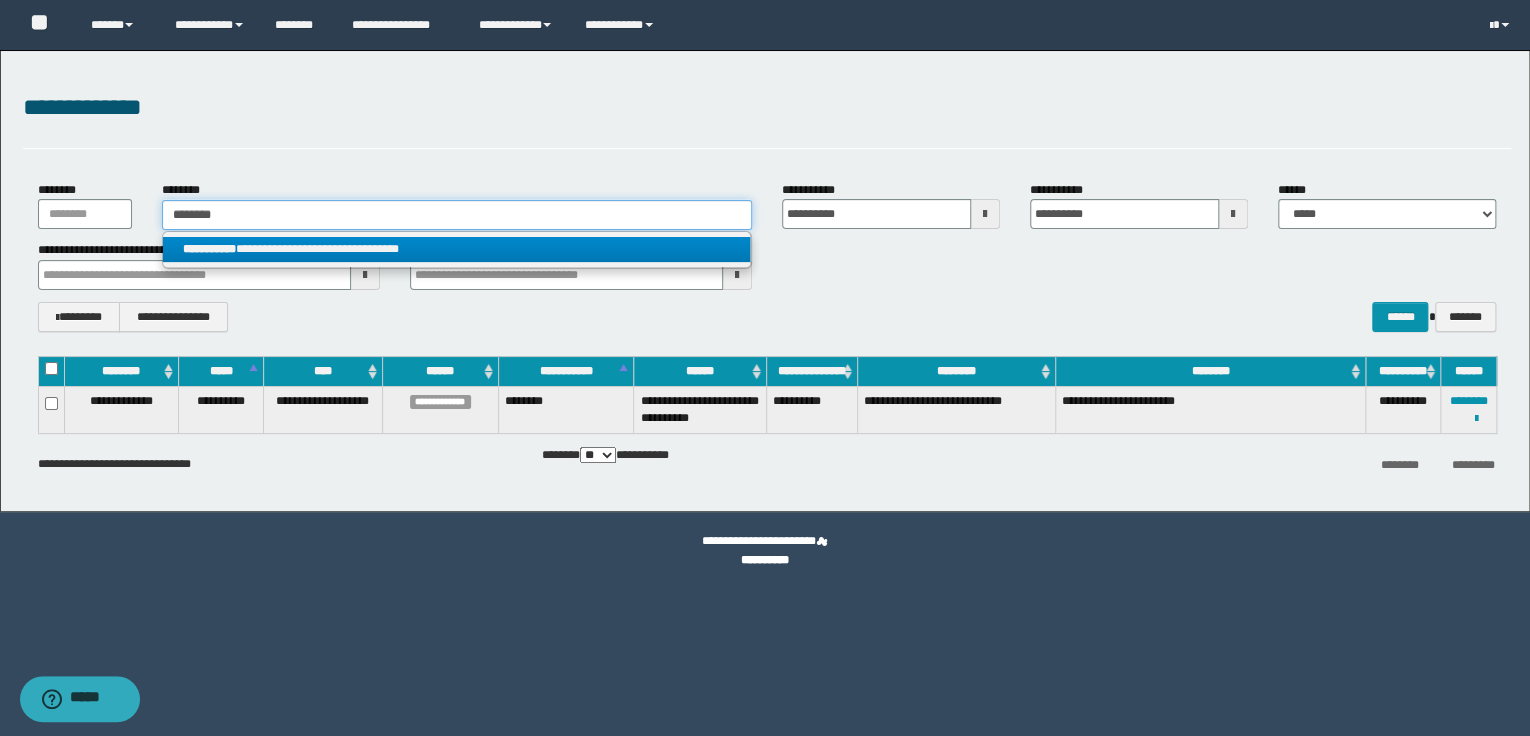 type 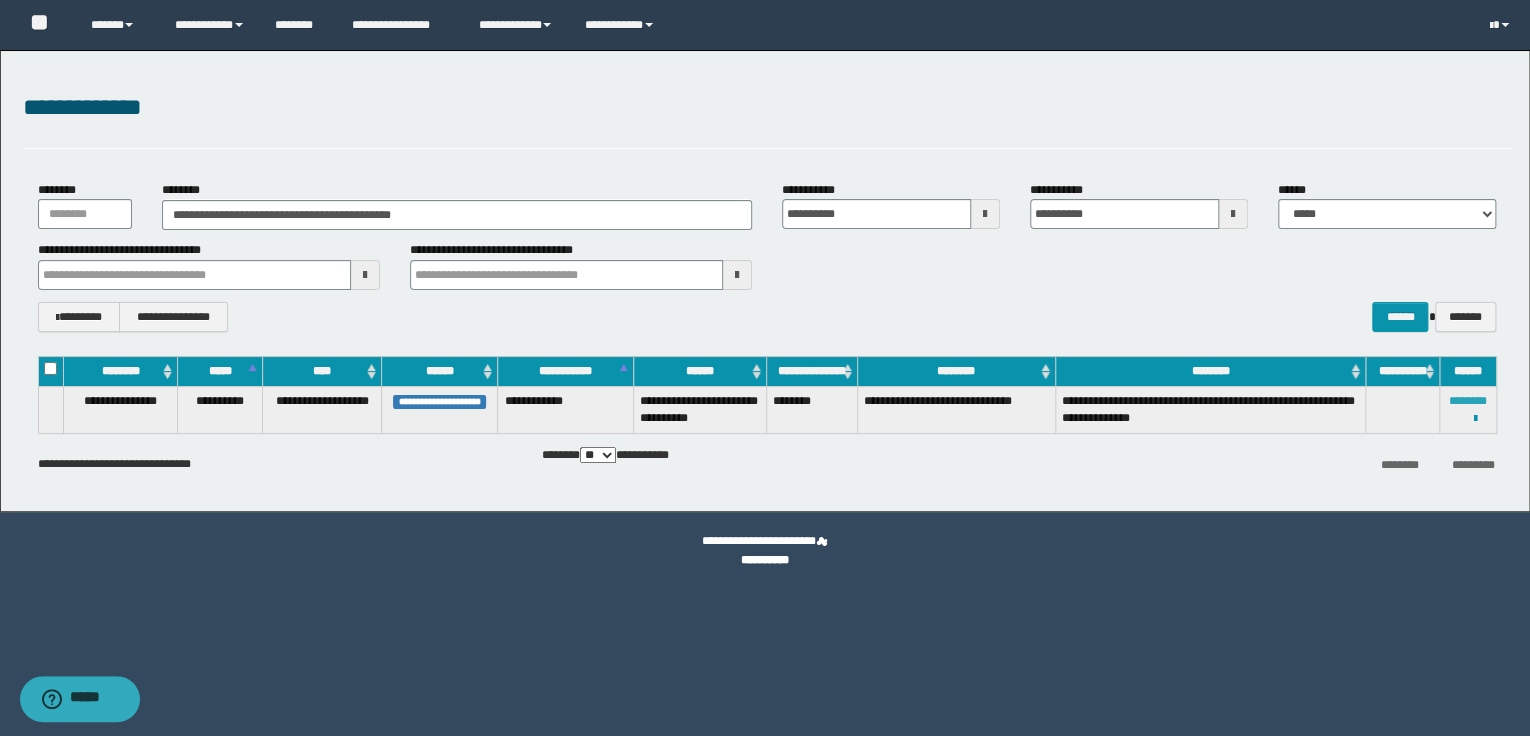 click on "********" at bounding box center [1468, 401] 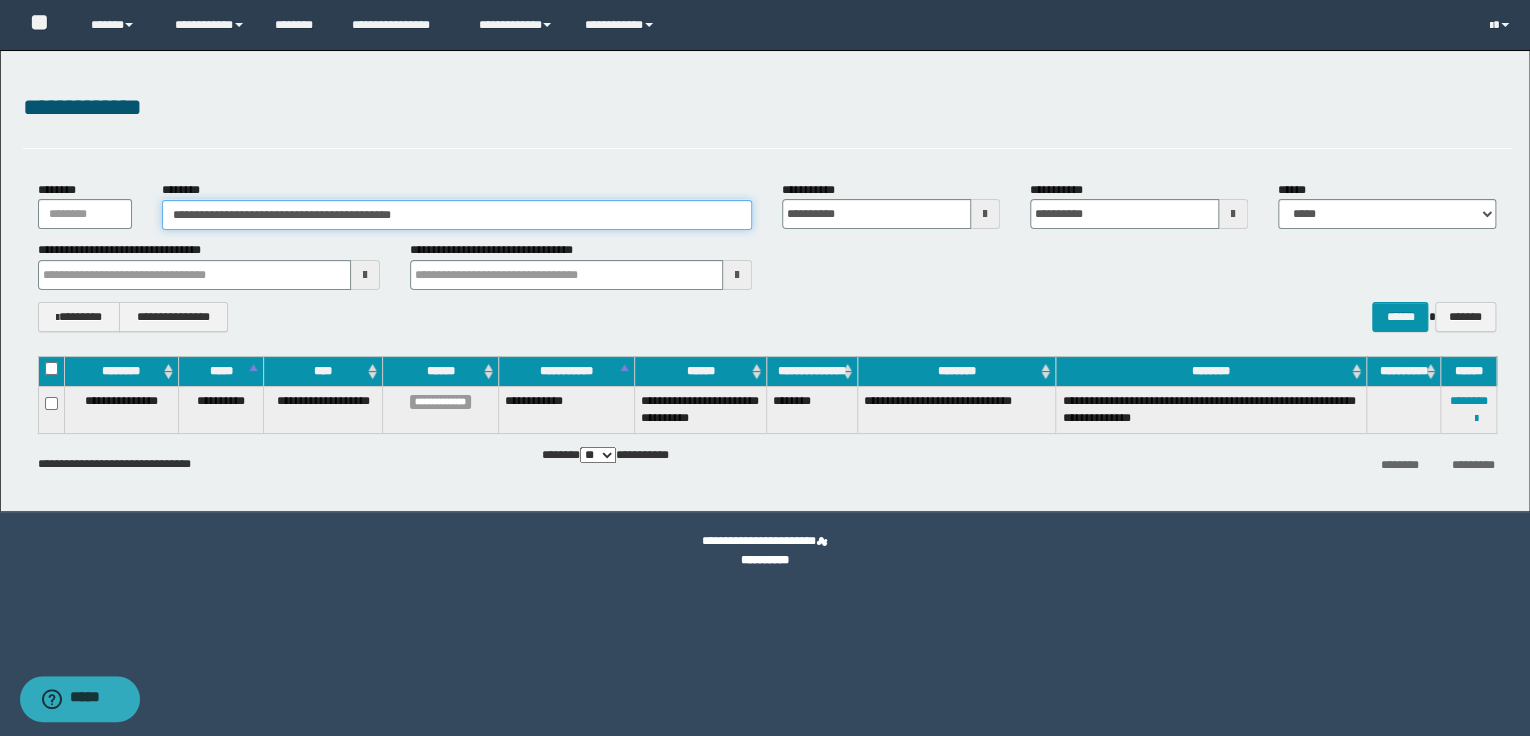 drag, startPoint x: 480, startPoint y: 217, endPoint x: 169, endPoint y: 205, distance: 311.2314 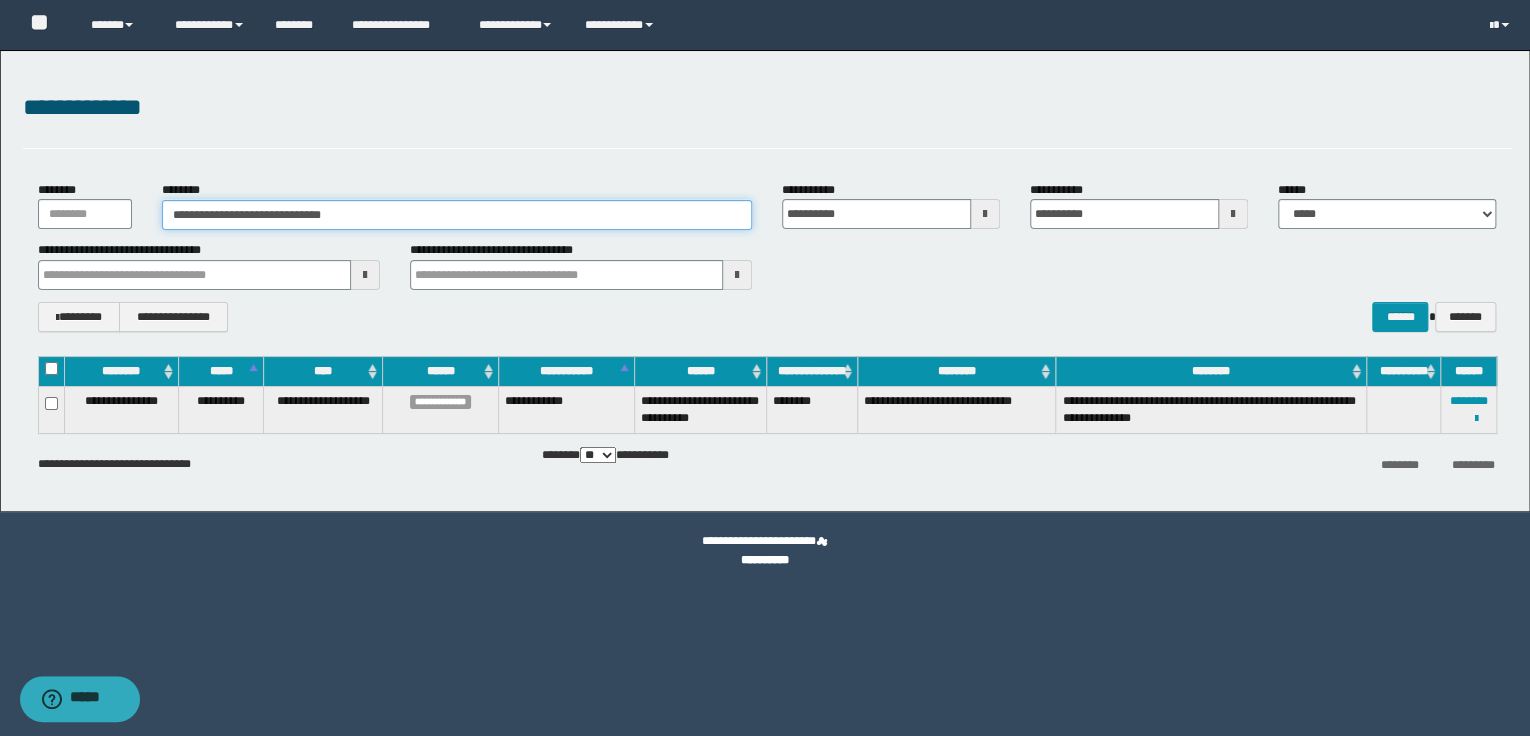 type on "**********" 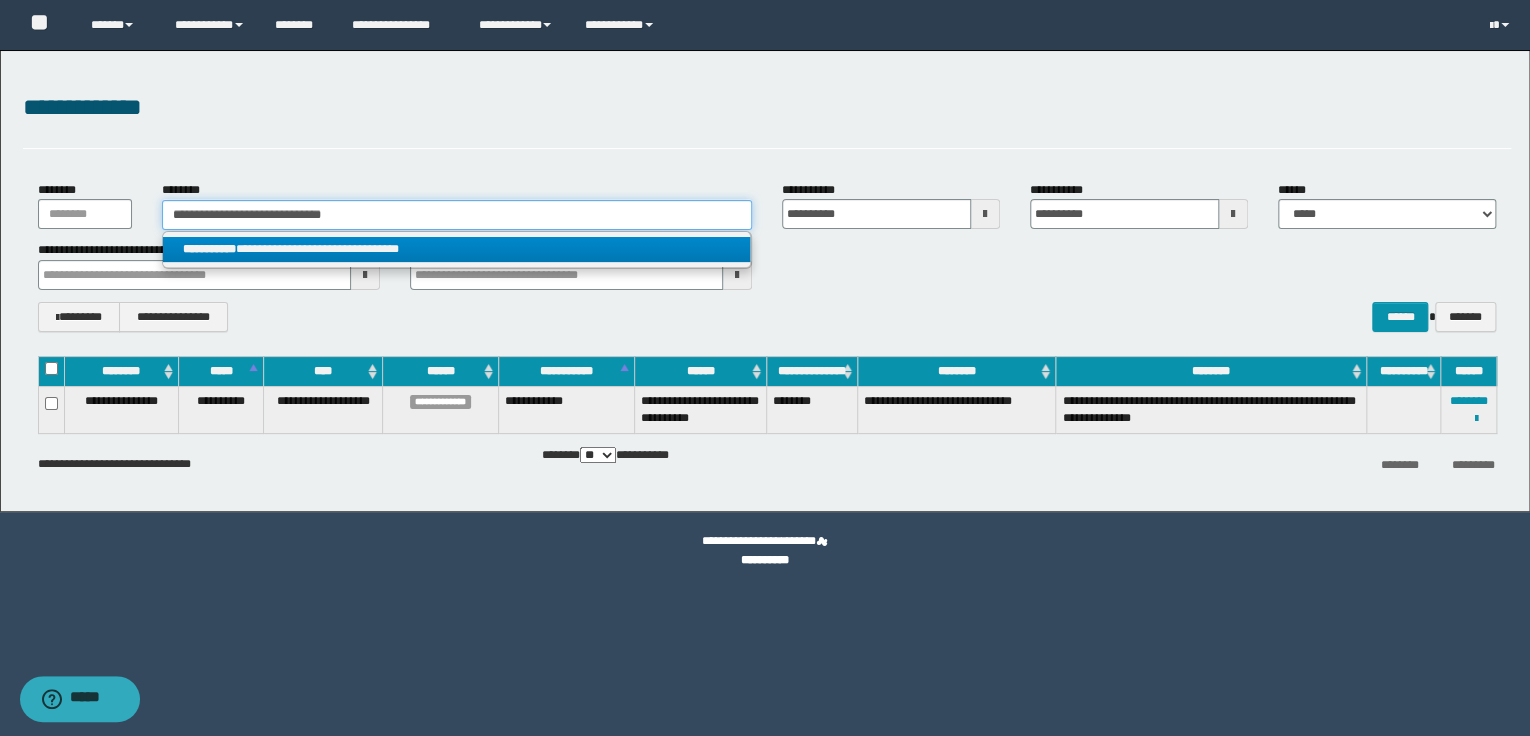 type on "**********" 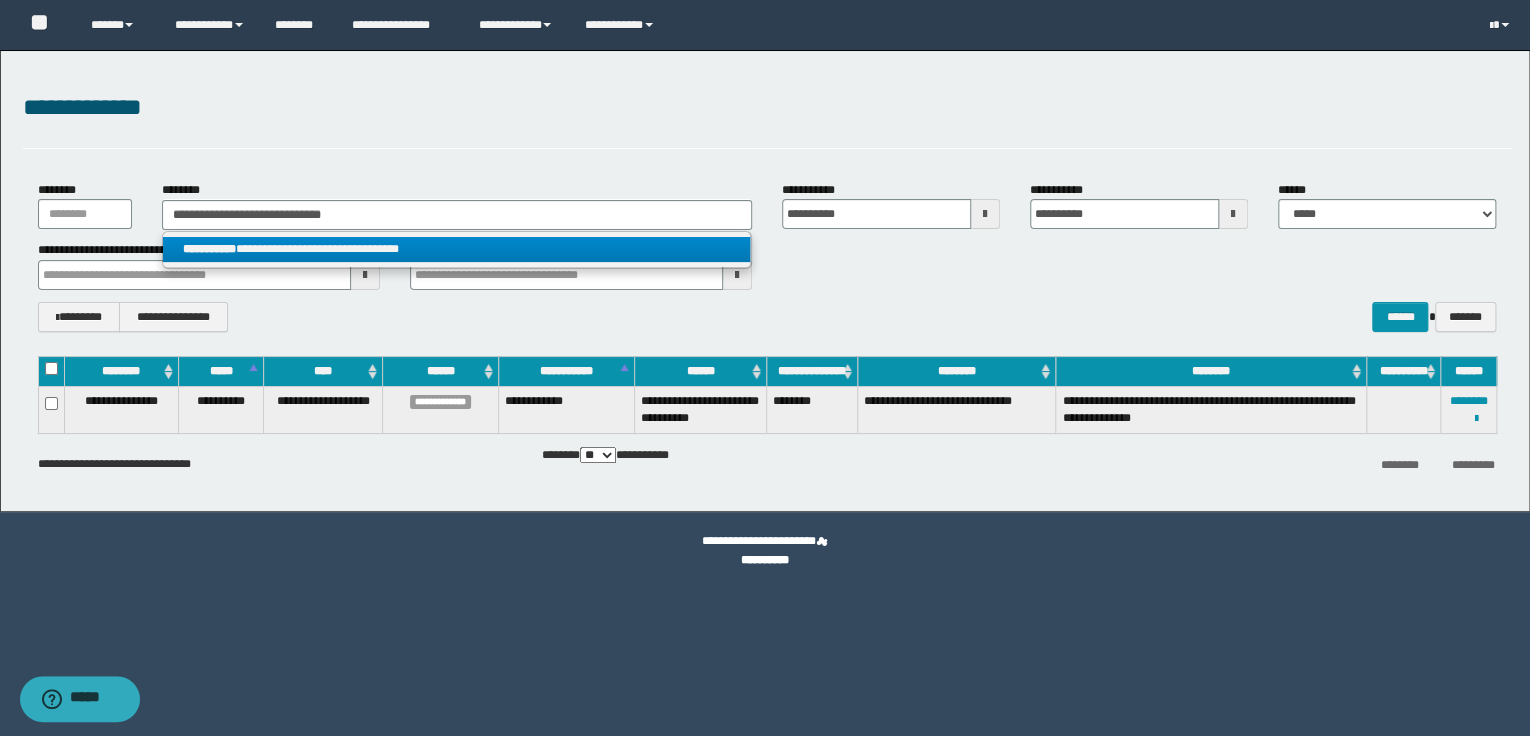 click on "**********" at bounding box center [457, 249] 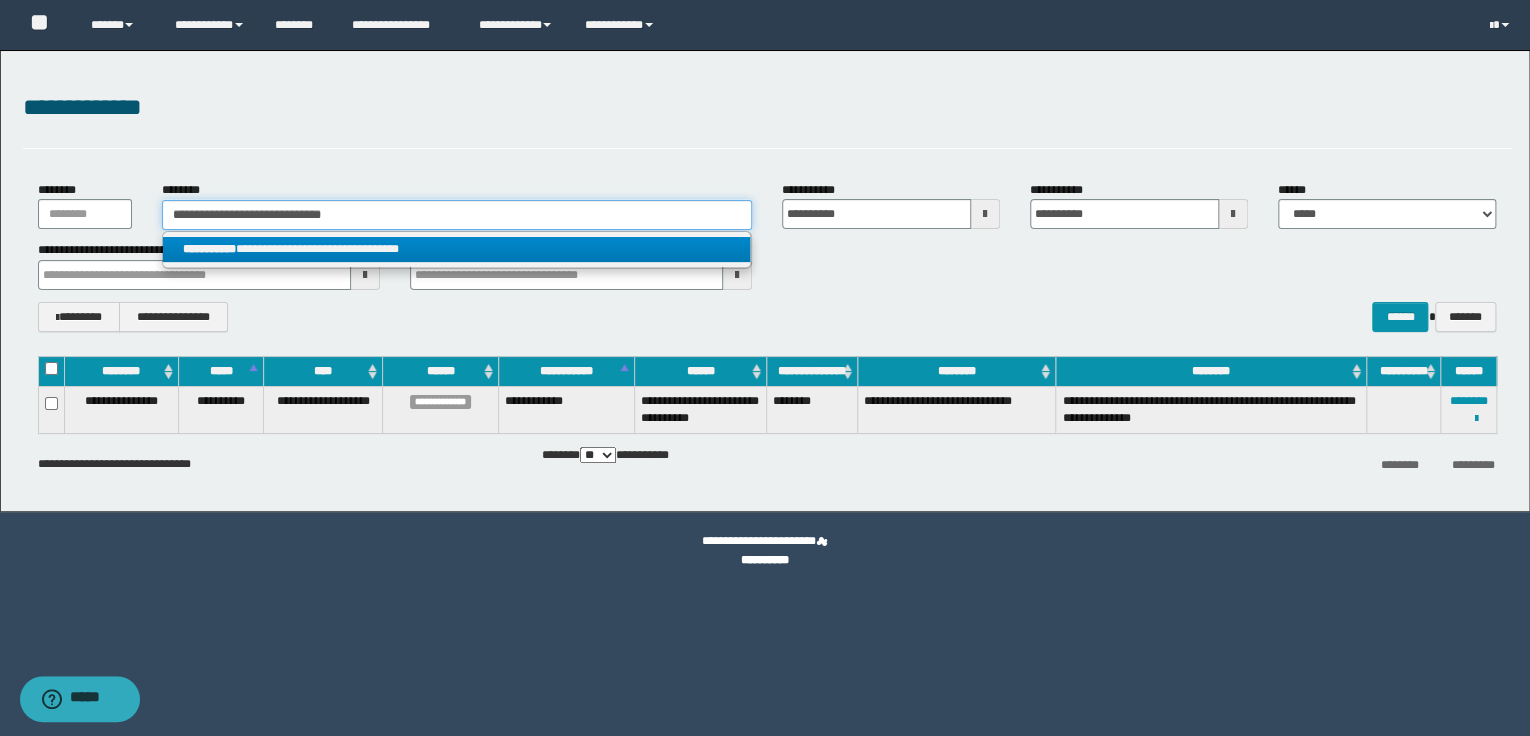 type 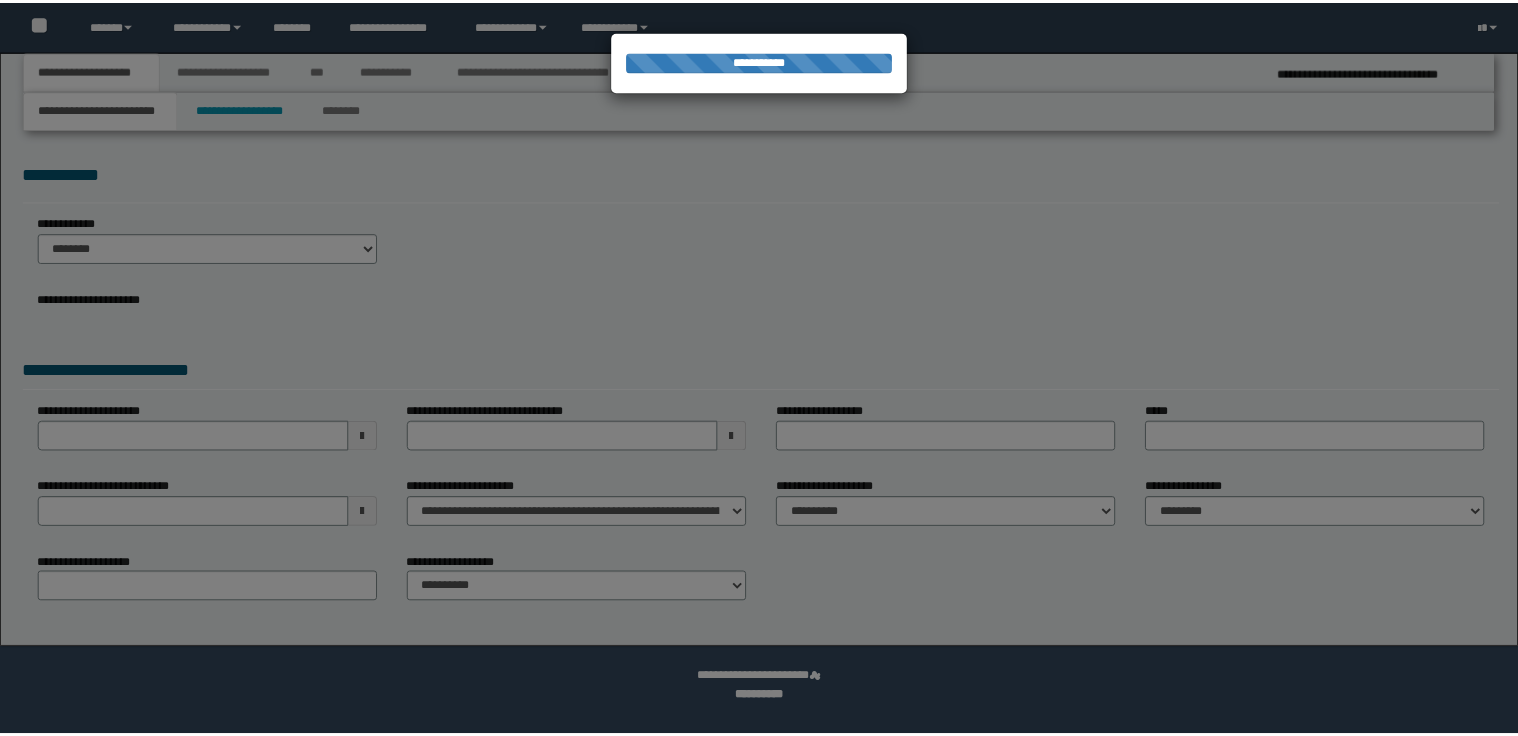 scroll, scrollTop: 0, scrollLeft: 0, axis: both 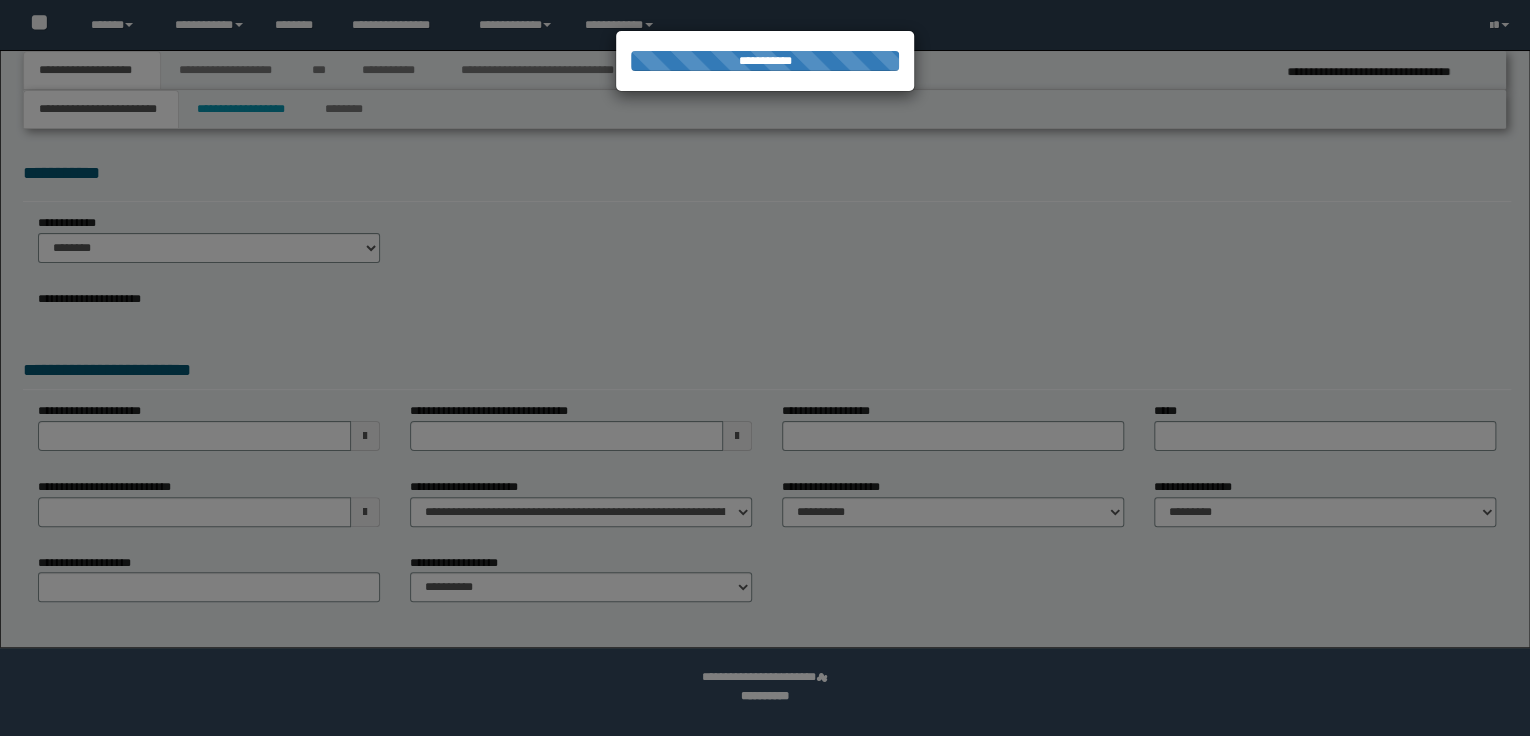select on "*" 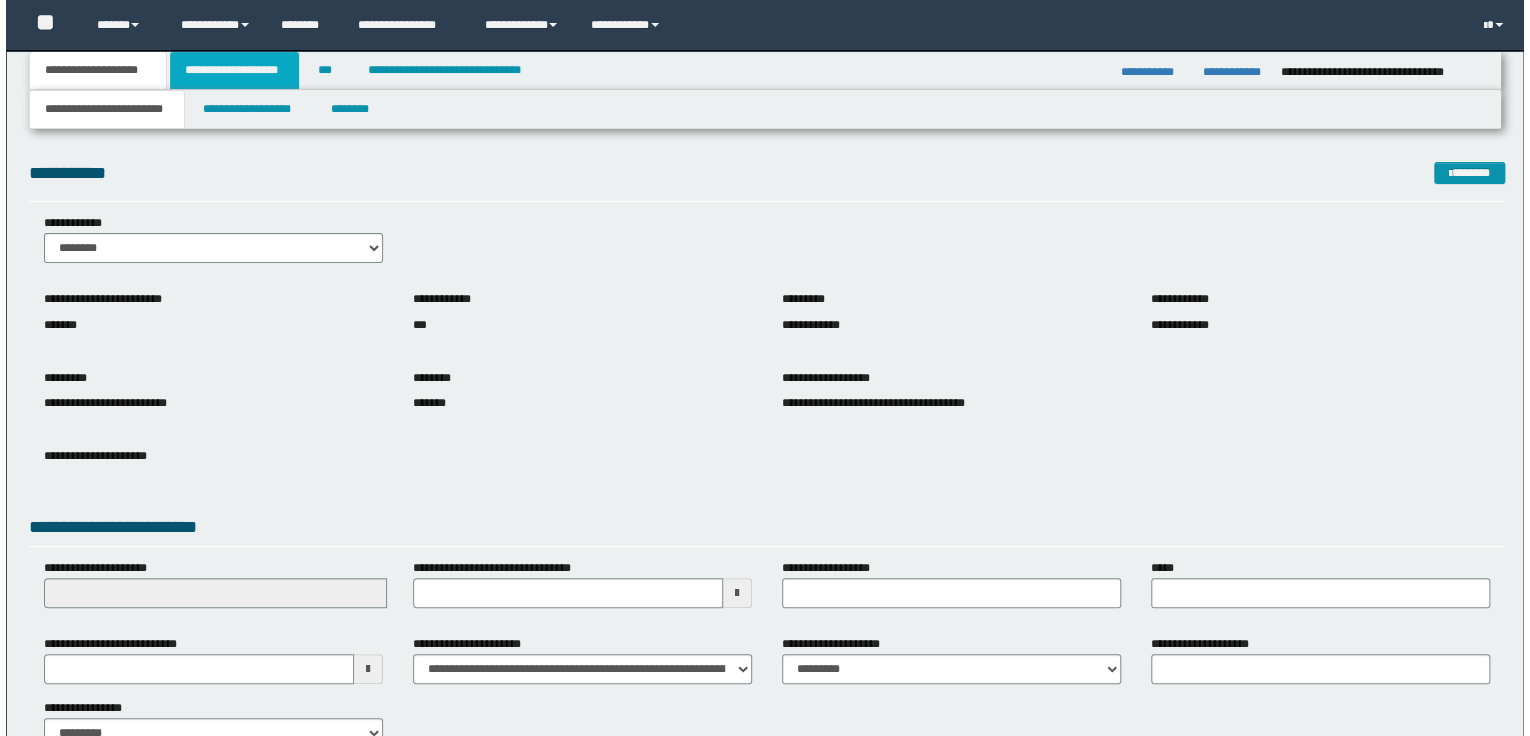 scroll, scrollTop: 0, scrollLeft: 0, axis: both 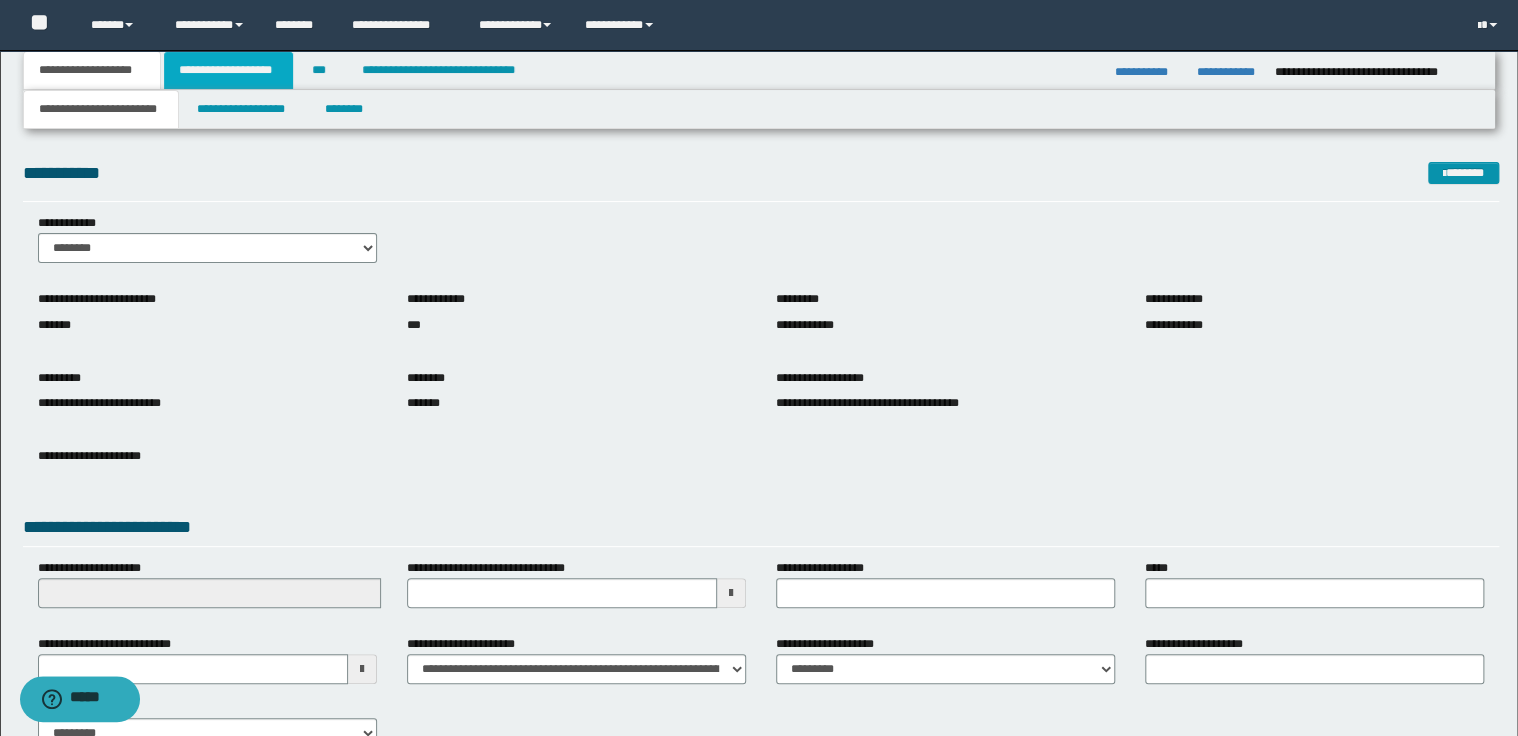click on "**********" at bounding box center (228, 70) 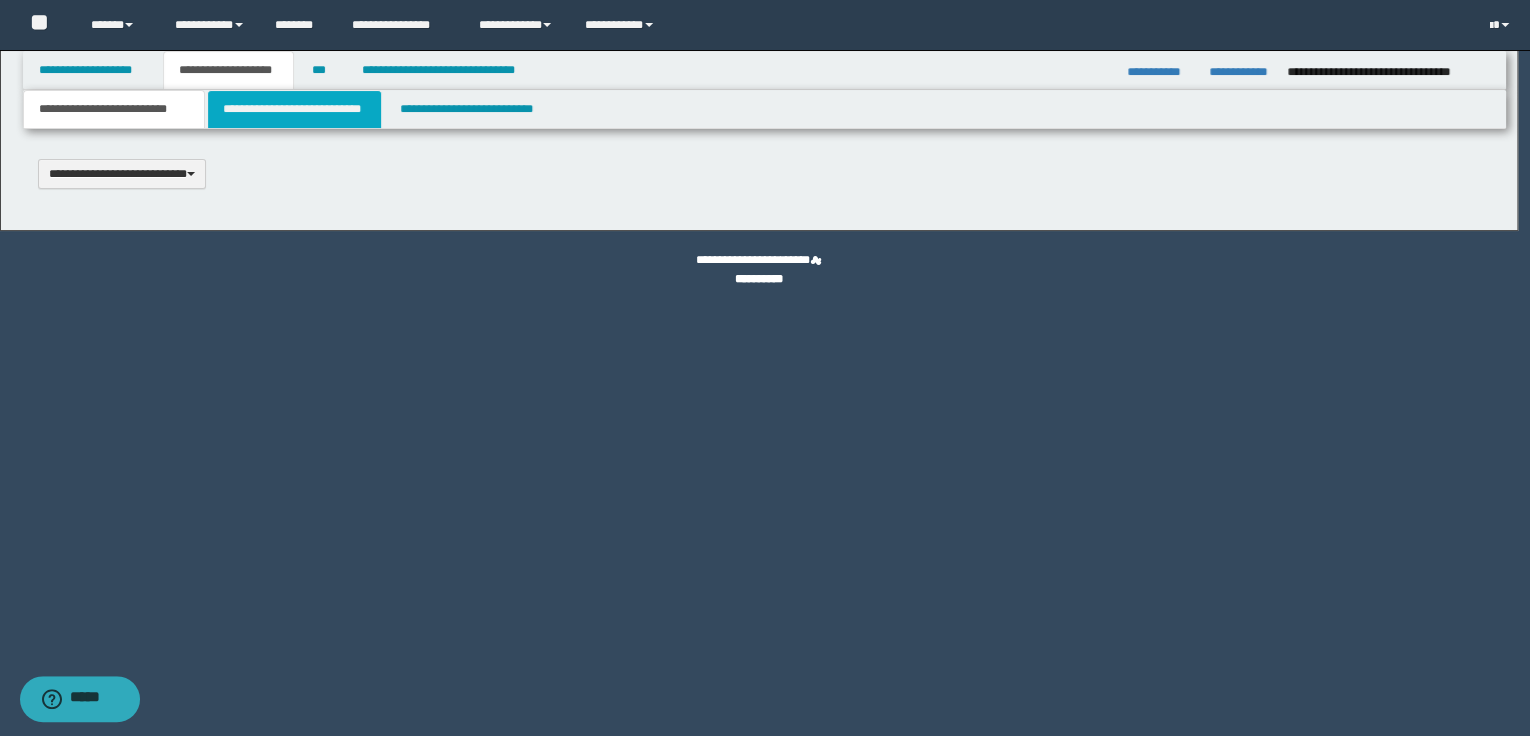 type 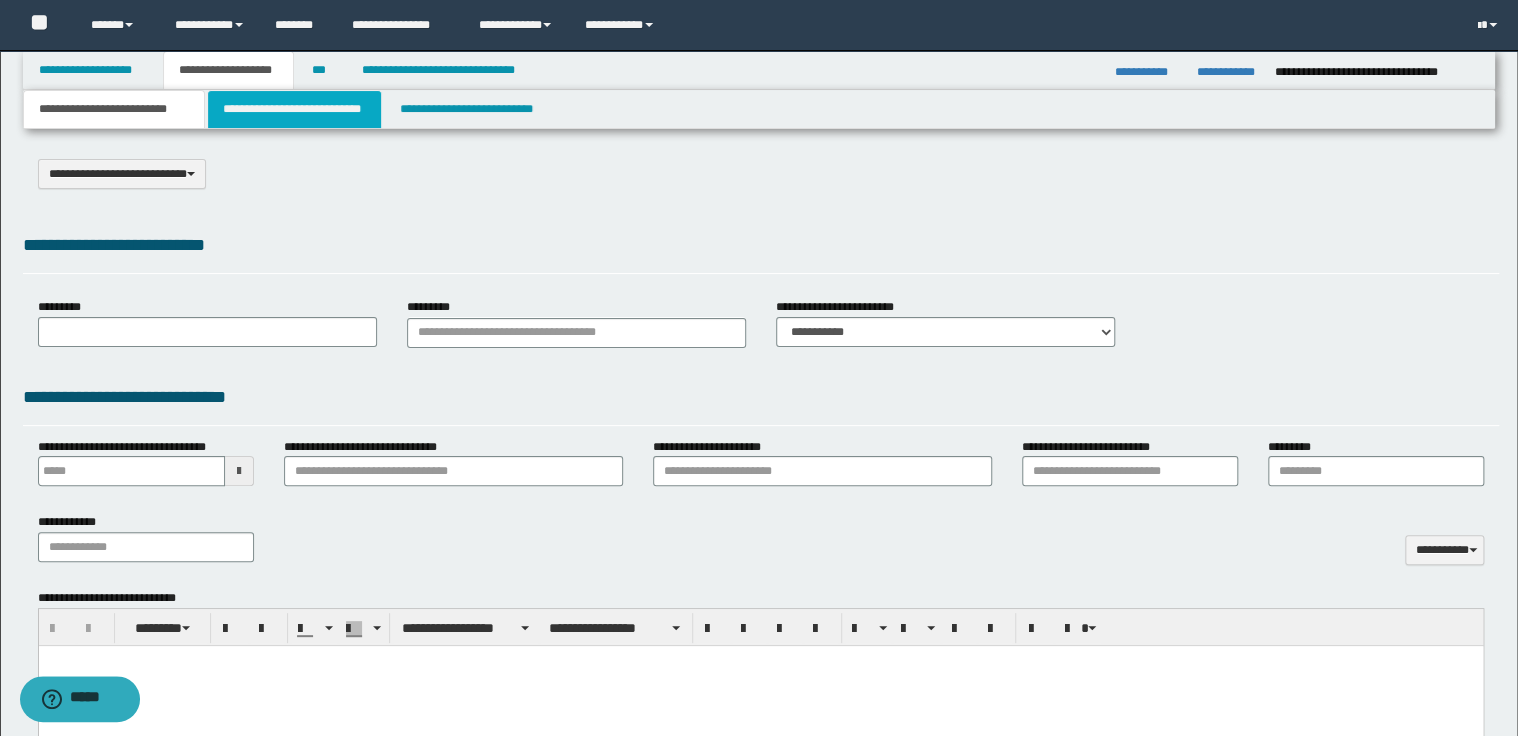 click on "**********" at bounding box center (294, 109) 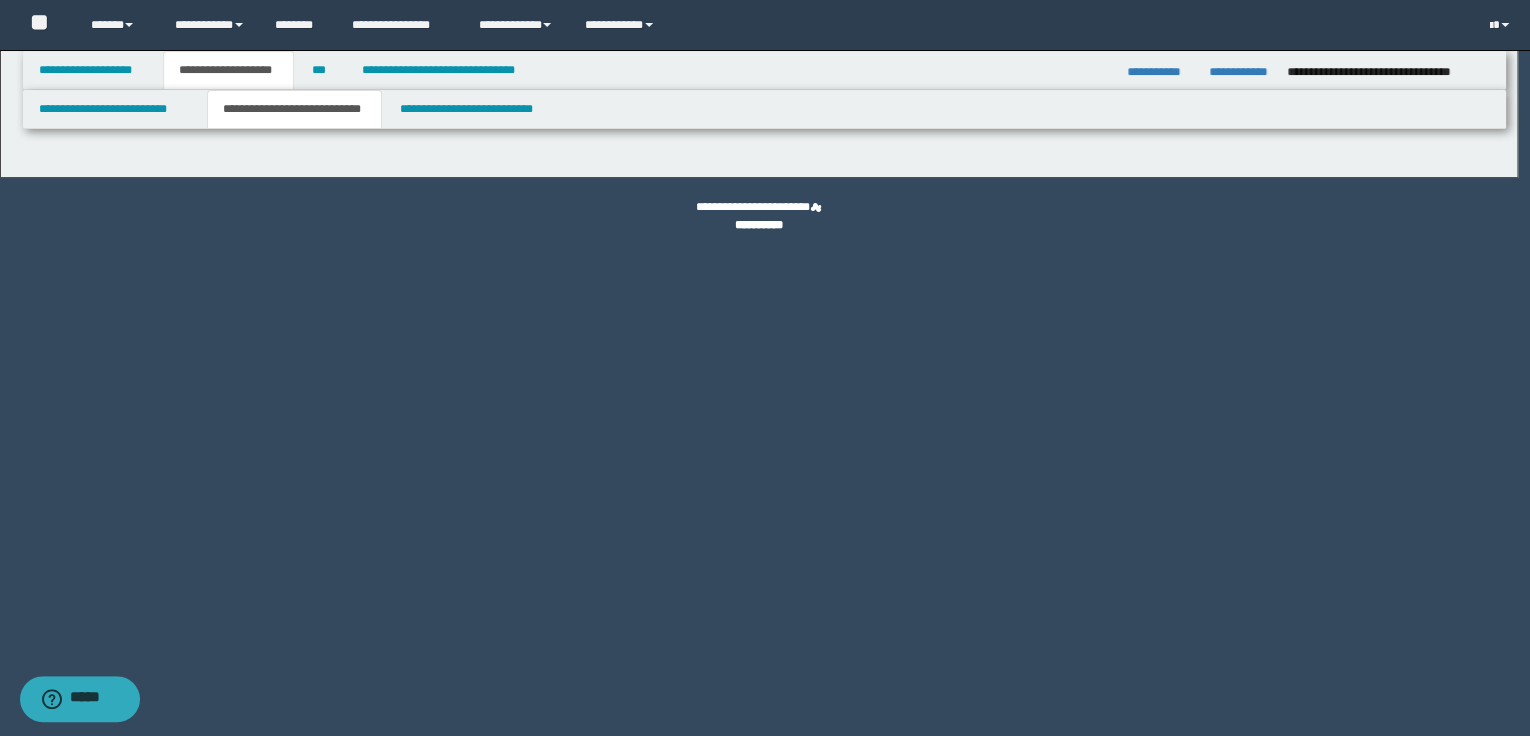 select on "*" 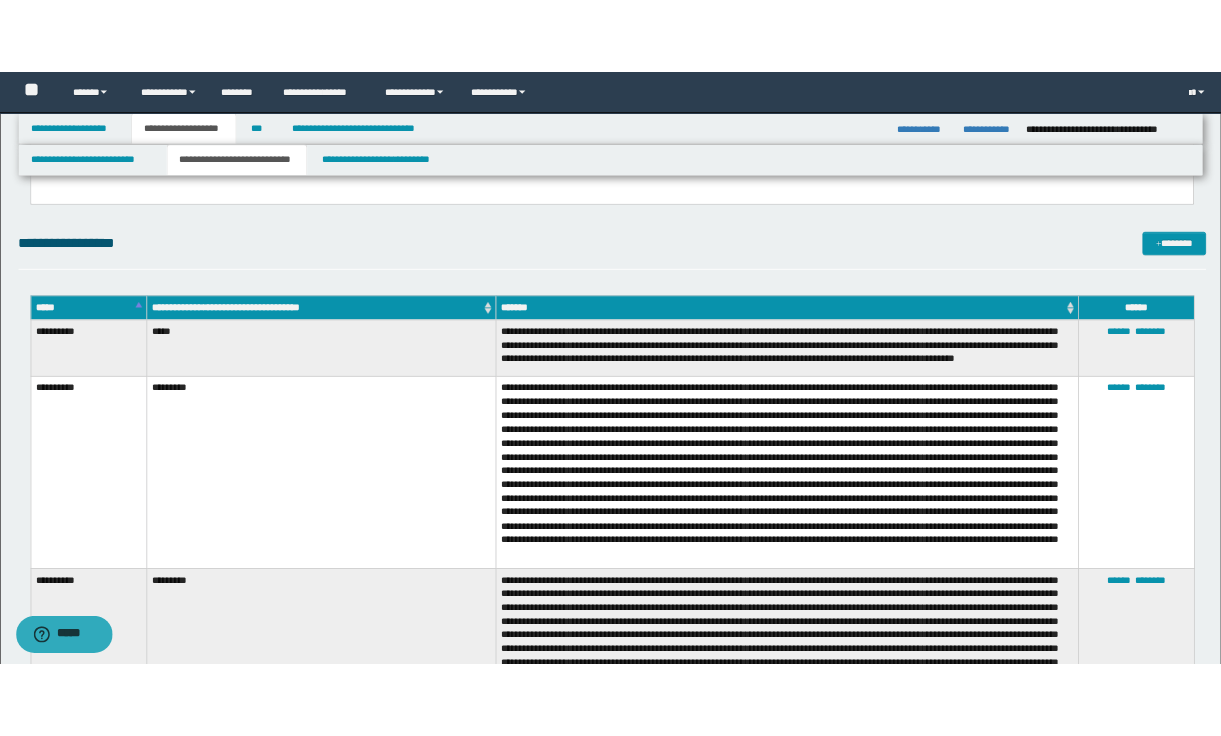 scroll, scrollTop: 1680, scrollLeft: 0, axis: vertical 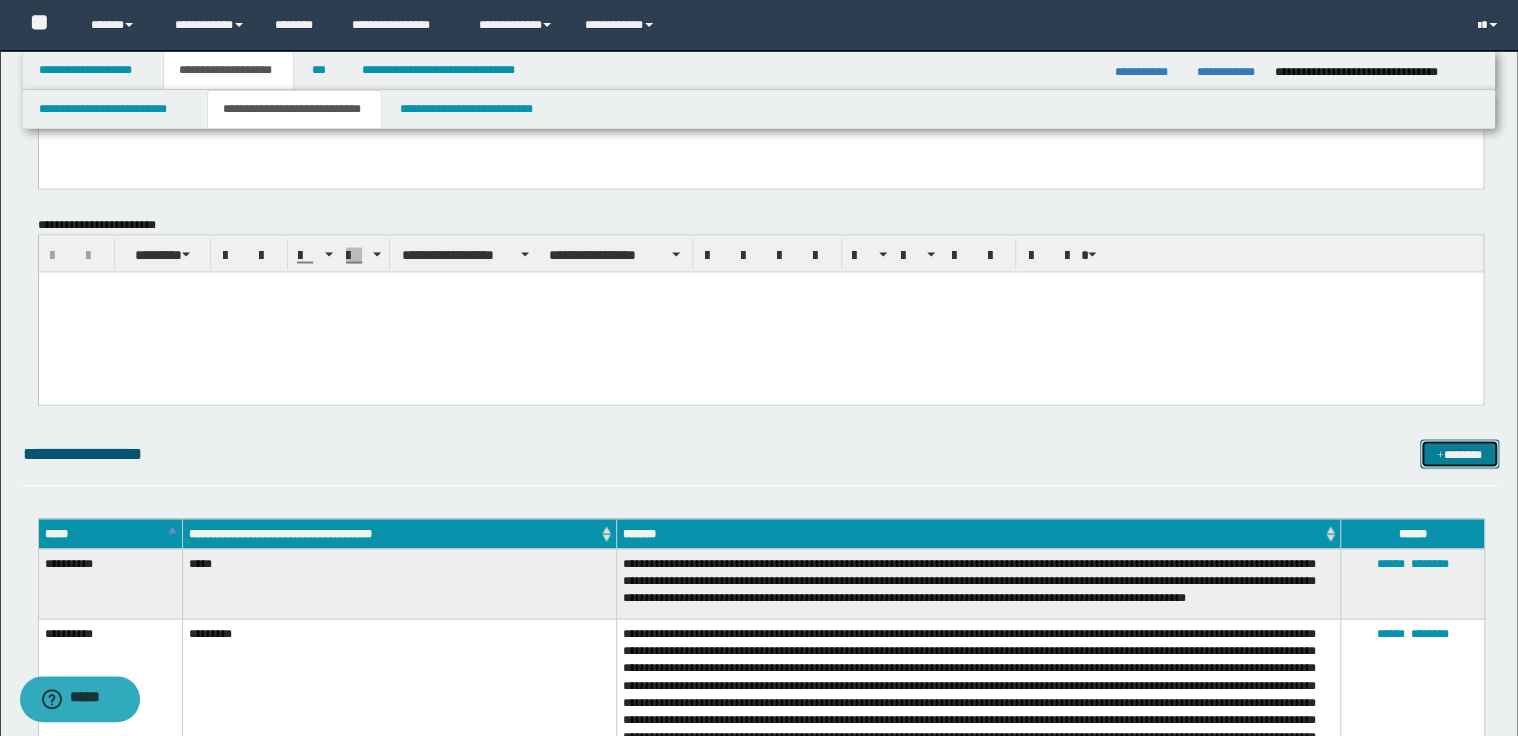 click on "*******" at bounding box center [1459, 454] 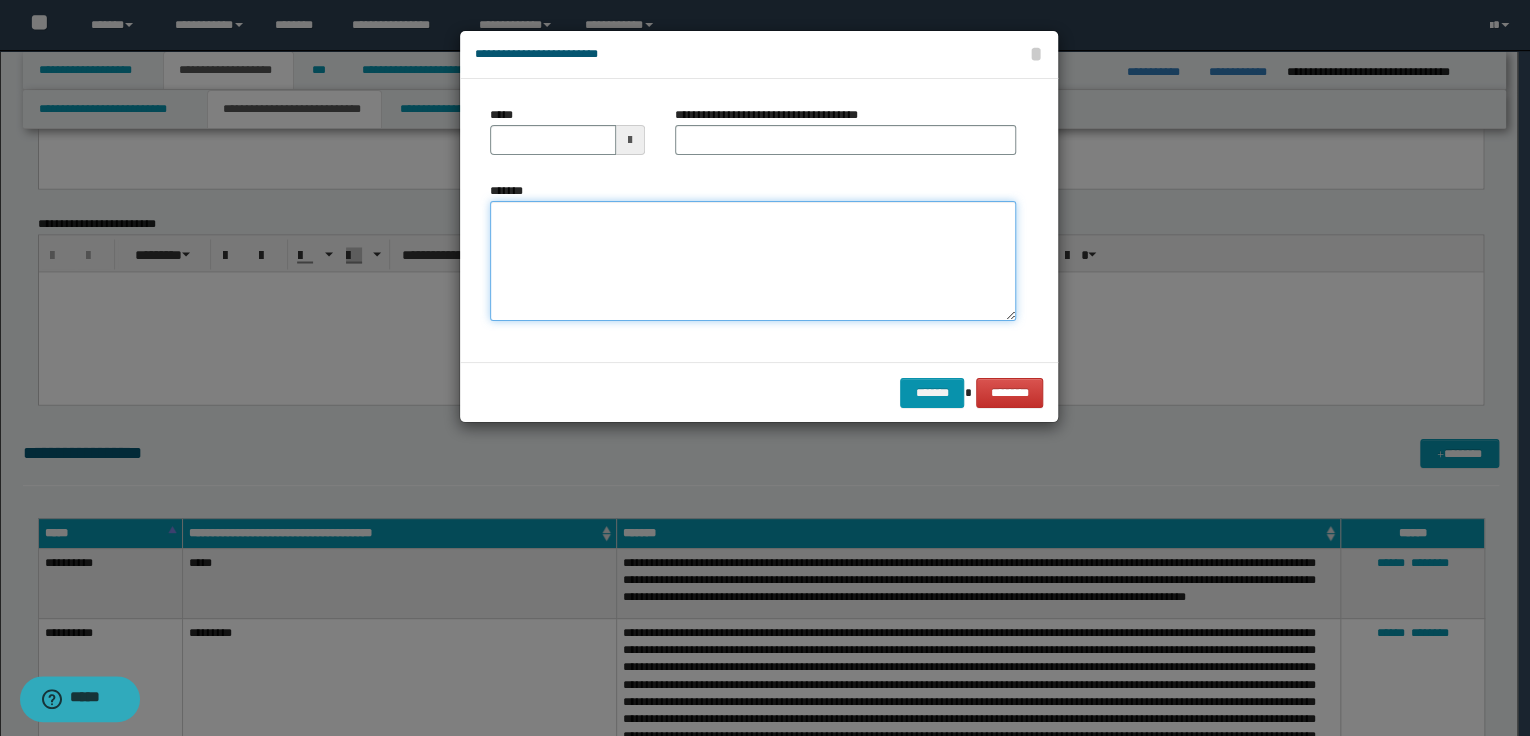 click on "*******" at bounding box center [753, 261] 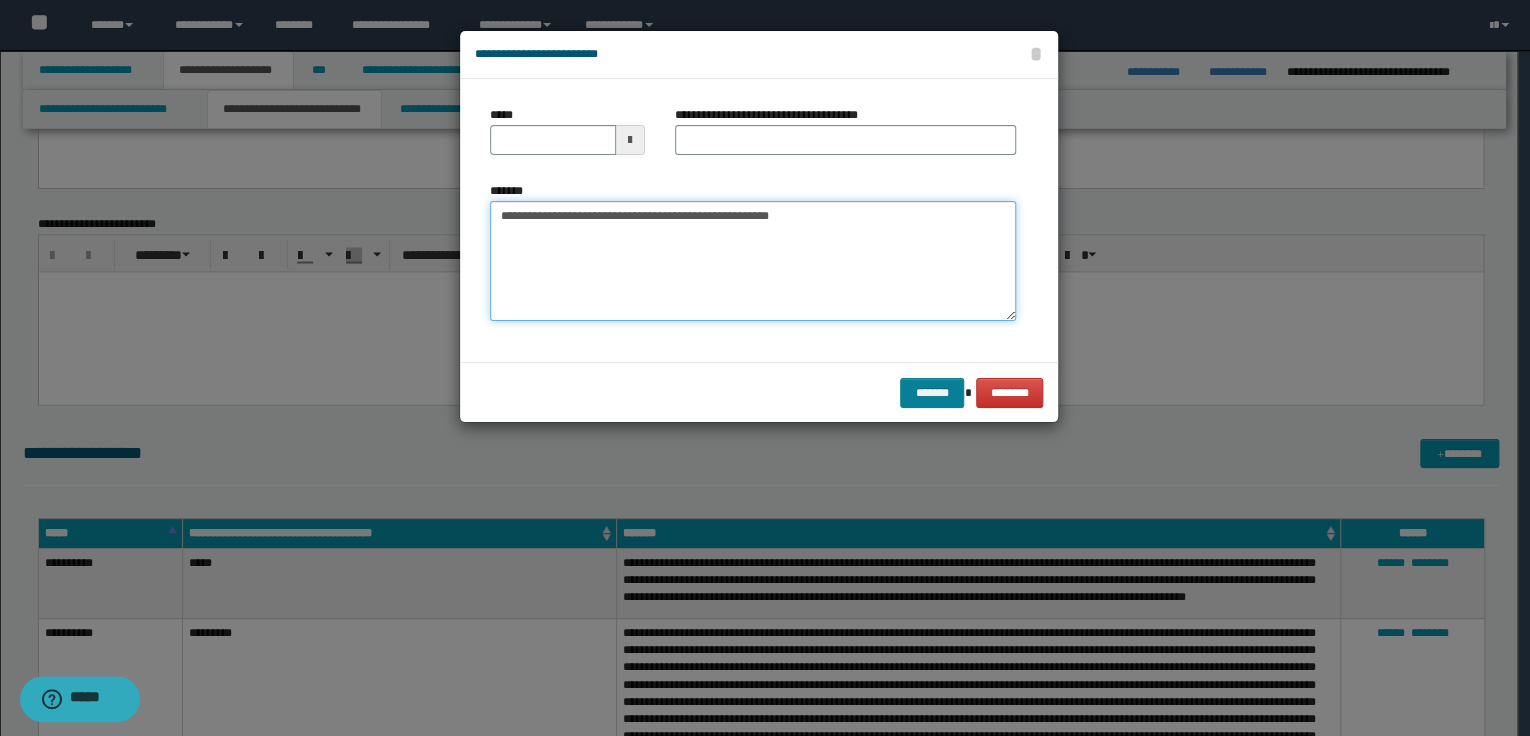 type on "**********" 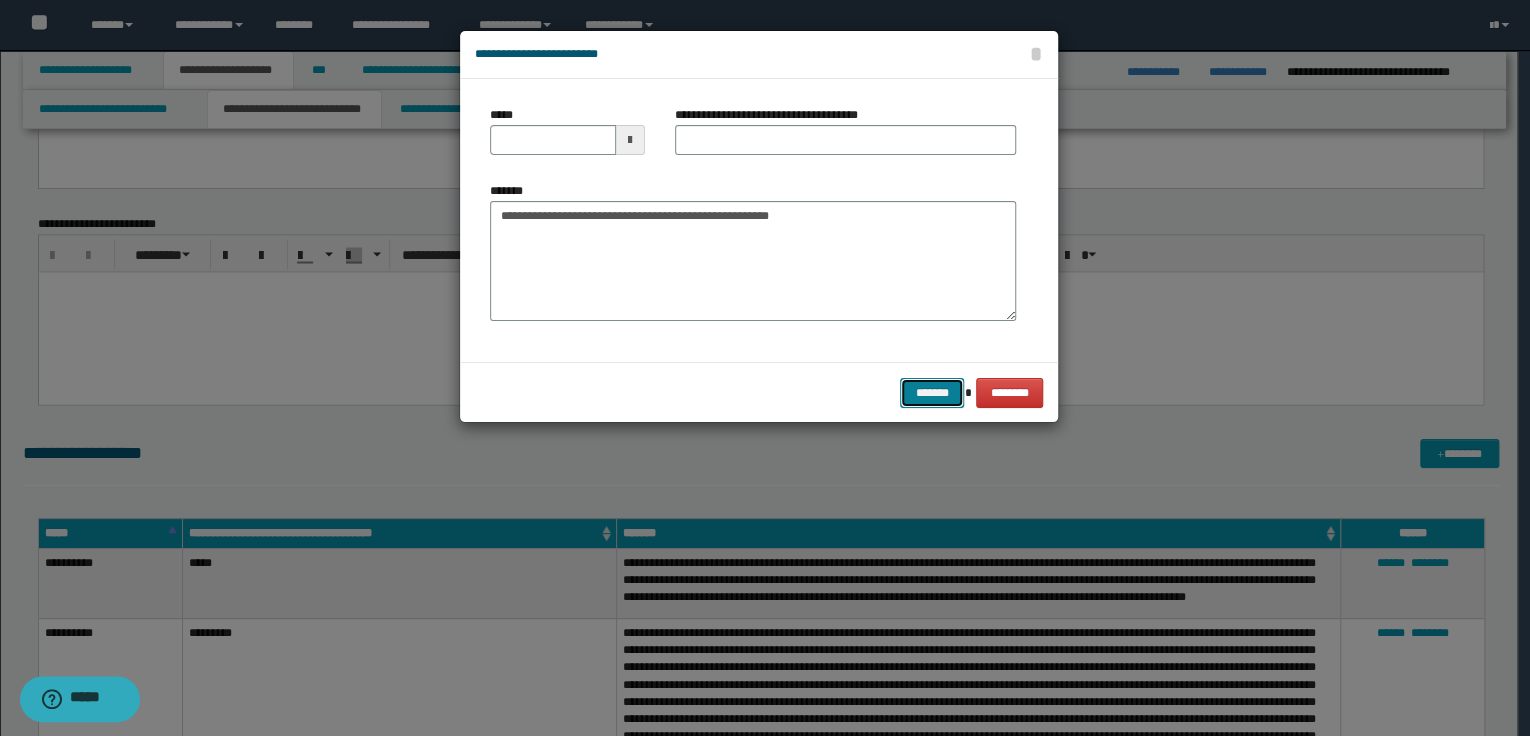 click on "*******" at bounding box center [932, 393] 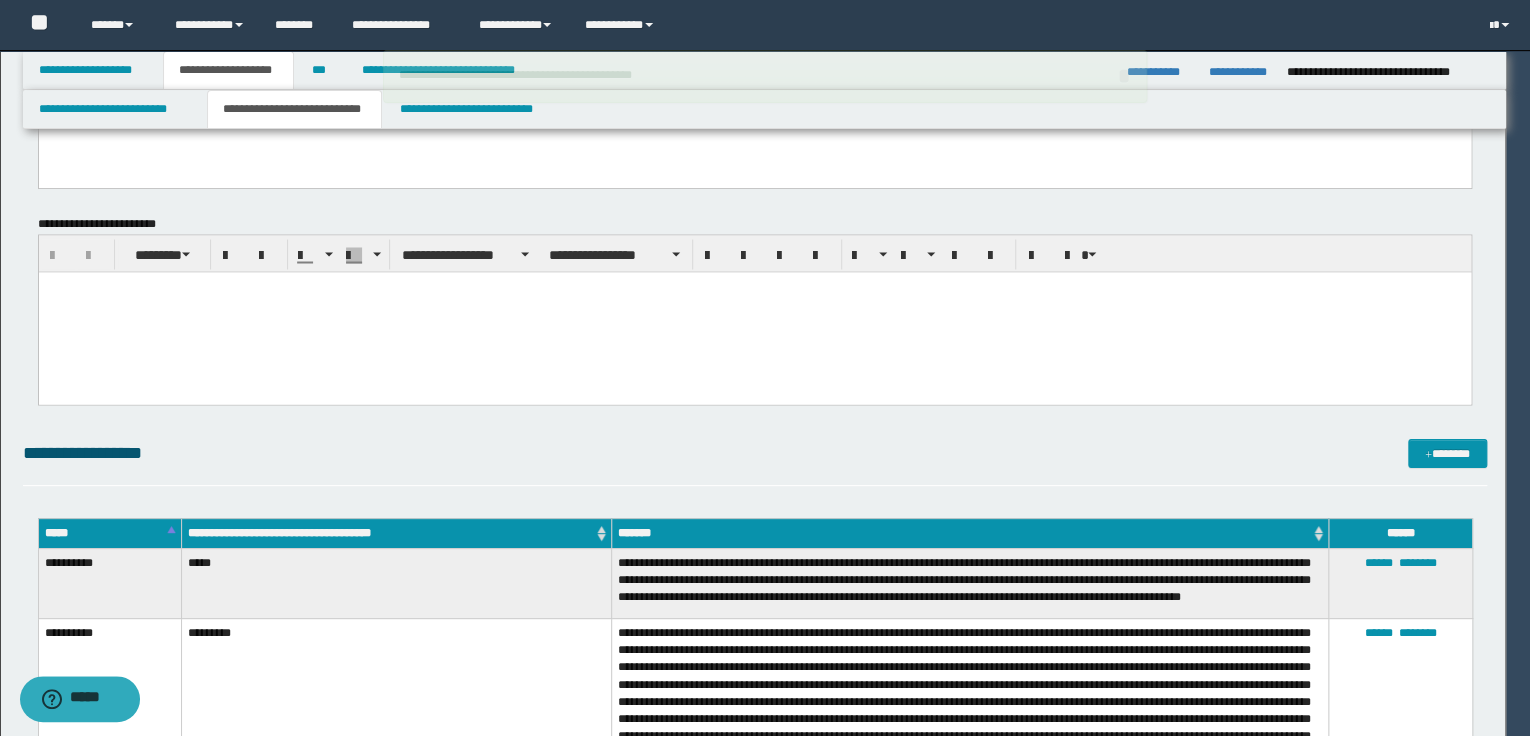 type 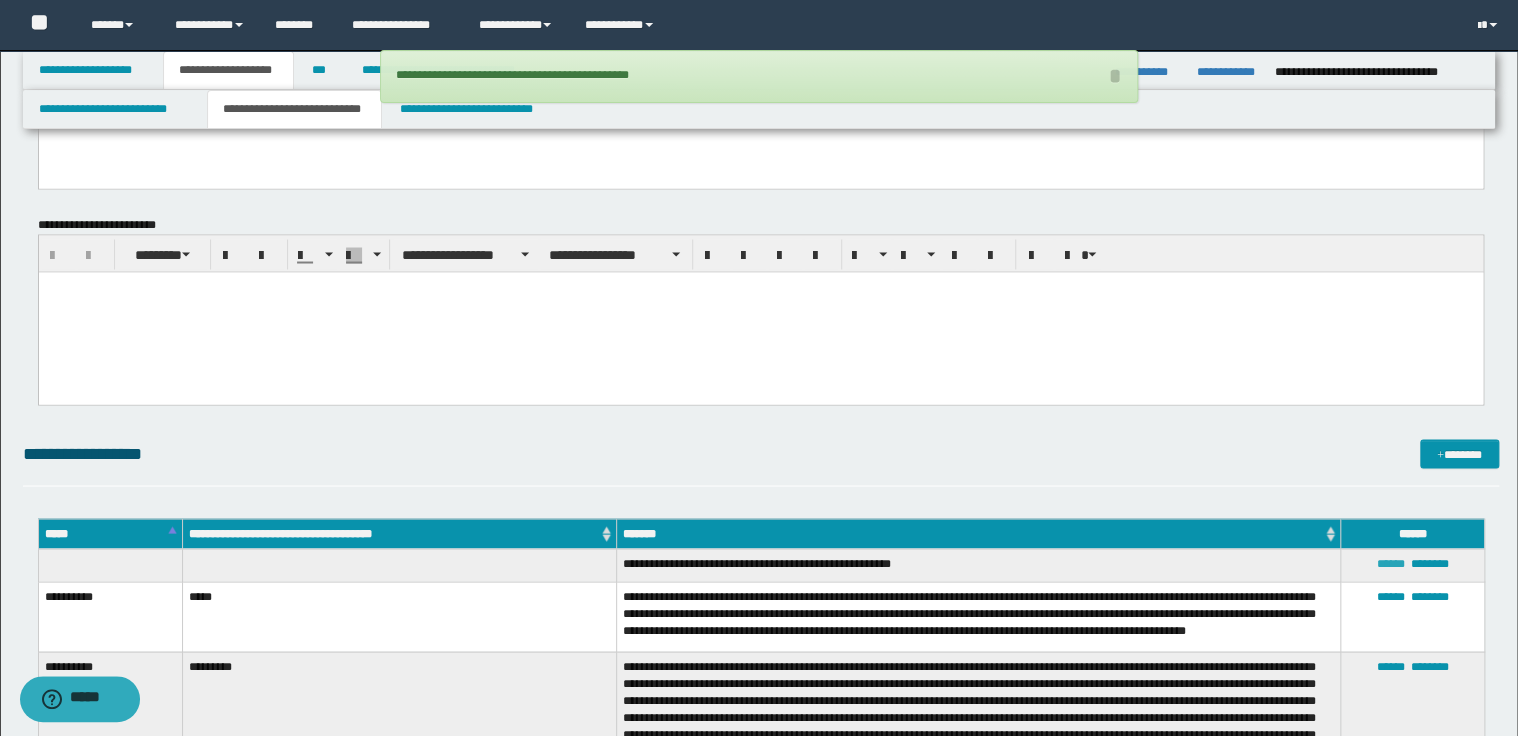 click on "******" at bounding box center [1390, 563] 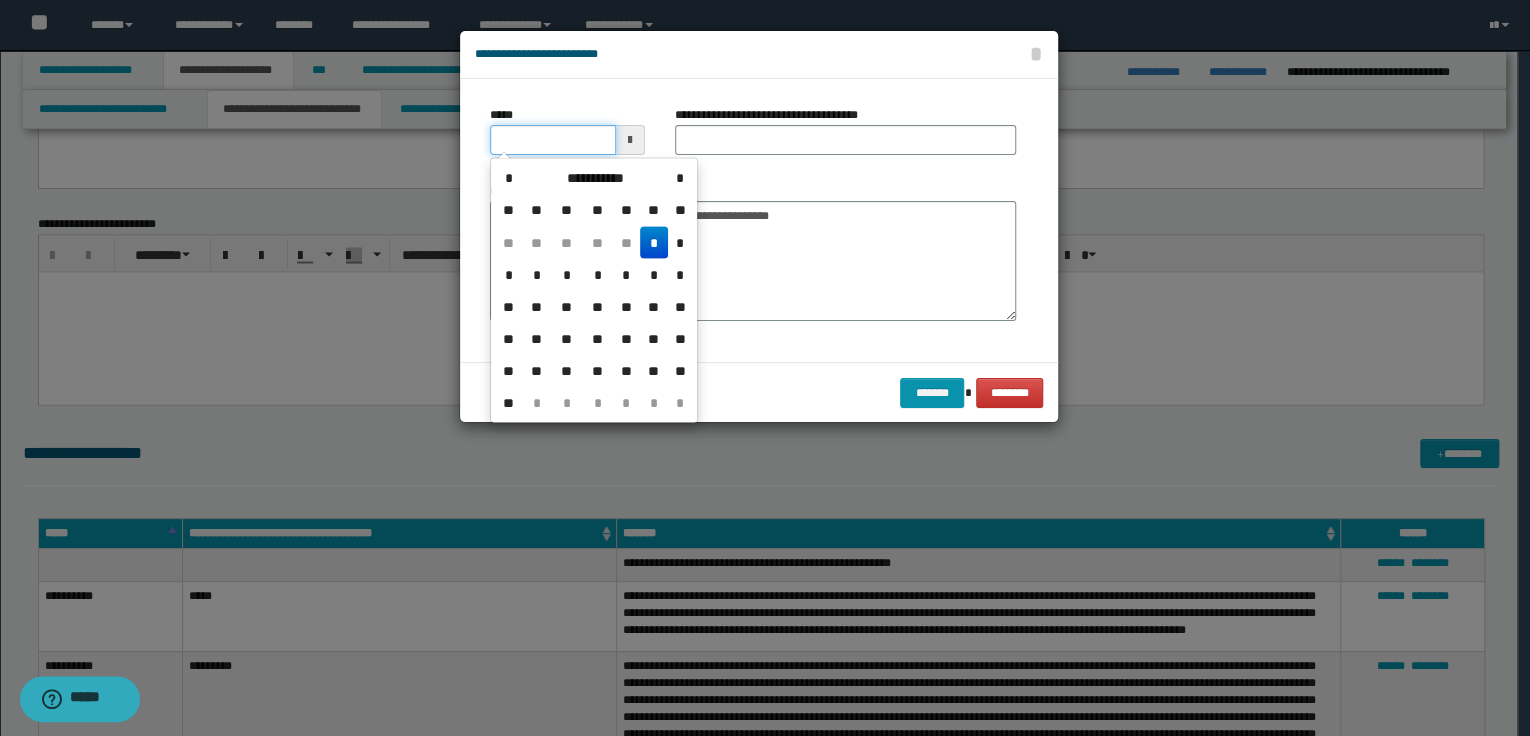 click on "*****" at bounding box center (553, 140) 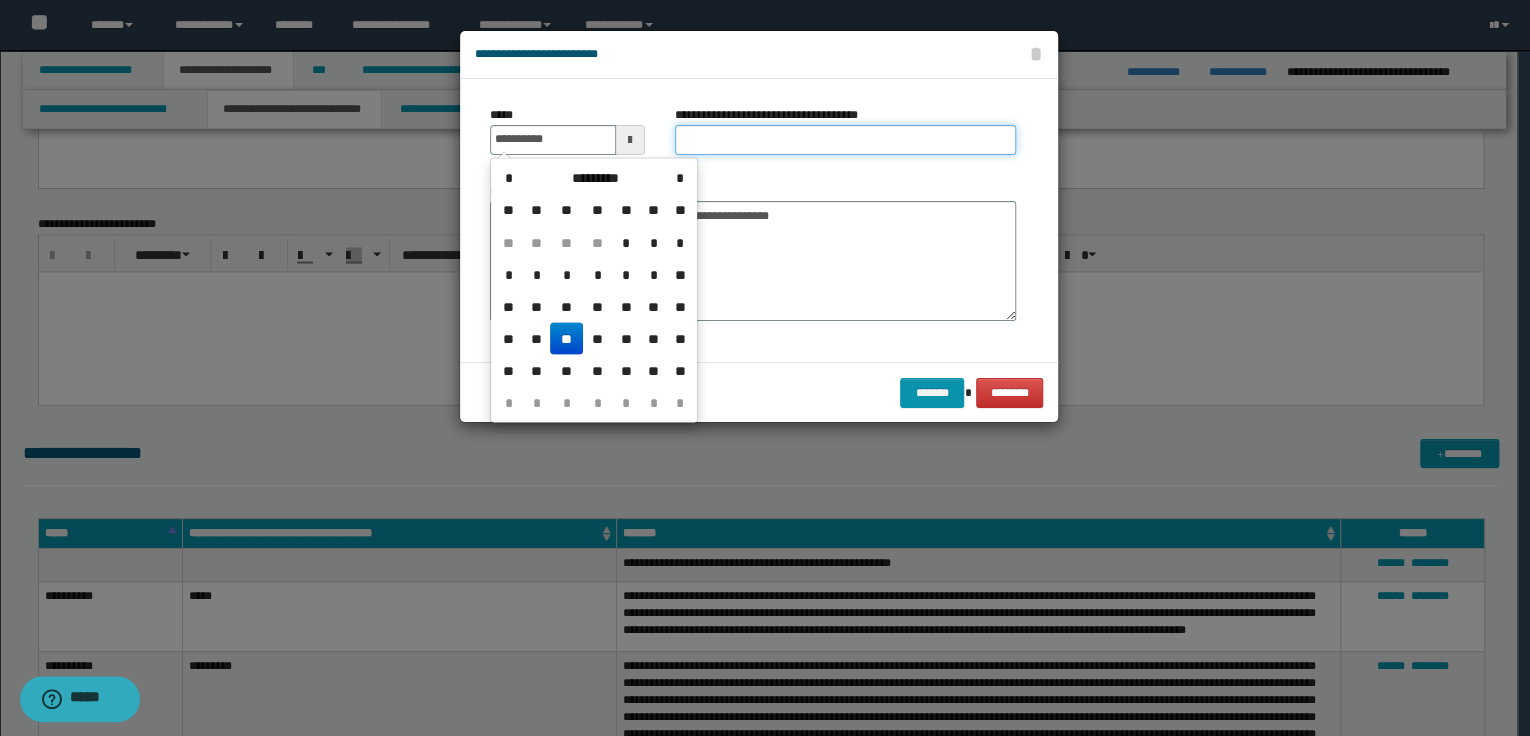 type on "**********" 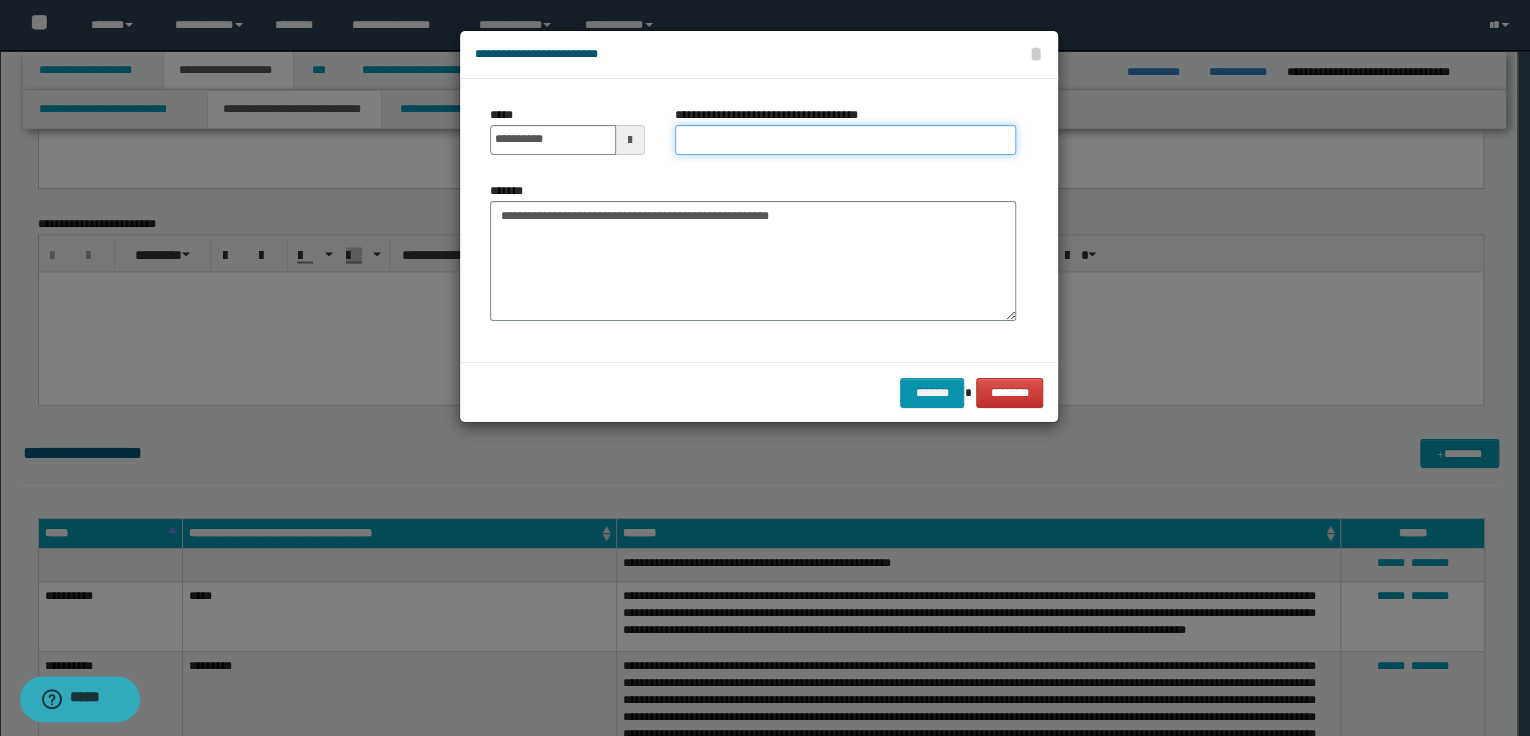 click on "**********" at bounding box center [845, 140] 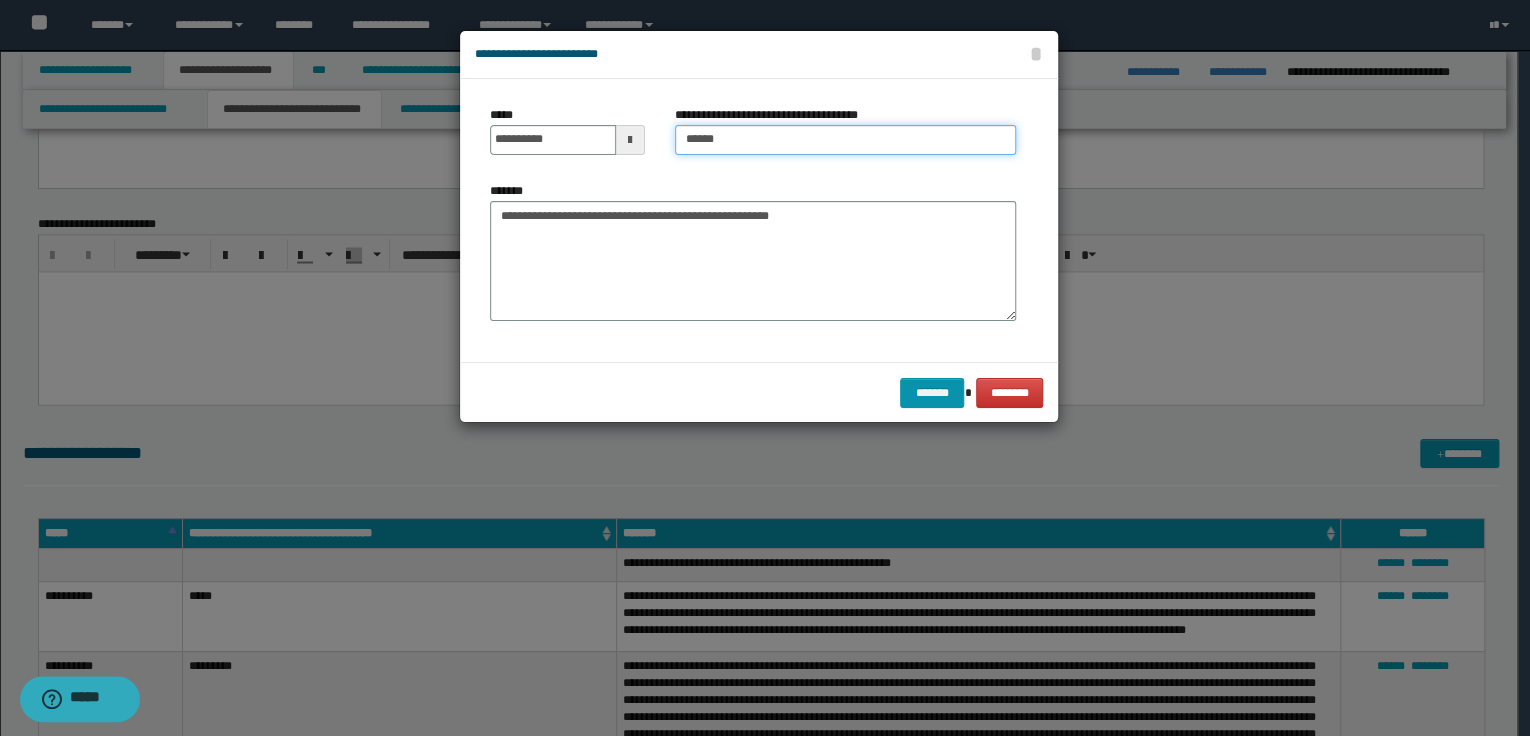type on "**********" 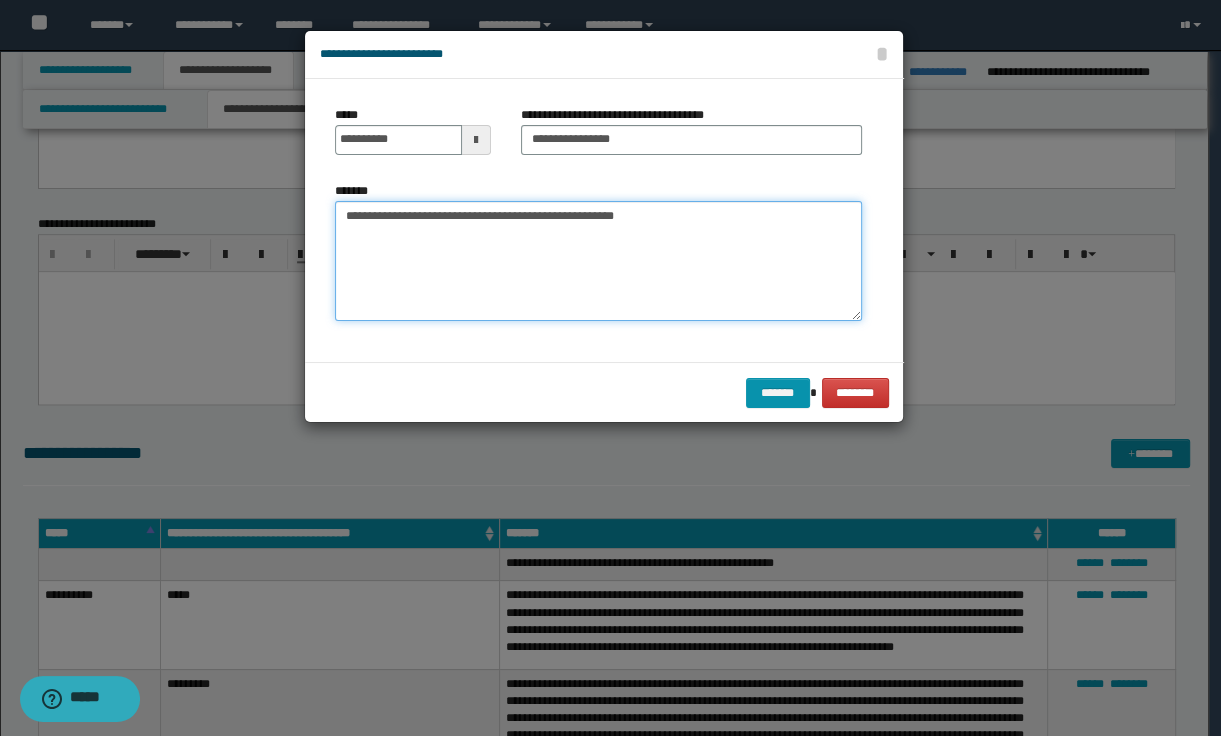 click on "**********" at bounding box center (598, 261) 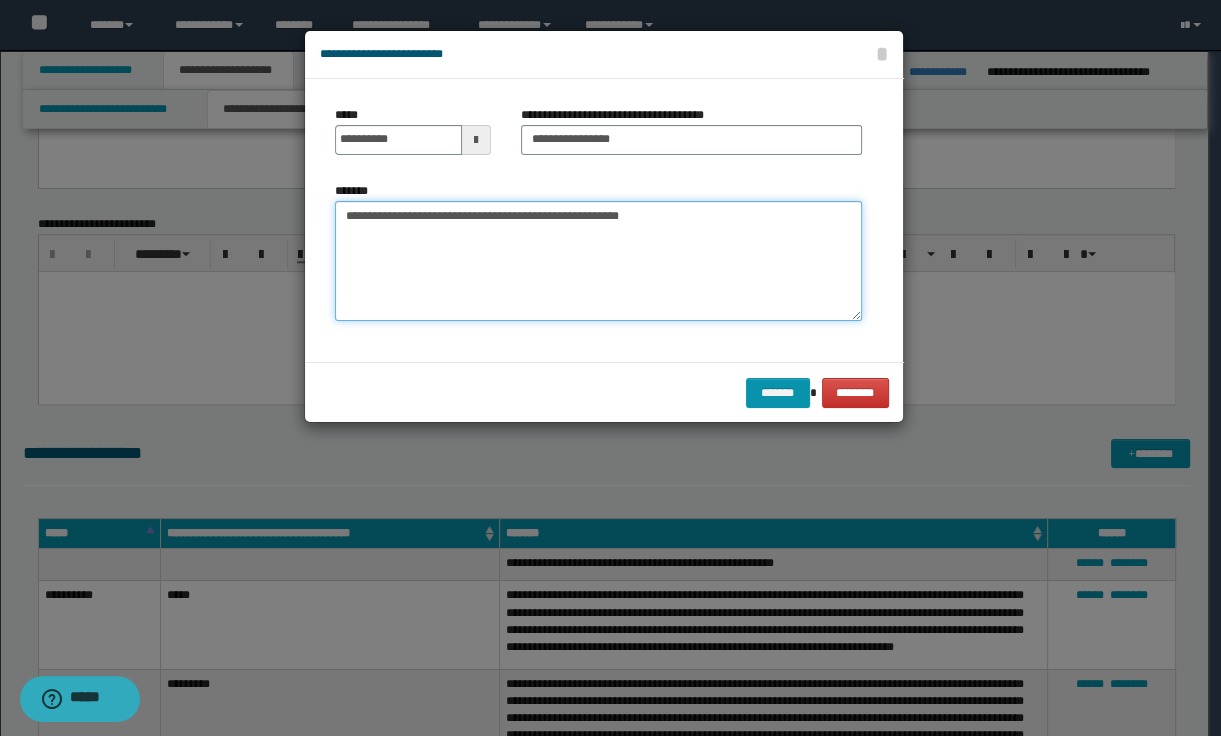 paste on "**********" 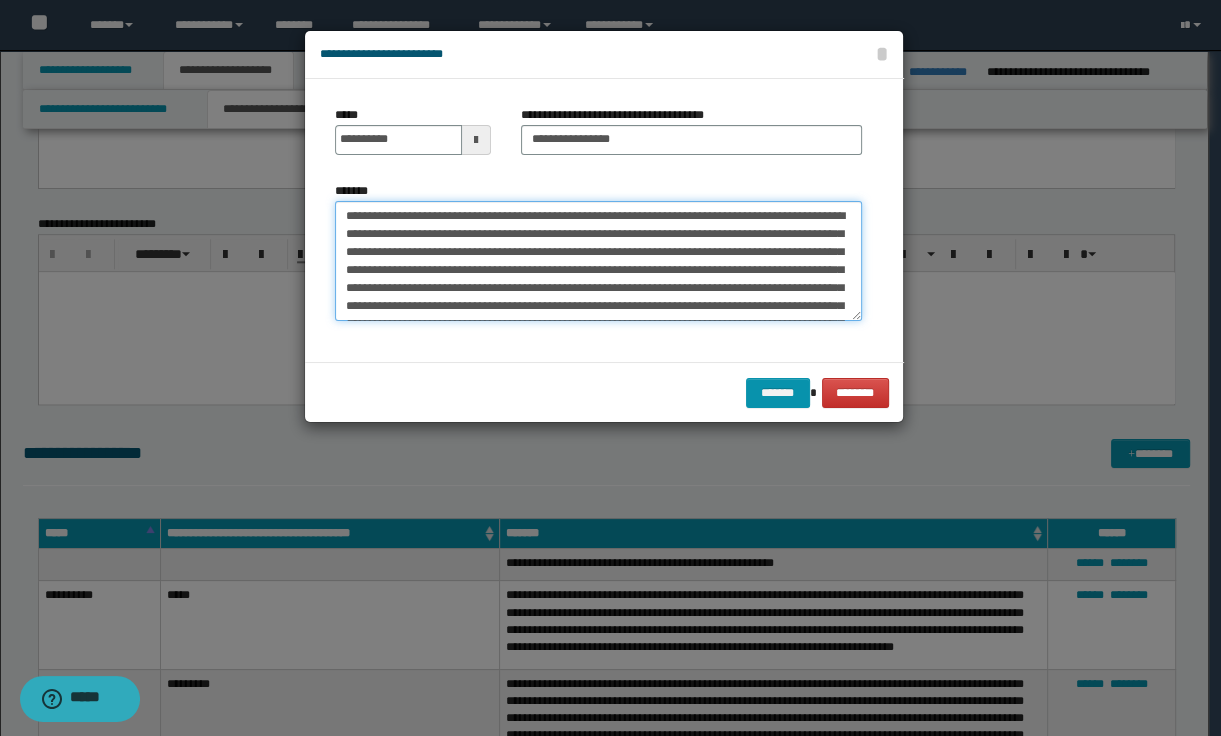 scroll, scrollTop: 282, scrollLeft: 0, axis: vertical 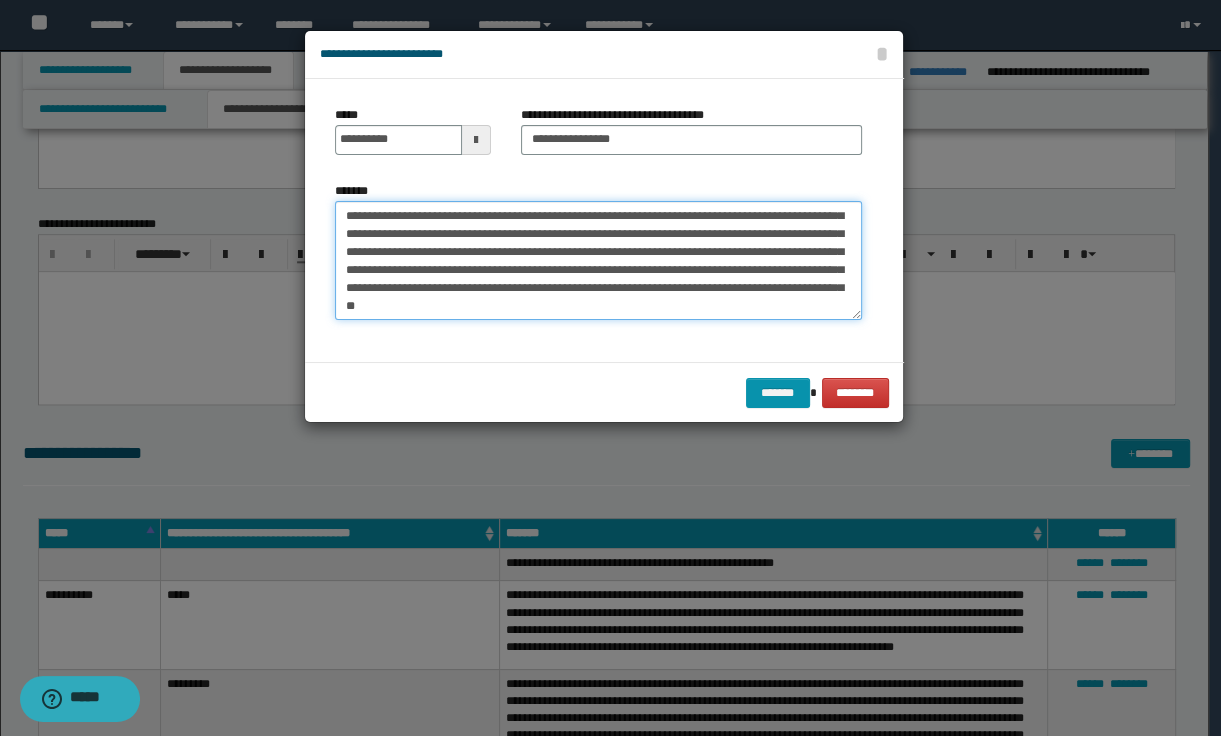 drag, startPoint x: 658, startPoint y: 277, endPoint x: 654, endPoint y: 255, distance: 22.36068 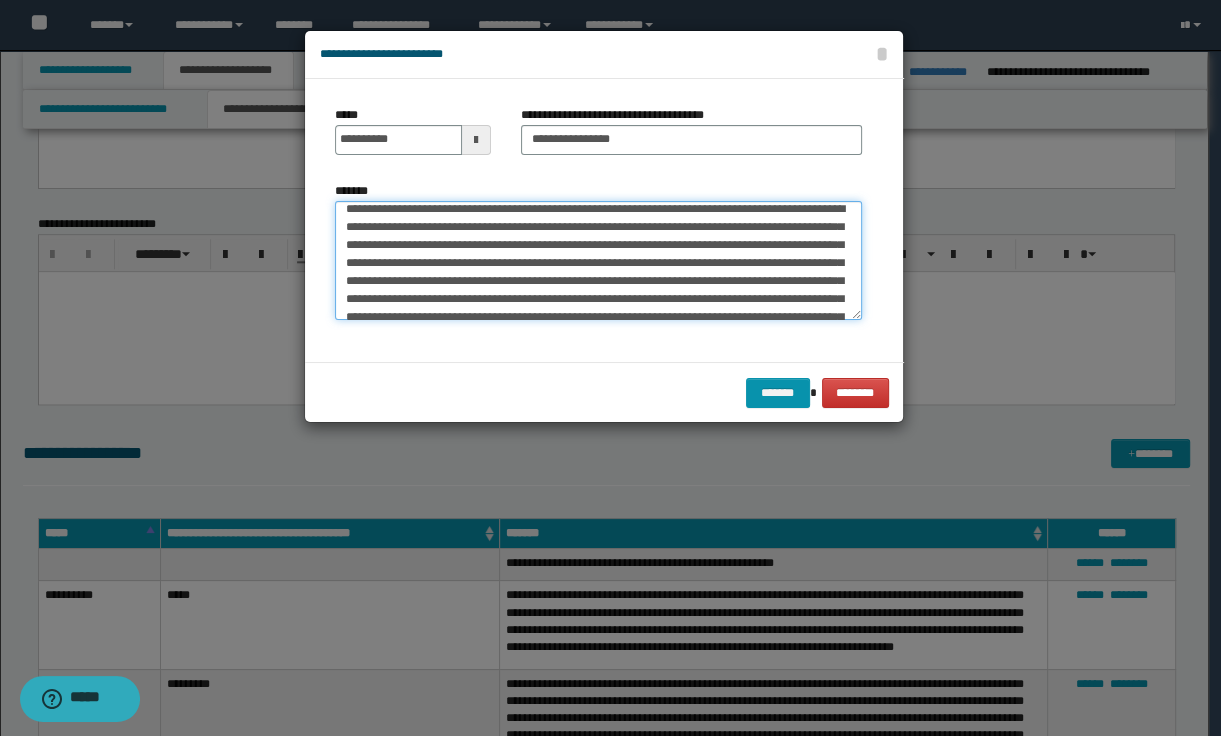 scroll, scrollTop: 0, scrollLeft: 0, axis: both 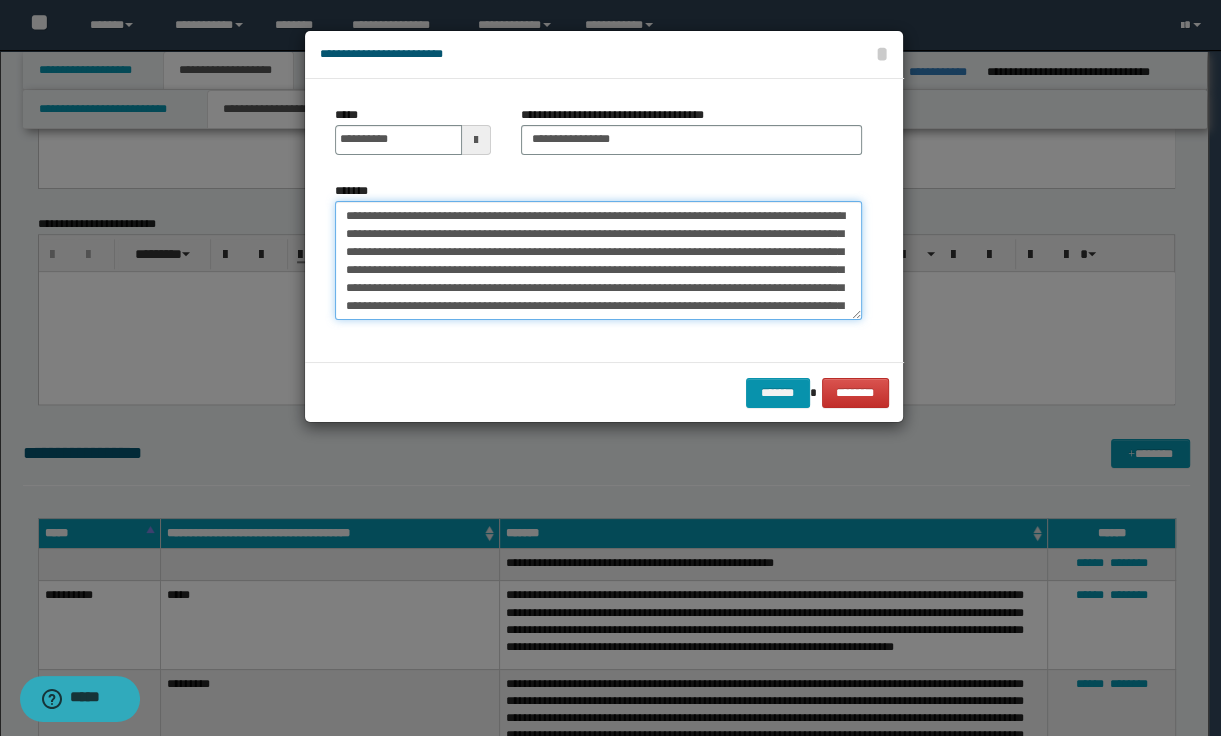 click on "*******" at bounding box center (598, 261) 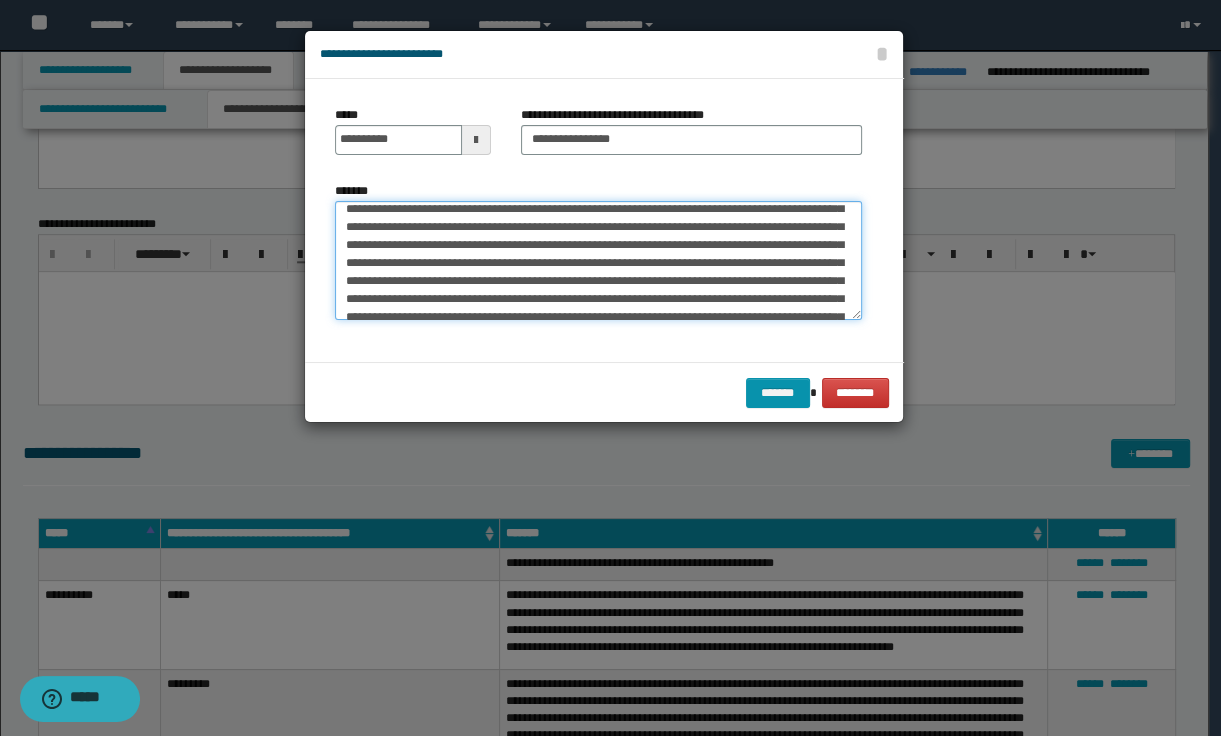 scroll, scrollTop: 80, scrollLeft: 0, axis: vertical 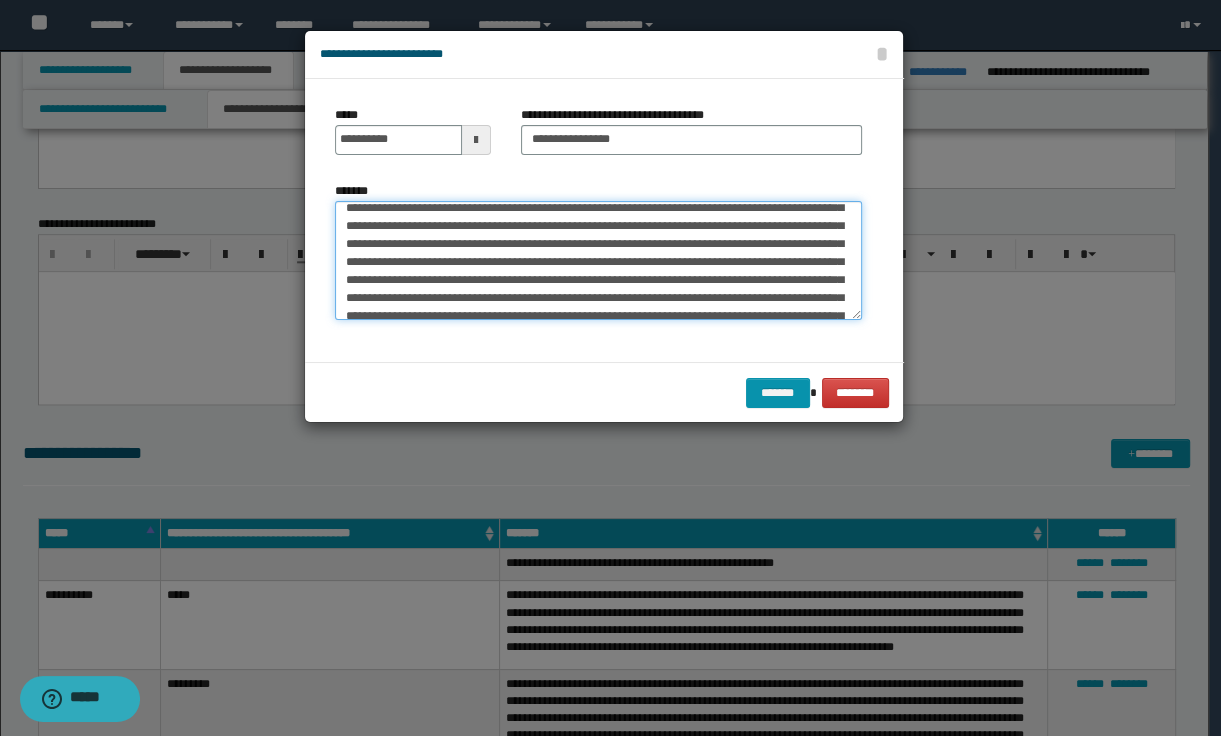 click on "*******" at bounding box center (598, 261) 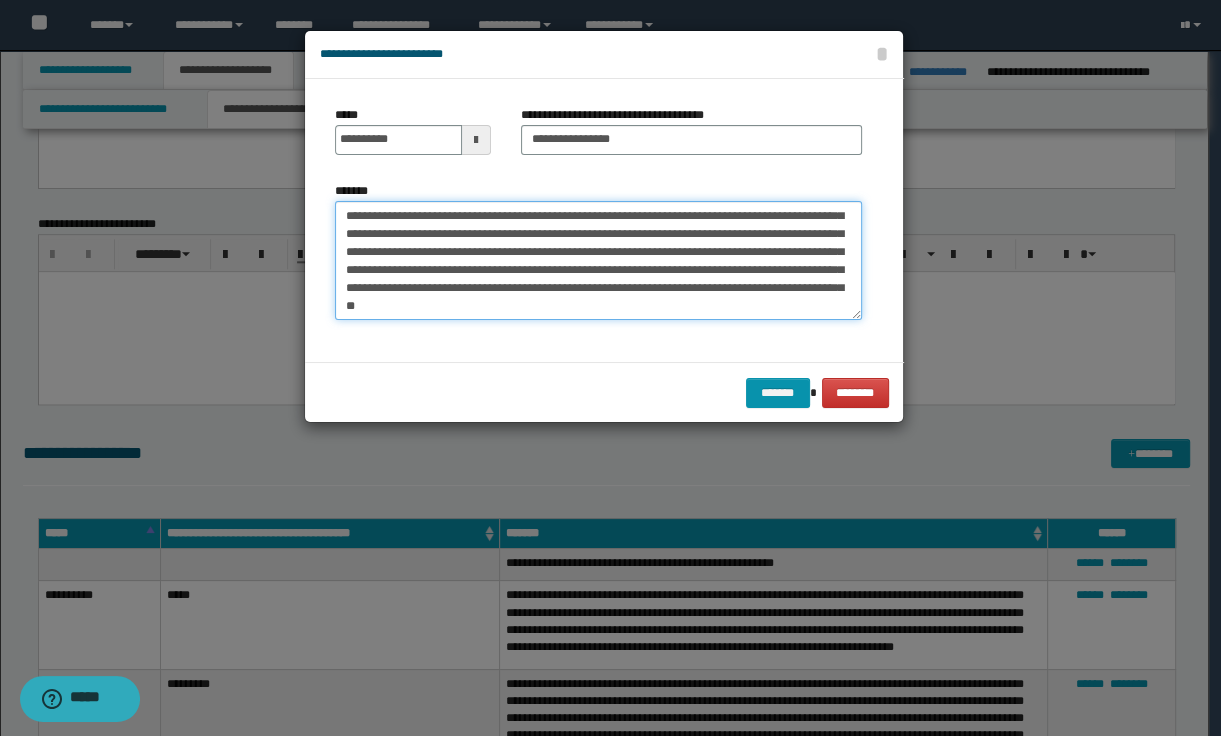 scroll, scrollTop: 288, scrollLeft: 0, axis: vertical 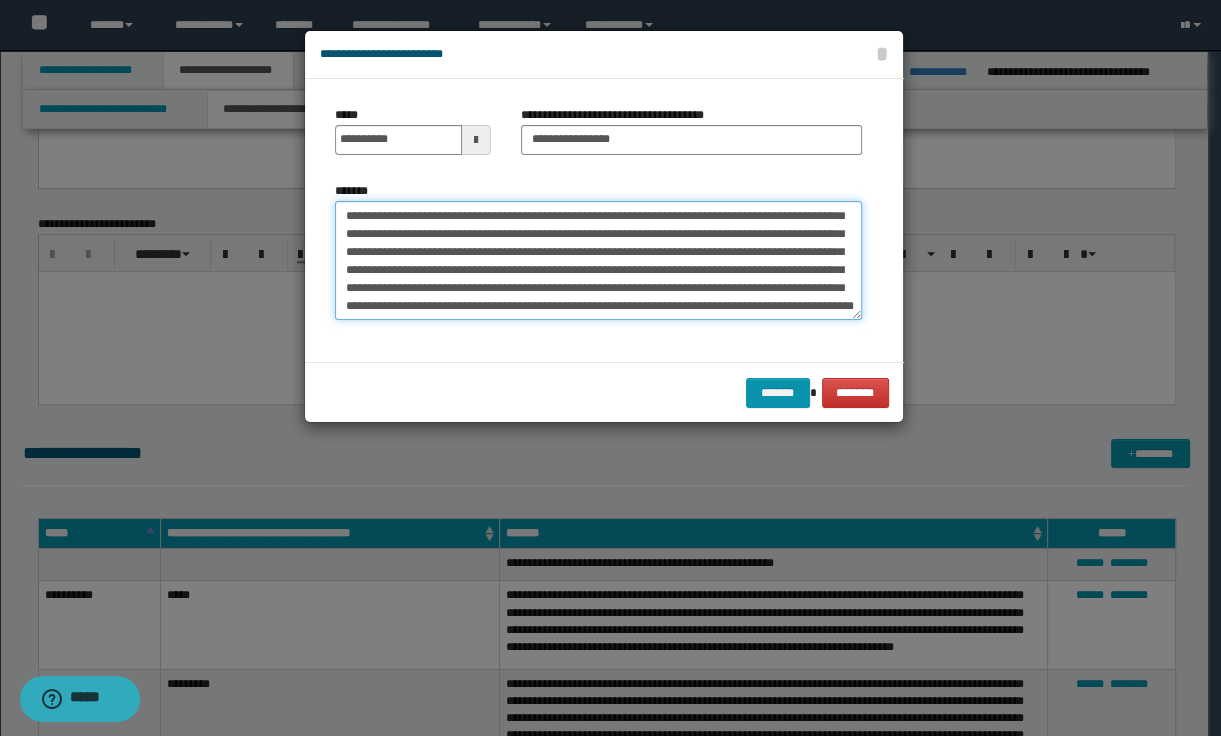 paste on "**********" 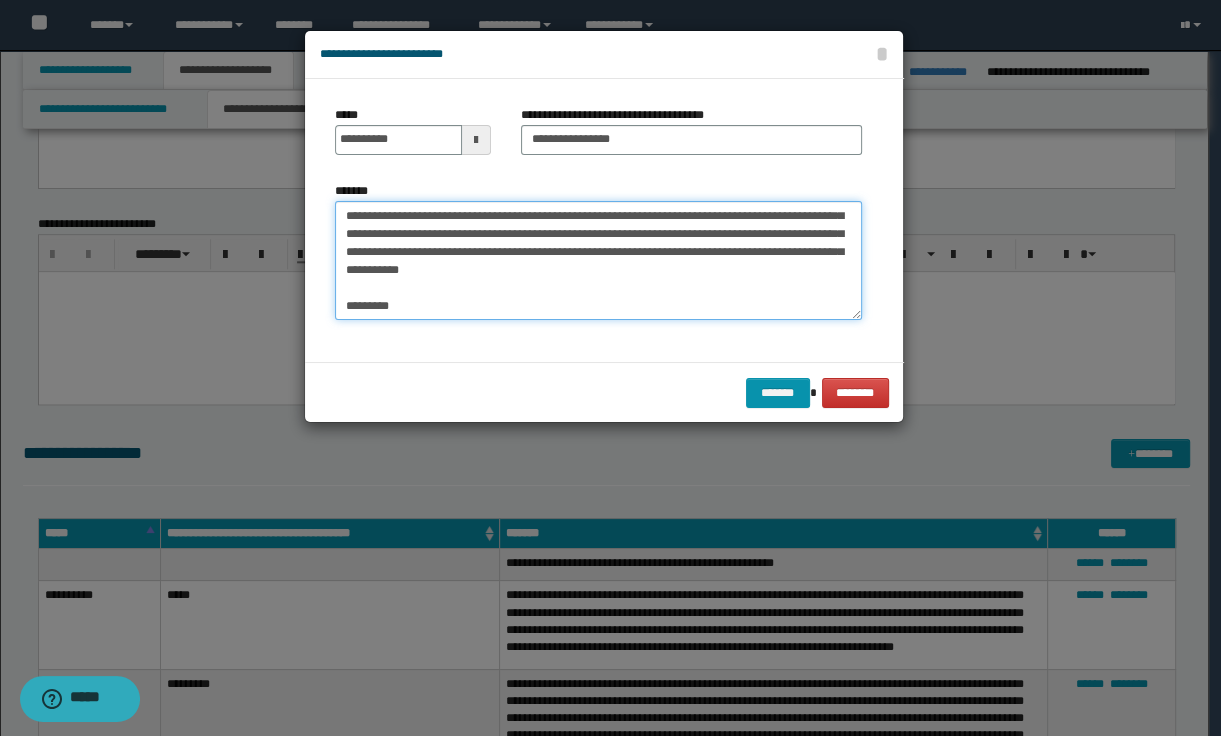 scroll, scrollTop: 552, scrollLeft: 0, axis: vertical 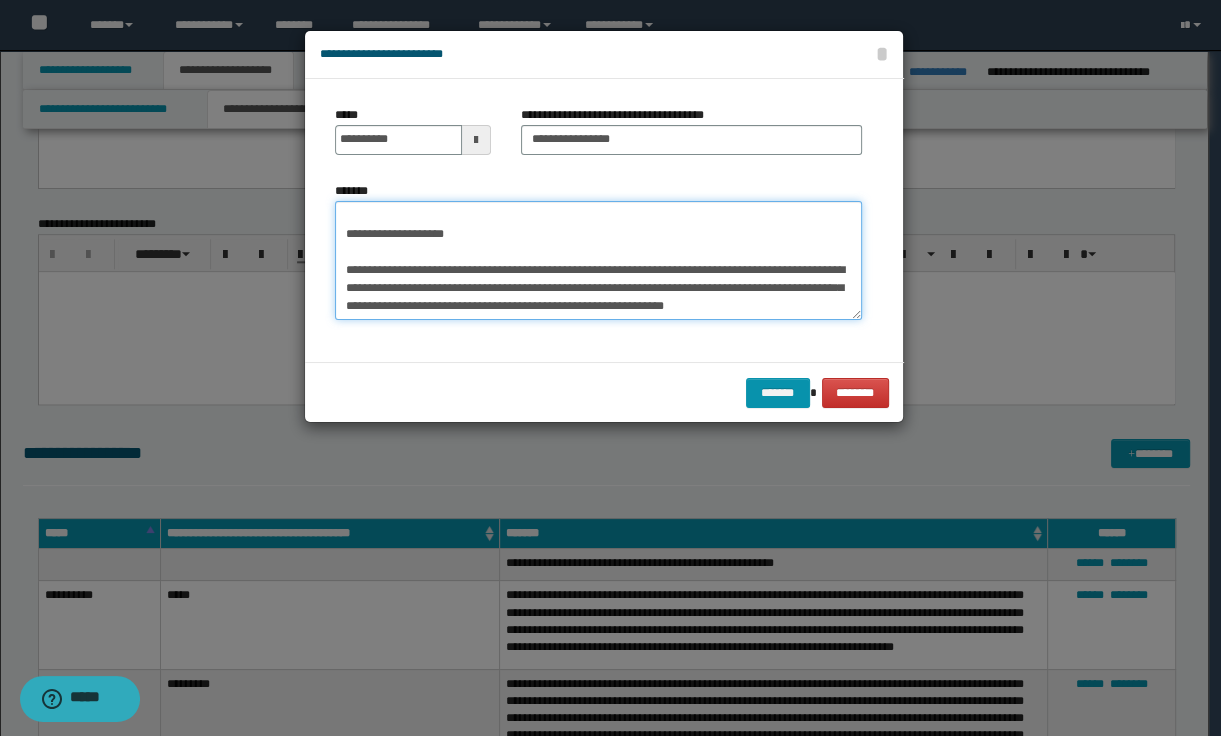 drag, startPoint x: 348, startPoint y: 255, endPoint x: 616, endPoint y: 307, distance: 272.99817 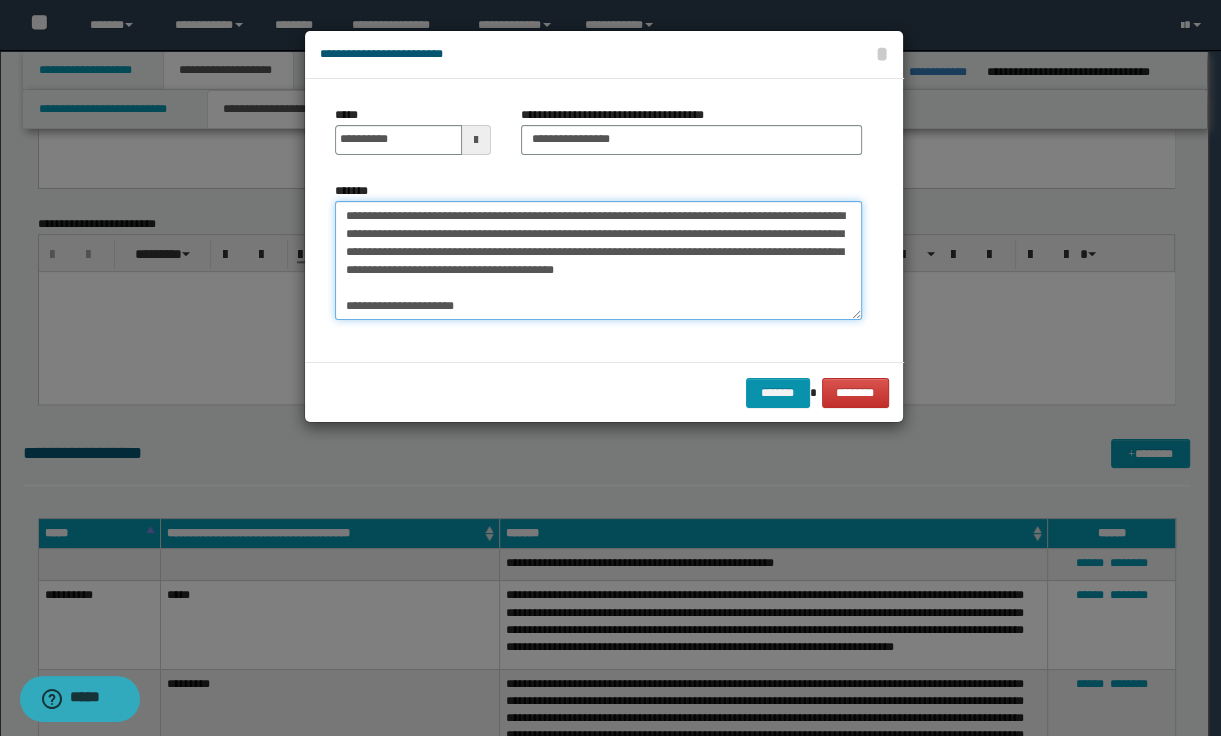 scroll, scrollTop: 504, scrollLeft: 0, axis: vertical 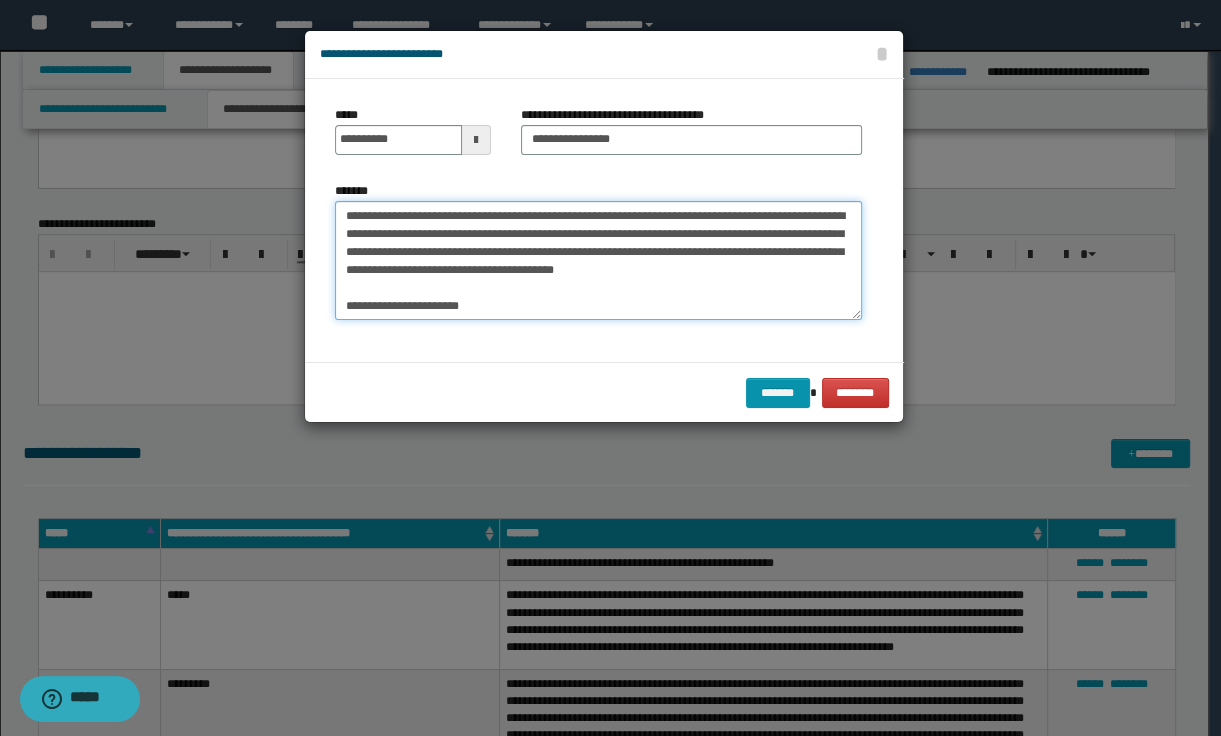 paste on "**********" 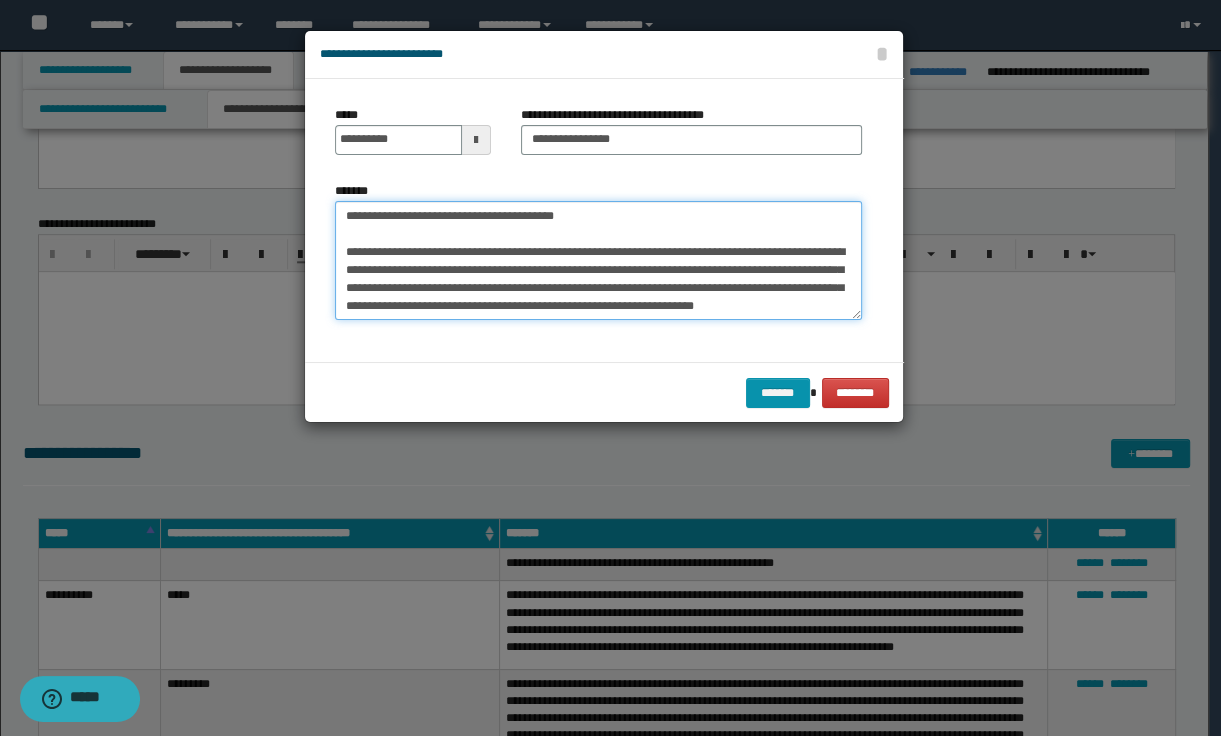 scroll, scrollTop: 397, scrollLeft: 0, axis: vertical 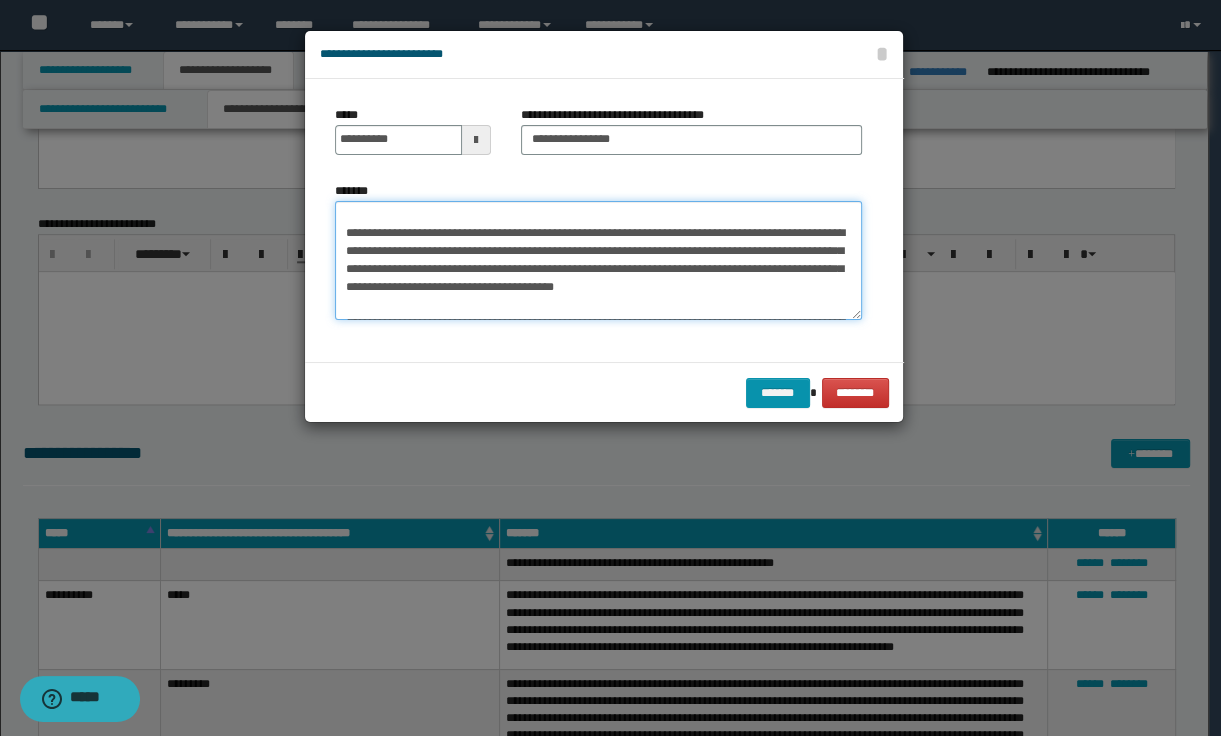 drag, startPoint x: 411, startPoint y: 232, endPoint x: 344, endPoint y: 224, distance: 67.47592 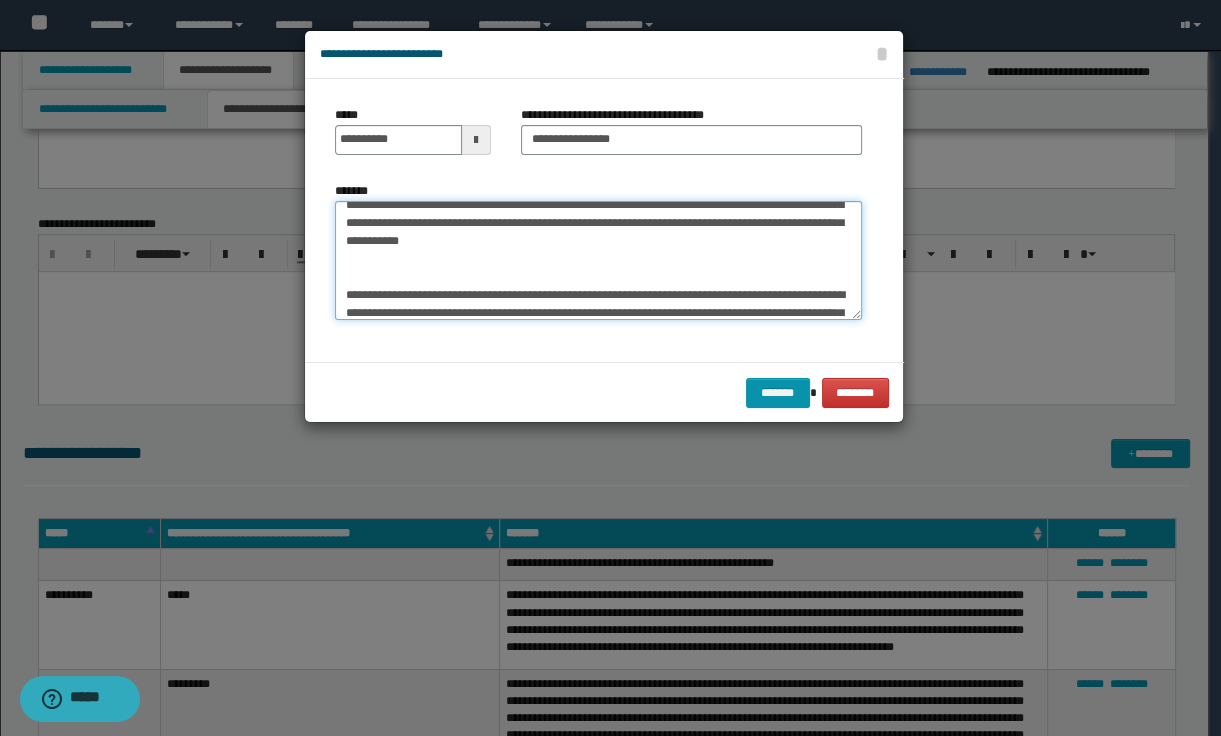 scroll, scrollTop: 397, scrollLeft: 0, axis: vertical 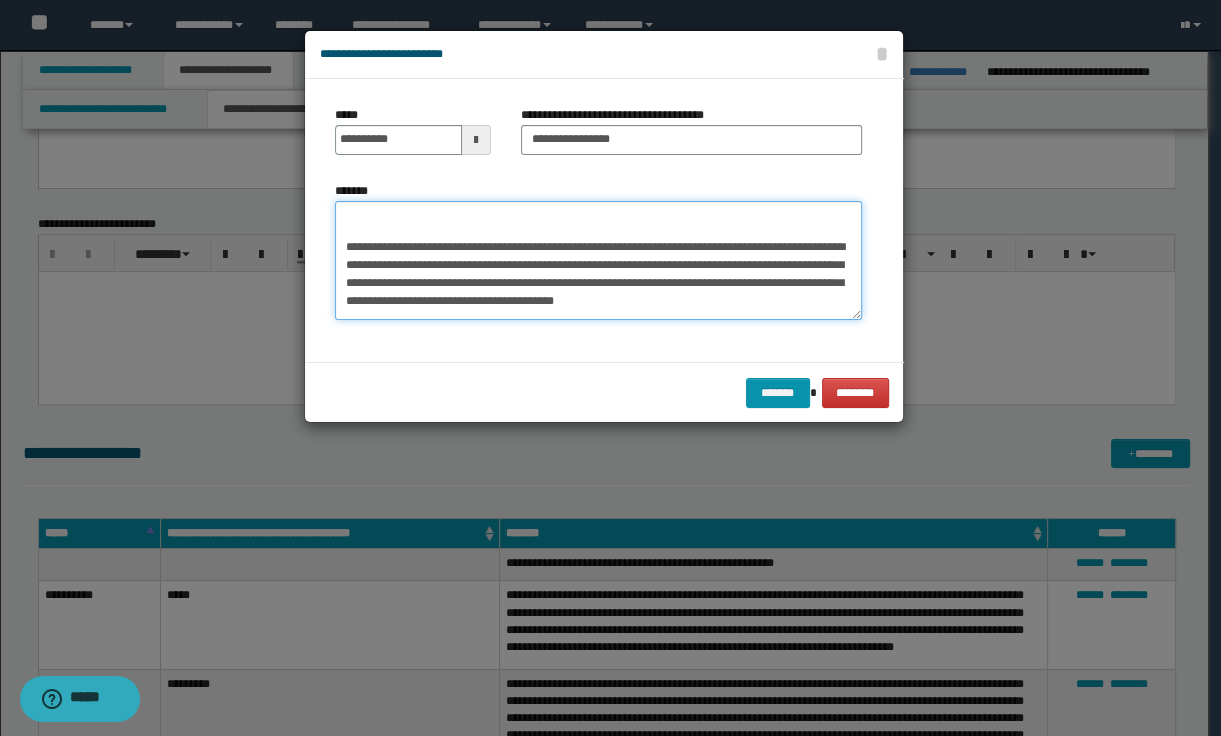 drag, startPoint x: 428, startPoint y: 245, endPoint x: 683, endPoint y: 297, distance: 260.24796 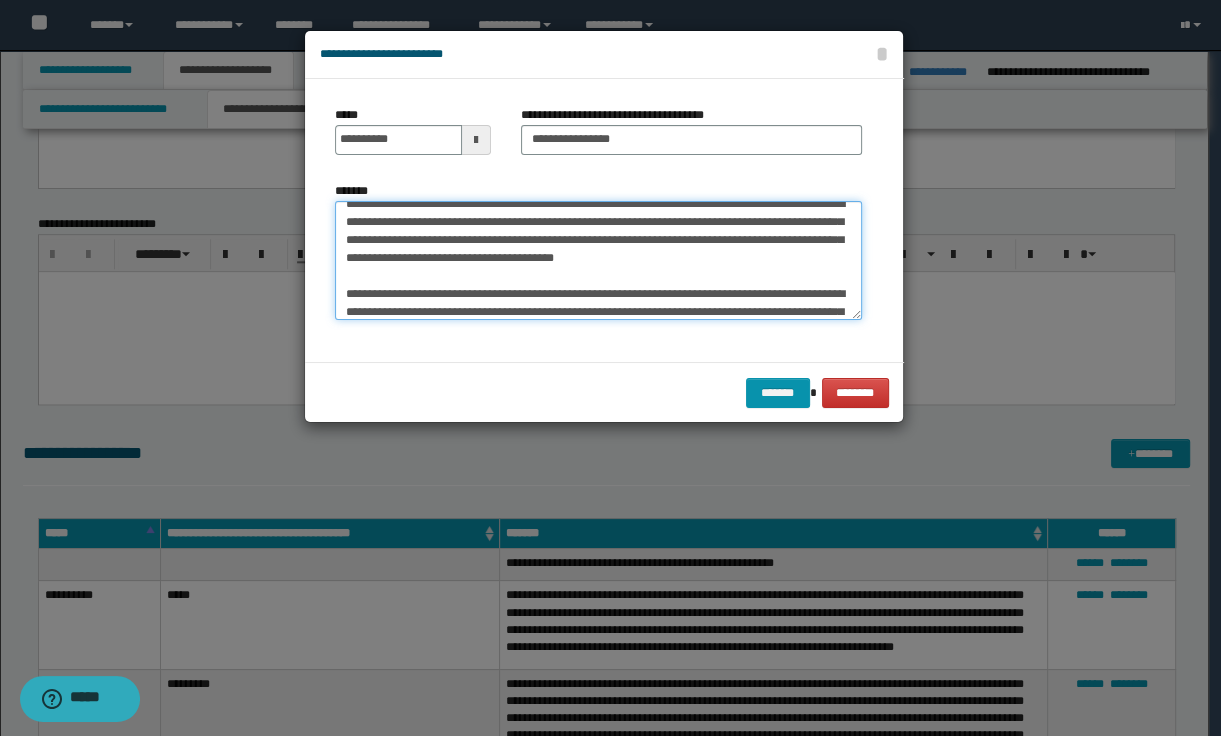 scroll, scrollTop: 445, scrollLeft: 0, axis: vertical 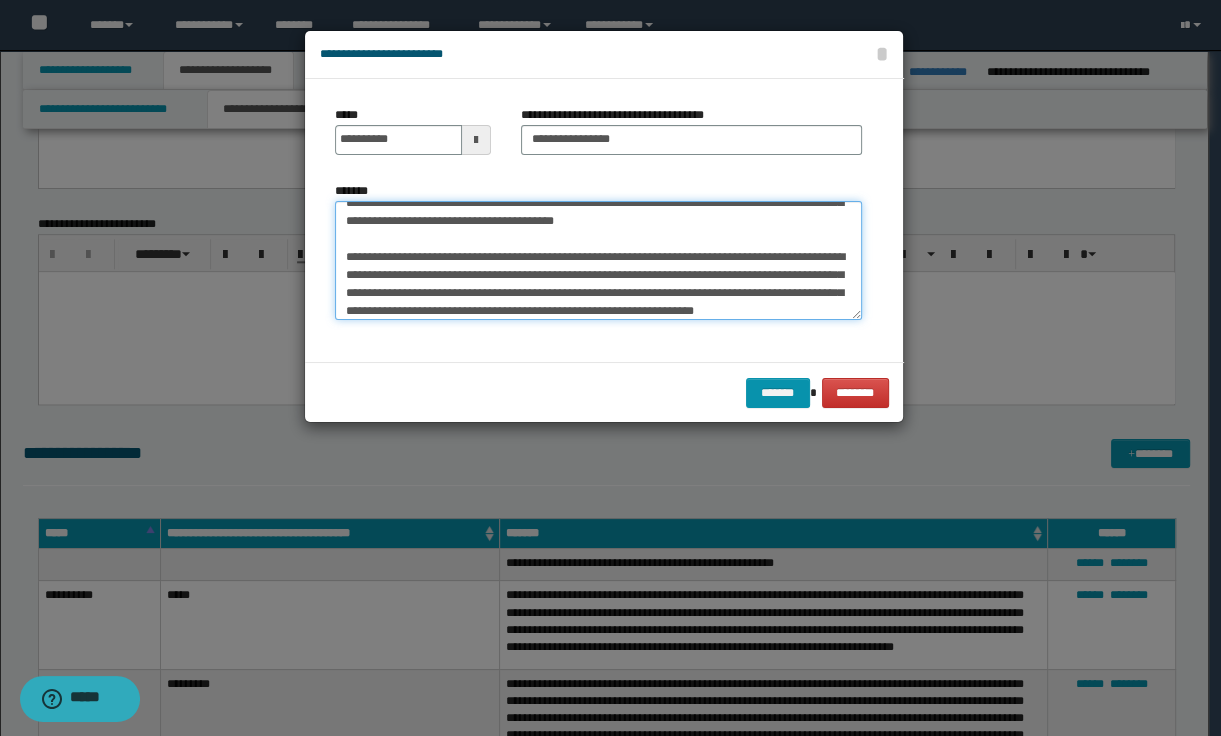click on "*******" at bounding box center (598, 261) 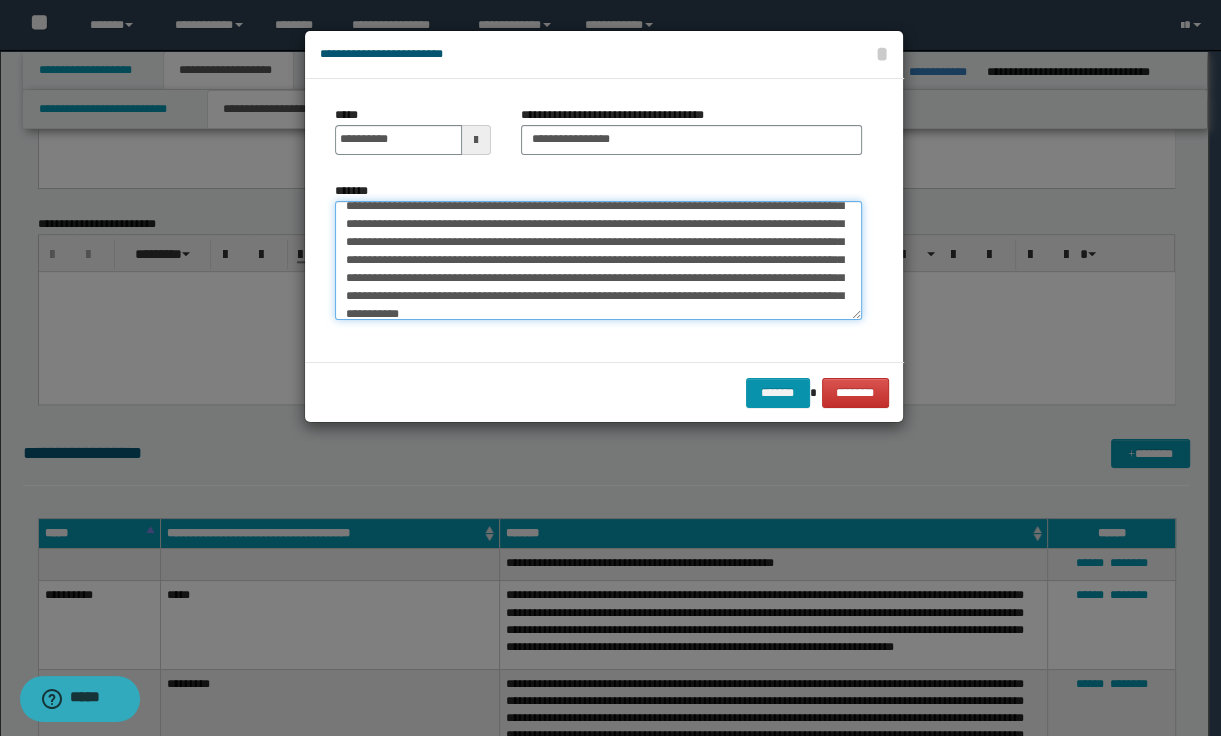 drag, startPoint x: 428, startPoint y: 205, endPoint x: 452, endPoint y: 240, distance: 42.43819 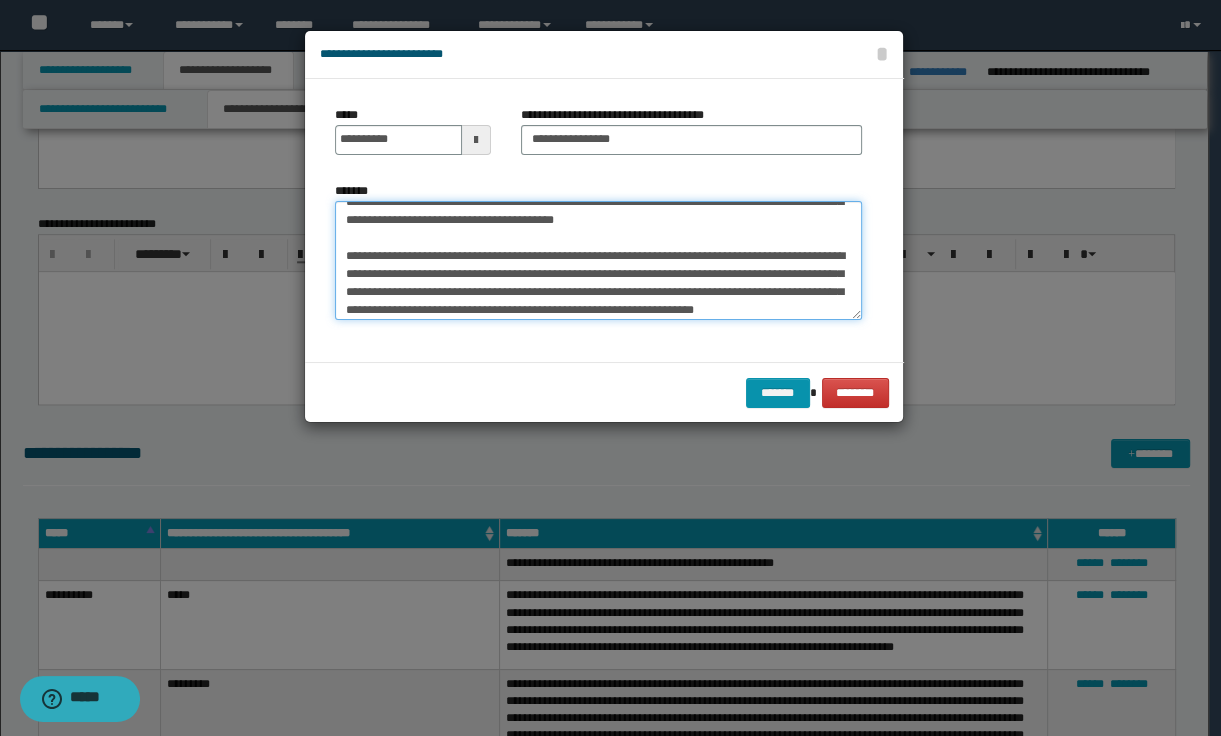 scroll, scrollTop: 484, scrollLeft: 0, axis: vertical 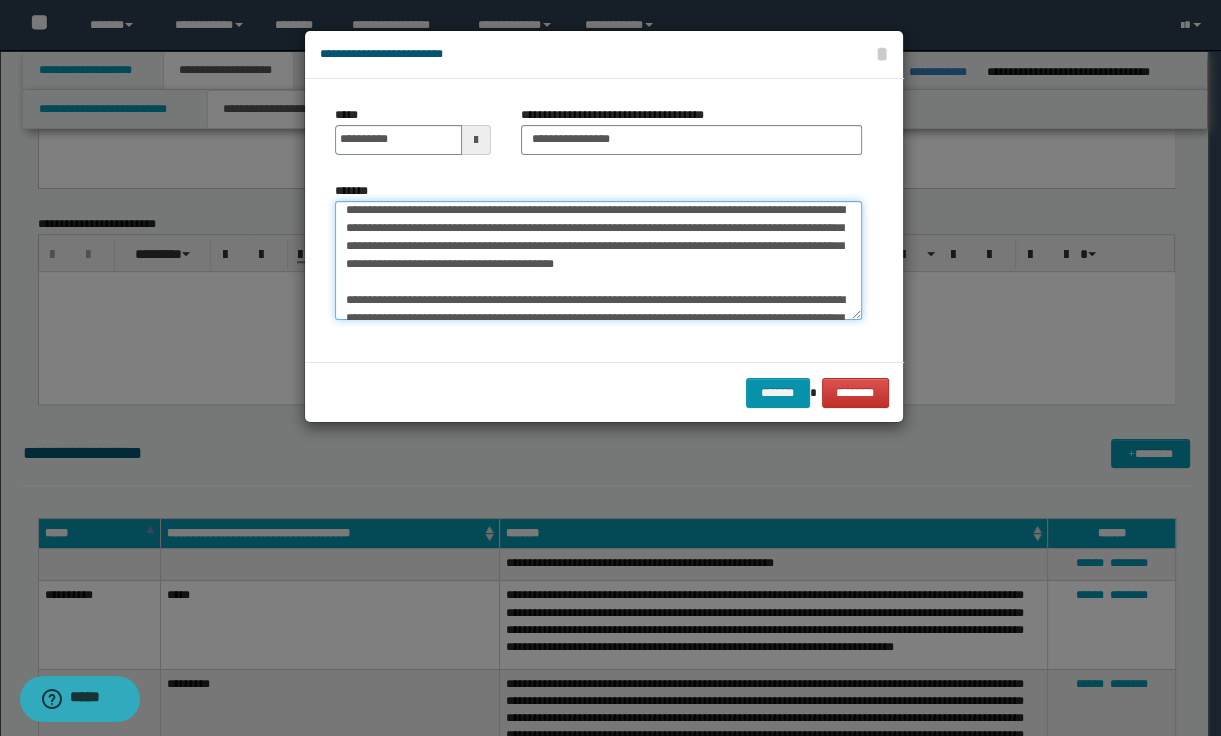 drag, startPoint x: 662, startPoint y: 237, endPoint x: 500, endPoint y: 240, distance: 162.02777 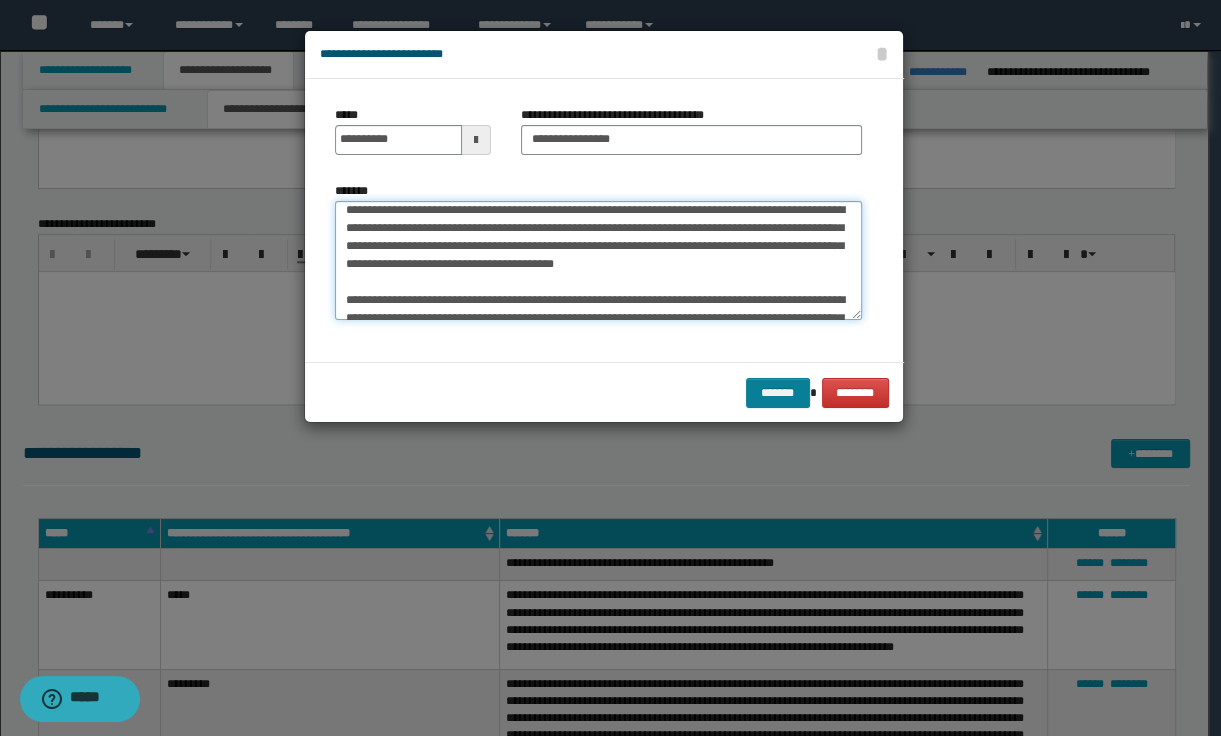 type on "**********" 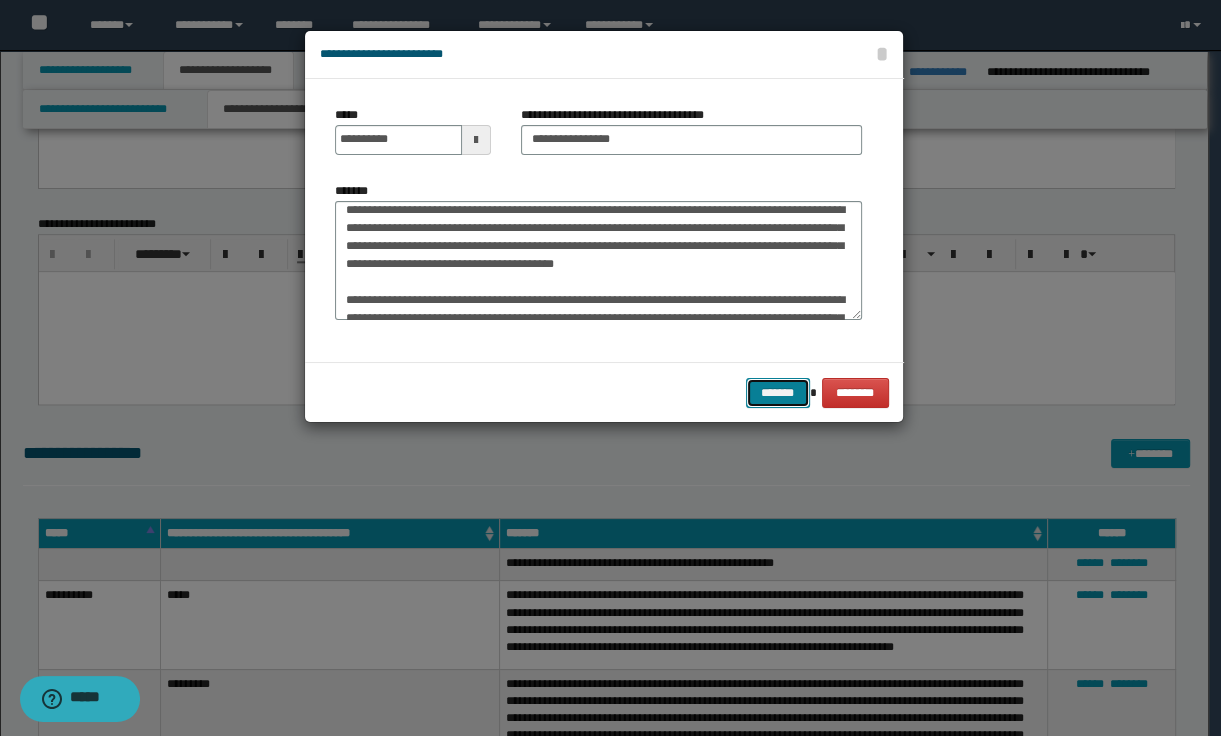 click on "*******" at bounding box center (778, 393) 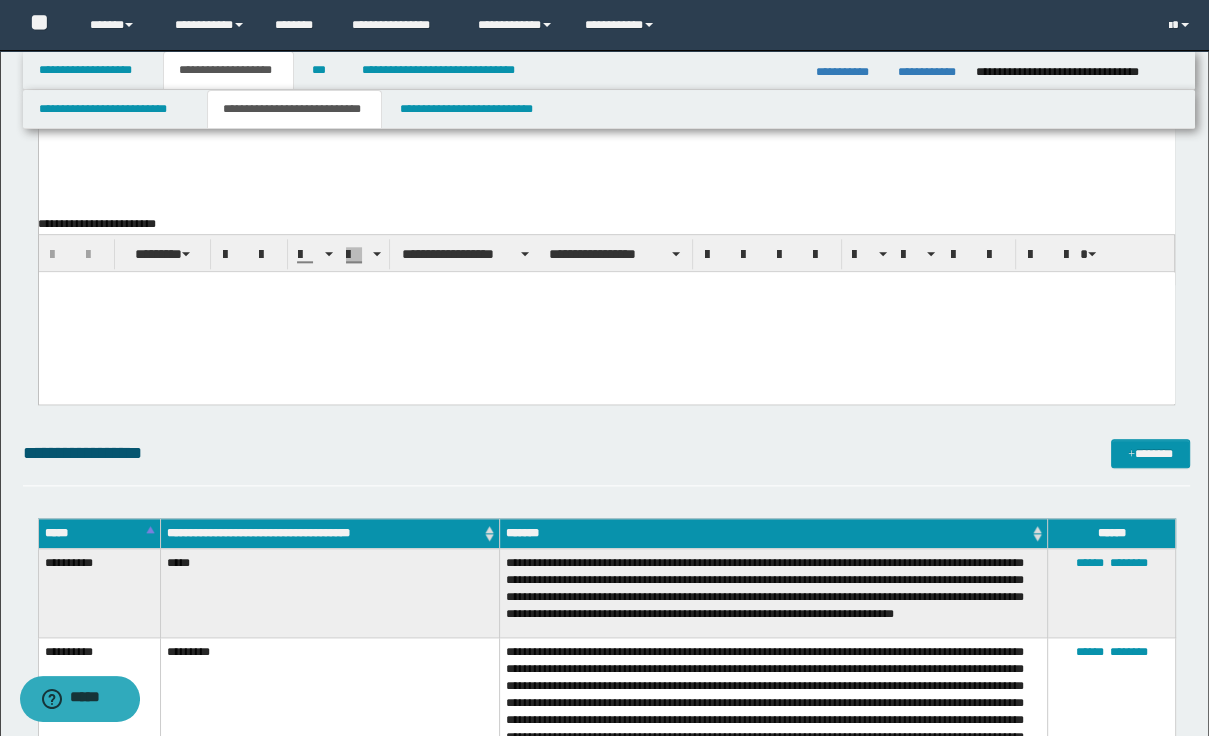 click on "**********" at bounding box center [606, -55] 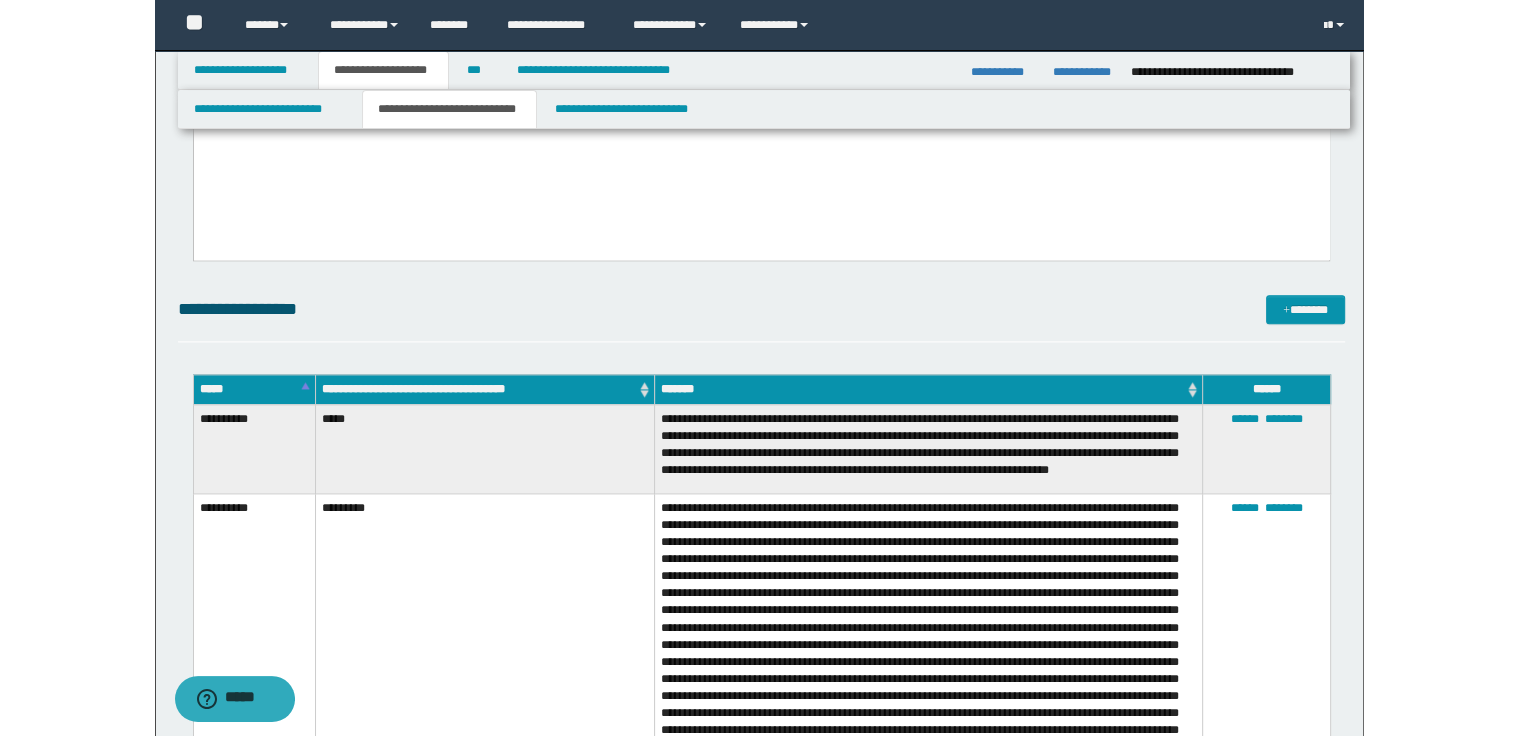 scroll, scrollTop: 2000, scrollLeft: 0, axis: vertical 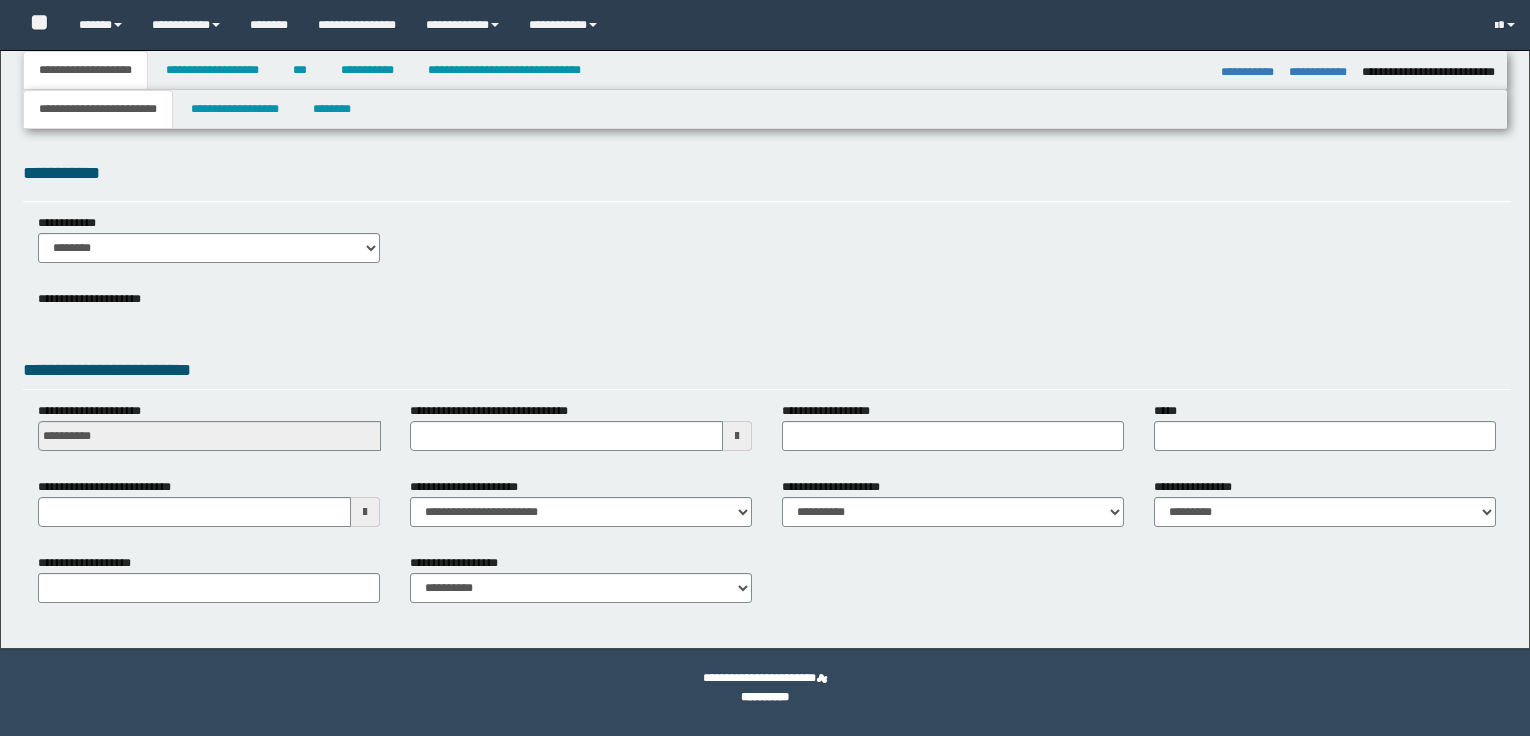 select on "*" 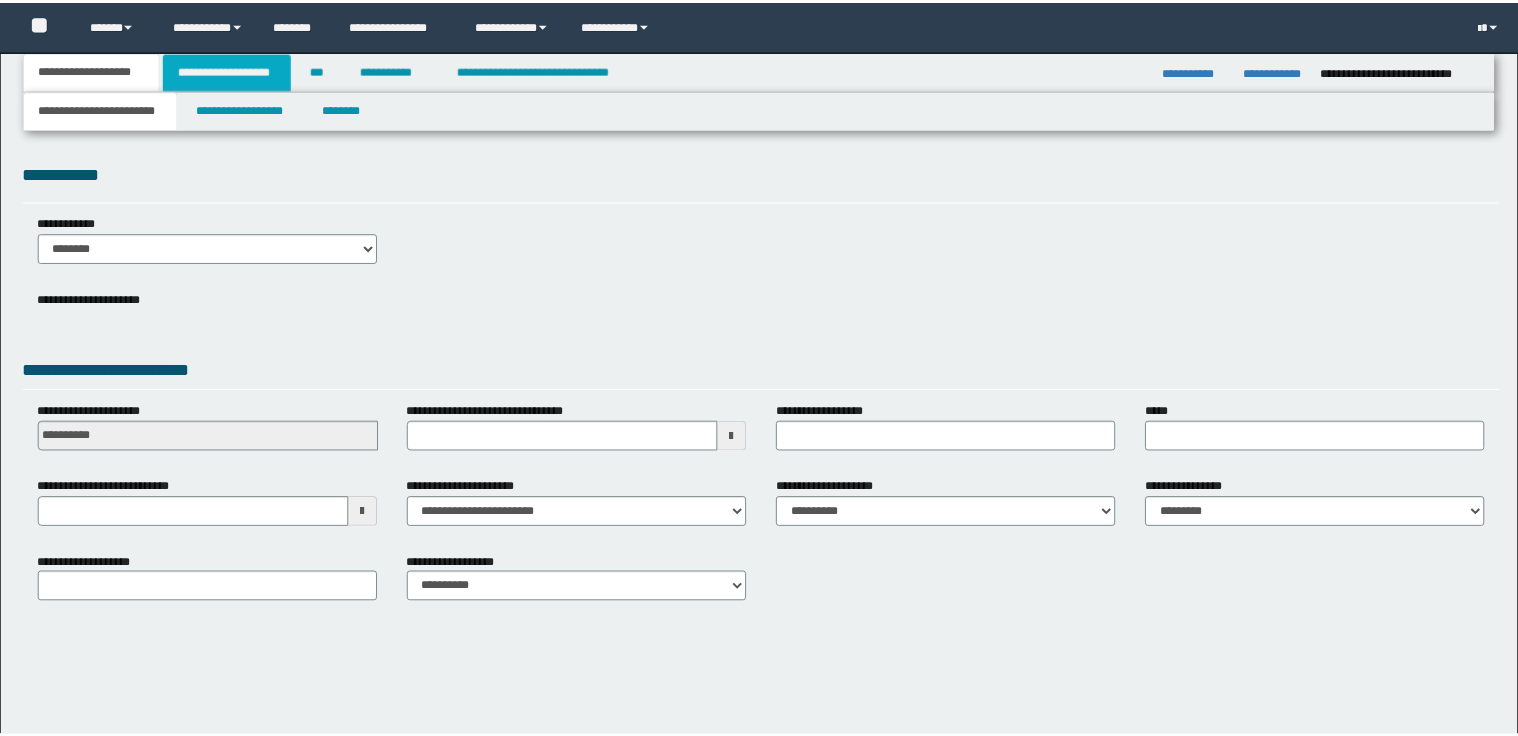 scroll, scrollTop: 0, scrollLeft: 0, axis: both 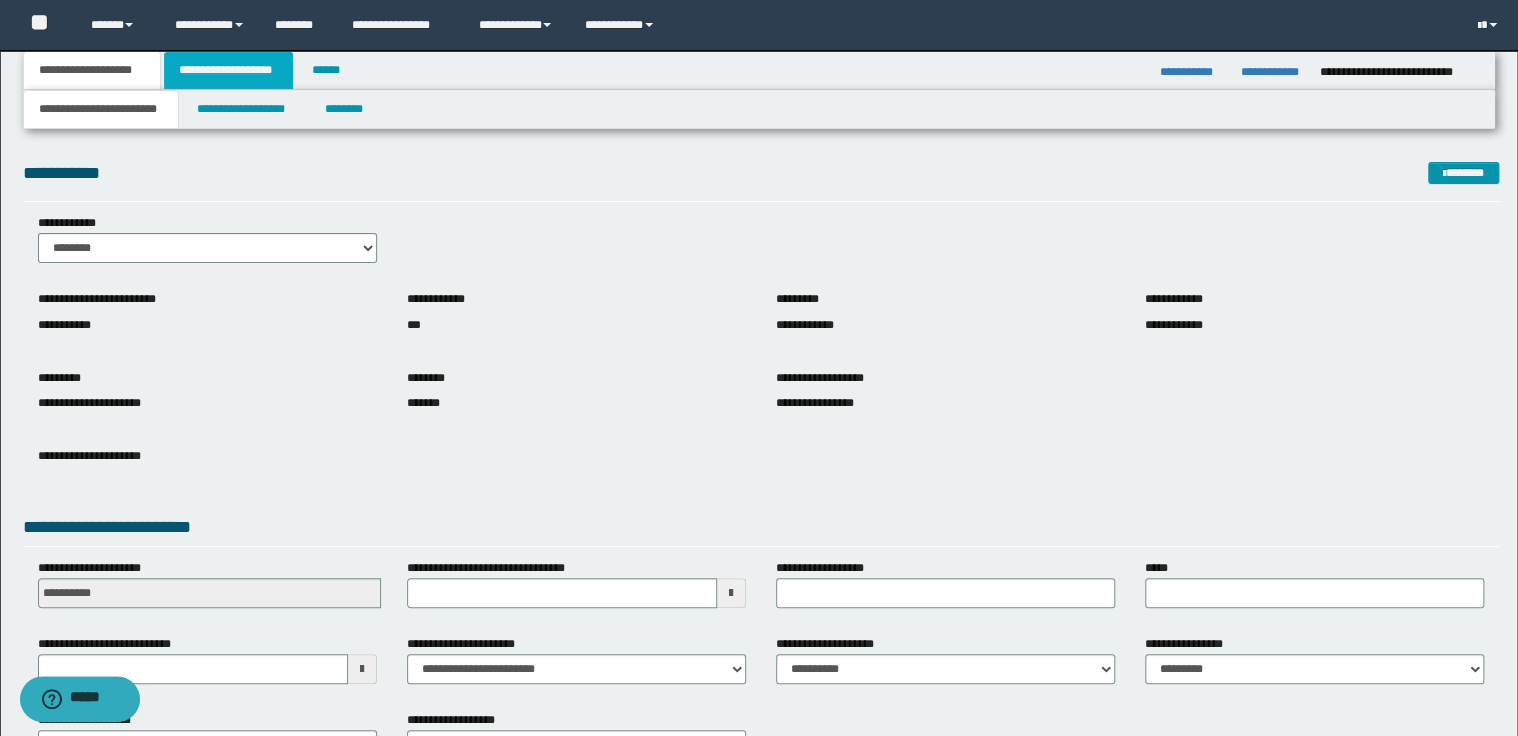 click on "**********" at bounding box center (228, 70) 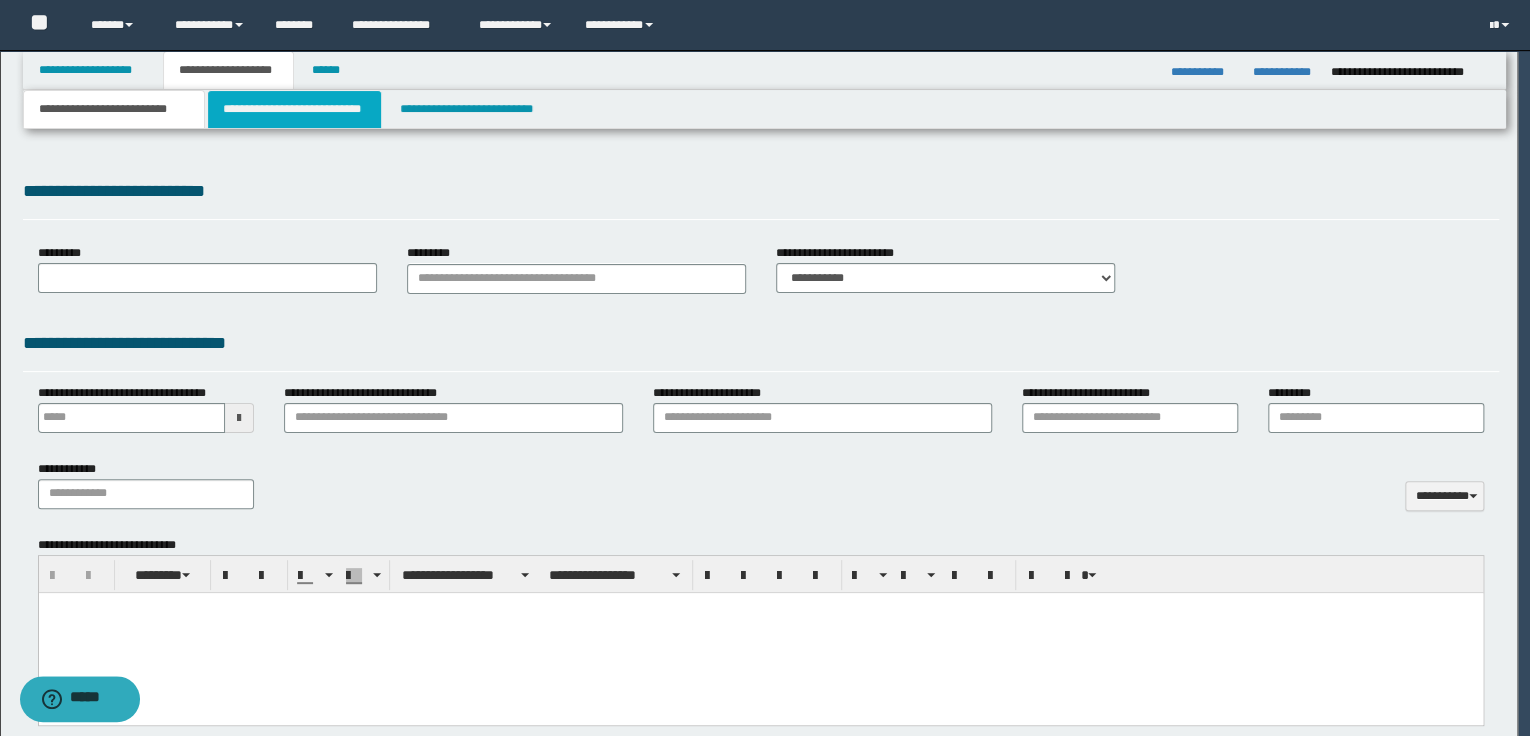 scroll, scrollTop: 0, scrollLeft: 0, axis: both 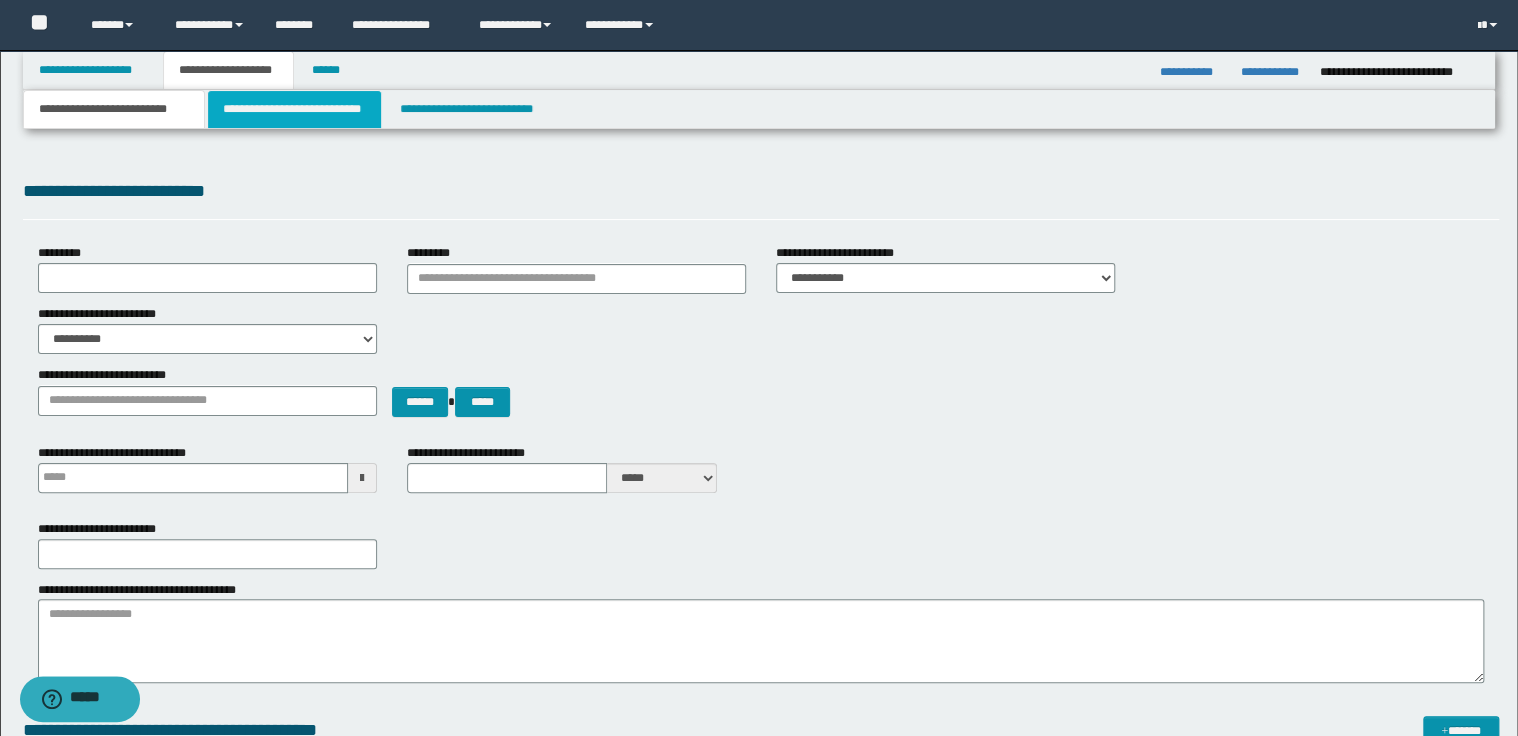 click on "**********" at bounding box center (294, 109) 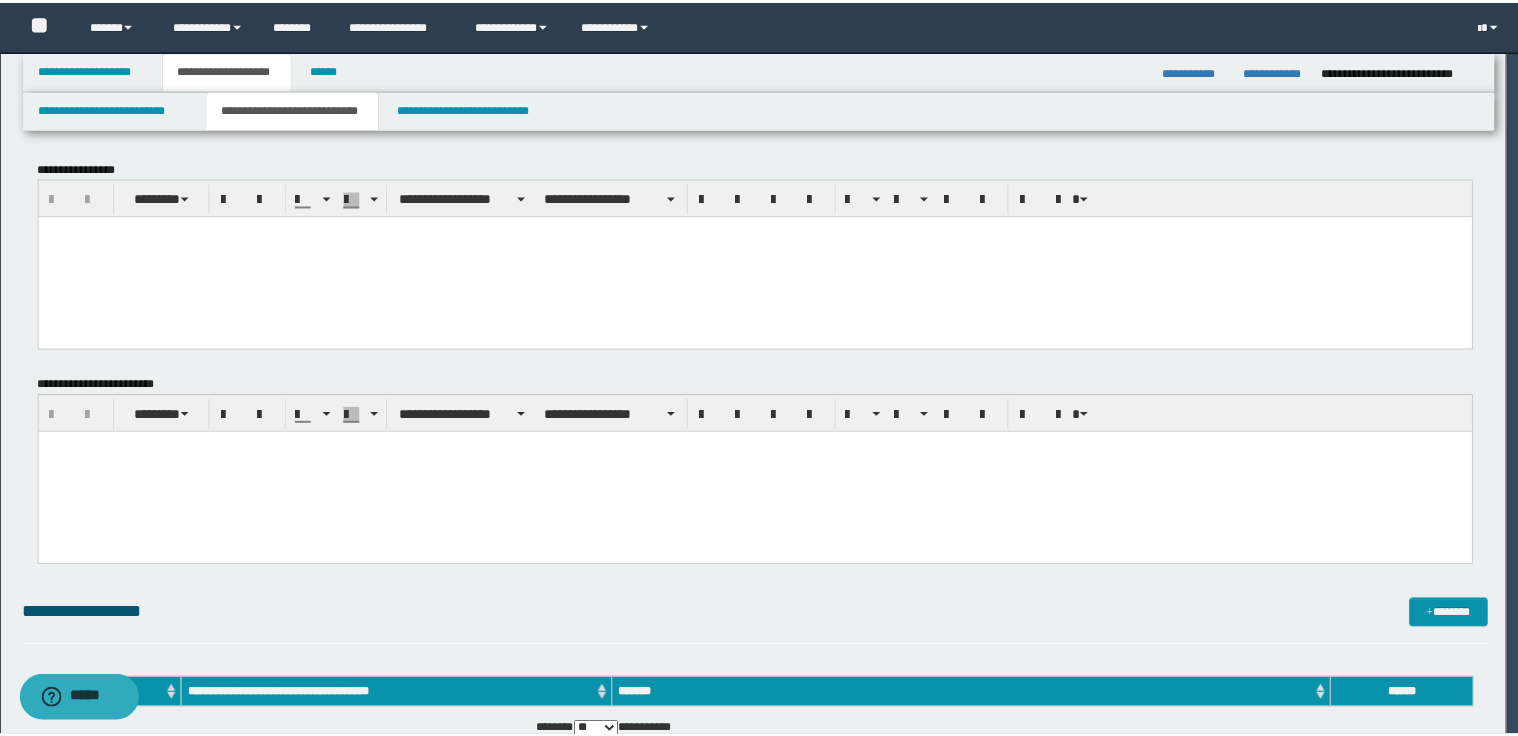 scroll, scrollTop: 0, scrollLeft: 0, axis: both 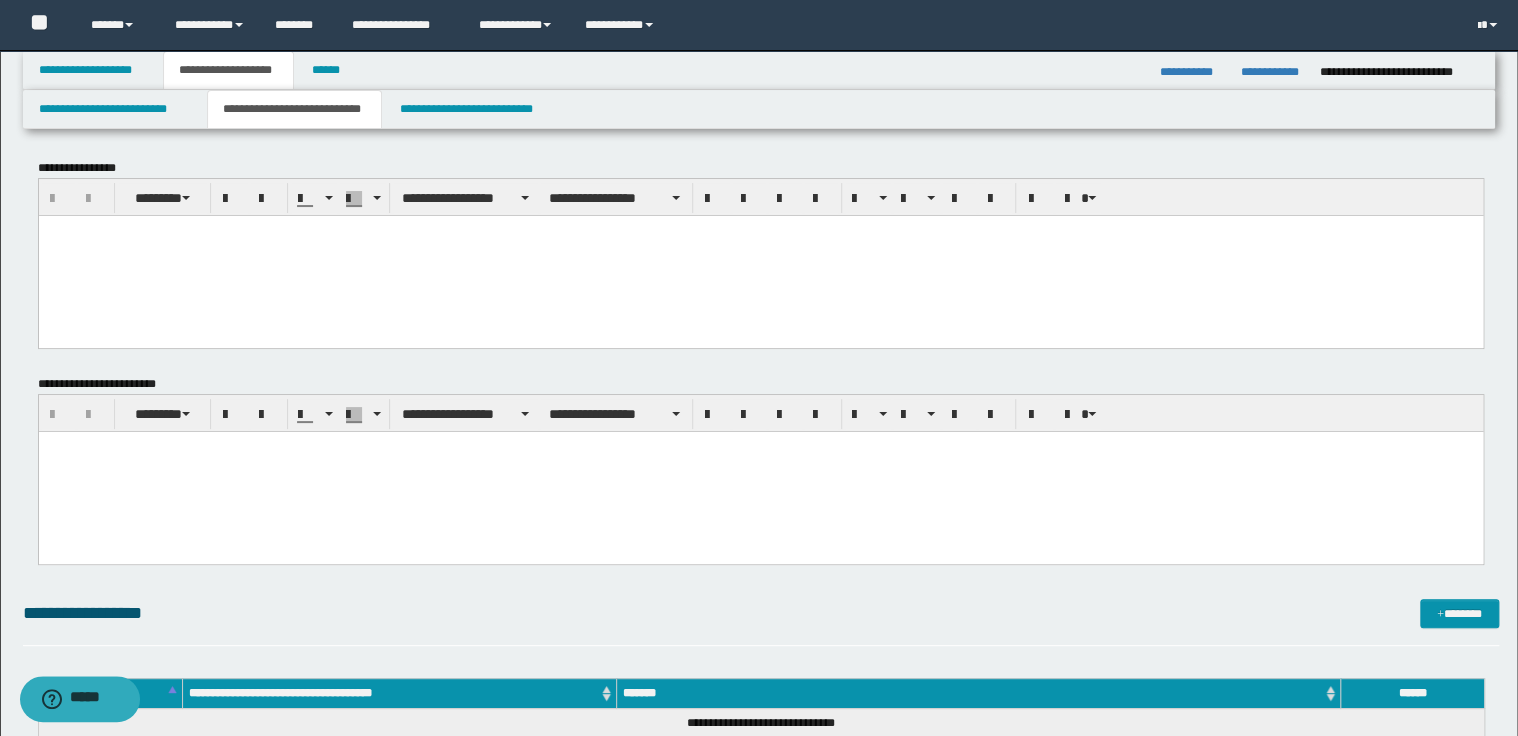 click at bounding box center (760, 255) 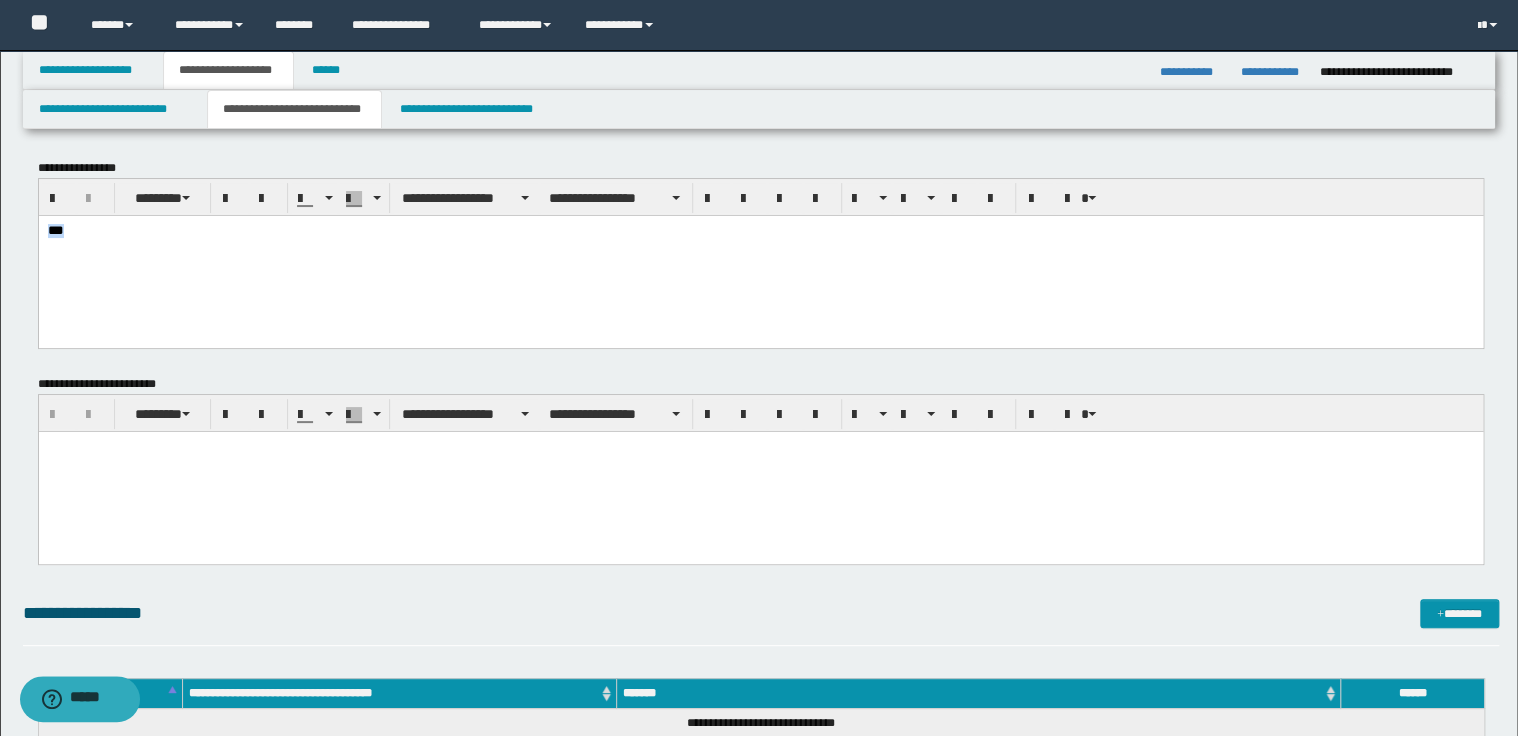 drag, startPoint x: 183, startPoint y: 252, endPoint x: 41, endPoint y: 237, distance: 142.79005 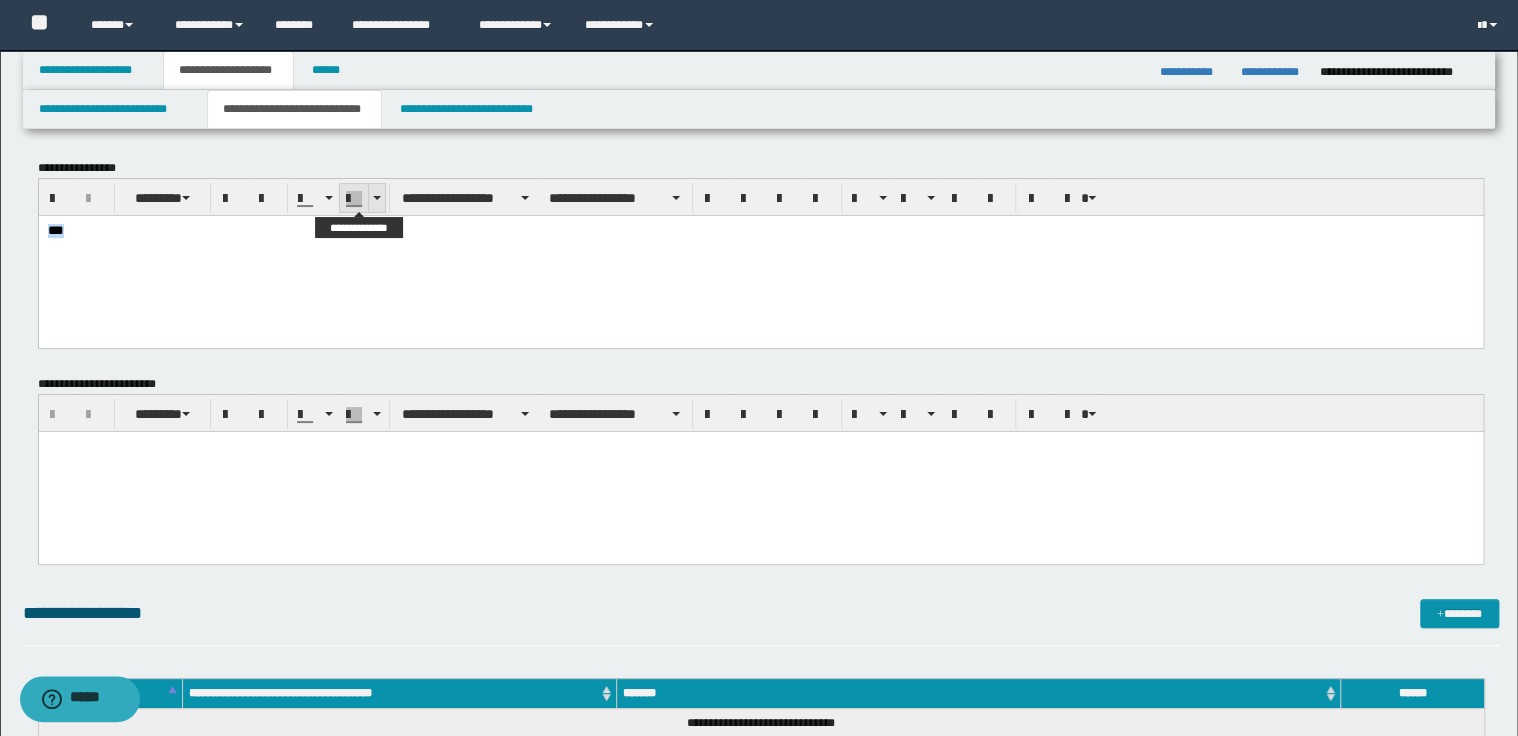click at bounding box center (376, 198) 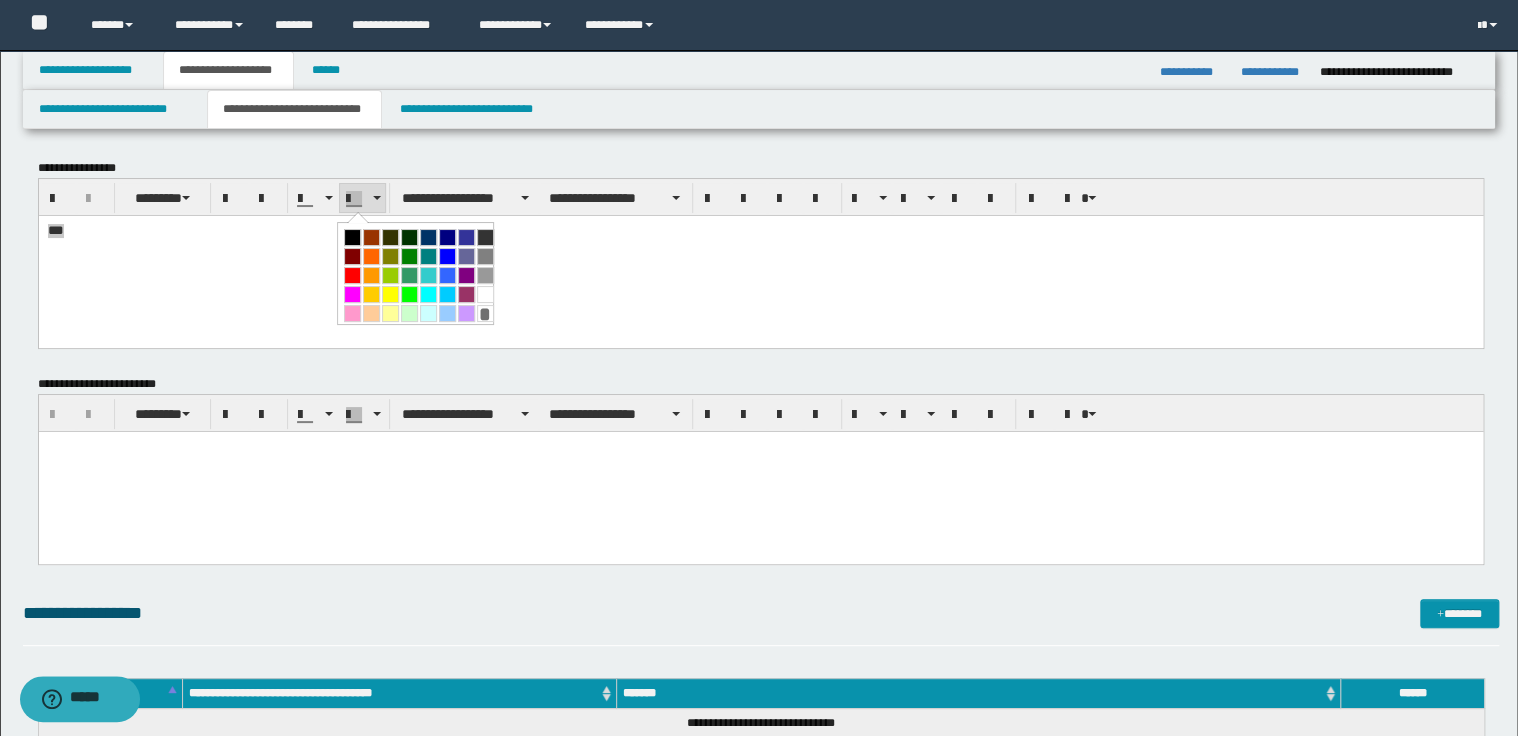 click at bounding box center [390, 294] 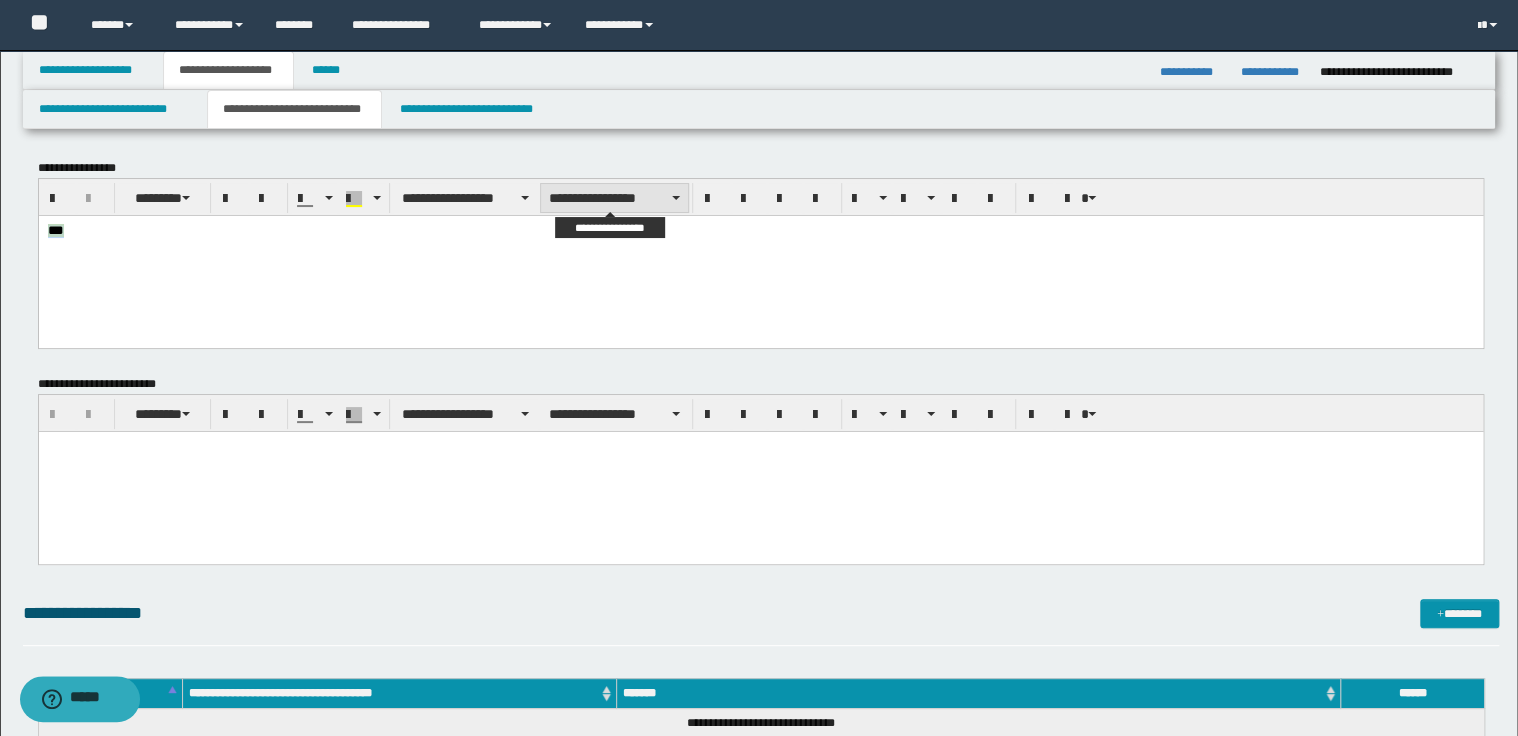 click on "**********" at bounding box center (614, 198) 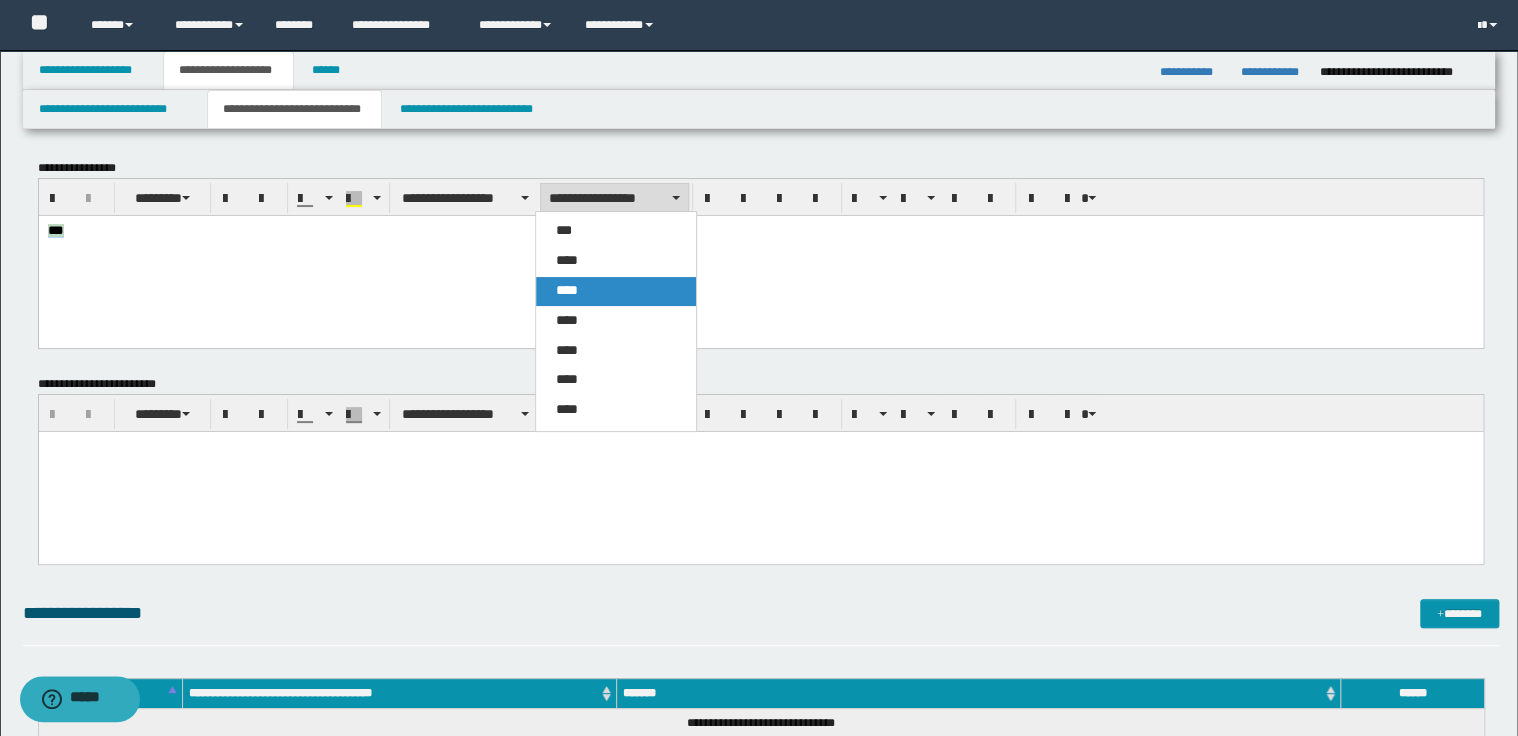 click on "****" at bounding box center [567, 290] 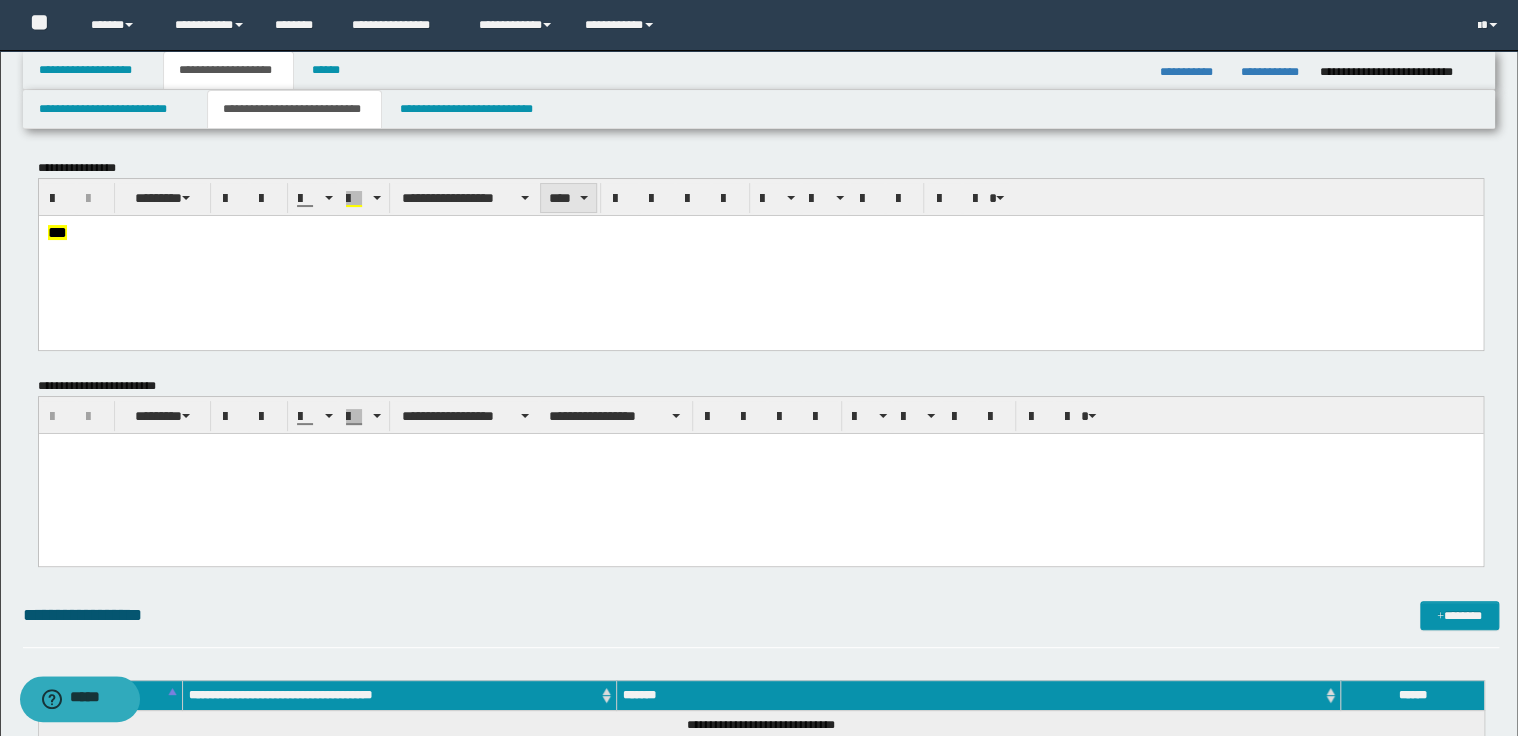 click on "****" at bounding box center [568, 198] 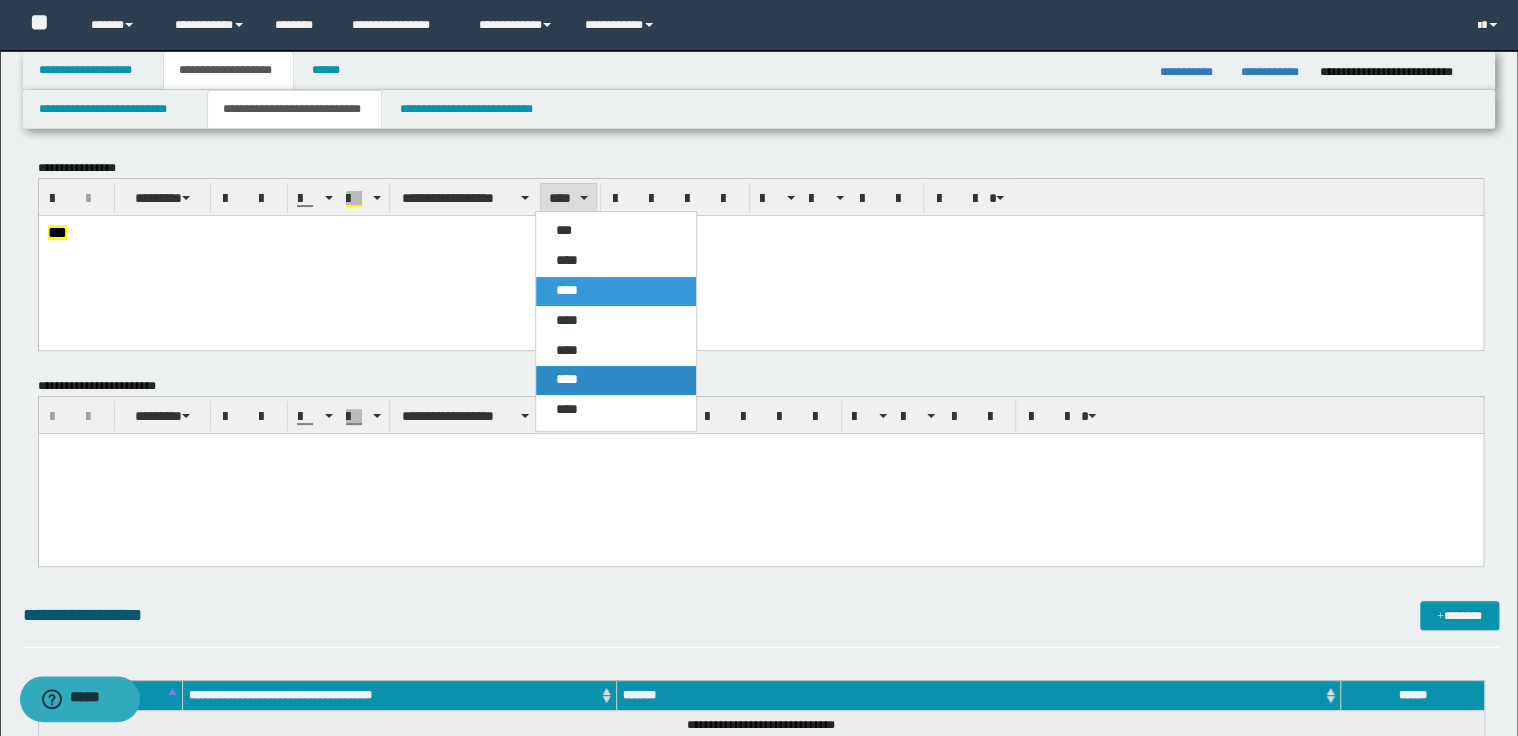 click on "****" at bounding box center (616, 380) 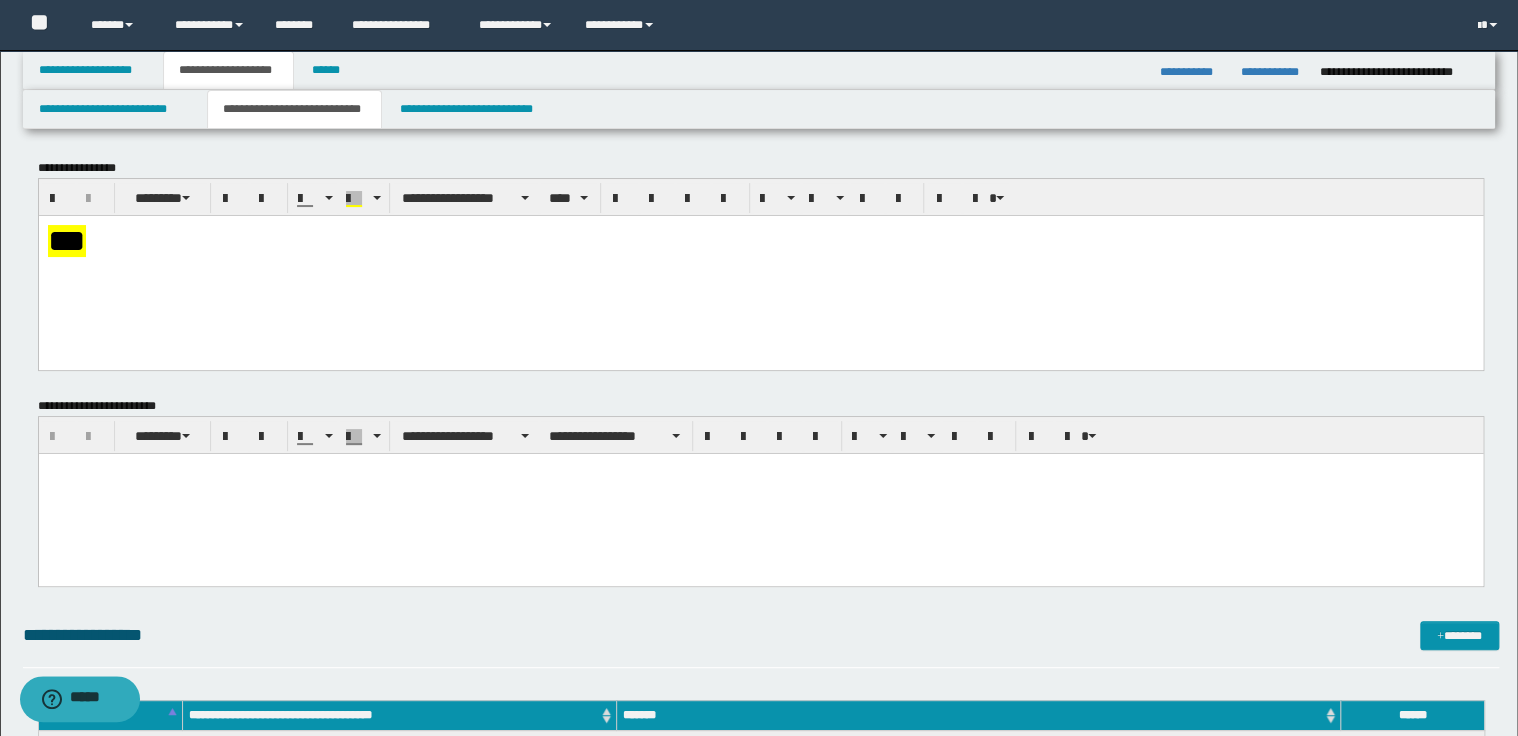 click on "***" at bounding box center (760, 267) 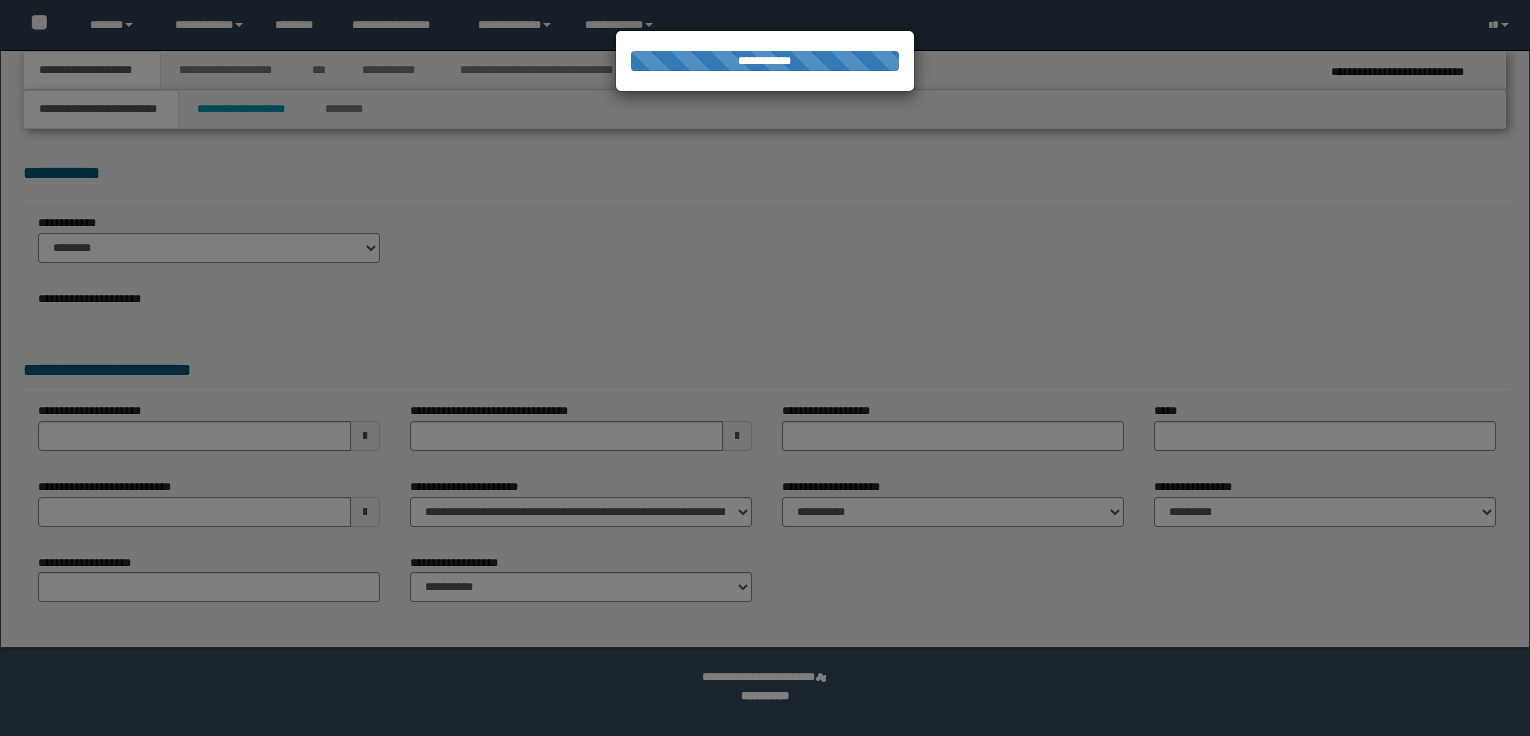 scroll, scrollTop: 0, scrollLeft: 0, axis: both 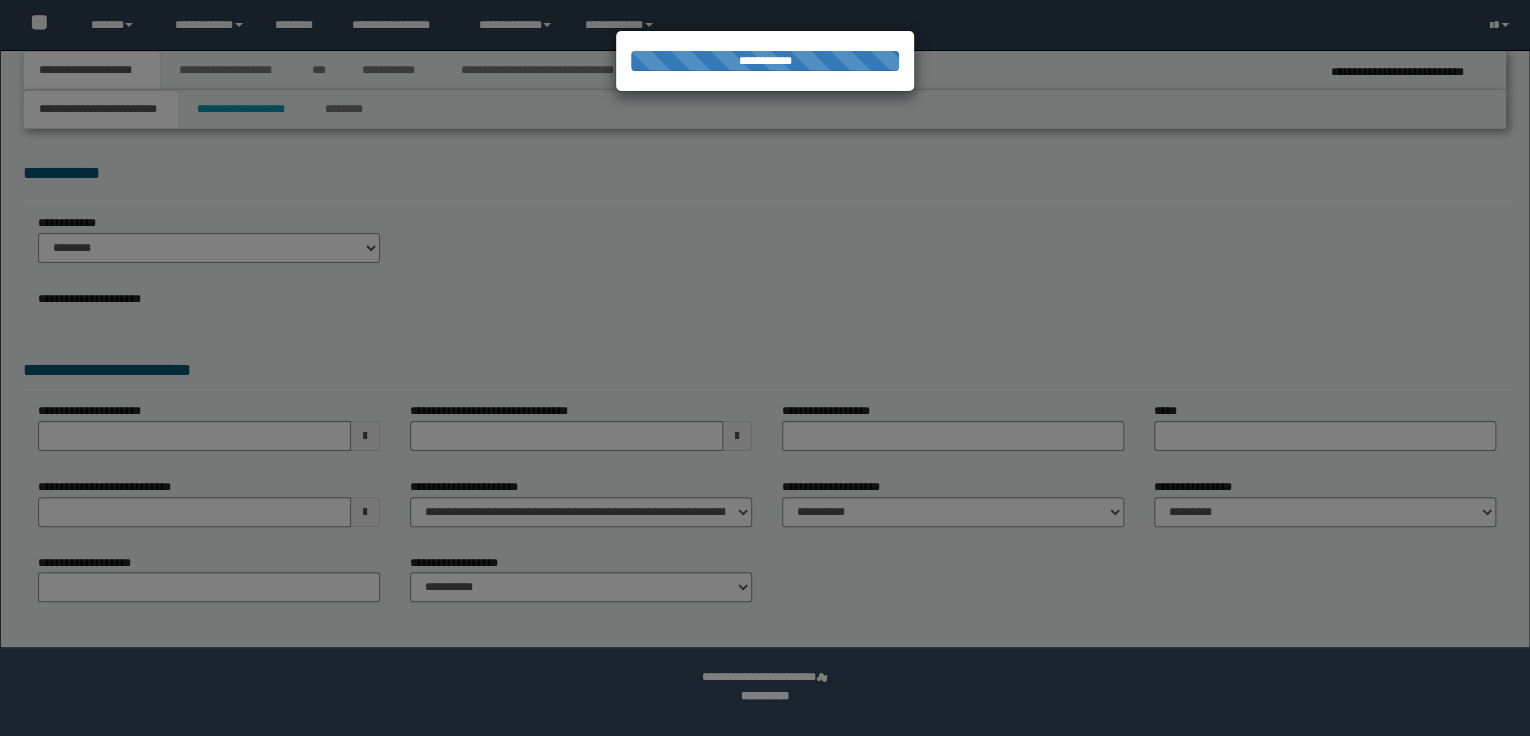 select on "*" 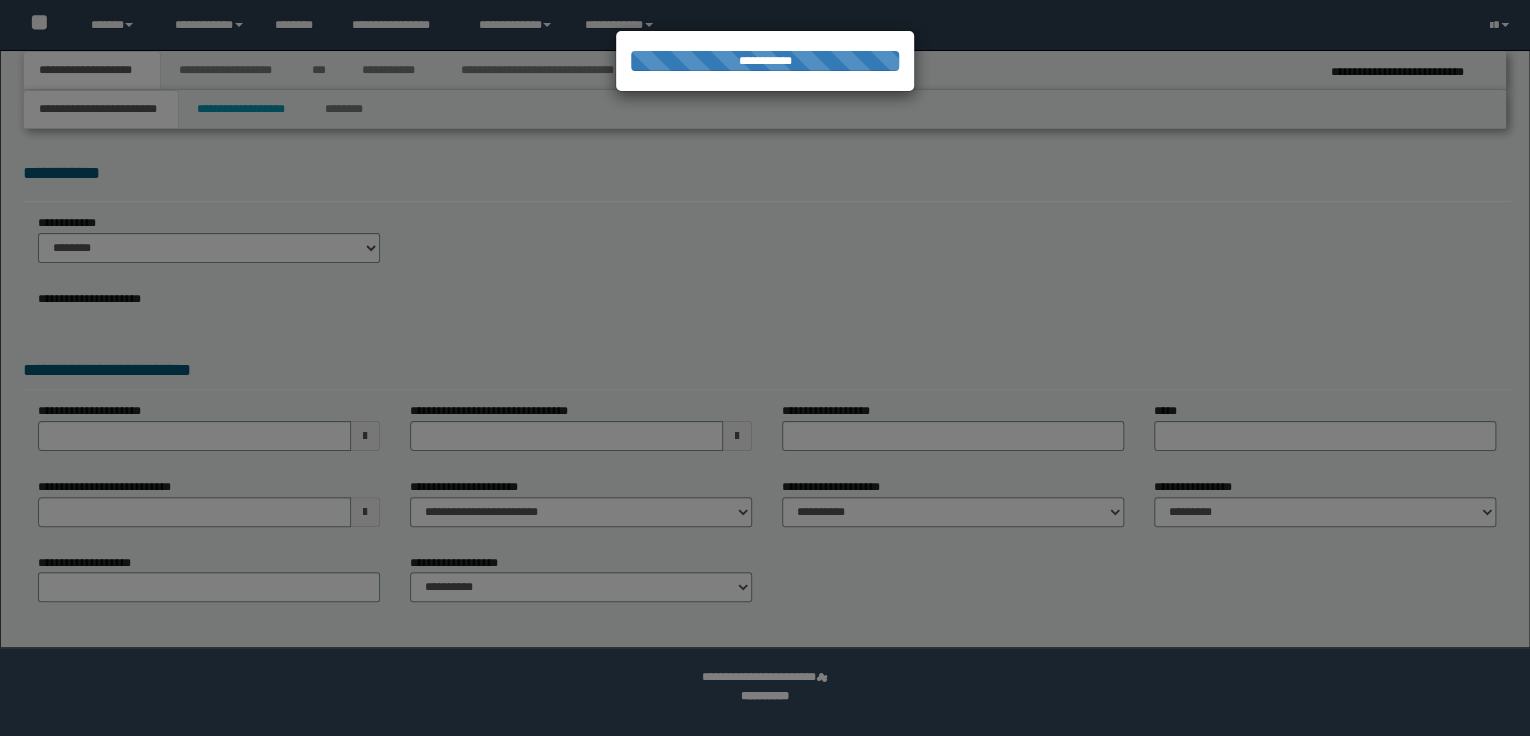 scroll, scrollTop: 0, scrollLeft: 0, axis: both 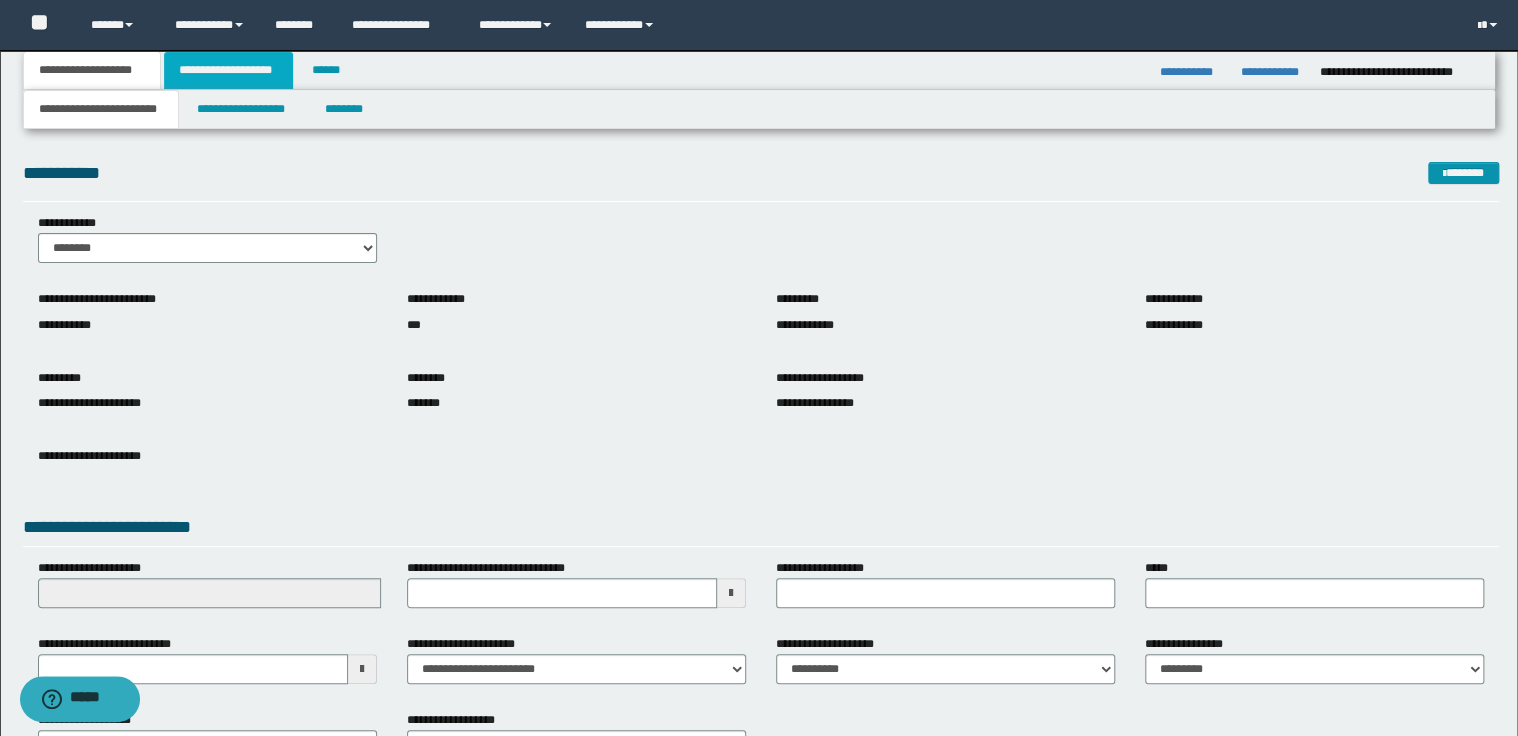 click on "**********" at bounding box center (228, 70) 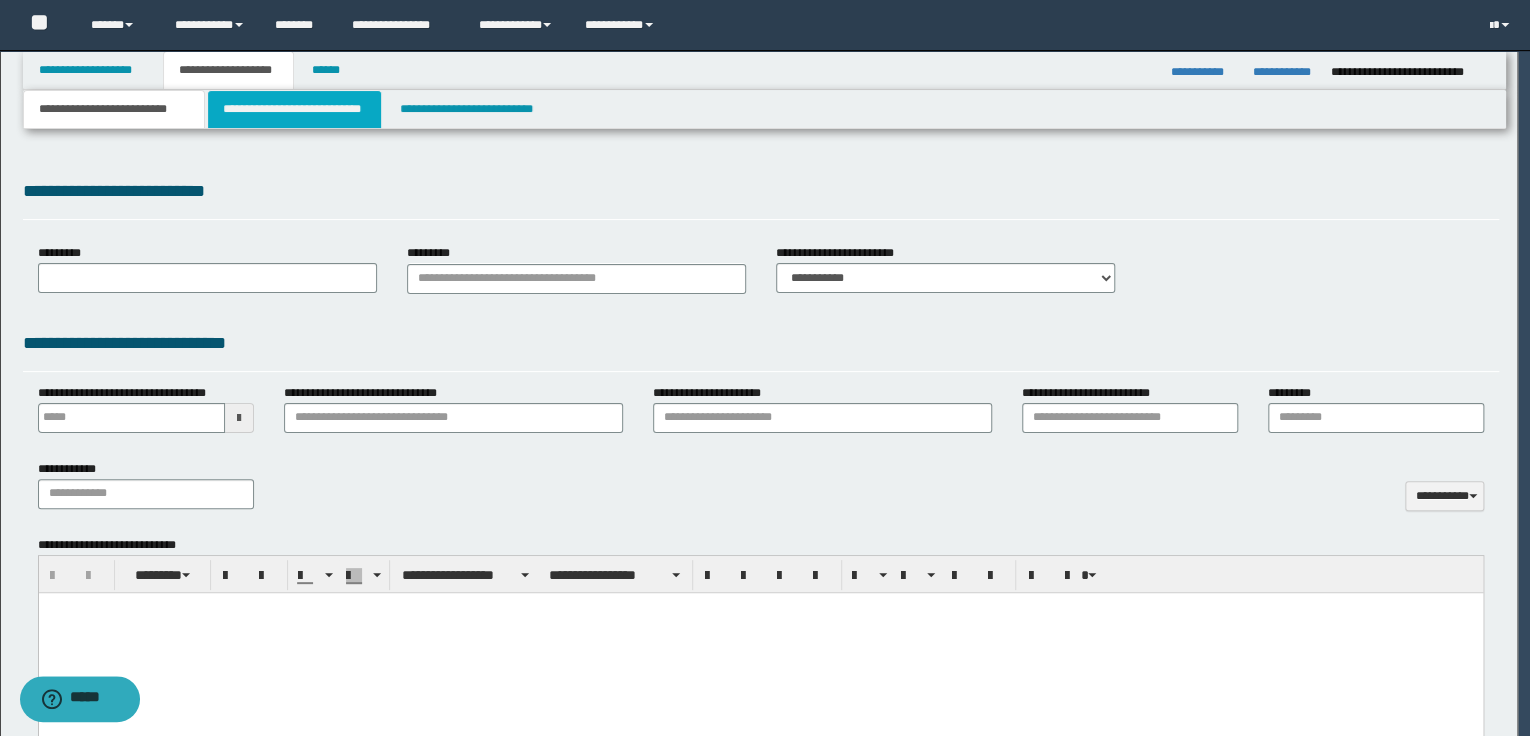type 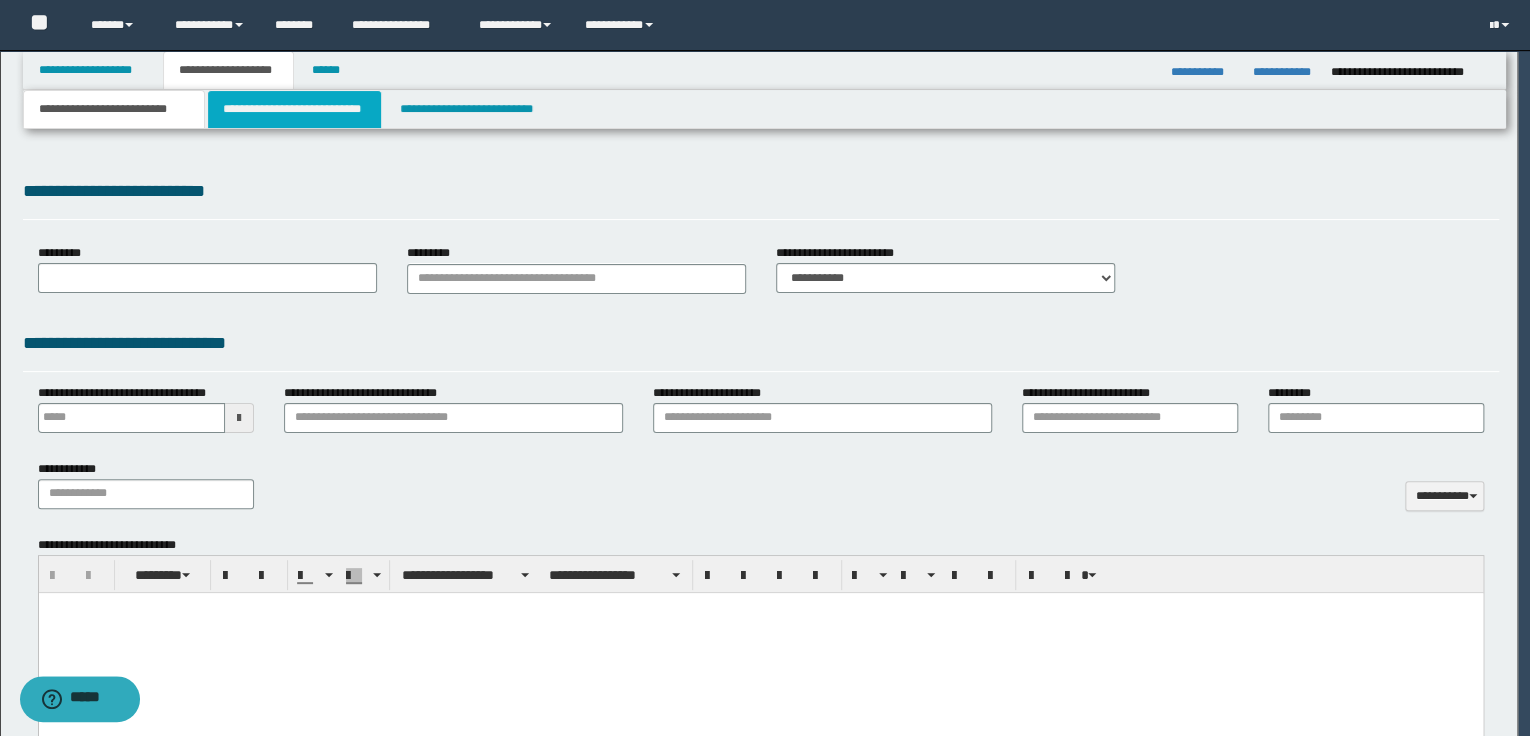 scroll, scrollTop: 0, scrollLeft: 0, axis: both 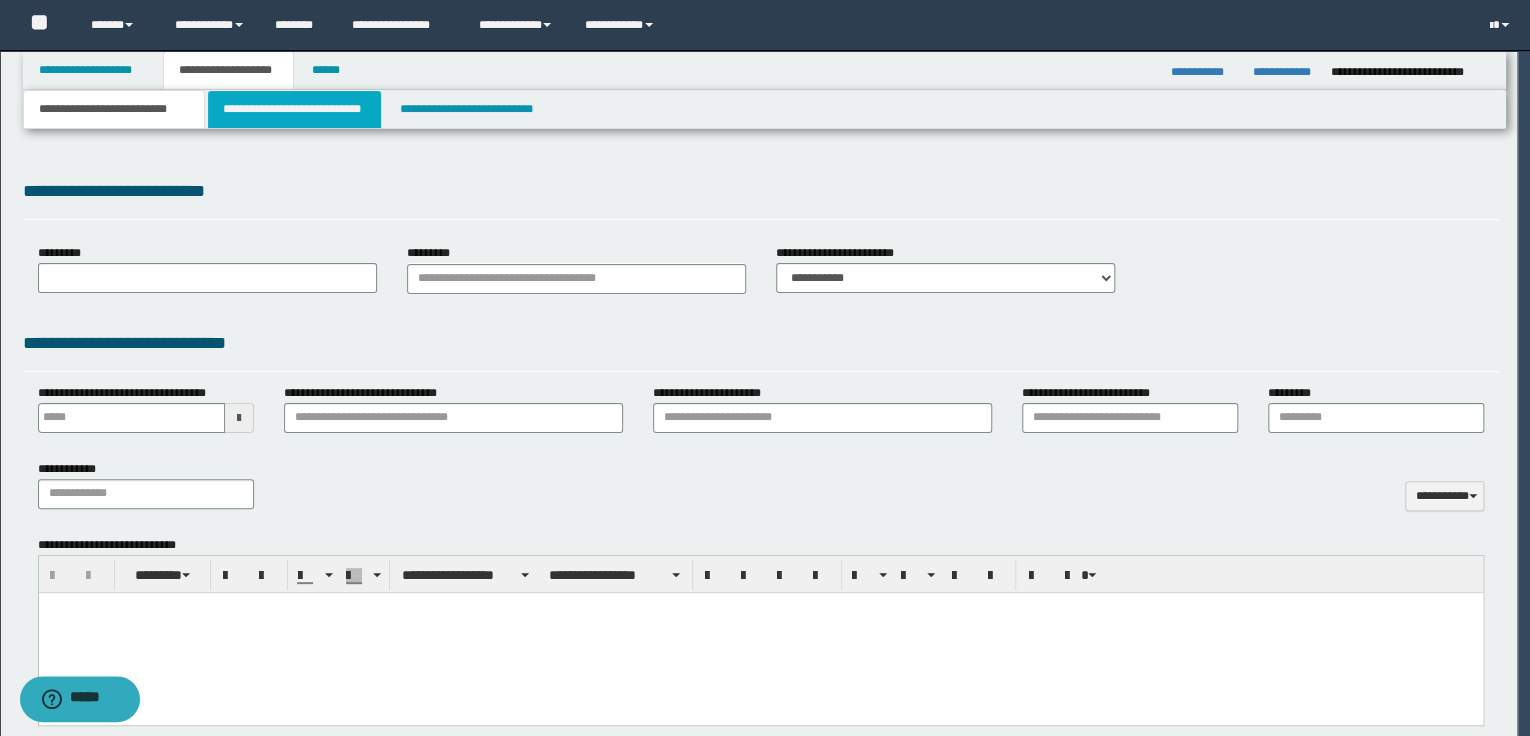 select on "*" 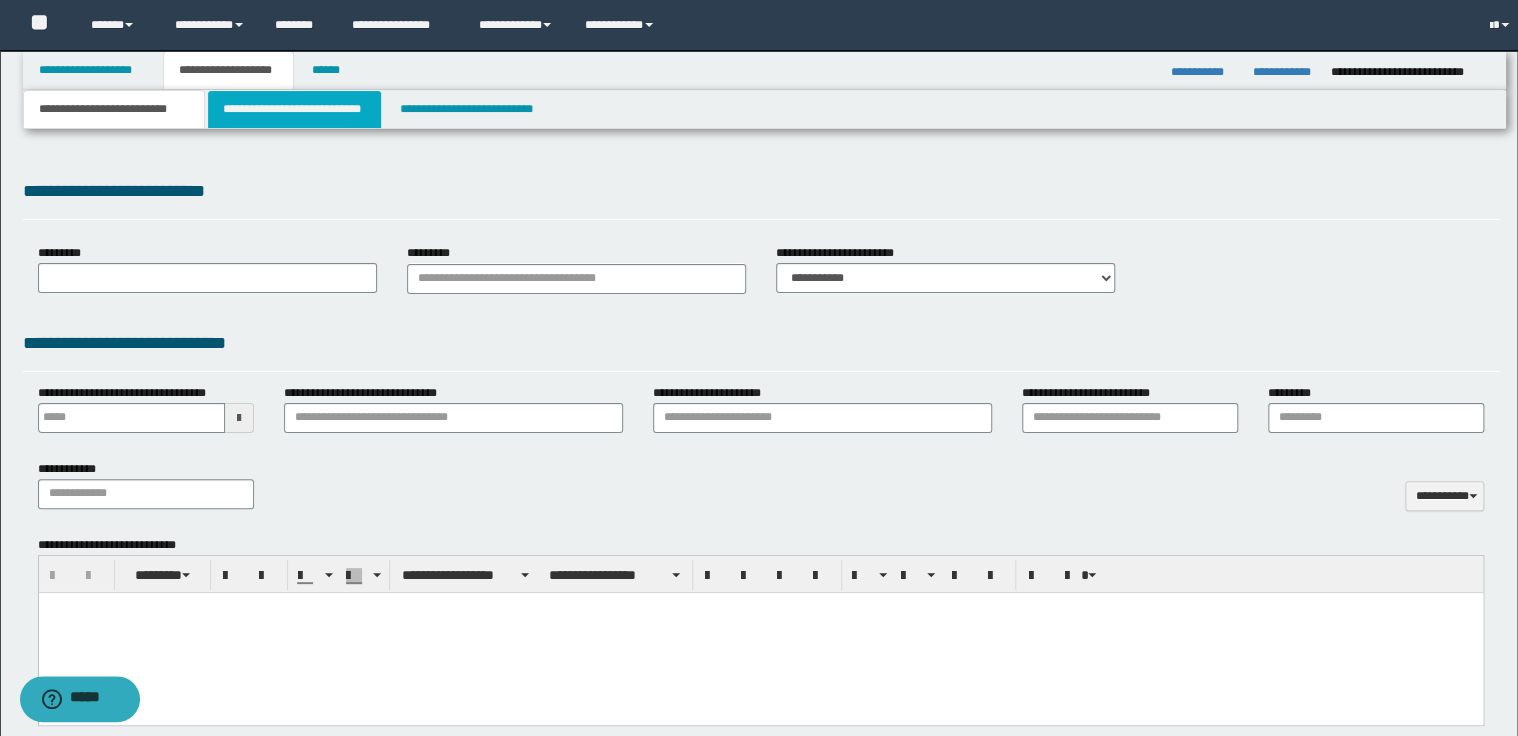 click on "**********" at bounding box center (294, 109) 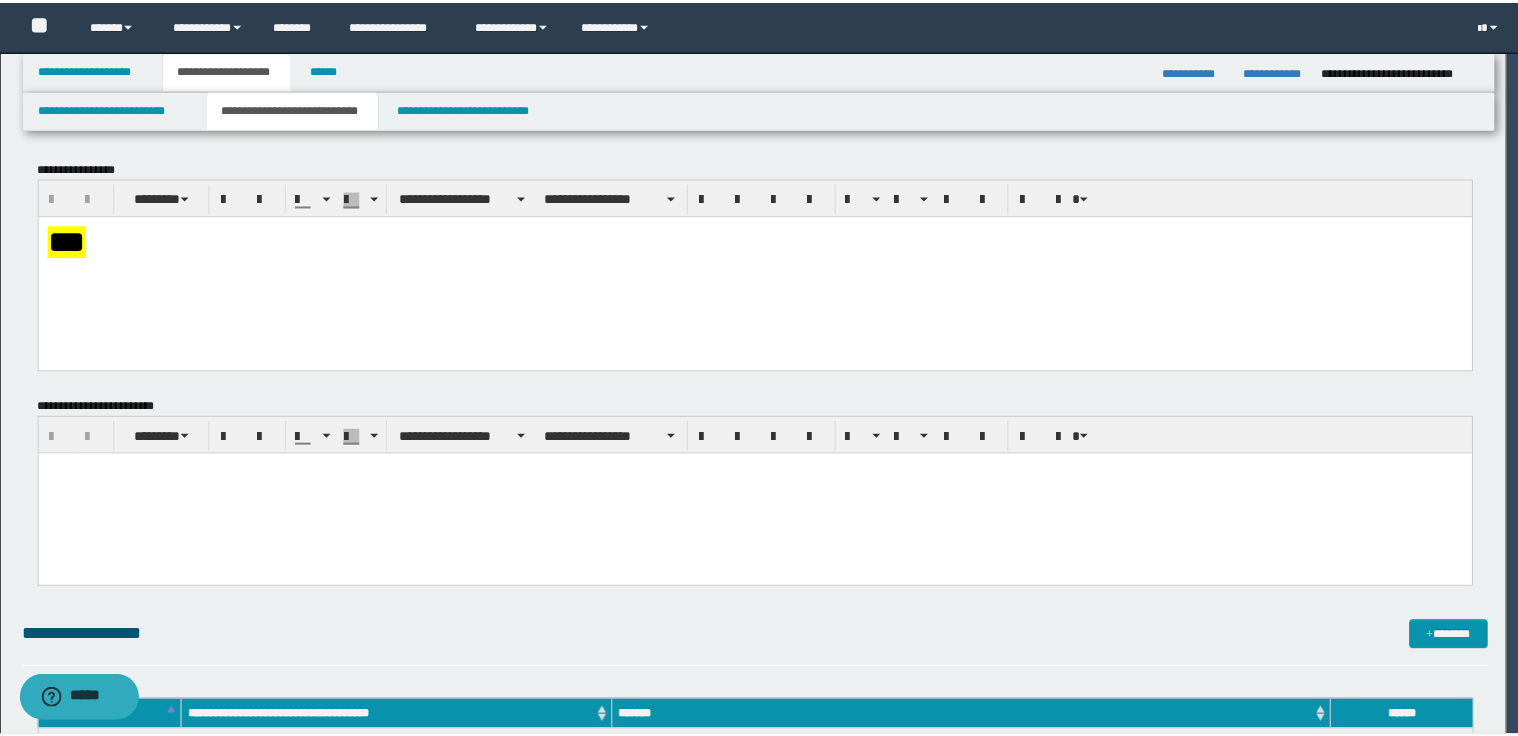 scroll, scrollTop: 0, scrollLeft: 0, axis: both 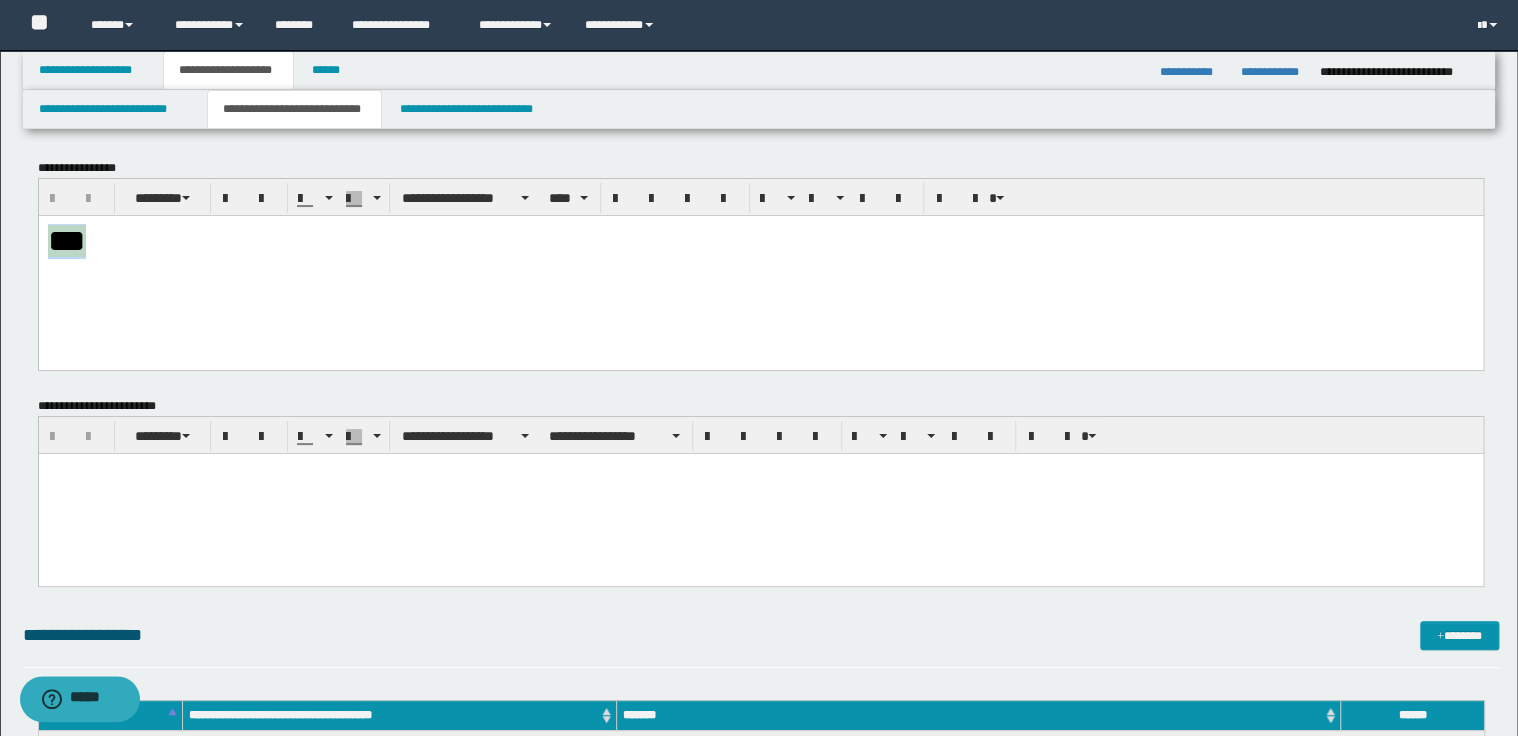drag, startPoint x: 155, startPoint y: 248, endPoint x: -4, endPoint y: 245, distance: 159.0283 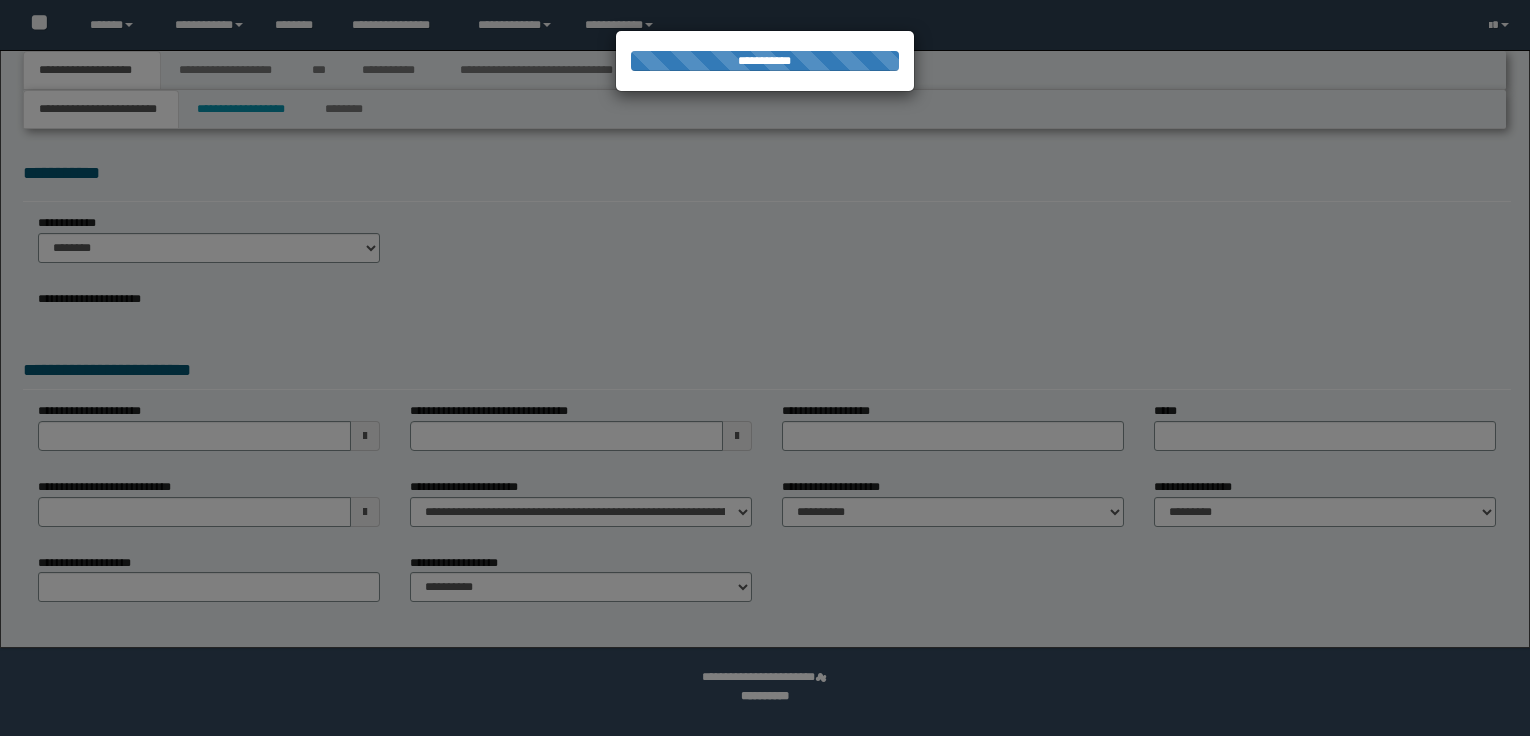 scroll, scrollTop: 0, scrollLeft: 0, axis: both 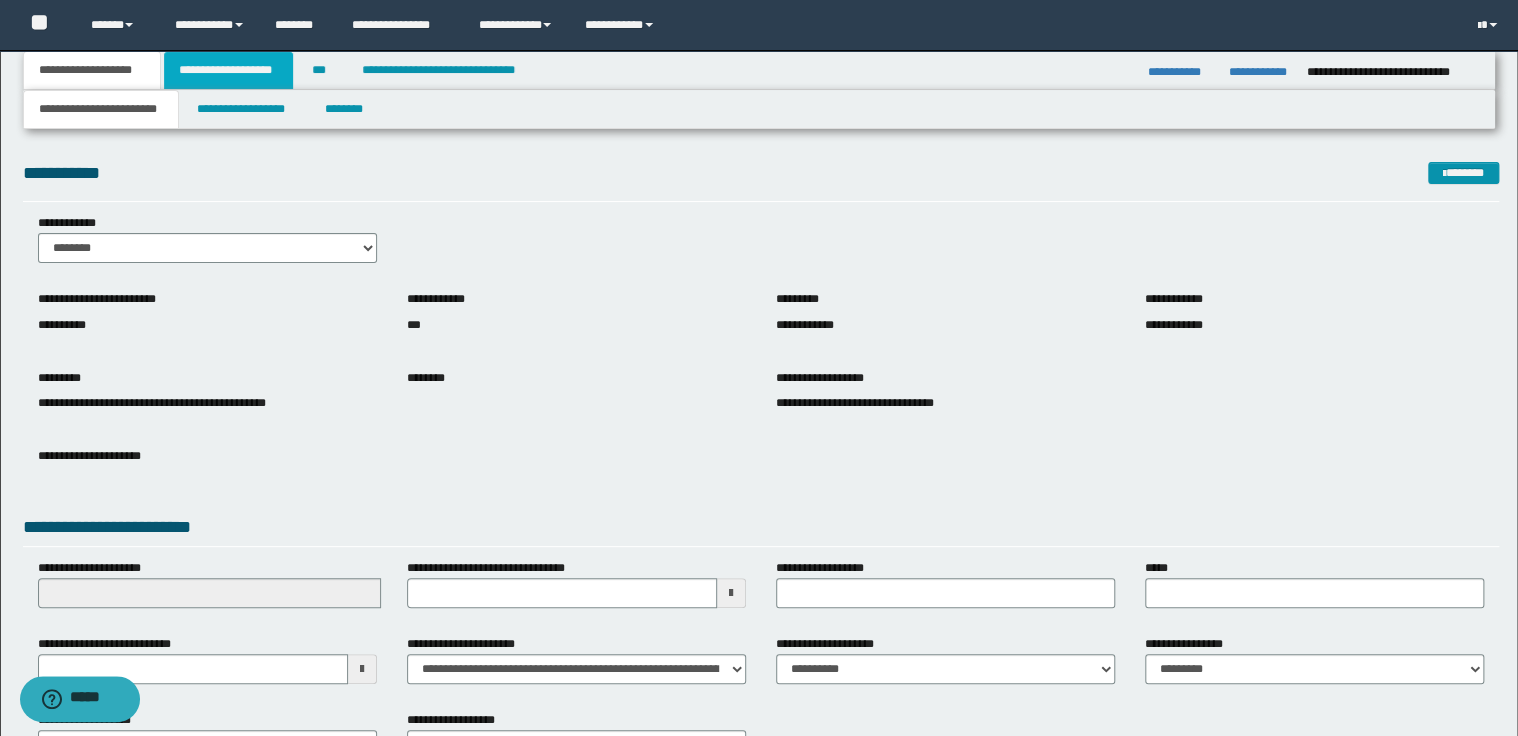 click on "**********" at bounding box center [228, 70] 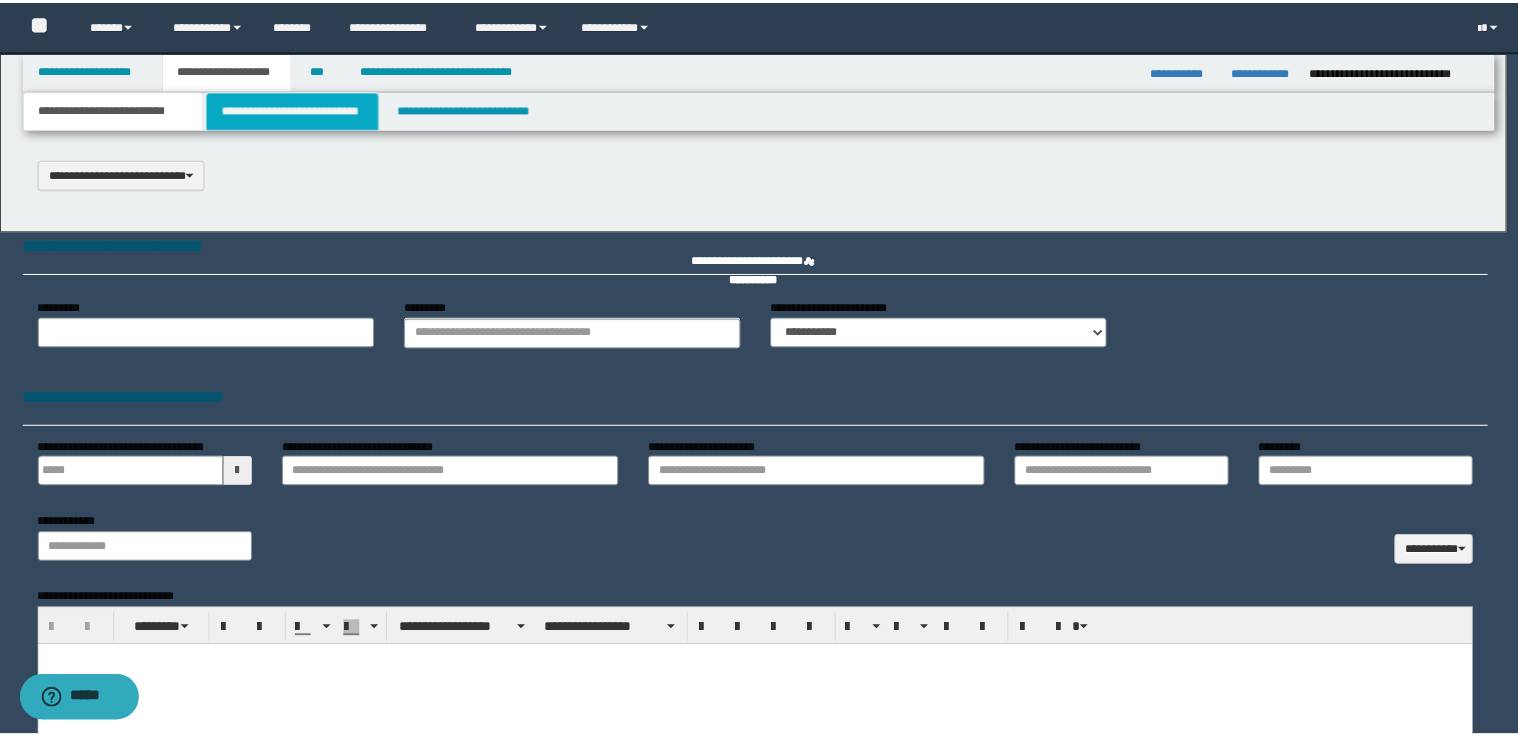 scroll, scrollTop: 0, scrollLeft: 0, axis: both 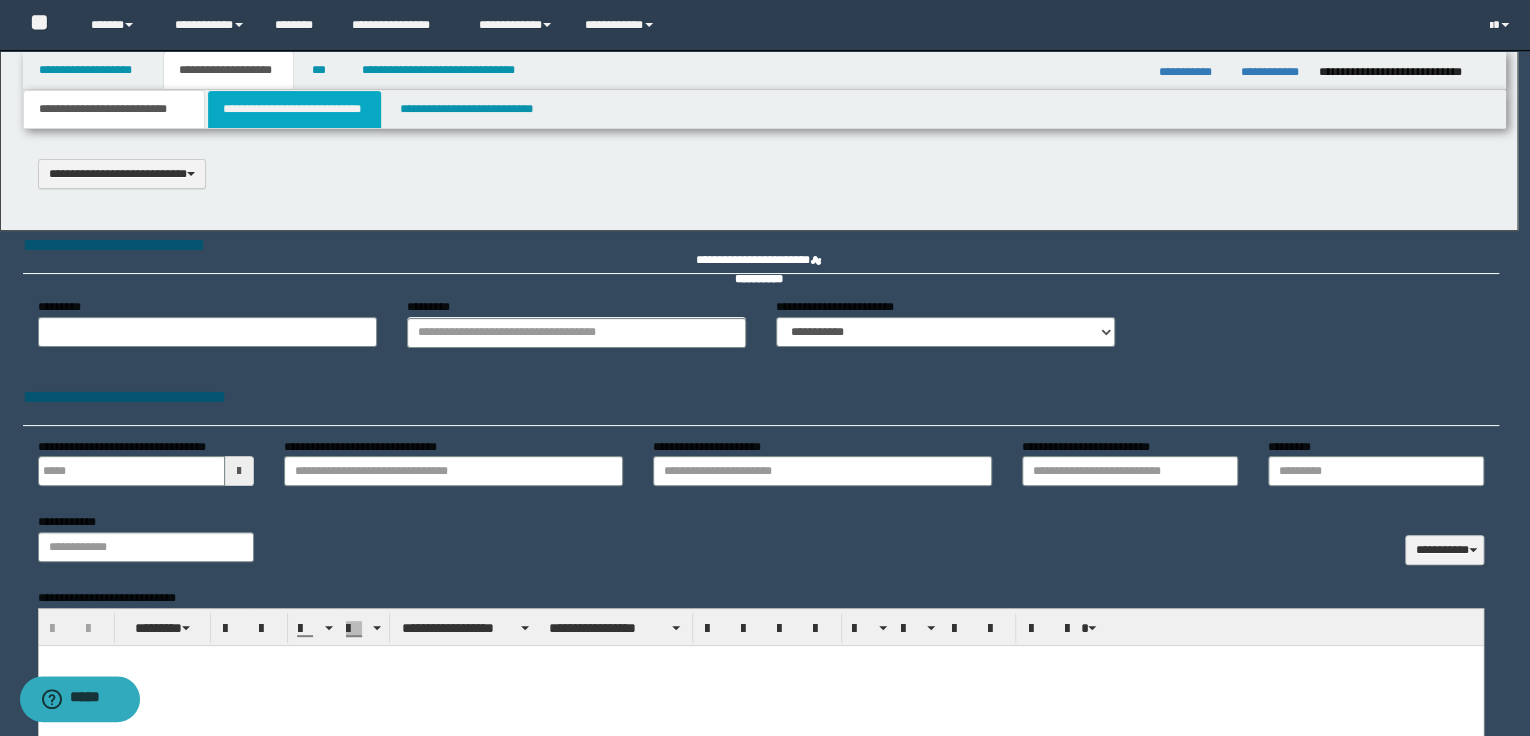 select on "*" 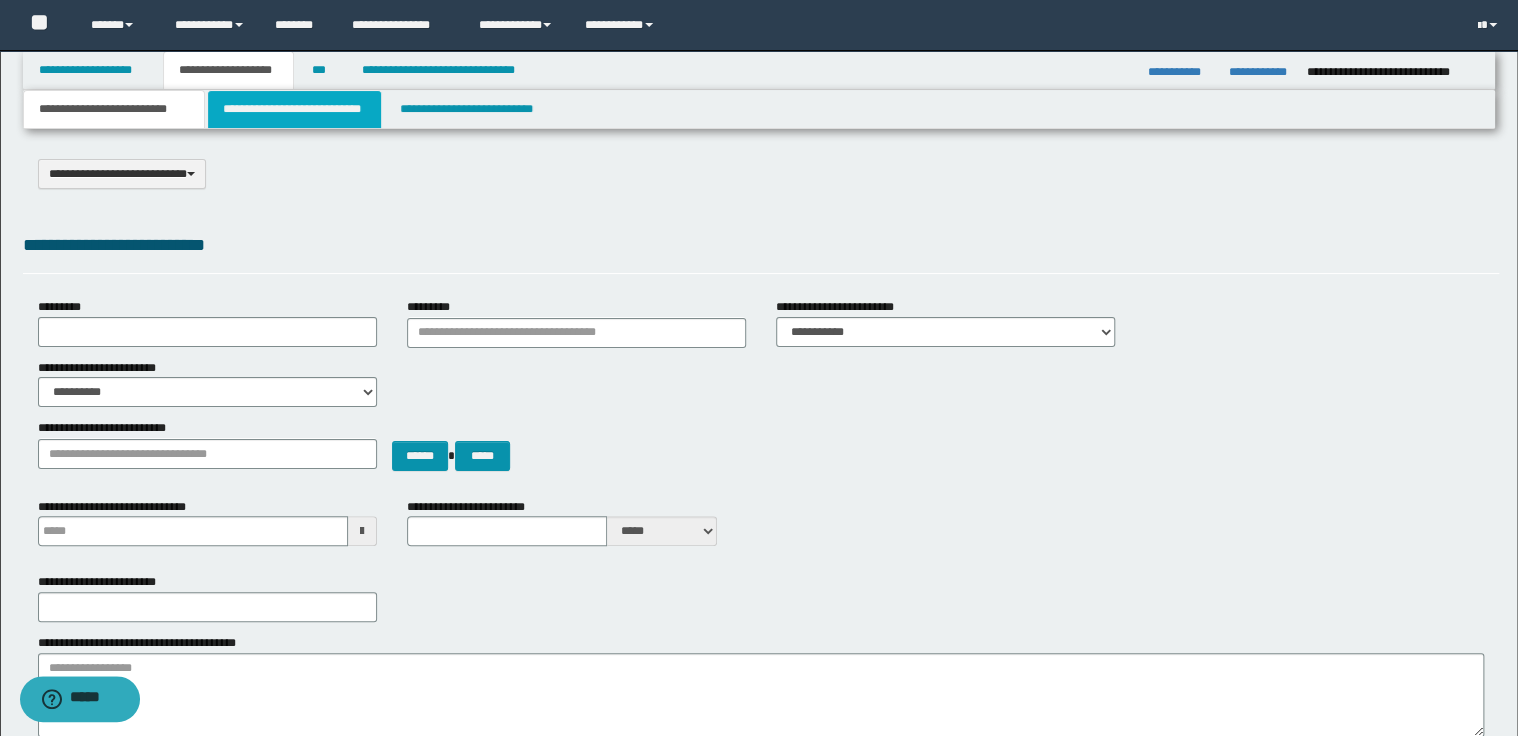 click on "**********" at bounding box center (294, 109) 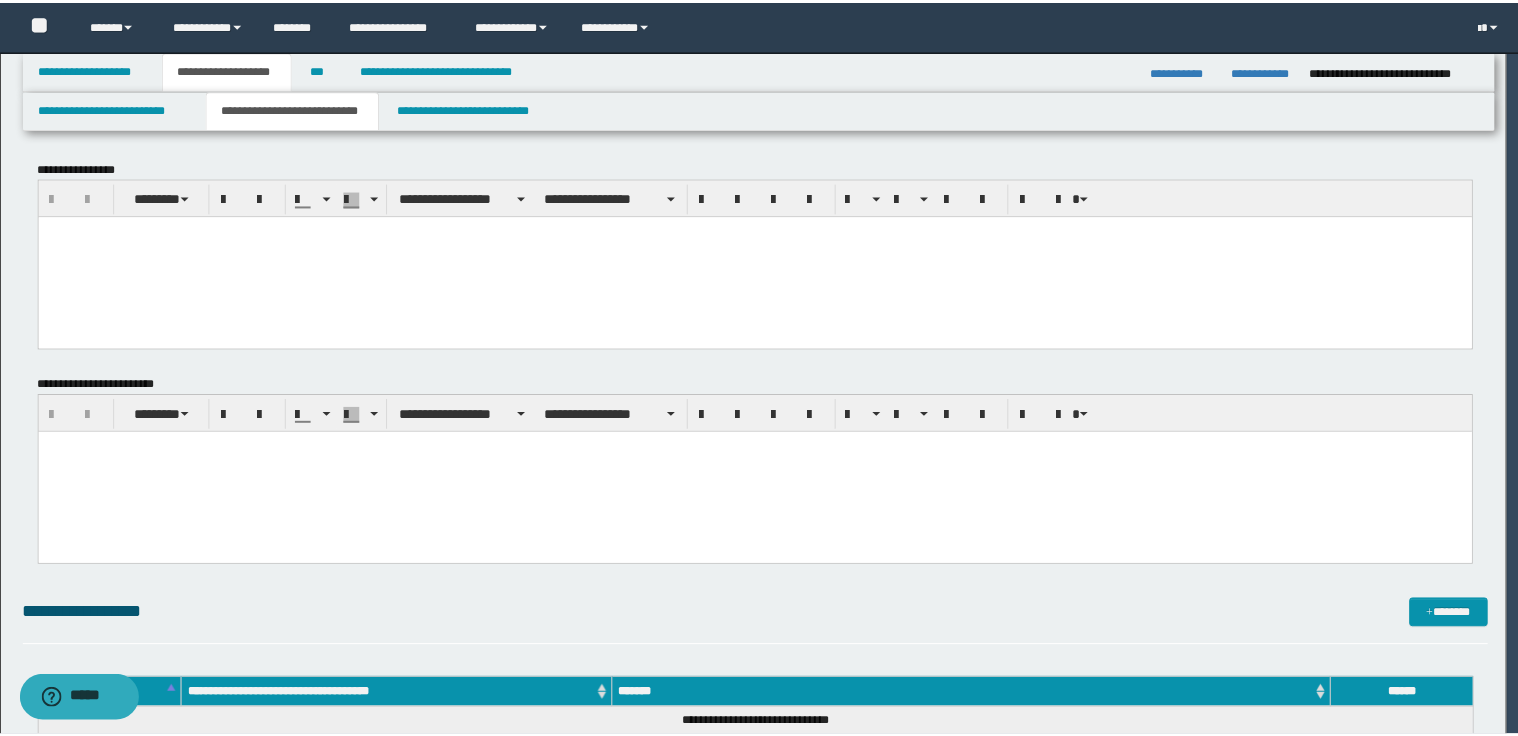 scroll, scrollTop: 0, scrollLeft: 0, axis: both 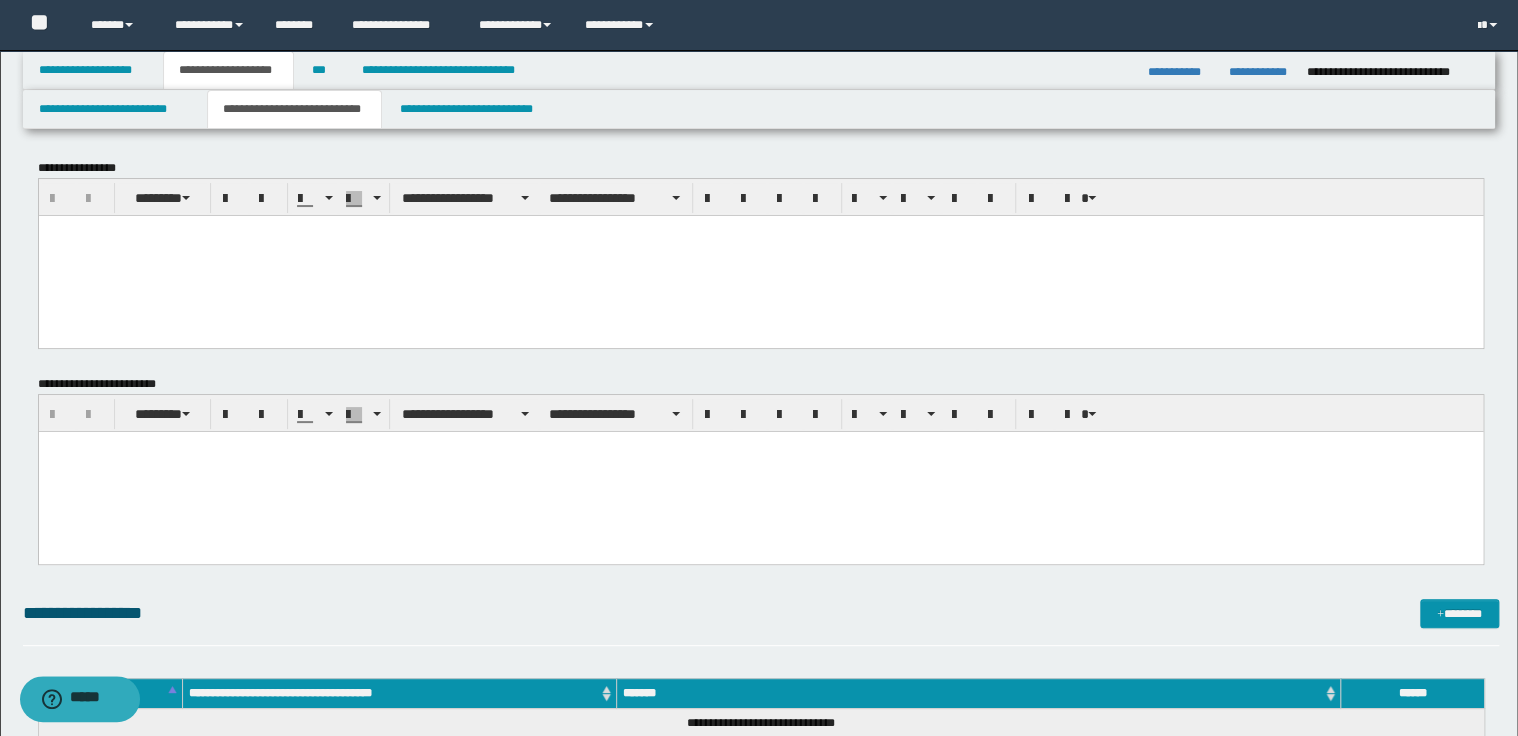 click at bounding box center (760, 255) 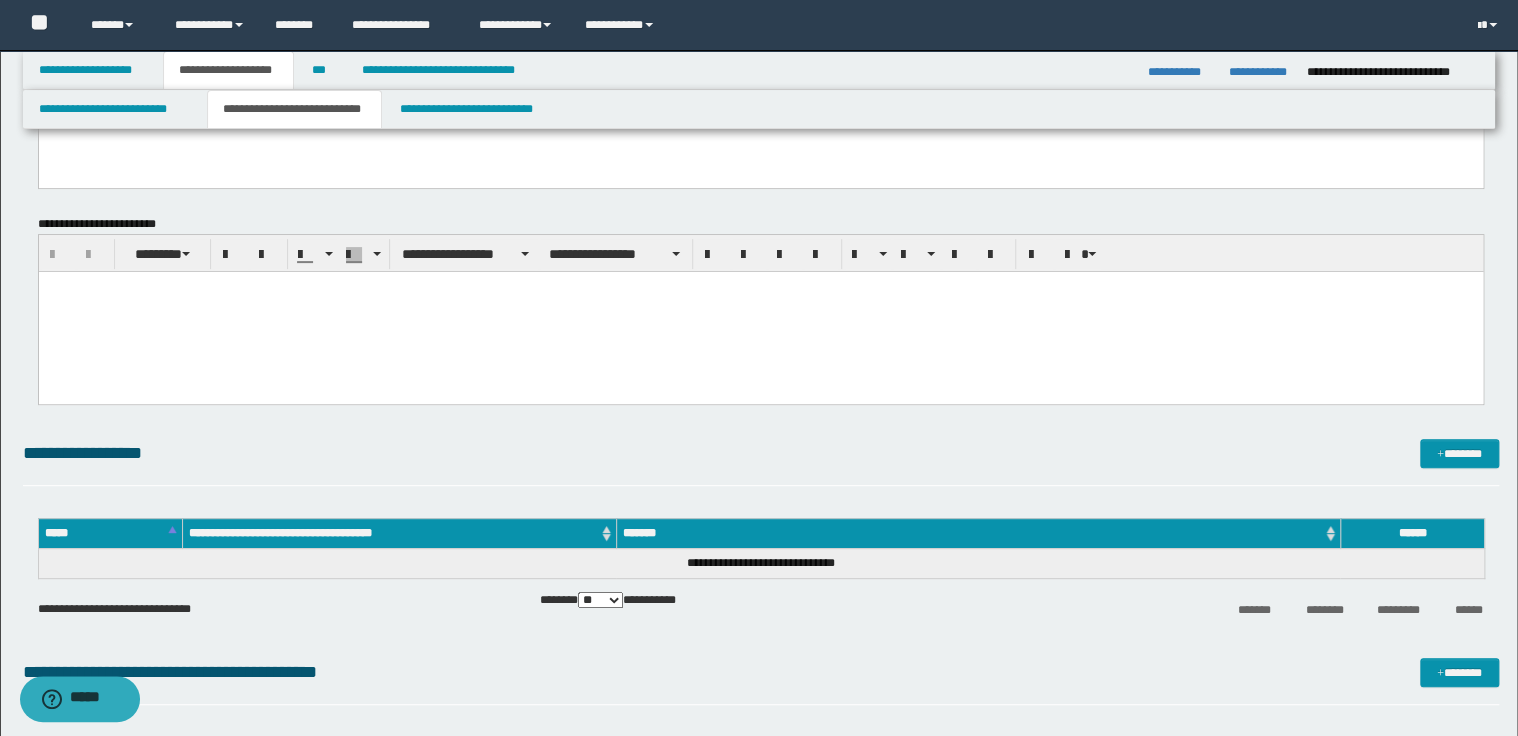 scroll, scrollTop: 240, scrollLeft: 0, axis: vertical 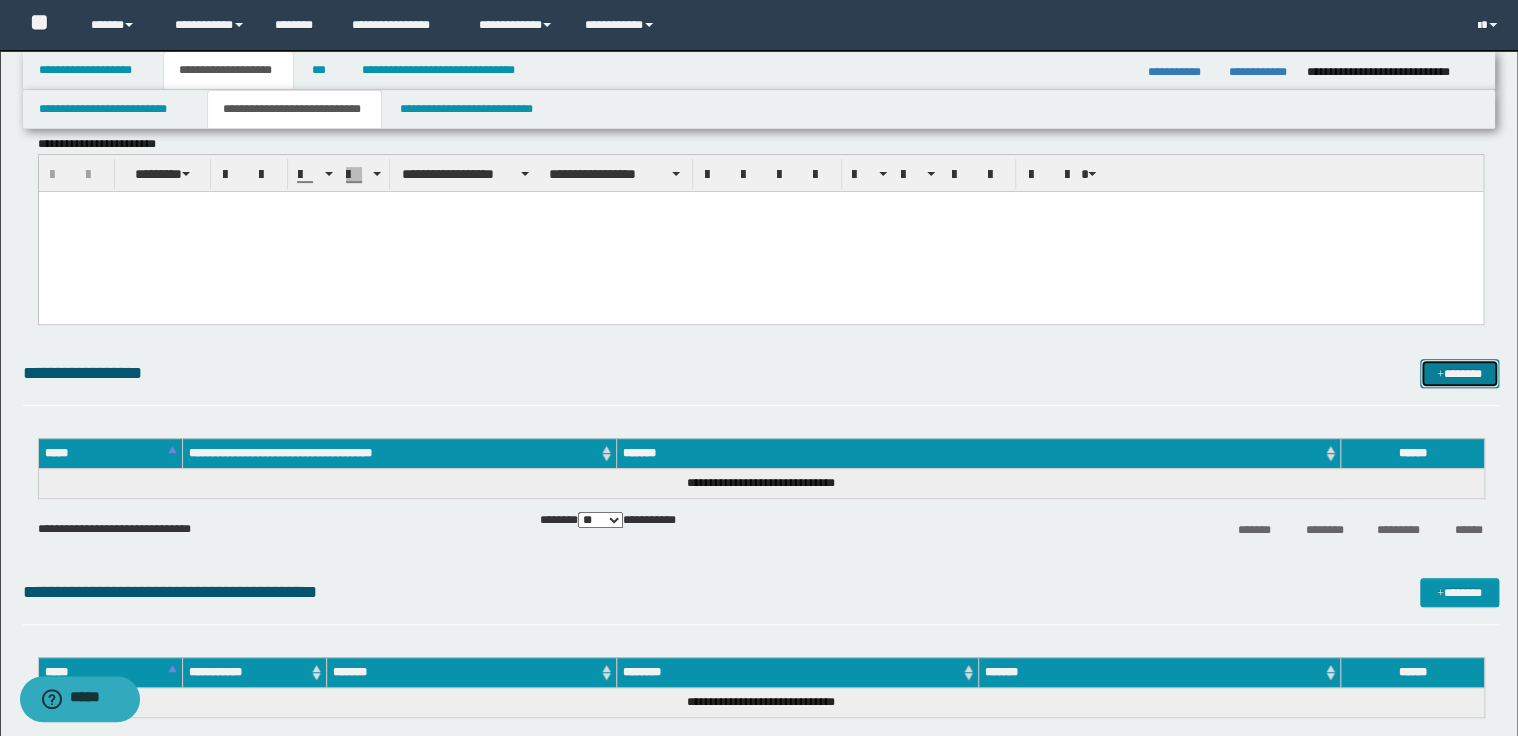 click on "*******" at bounding box center [1459, 374] 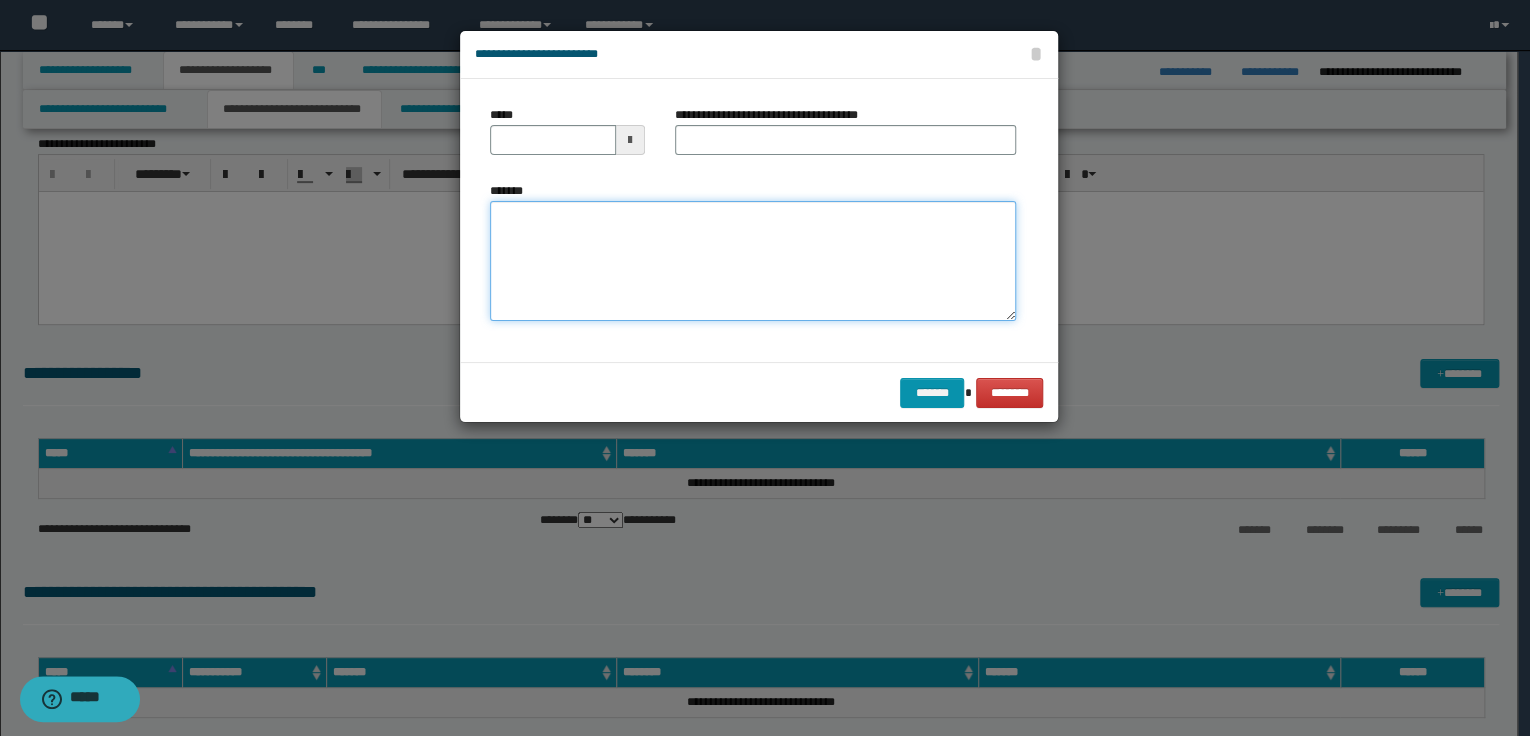 click on "*******" at bounding box center (753, 261) 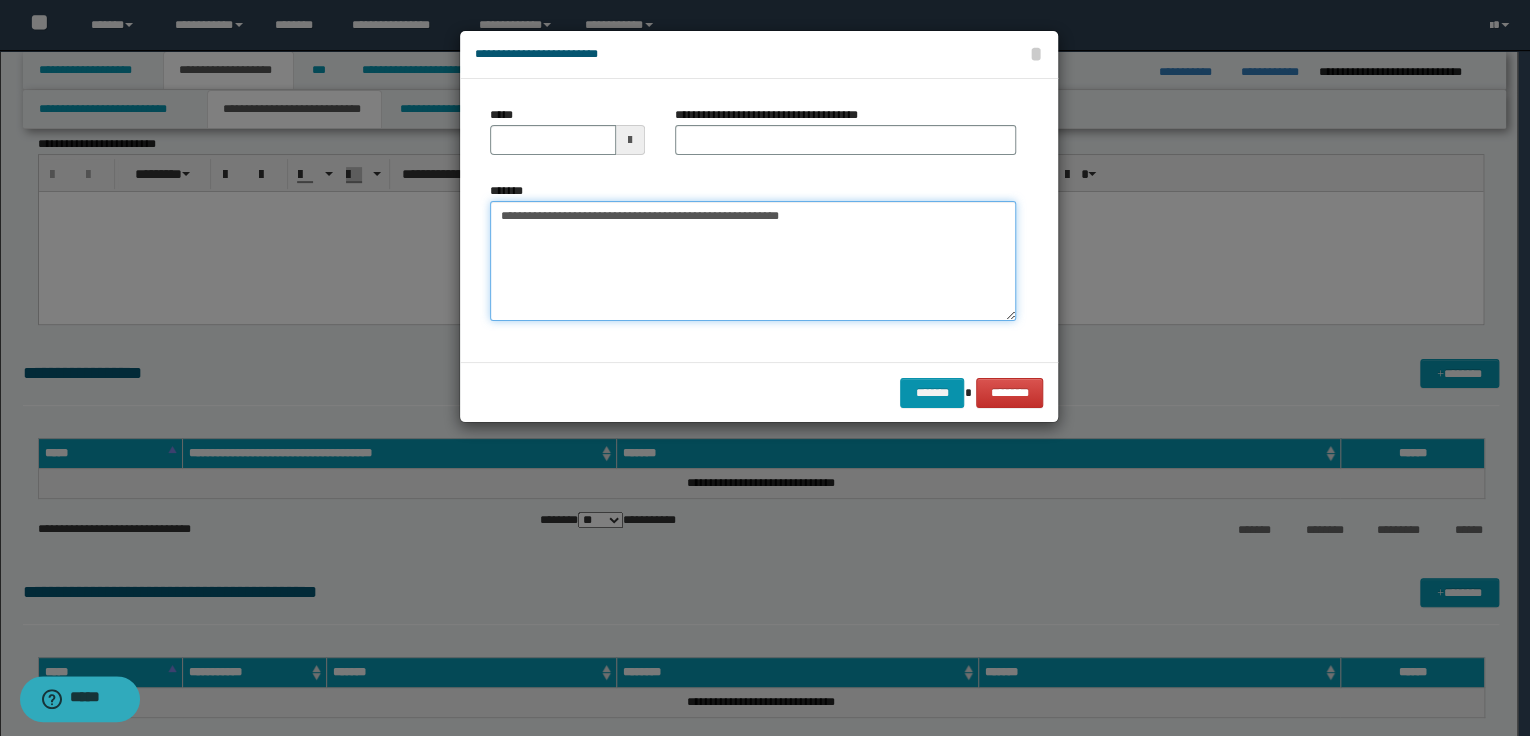 type on "**********" 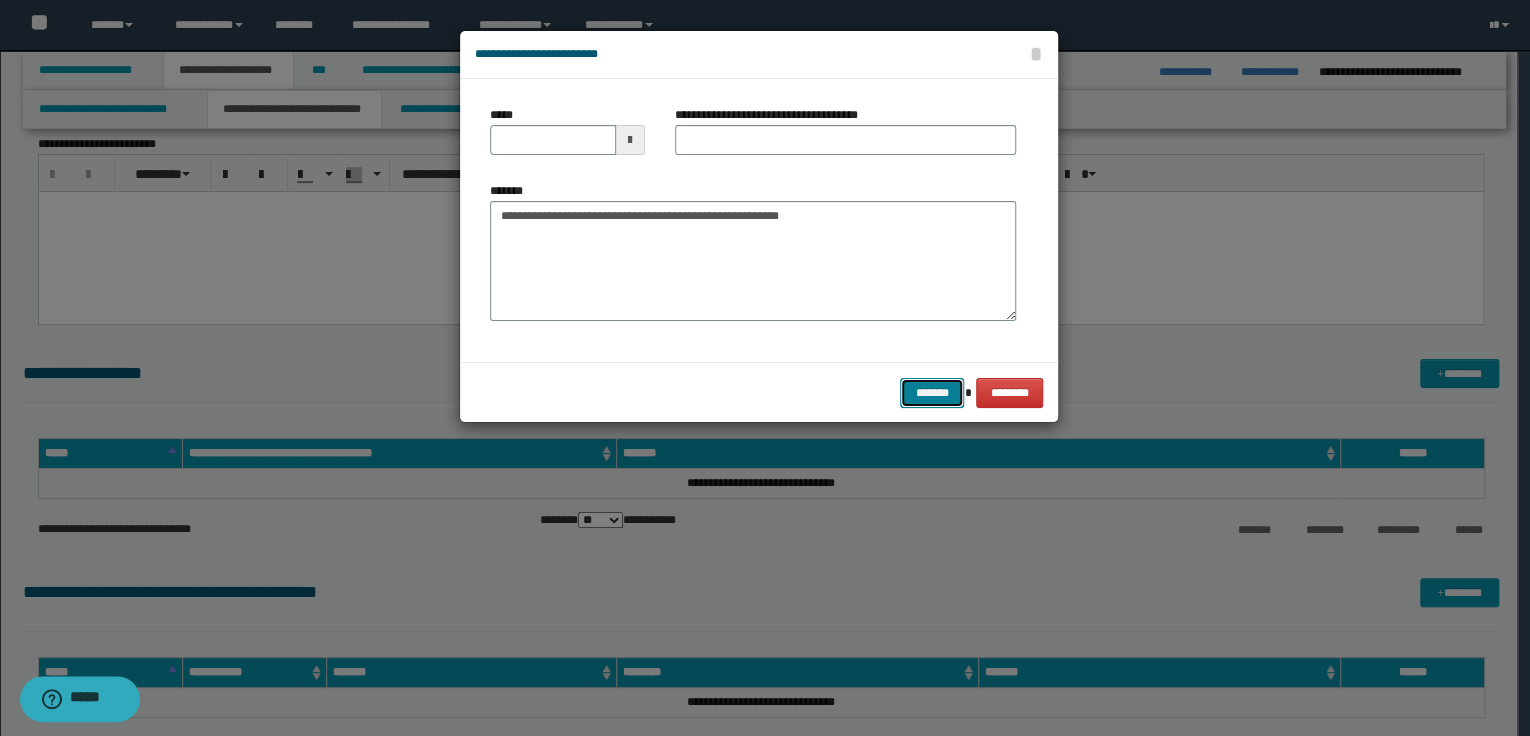 click on "*******" at bounding box center (932, 393) 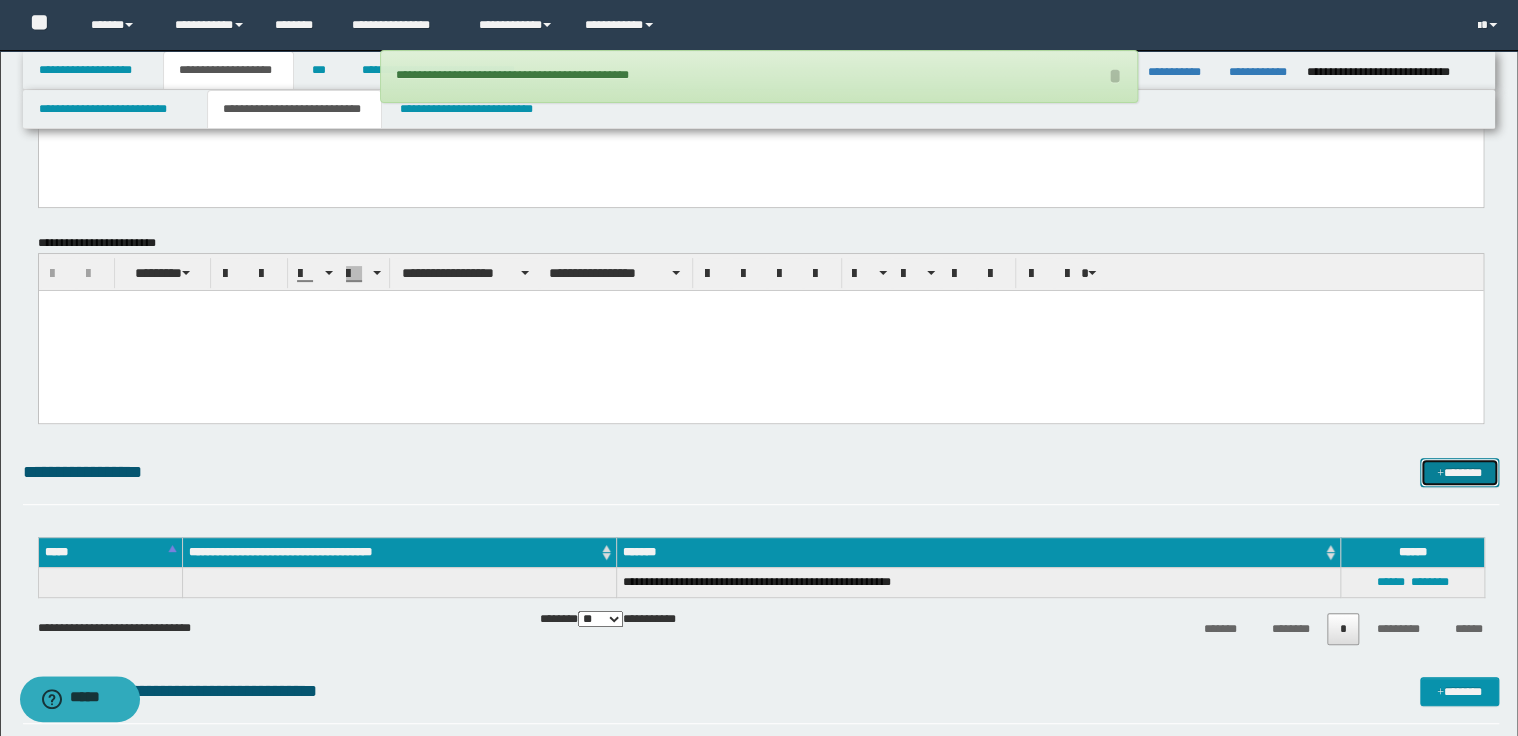 scroll, scrollTop: 0, scrollLeft: 0, axis: both 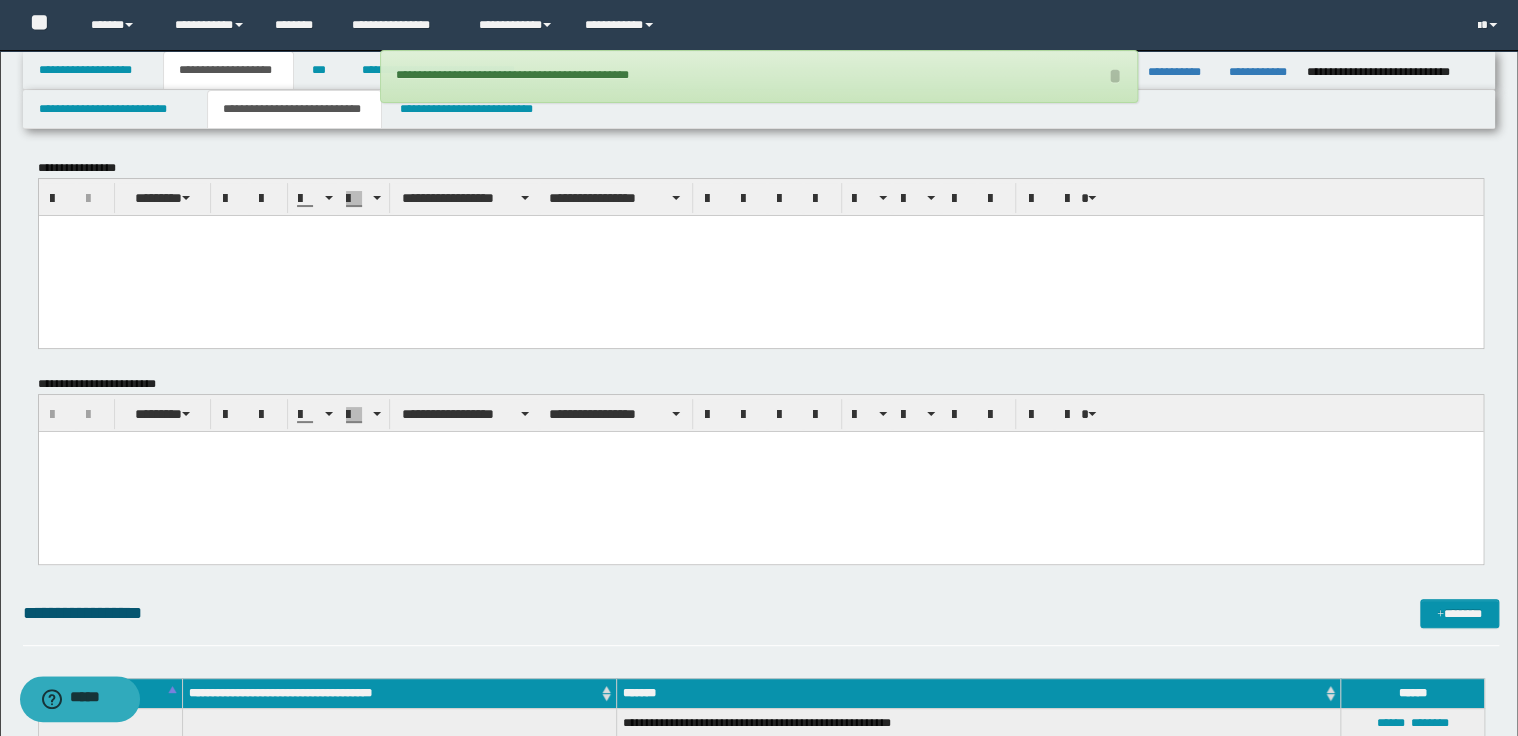 click at bounding box center (760, 256) 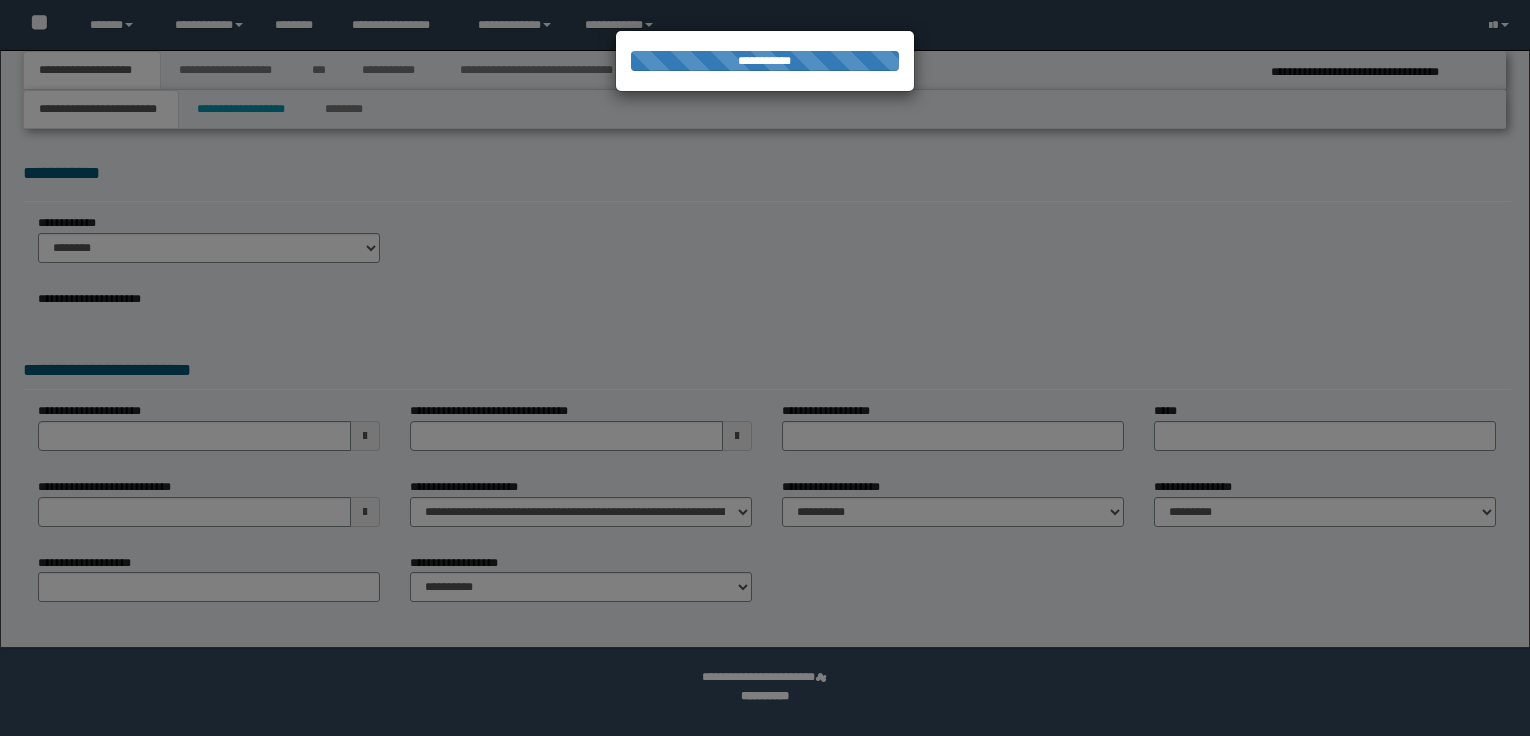 scroll, scrollTop: 0, scrollLeft: 0, axis: both 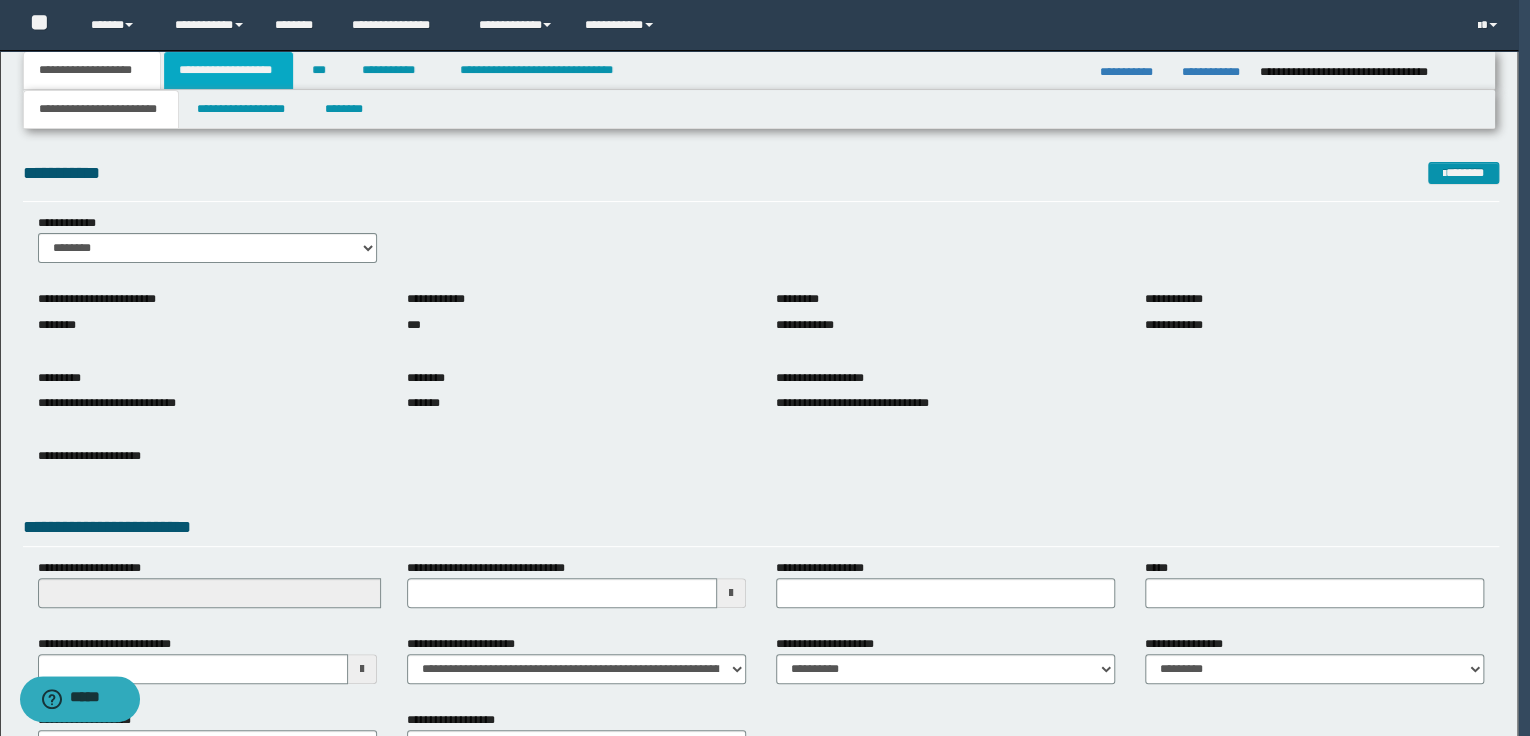 click on "**********" at bounding box center [228, 70] 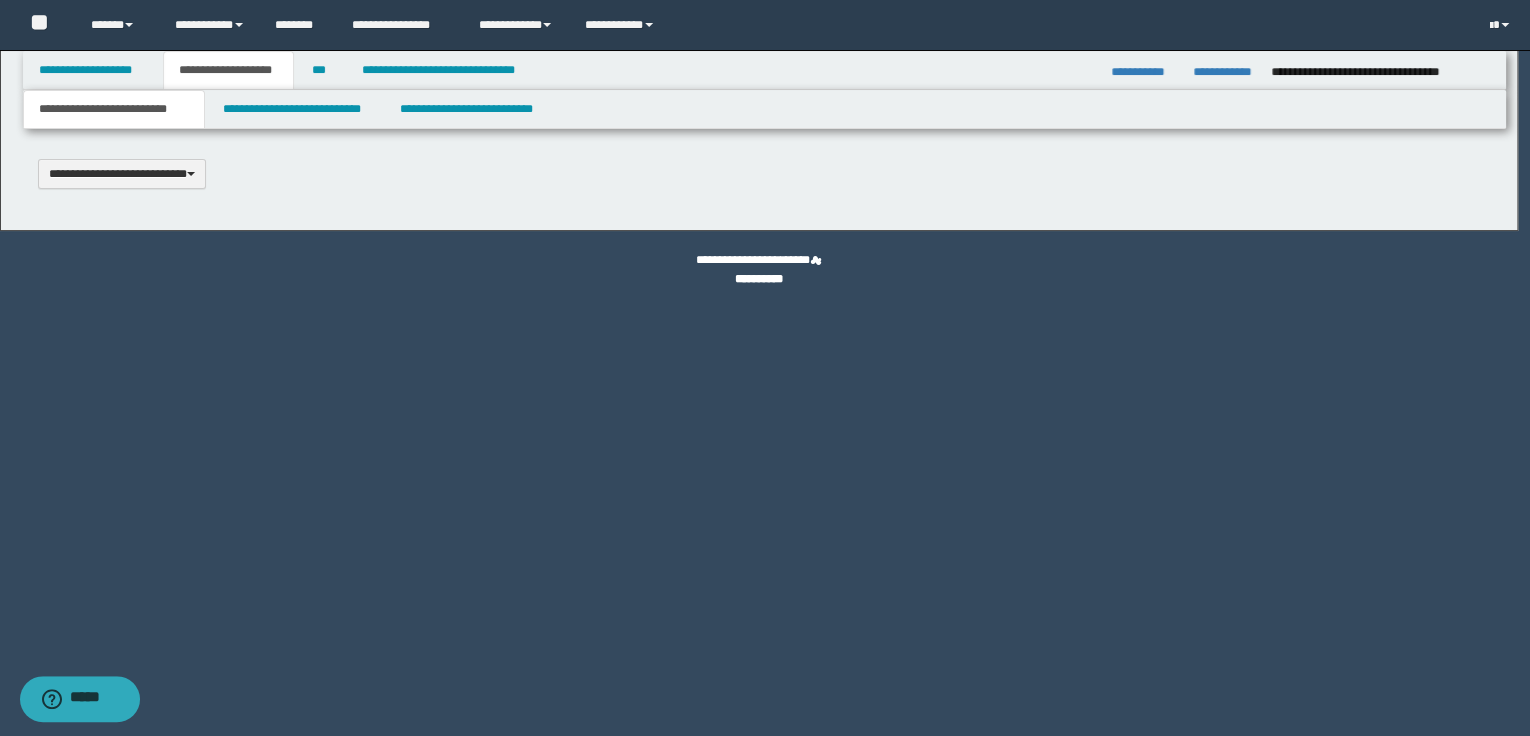 scroll, scrollTop: 0, scrollLeft: 0, axis: both 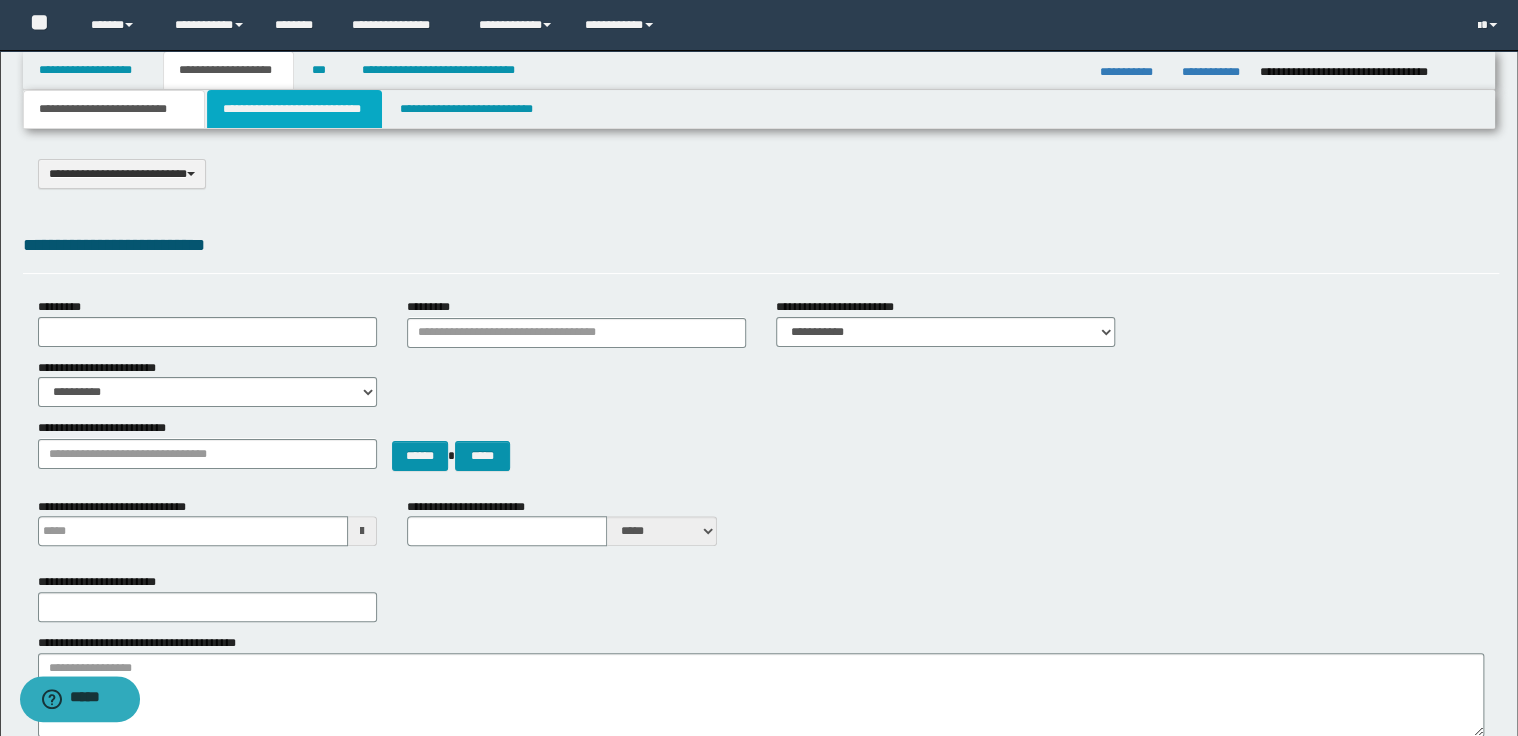 click on "**********" at bounding box center [294, 109] 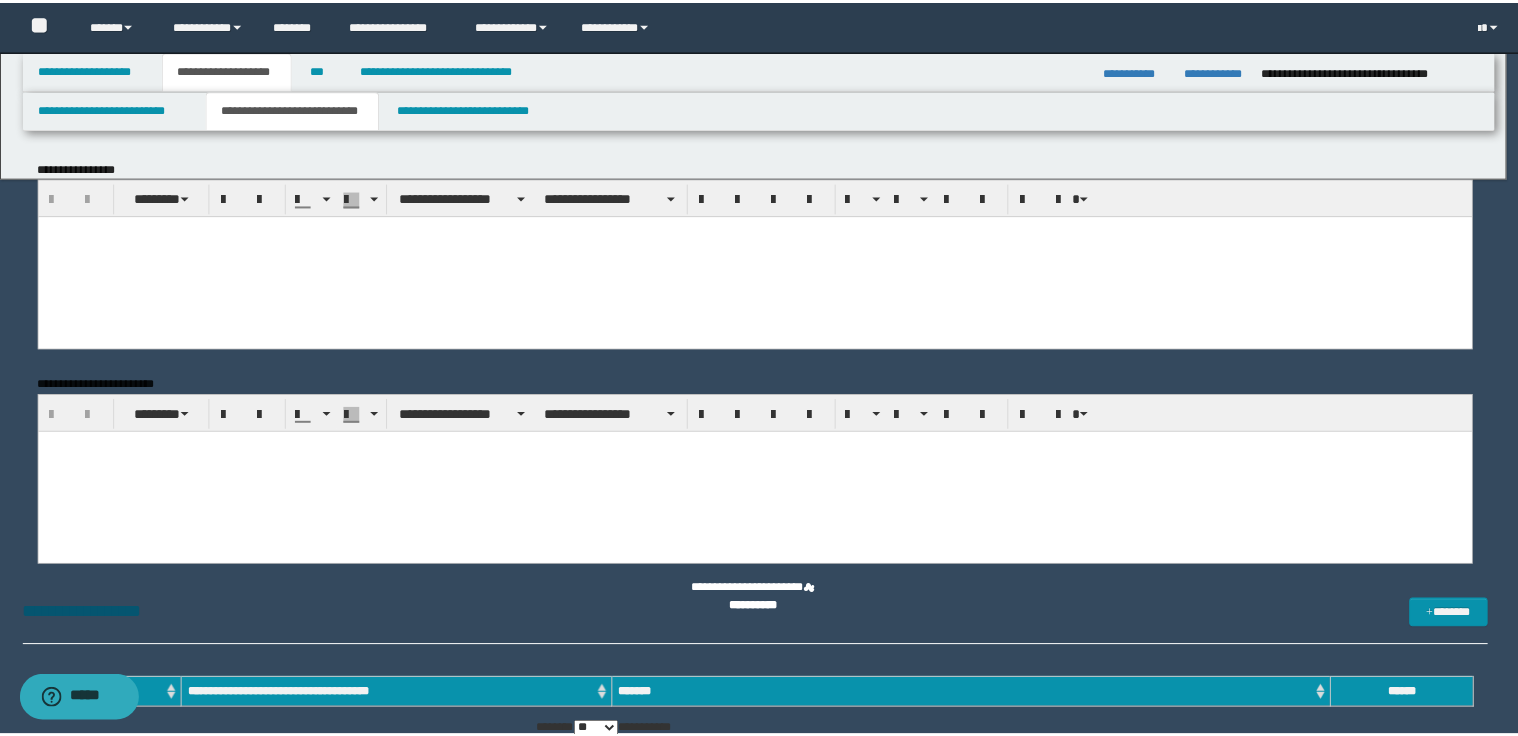 scroll, scrollTop: 0, scrollLeft: 0, axis: both 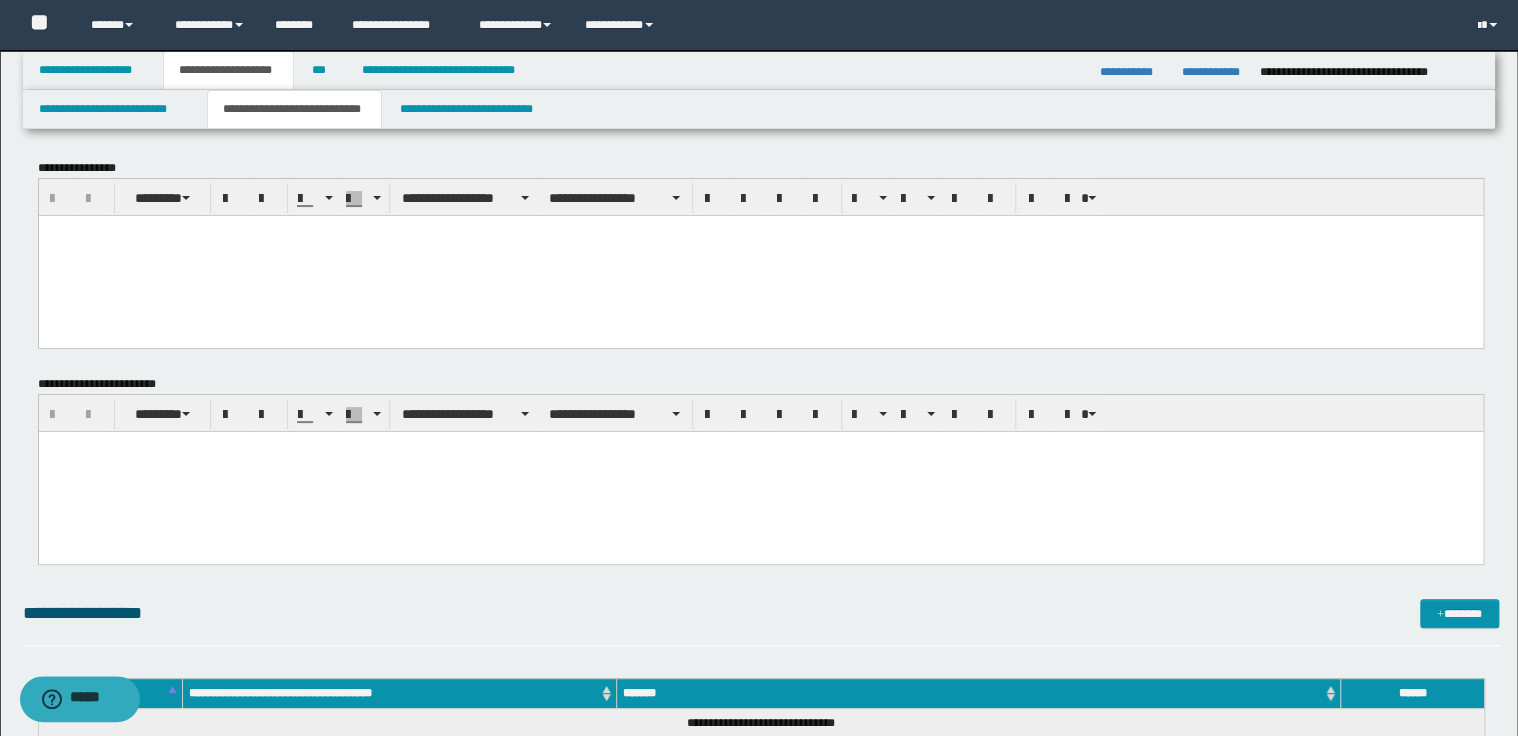 click at bounding box center (760, 255) 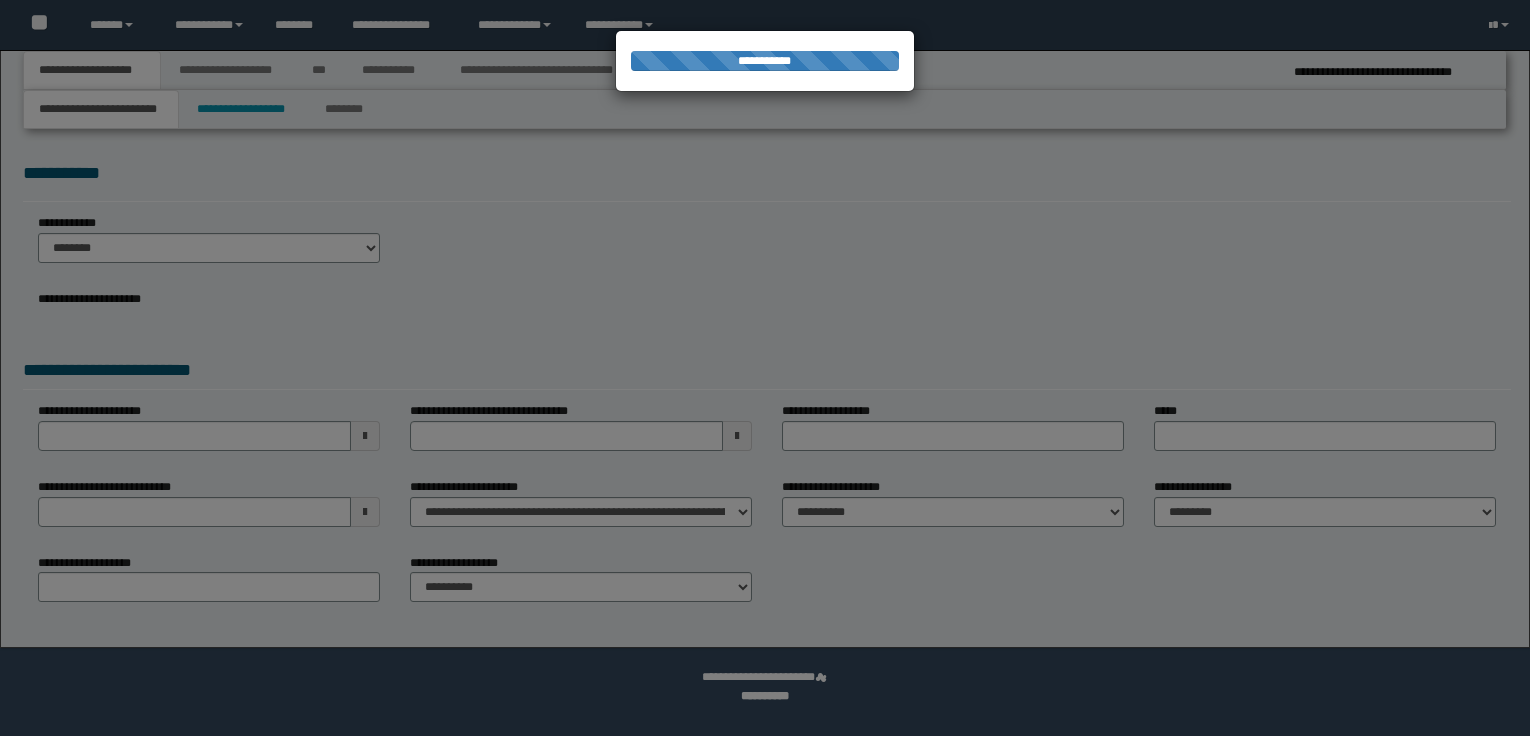 scroll, scrollTop: 0, scrollLeft: 0, axis: both 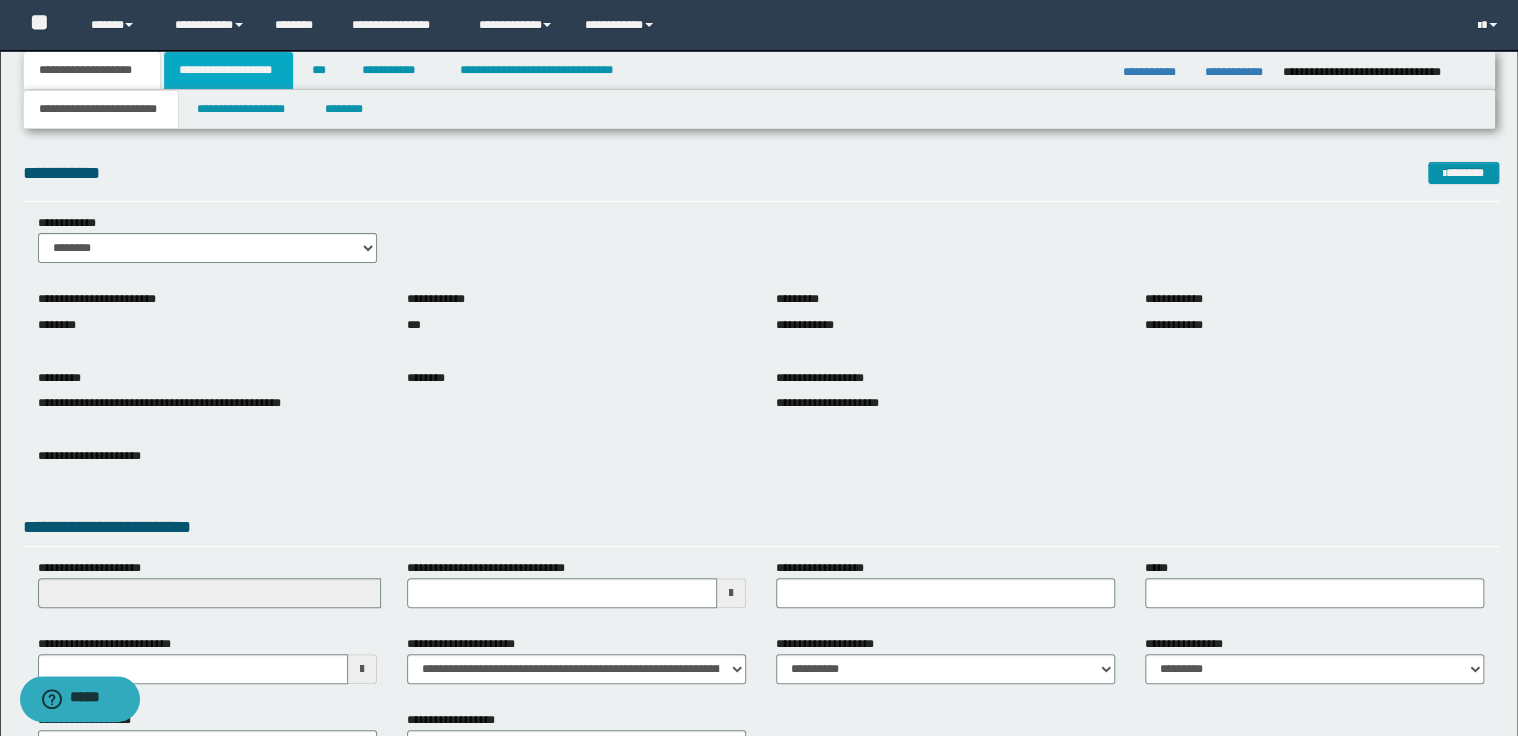 click on "**********" at bounding box center (228, 70) 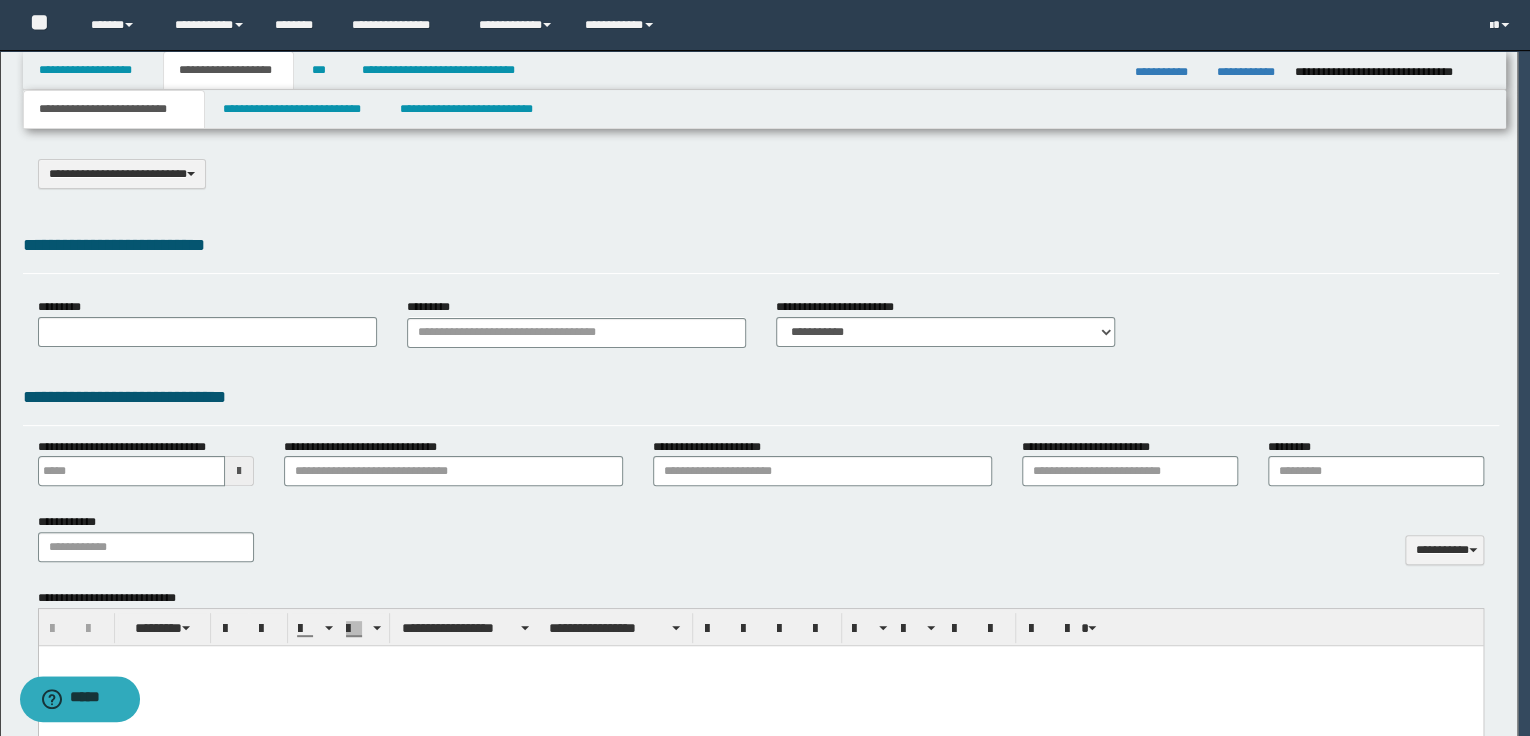 select on "*" 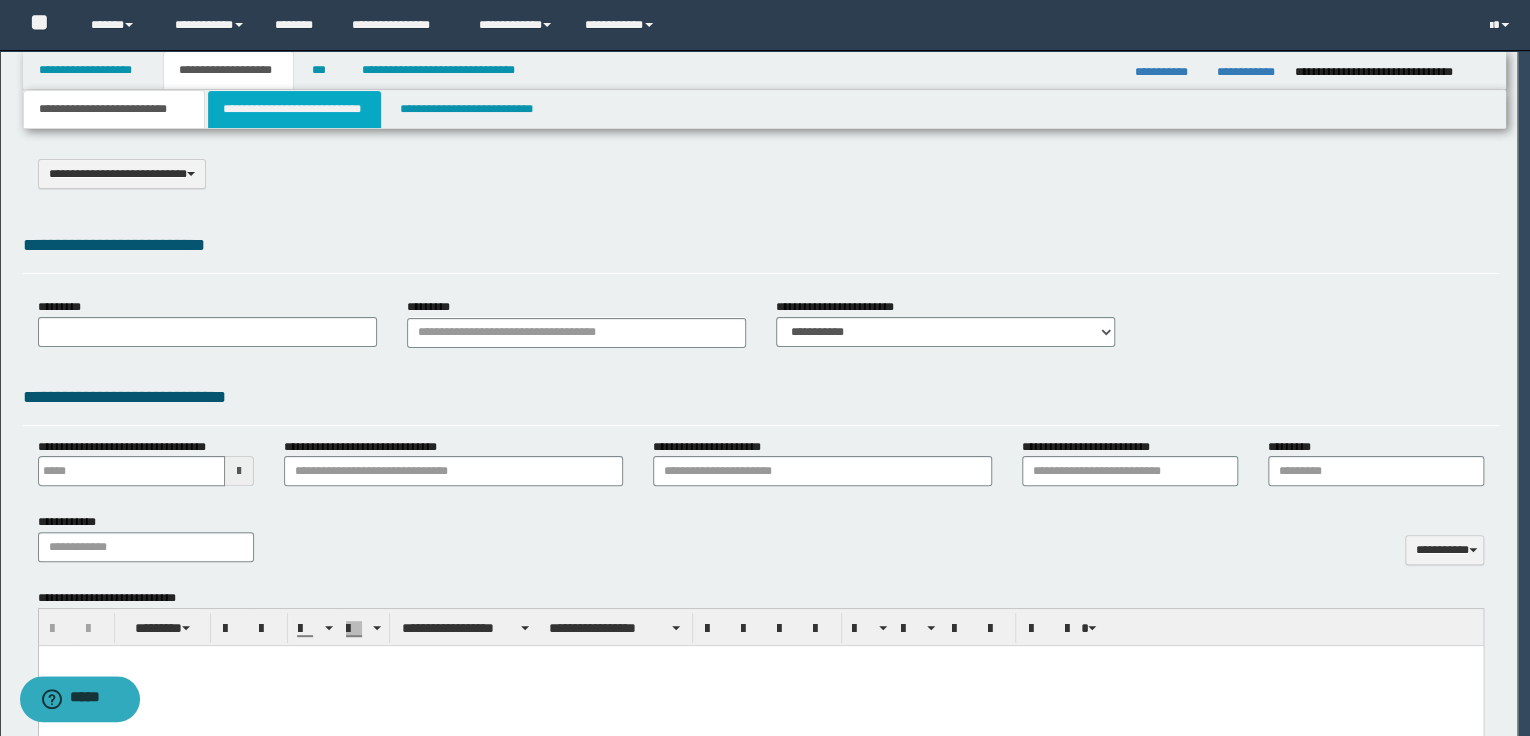 click on "**********" at bounding box center [294, 109] 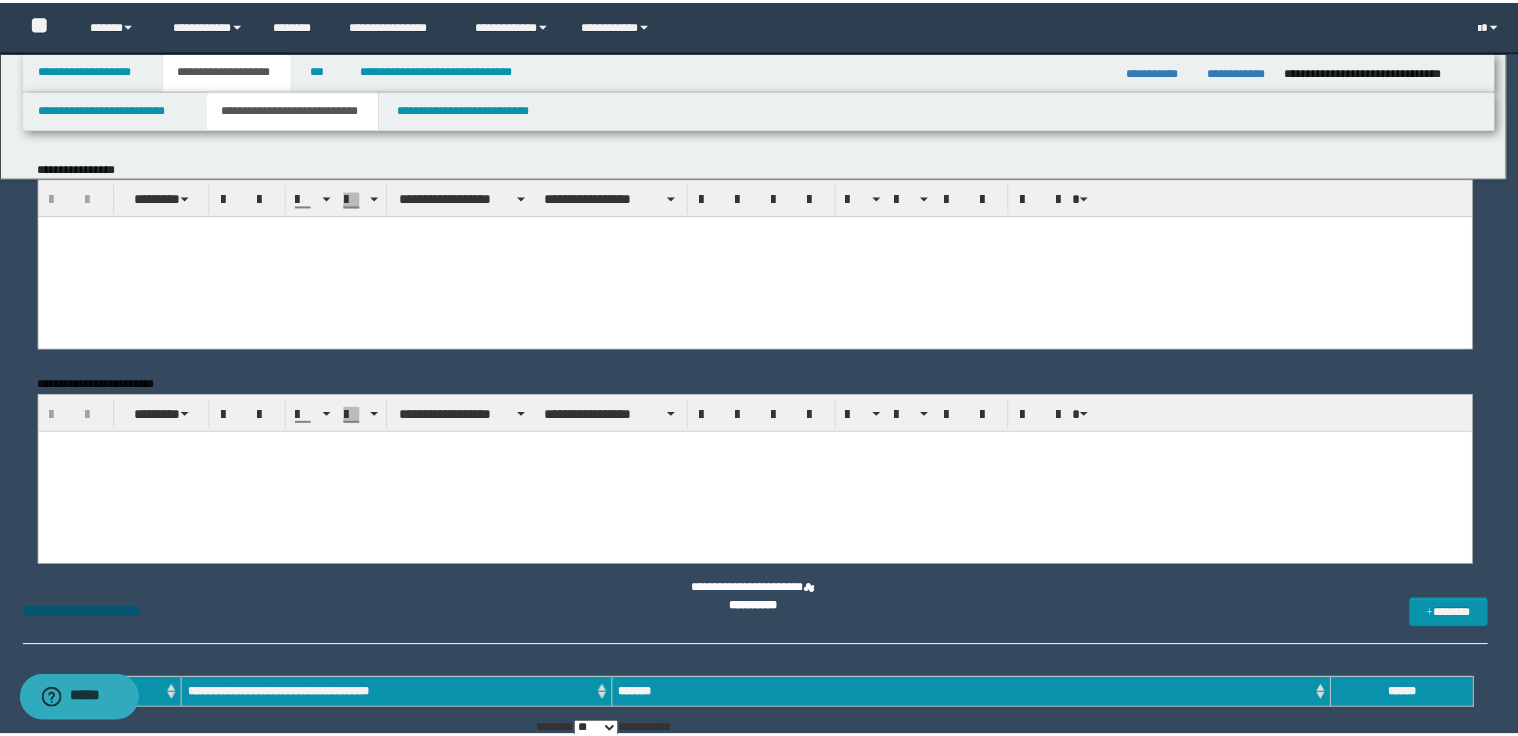 scroll, scrollTop: 0, scrollLeft: 0, axis: both 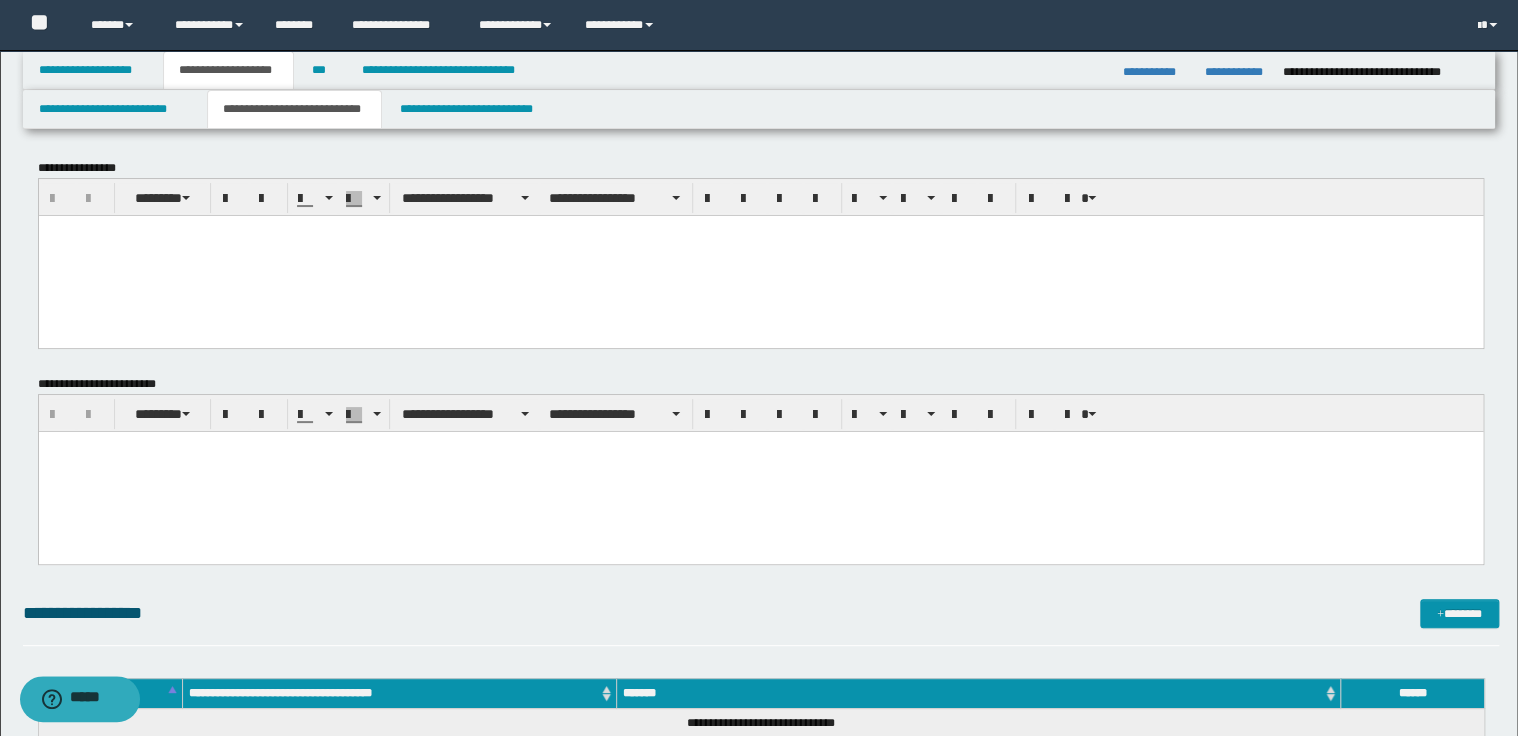 click at bounding box center (760, 255) 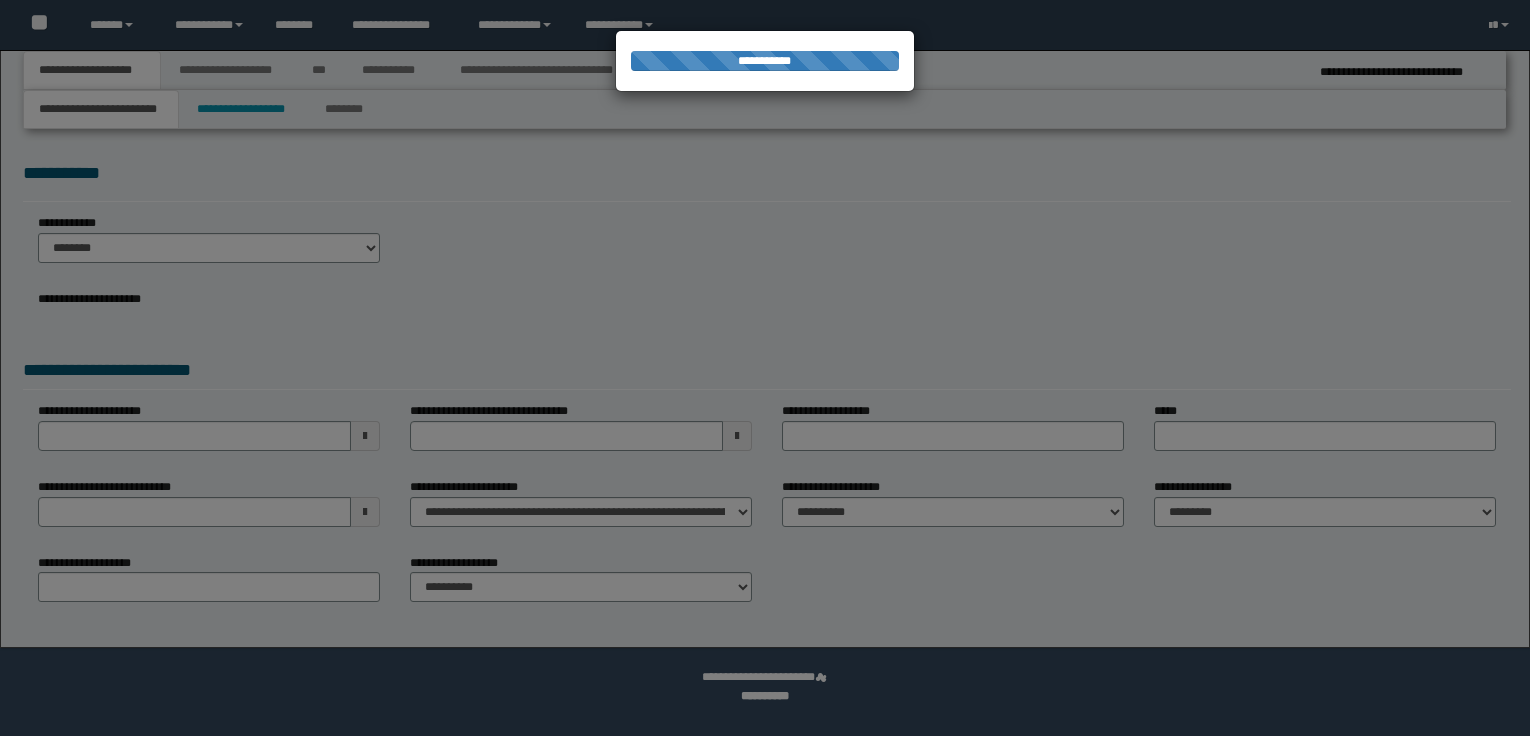 scroll, scrollTop: 0, scrollLeft: 0, axis: both 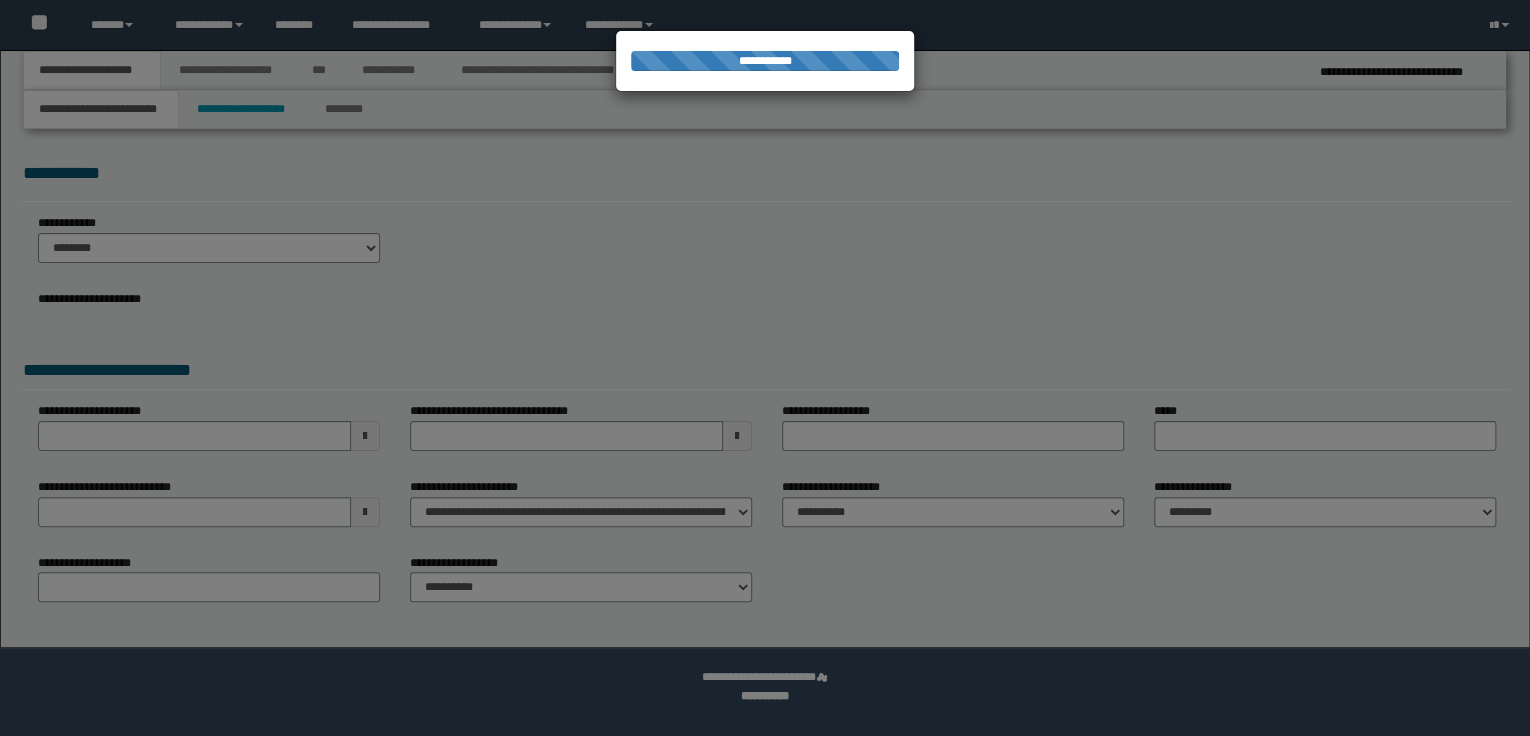 select on "*" 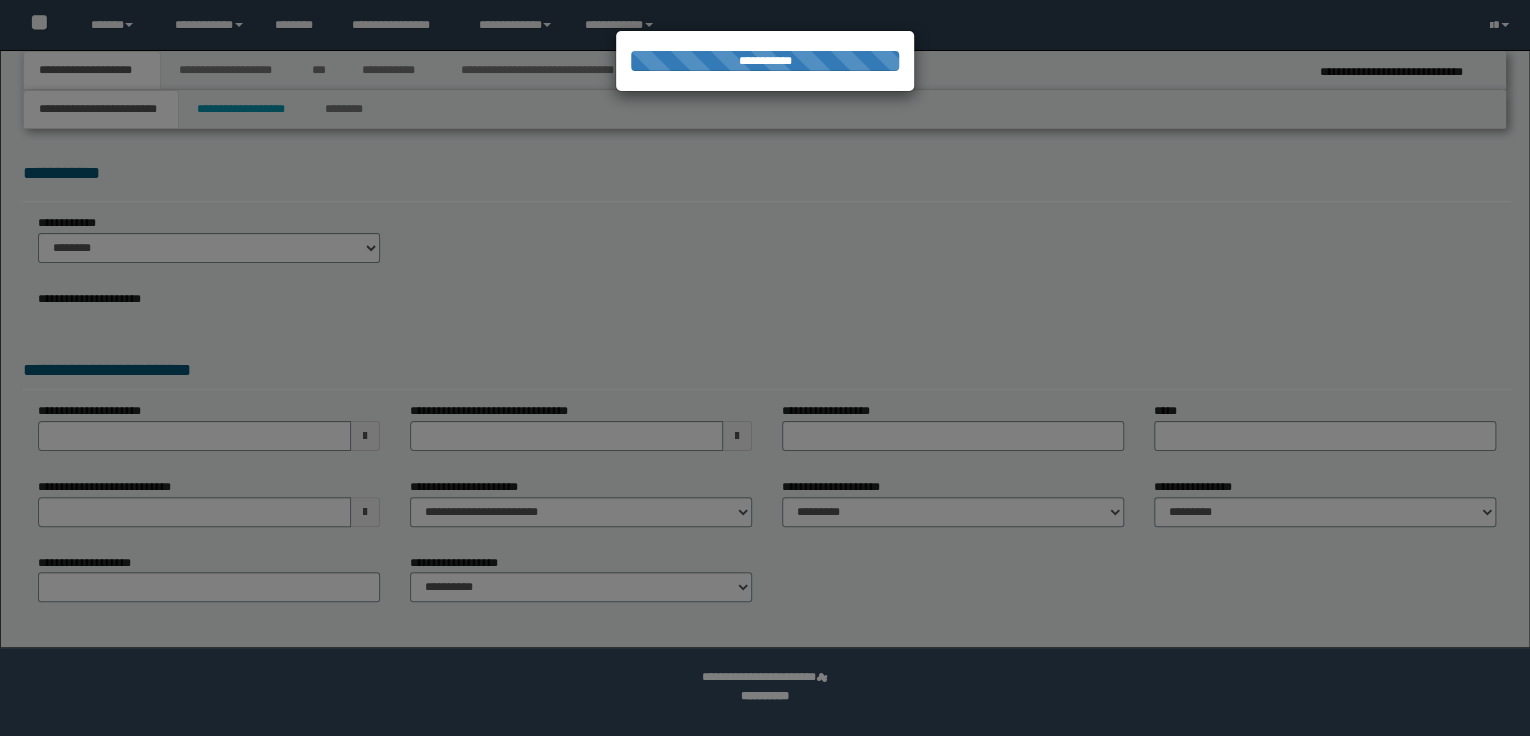 scroll, scrollTop: 0, scrollLeft: 0, axis: both 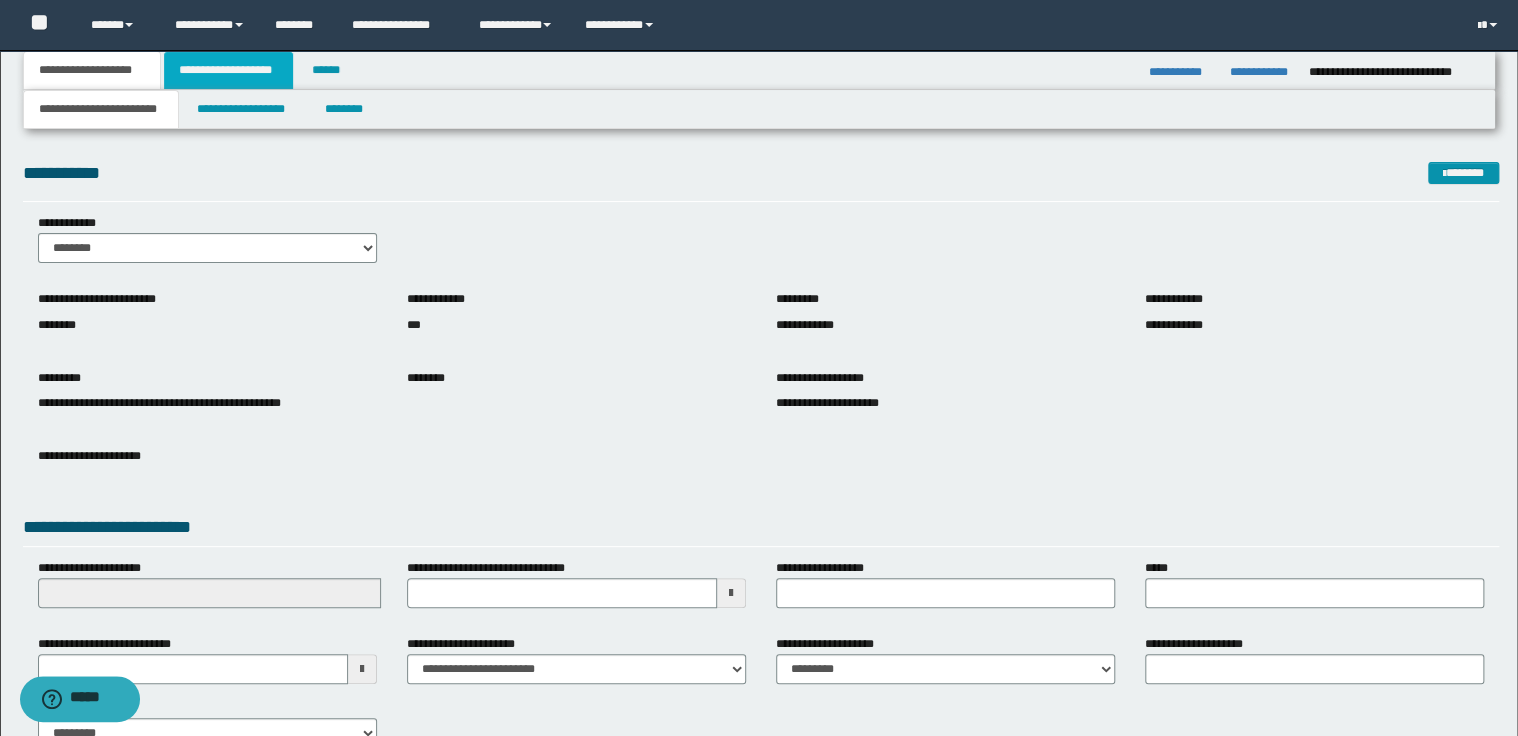 click on "**********" at bounding box center (228, 70) 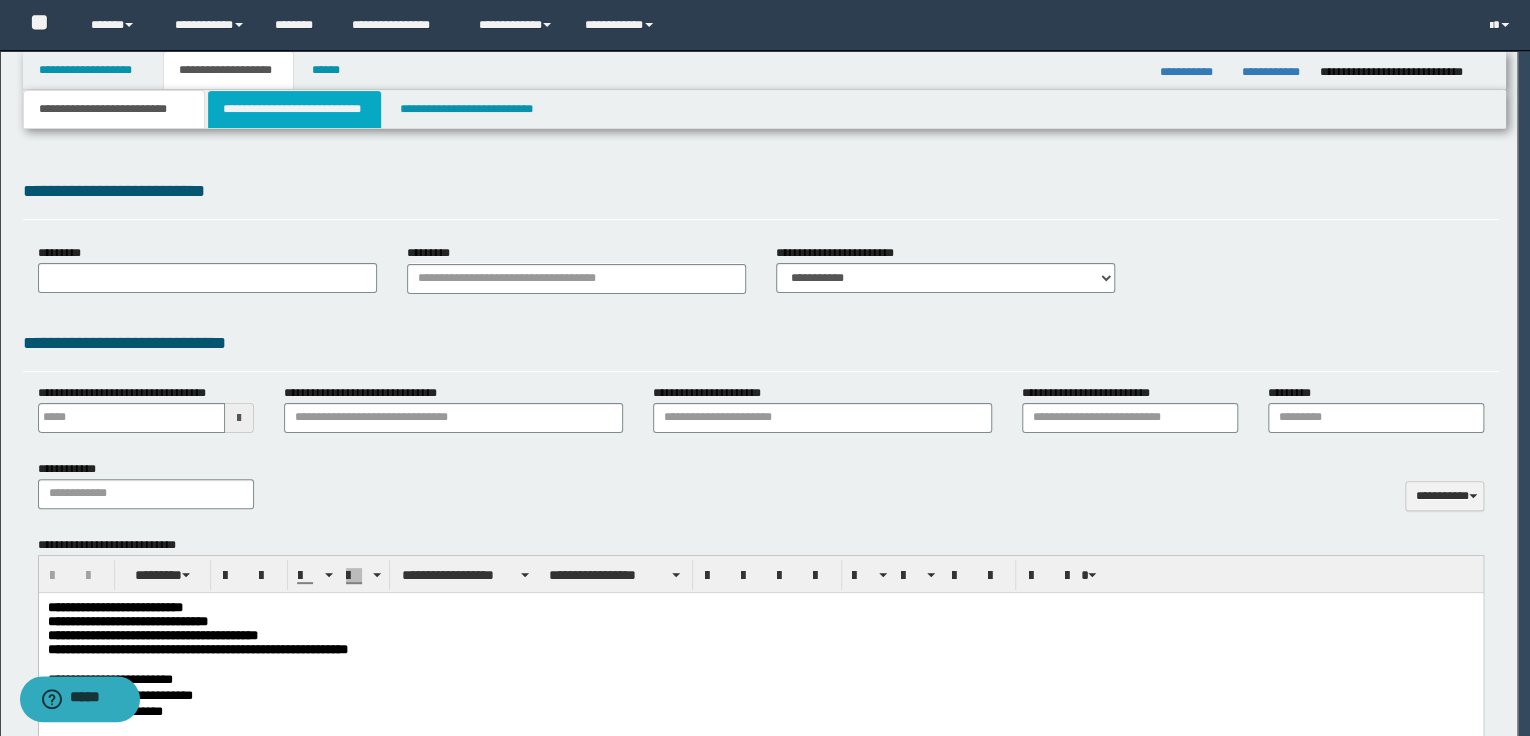 scroll, scrollTop: 0, scrollLeft: 0, axis: both 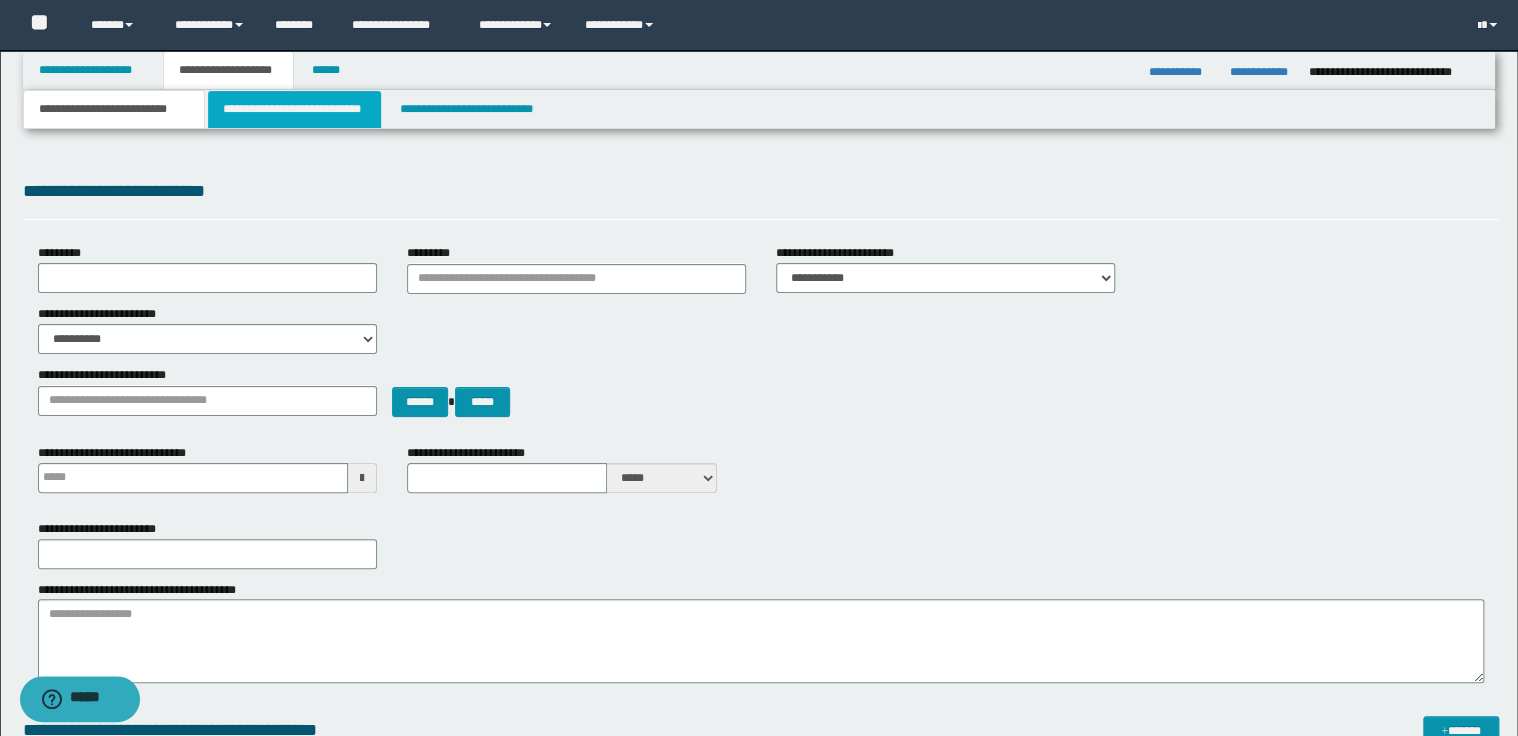 click on "**********" at bounding box center [294, 109] 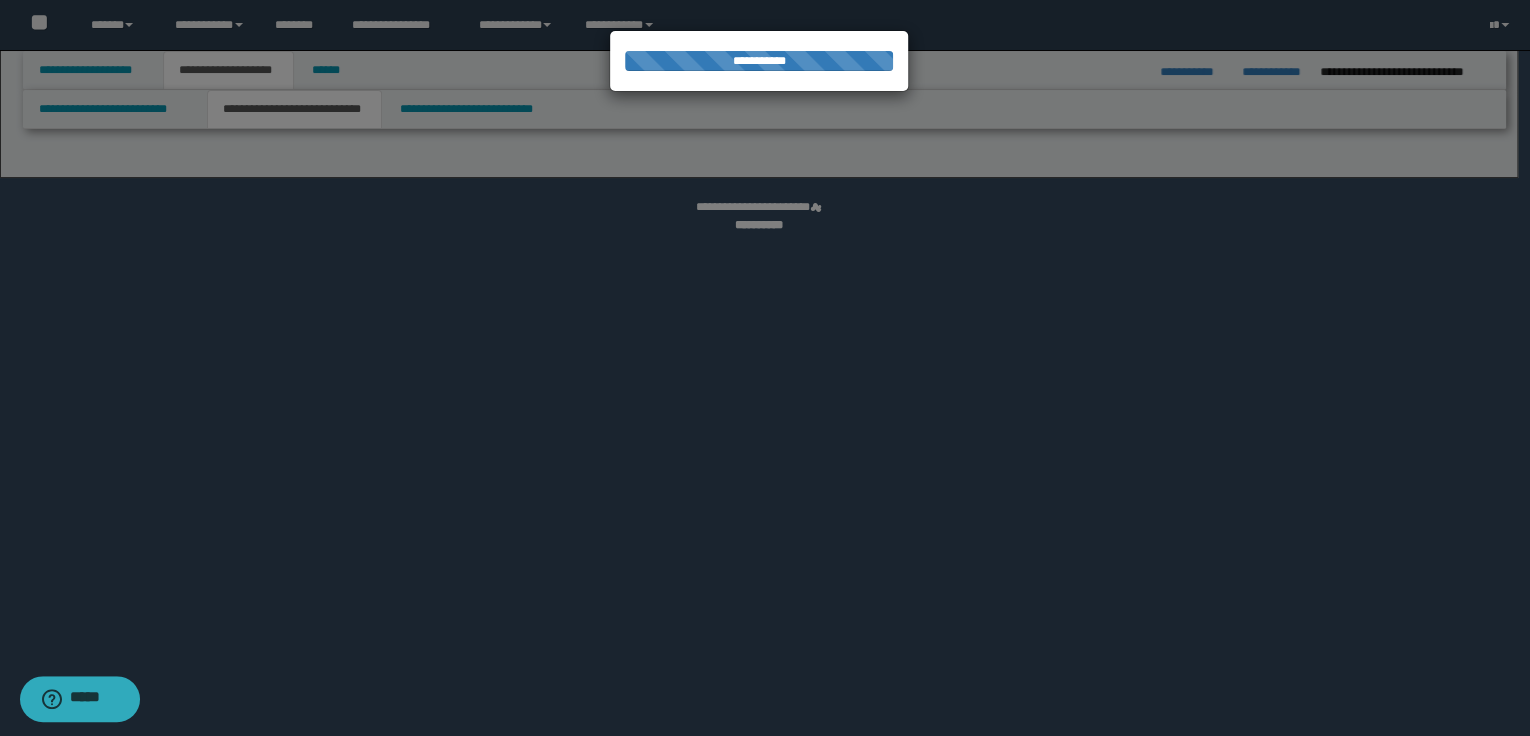 select on "*" 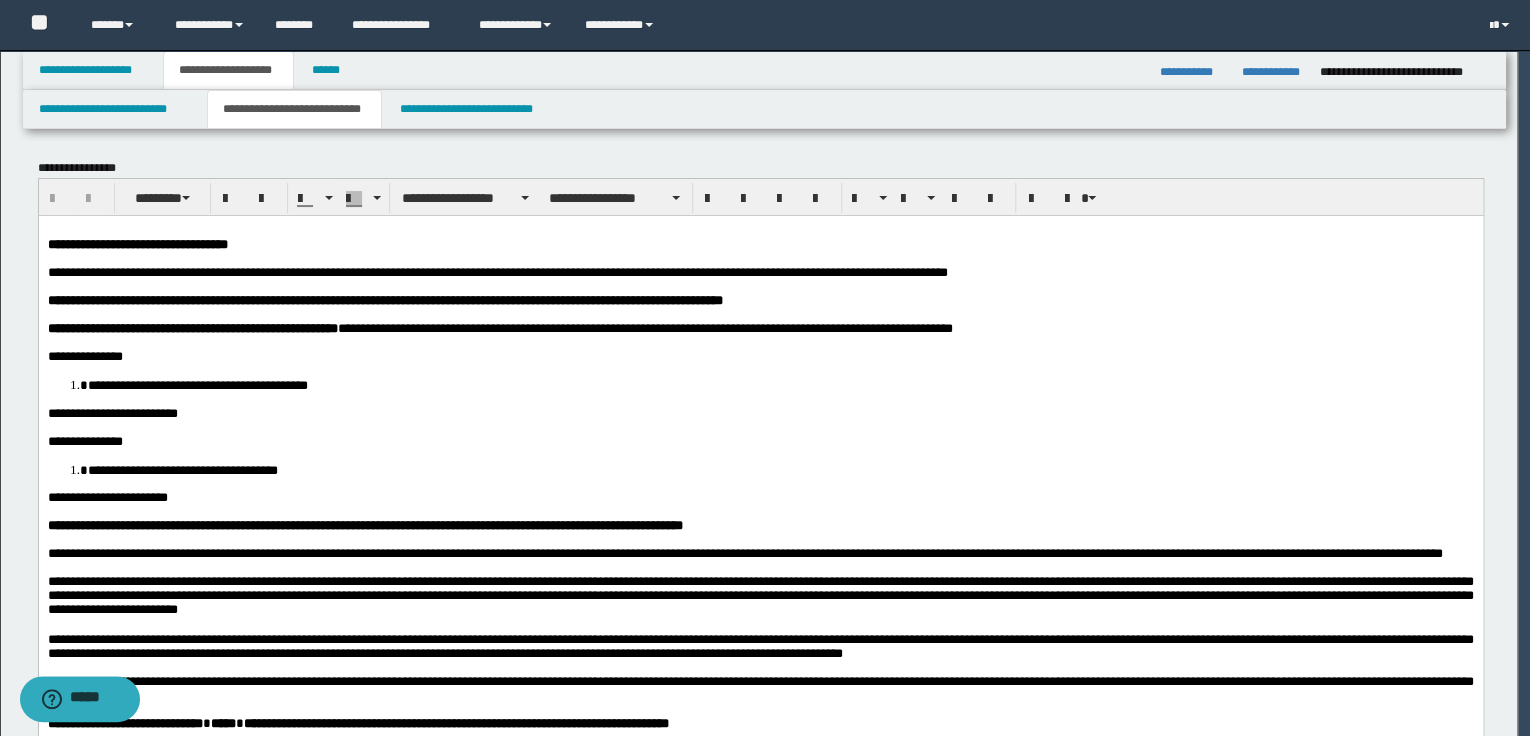 scroll, scrollTop: 0, scrollLeft: 0, axis: both 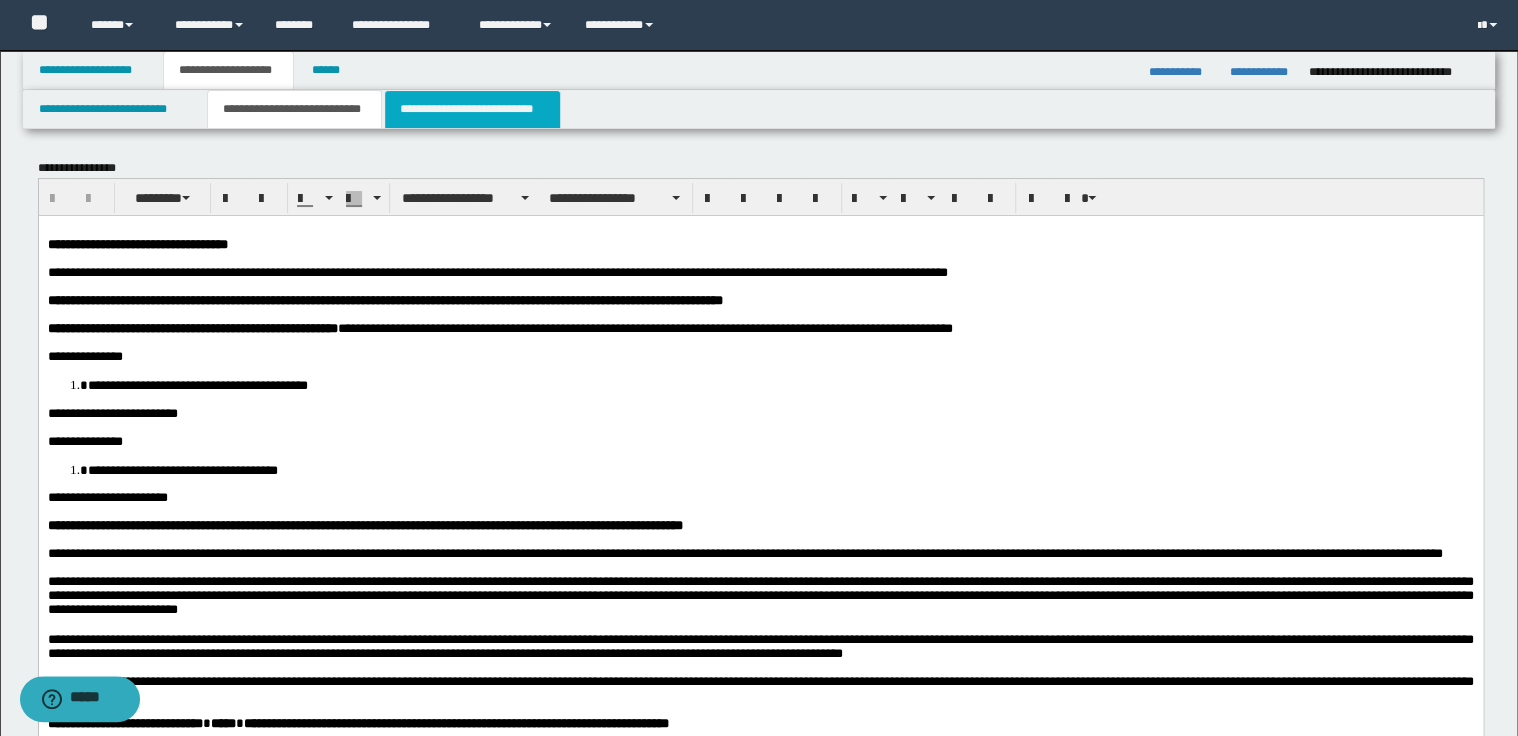 click on "**********" at bounding box center (472, 109) 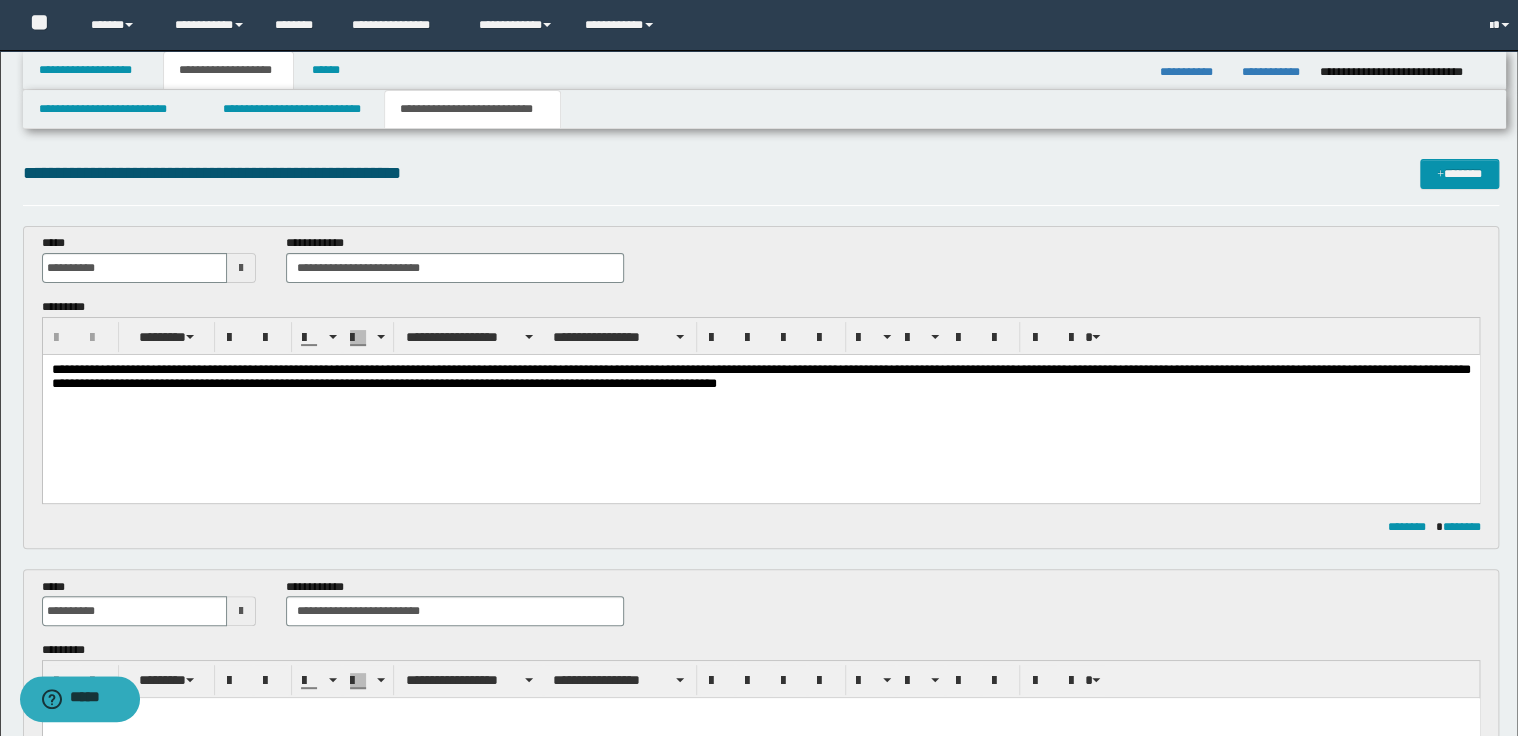 scroll, scrollTop: 0, scrollLeft: 0, axis: both 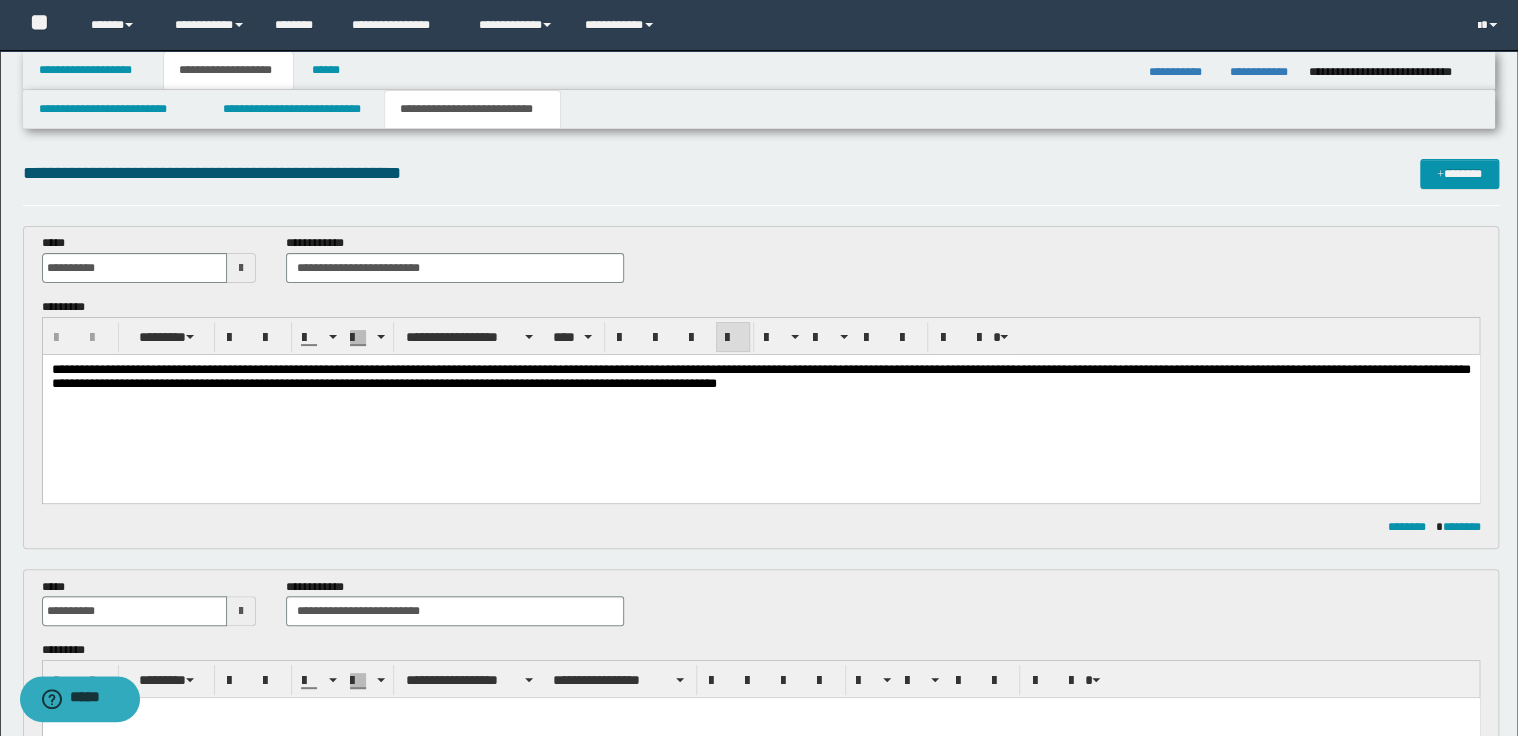 click on "**********" at bounding box center [760, 376] 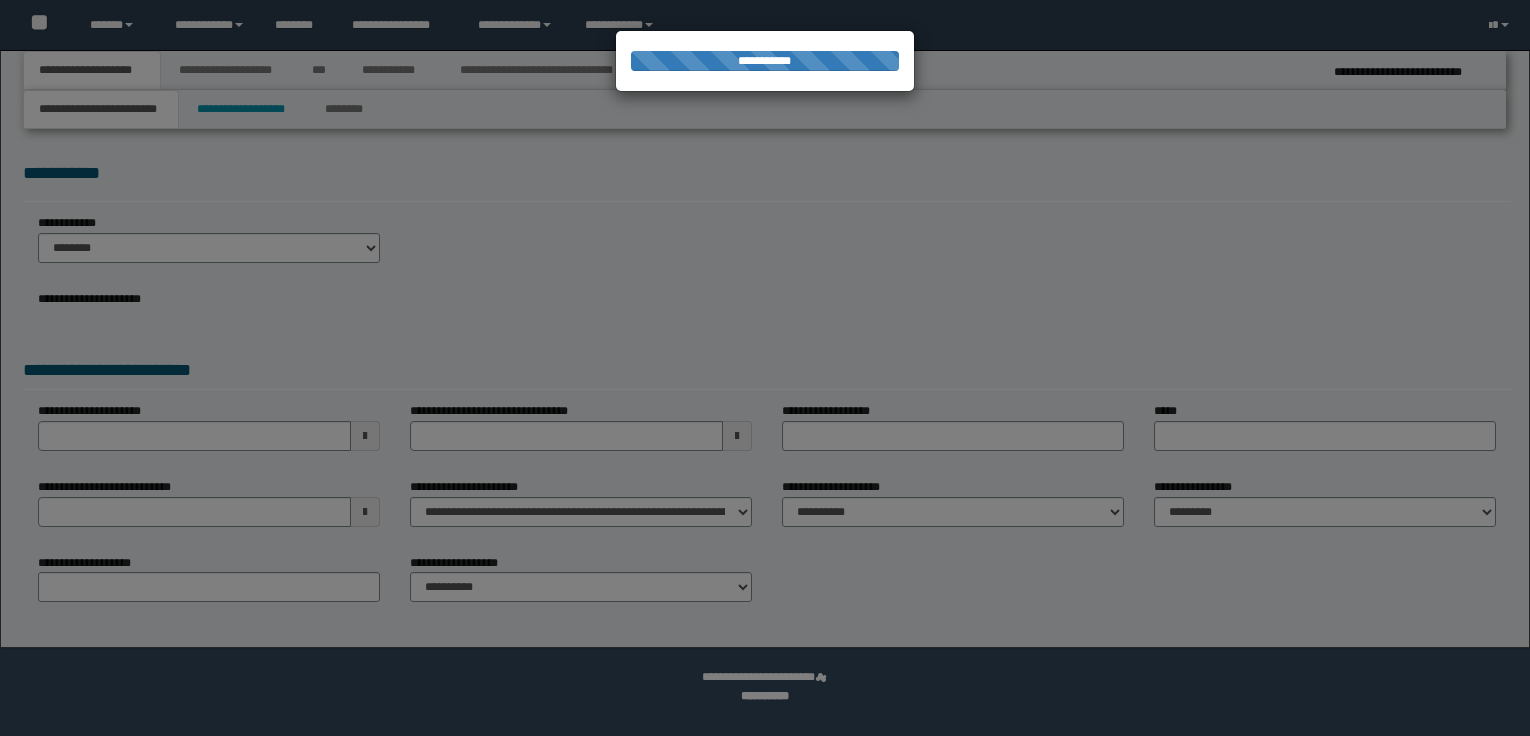 scroll, scrollTop: 0, scrollLeft: 0, axis: both 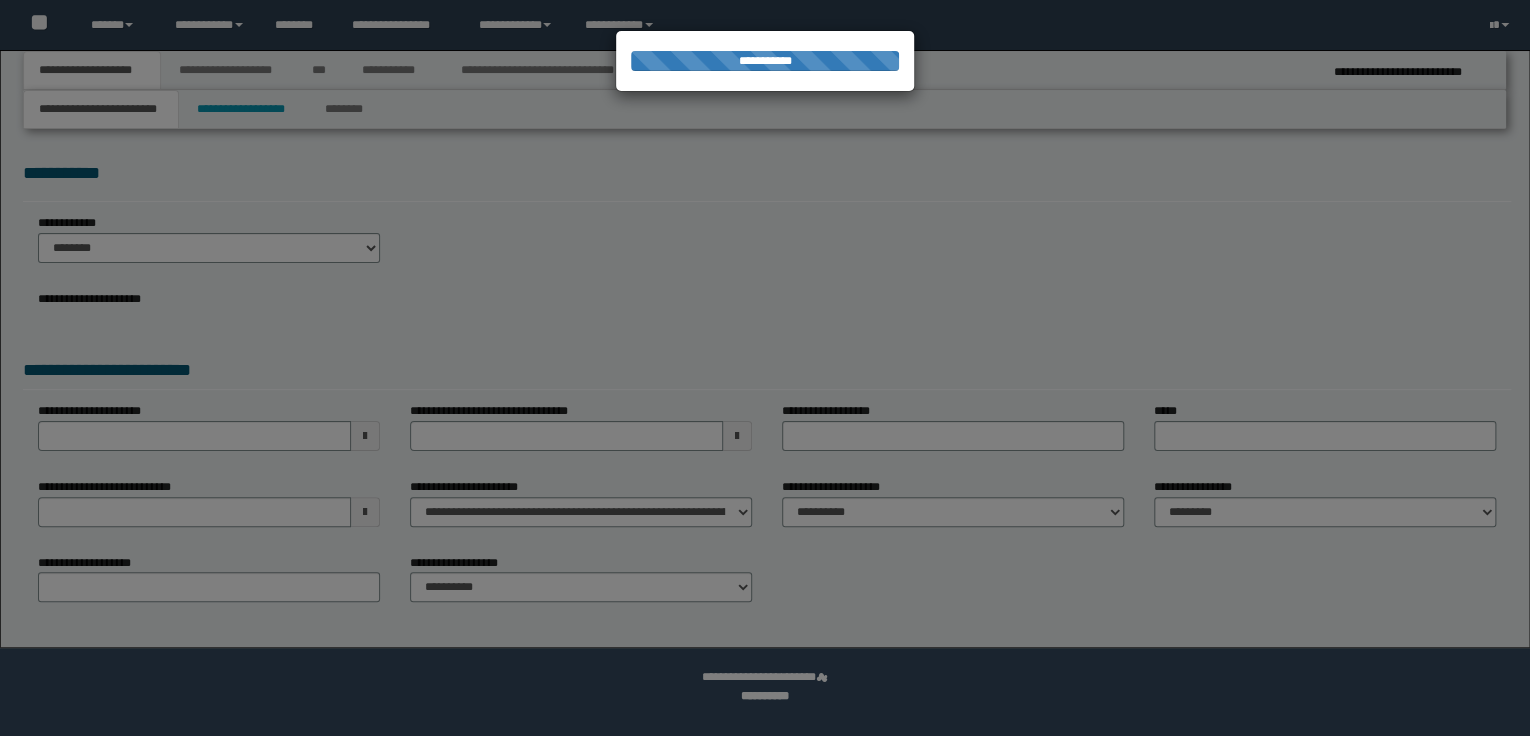 select on "*" 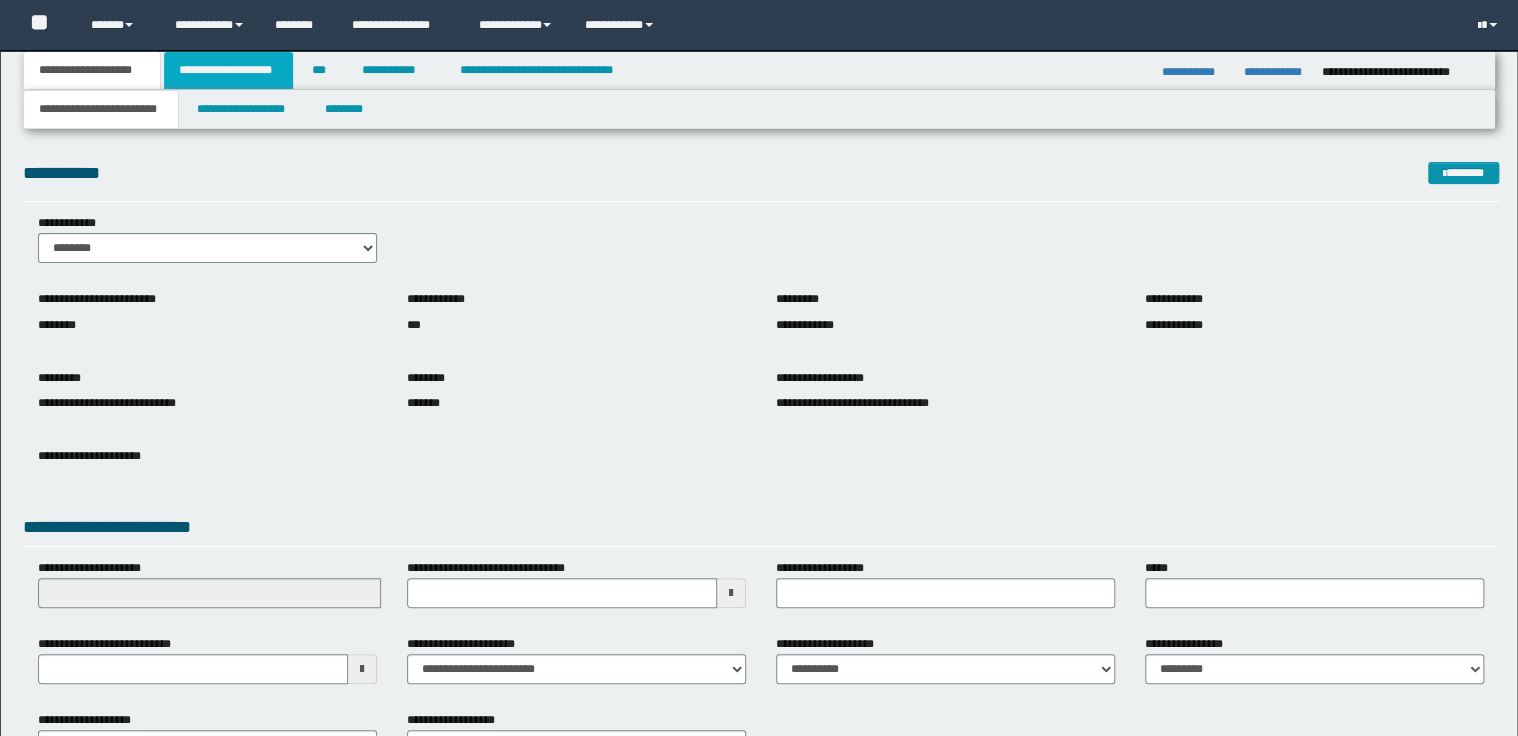 drag, startPoint x: 251, startPoint y: 66, endPoint x: 280, endPoint y: 78, distance: 31.38471 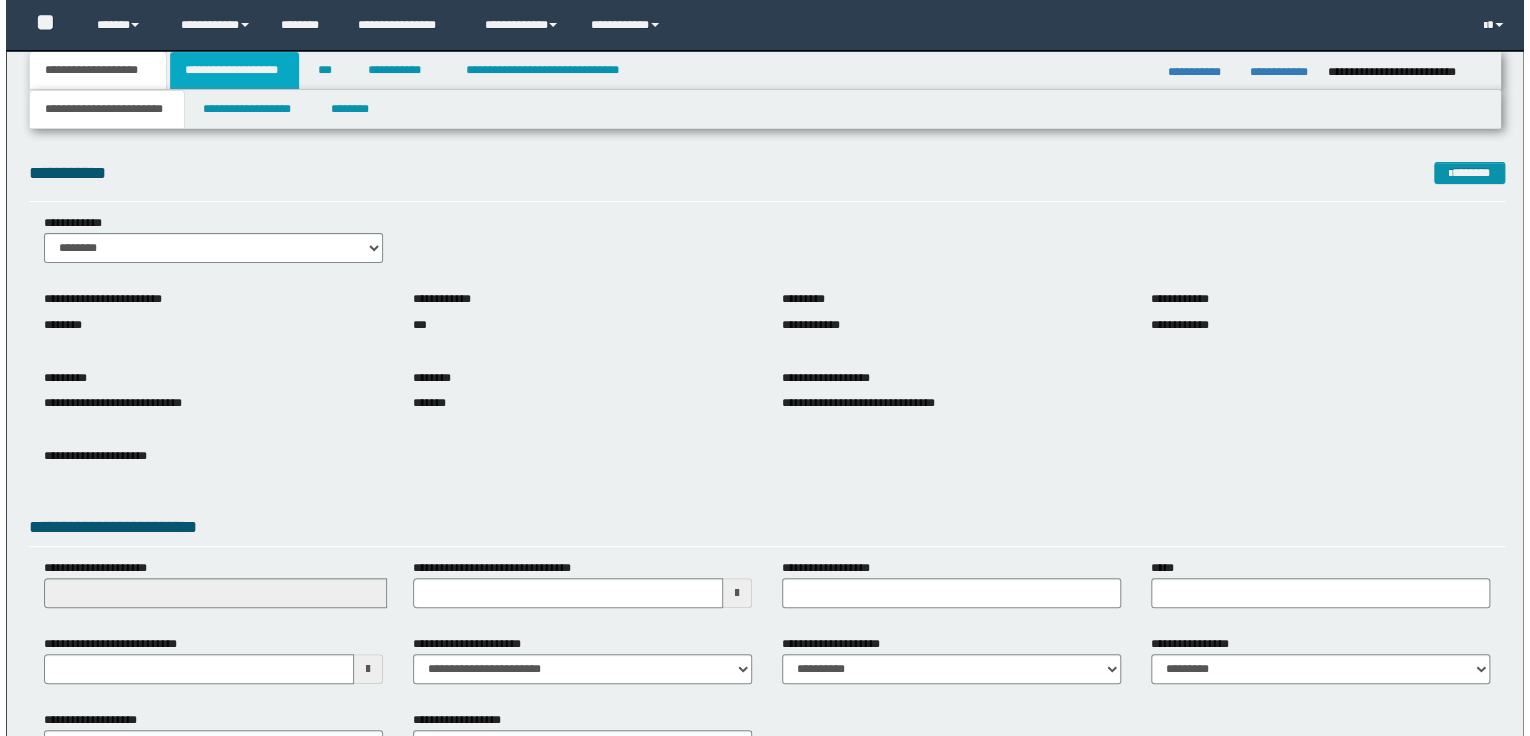 scroll, scrollTop: 0, scrollLeft: 0, axis: both 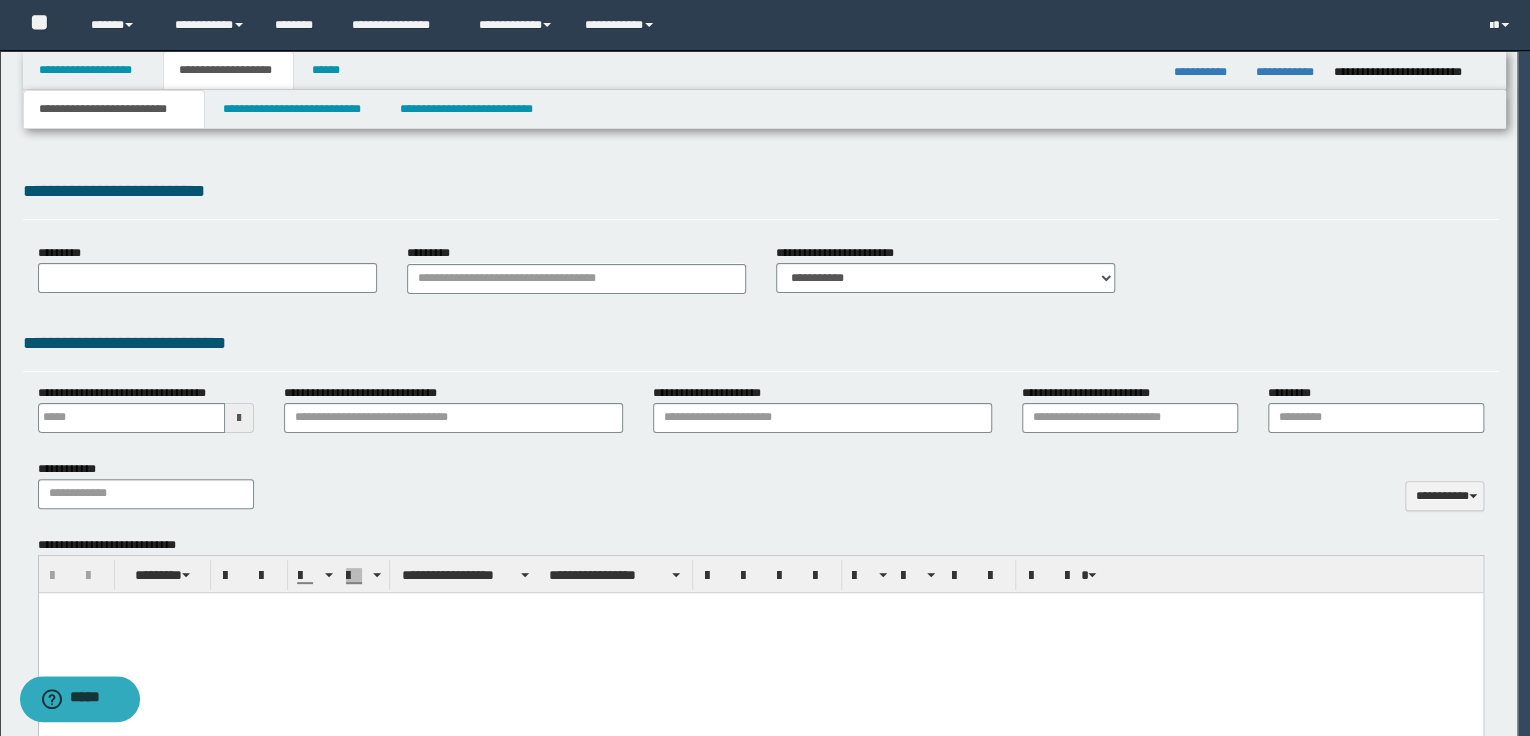 type 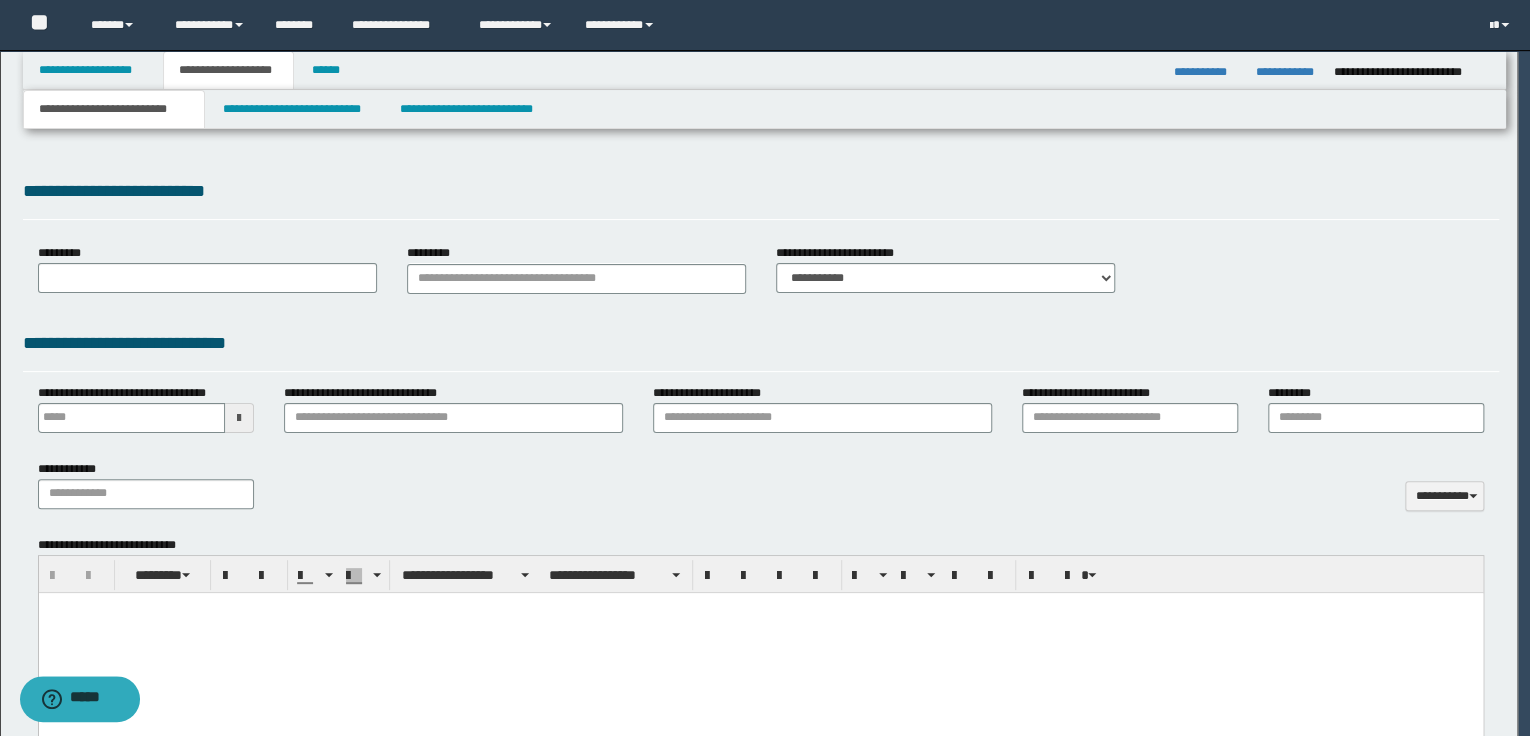 scroll, scrollTop: 0, scrollLeft: 0, axis: both 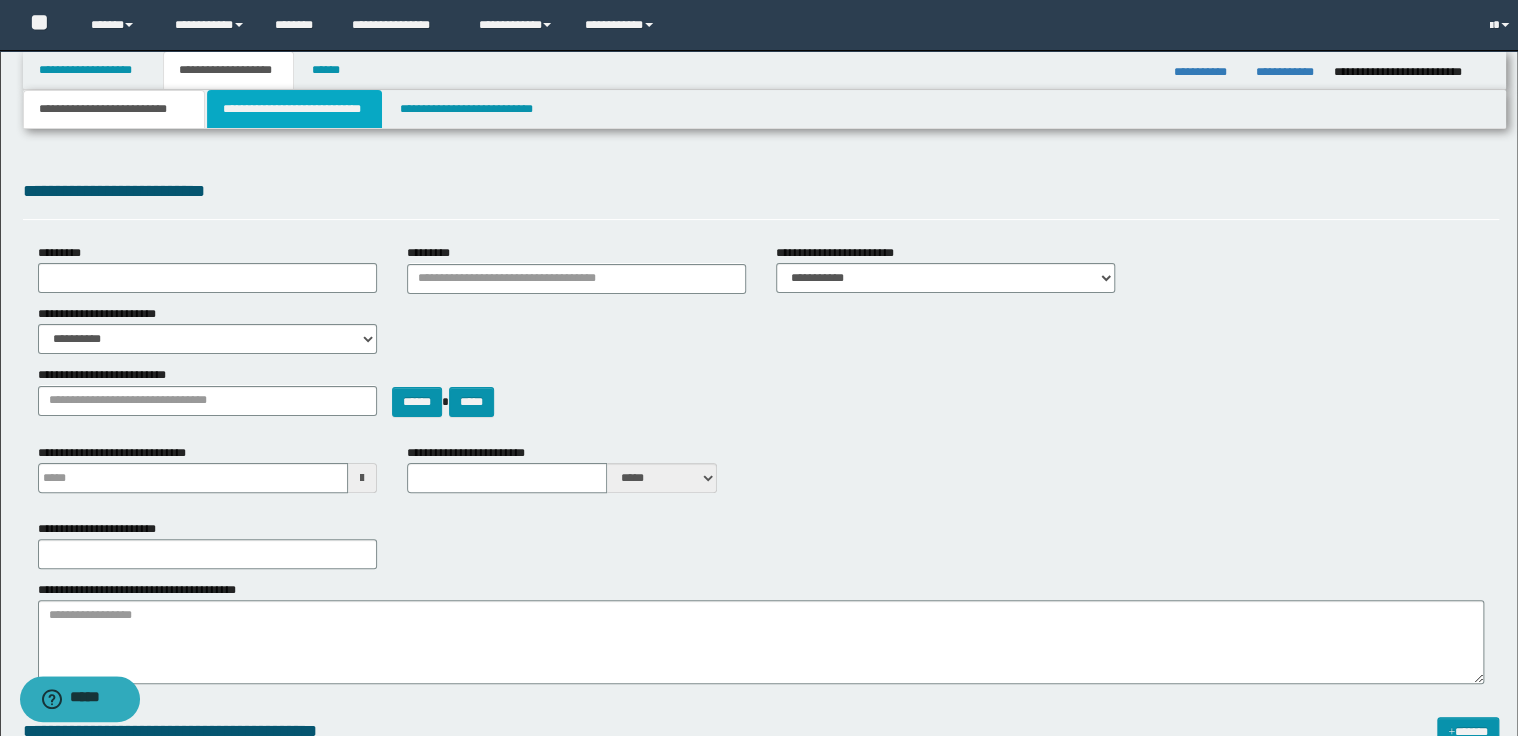 click on "**********" at bounding box center [294, 109] 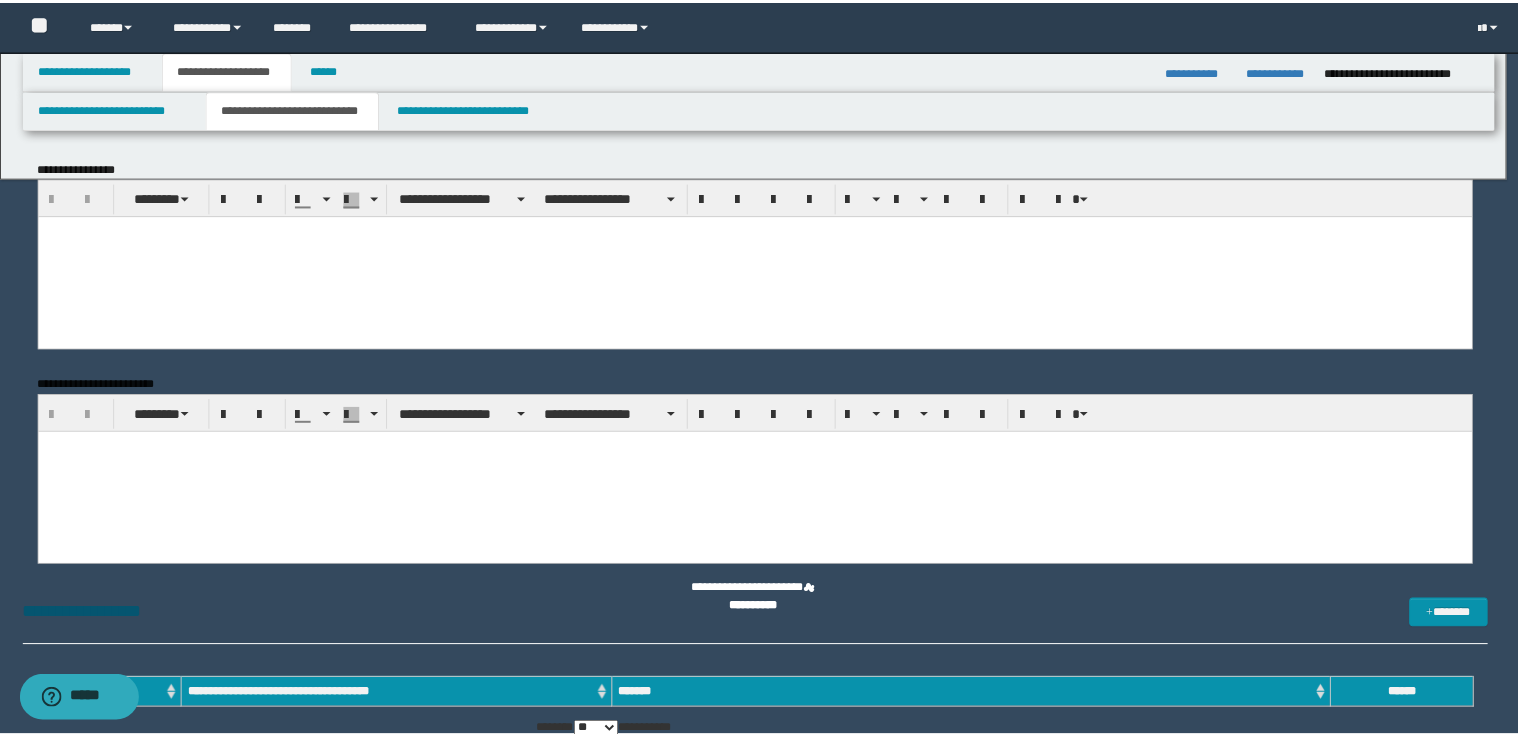 scroll, scrollTop: 0, scrollLeft: 0, axis: both 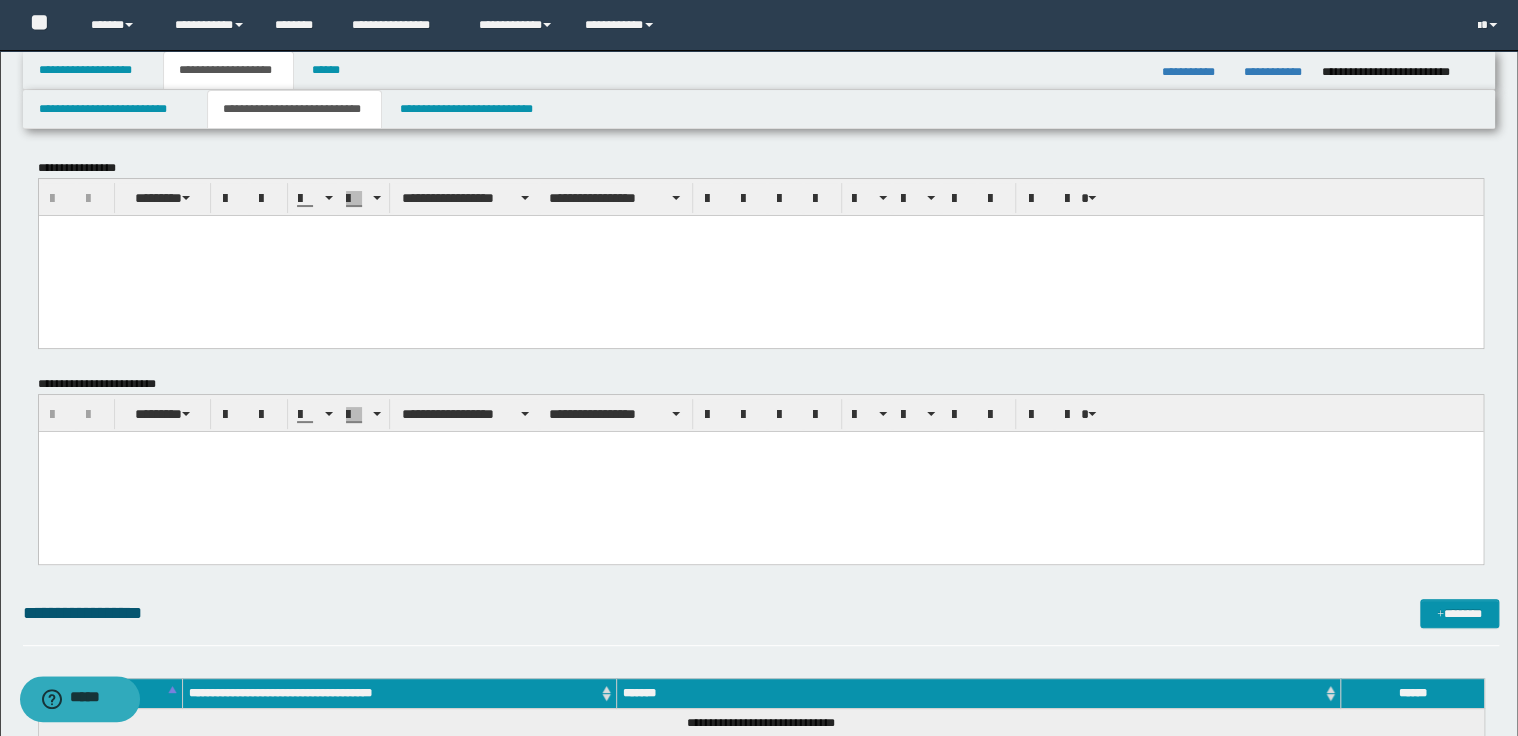 click at bounding box center (760, 255) 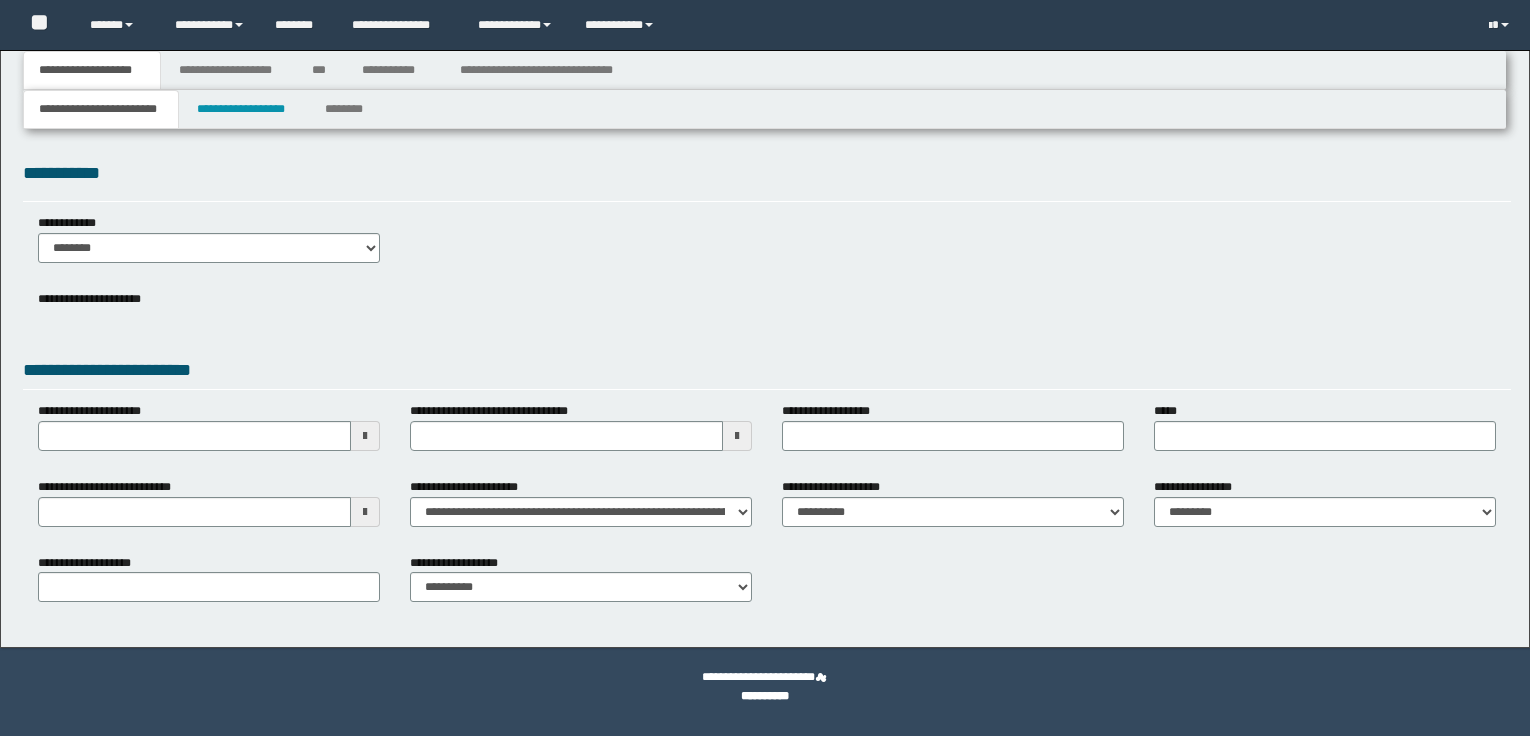 scroll, scrollTop: 0, scrollLeft: 0, axis: both 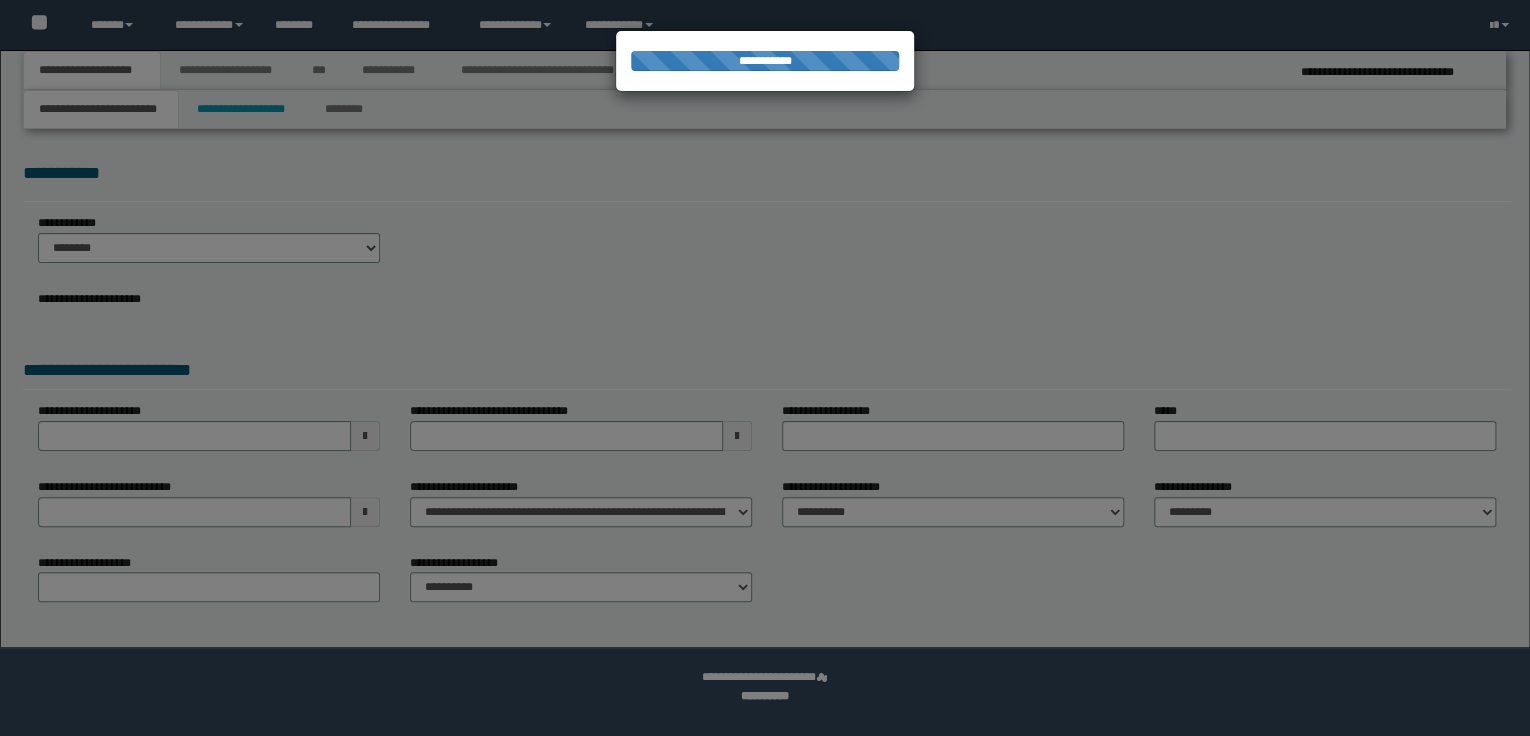 select on "*" 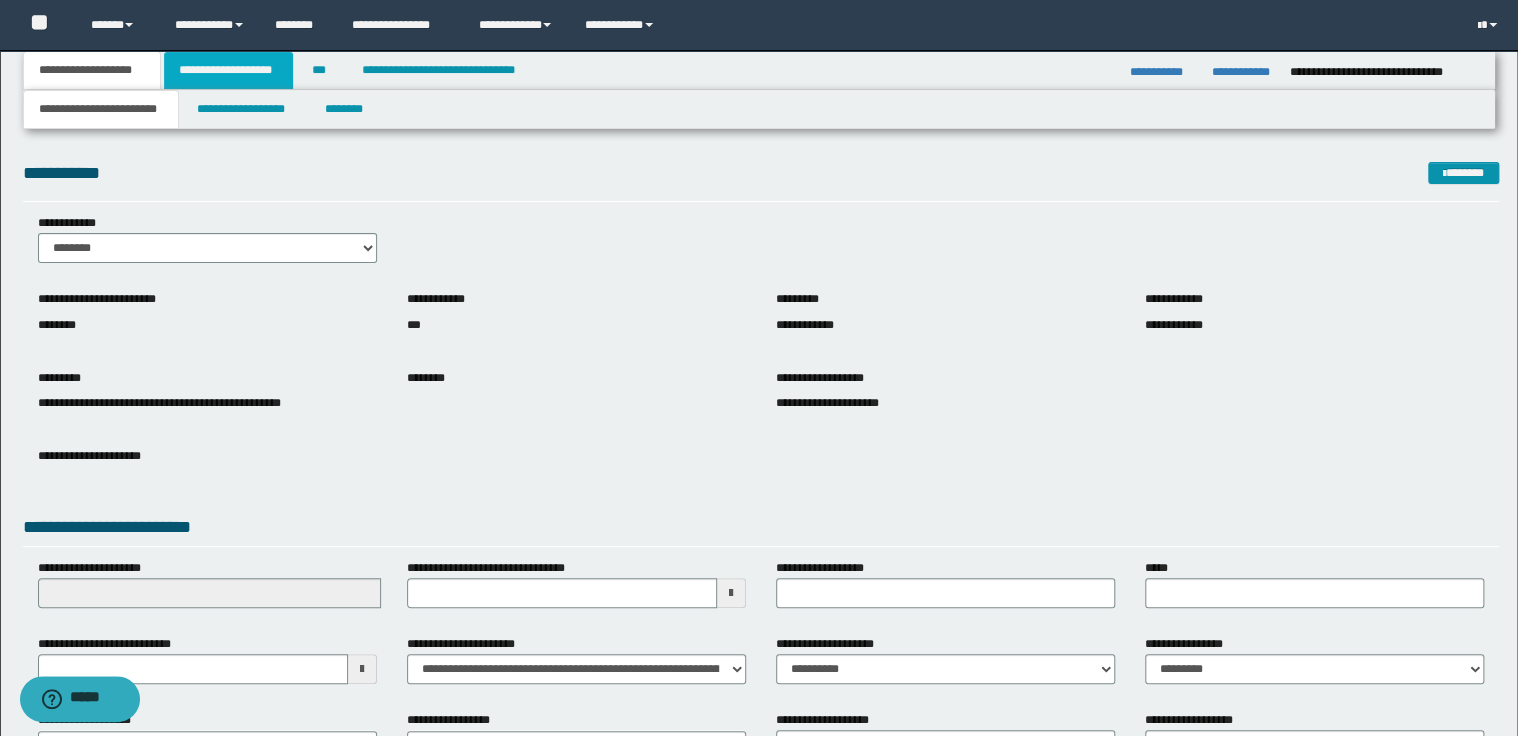 click on "**********" at bounding box center [228, 70] 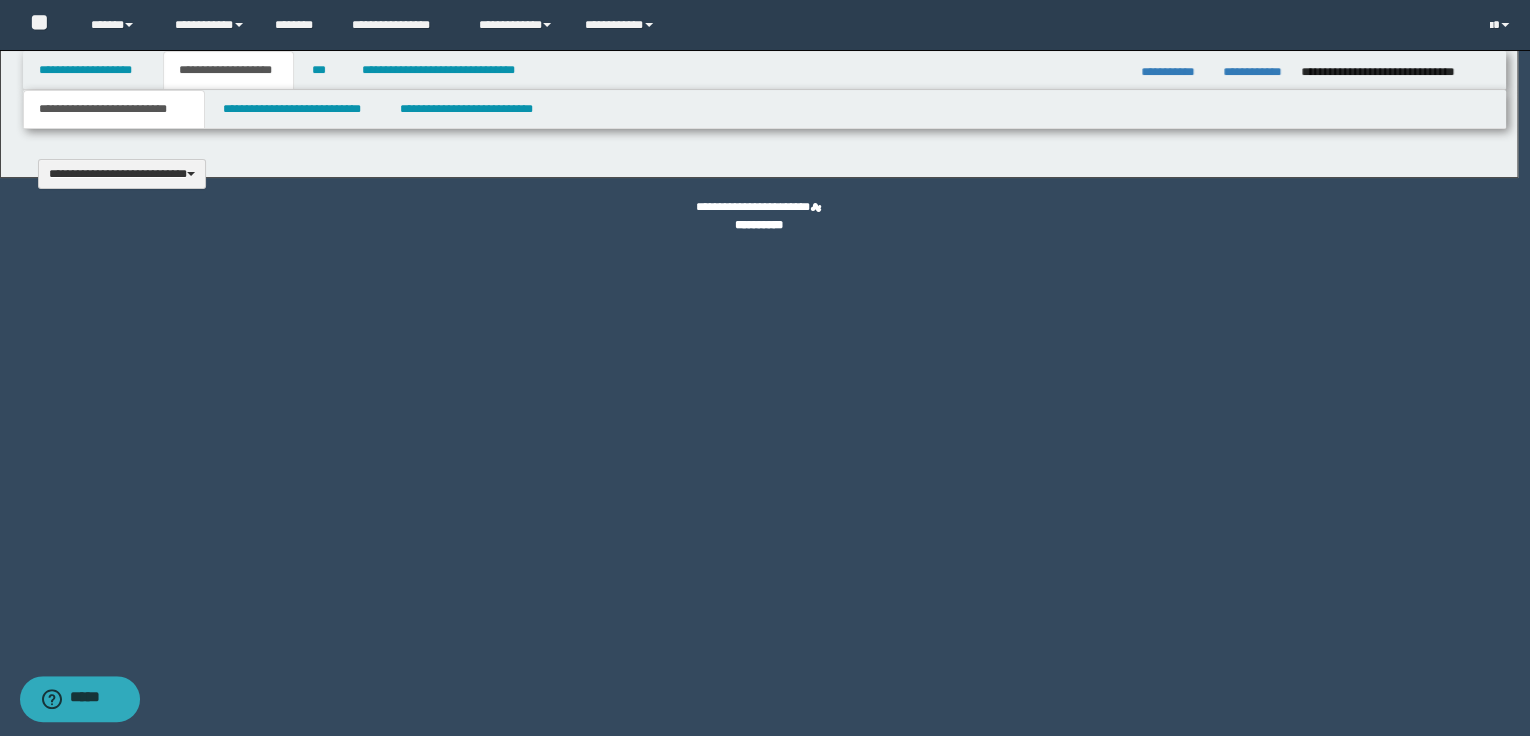 type 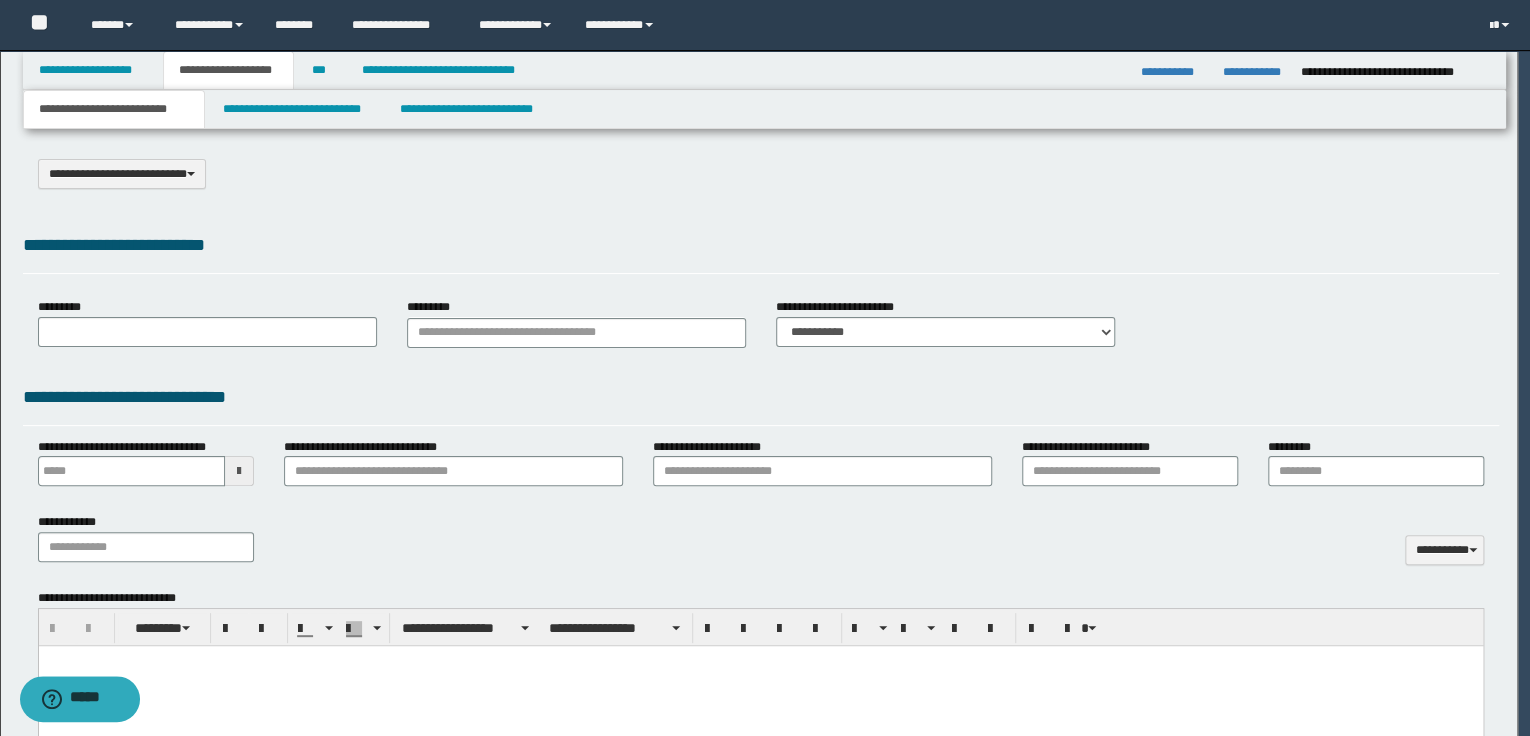 select on "*" 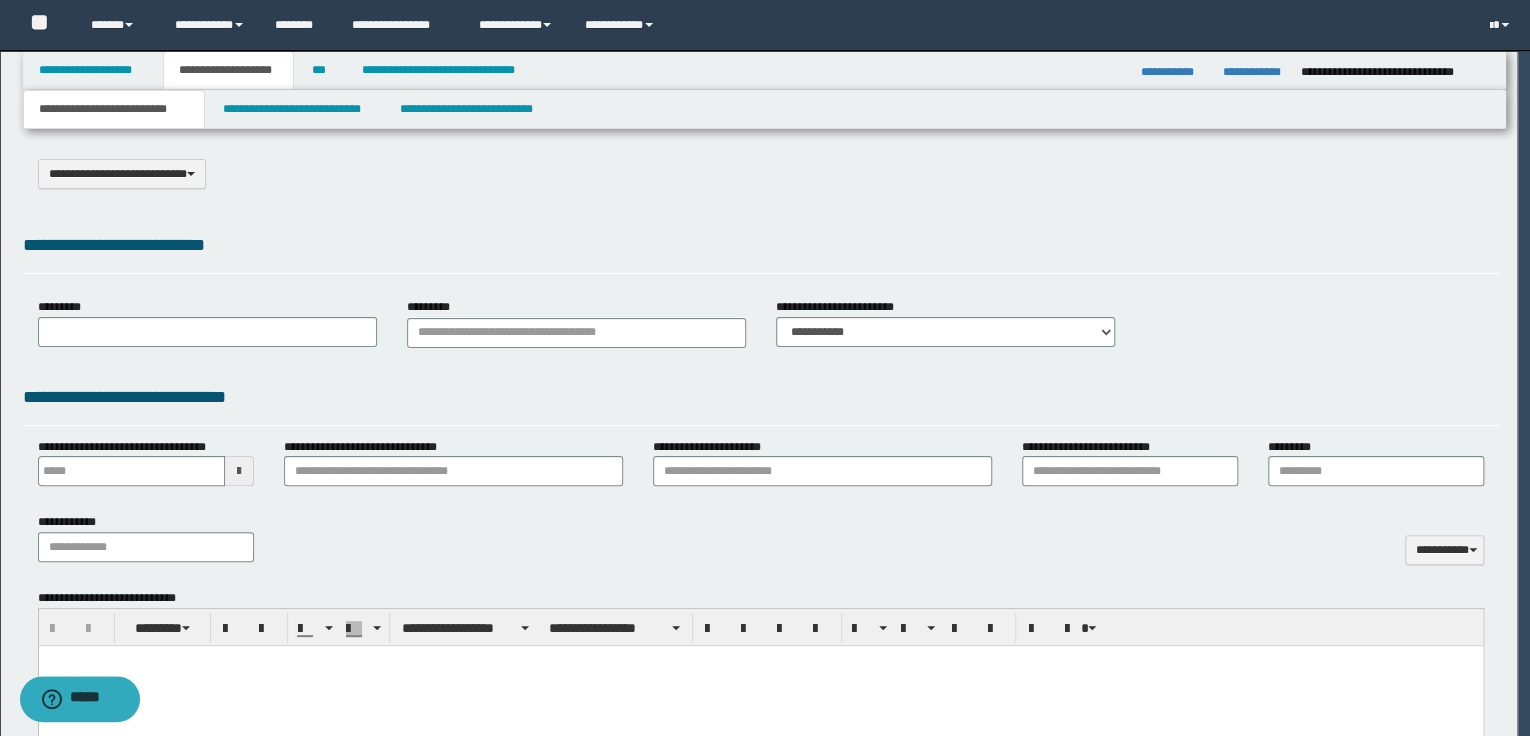 scroll, scrollTop: 0, scrollLeft: 0, axis: both 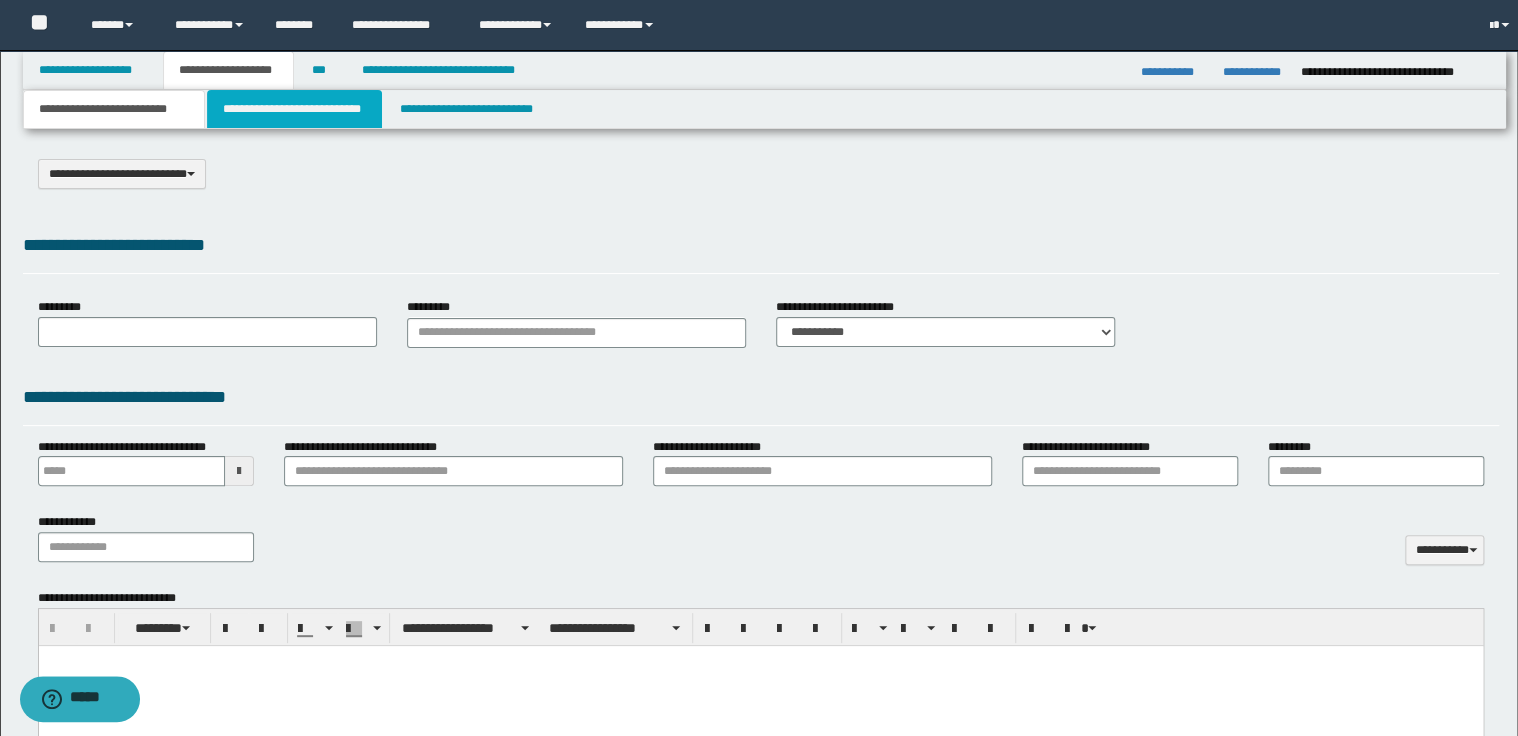 click on "**********" at bounding box center [294, 109] 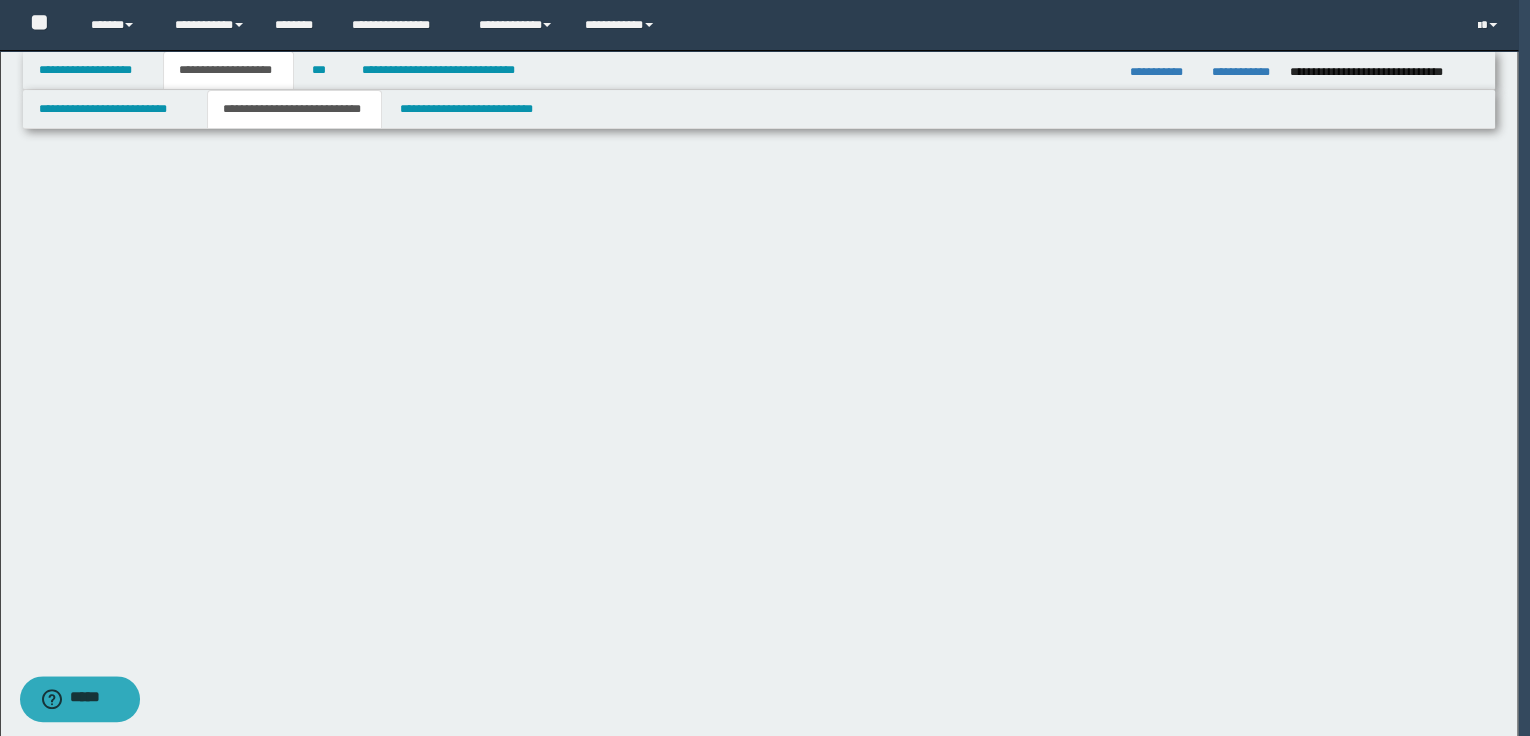 select on "*" 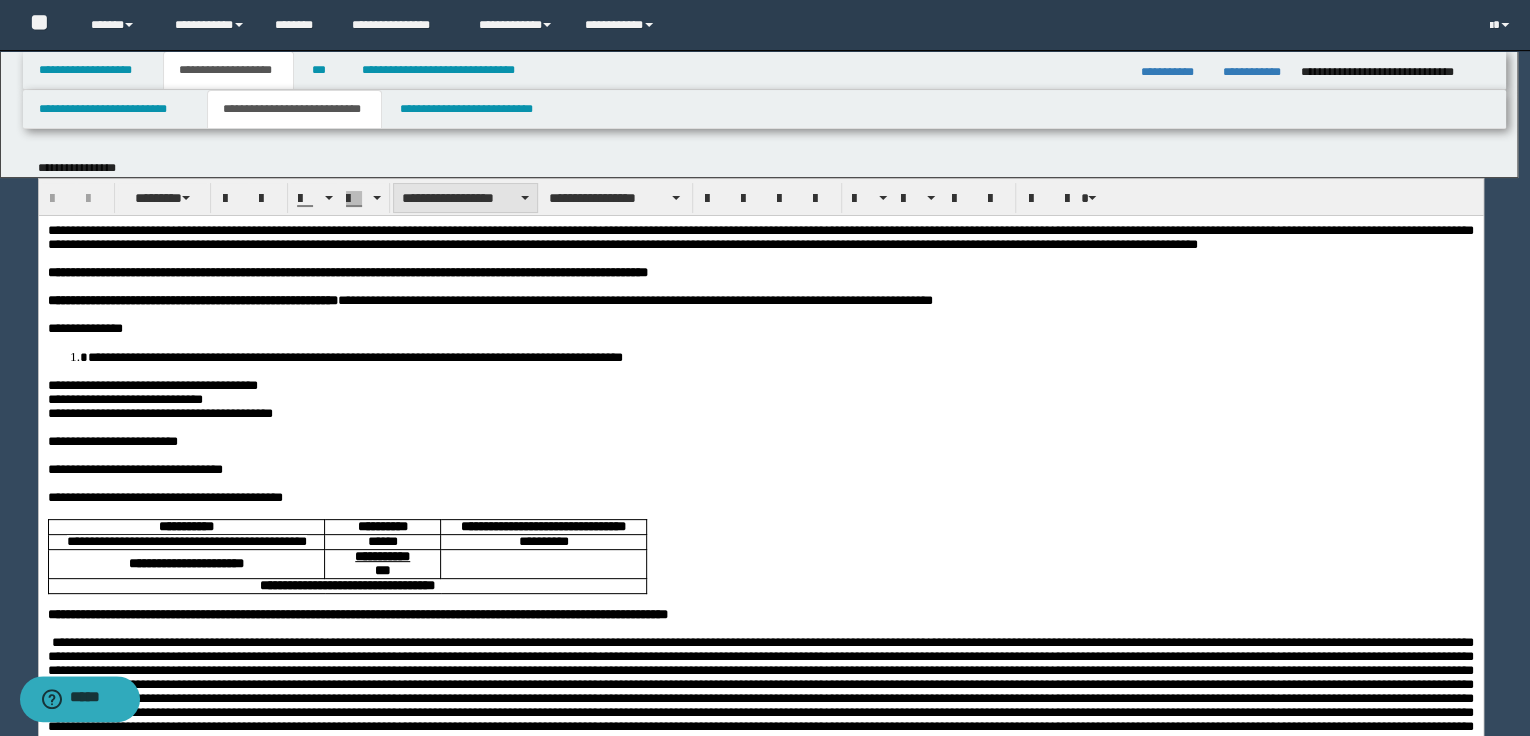 scroll, scrollTop: 0, scrollLeft: 0, axis: both 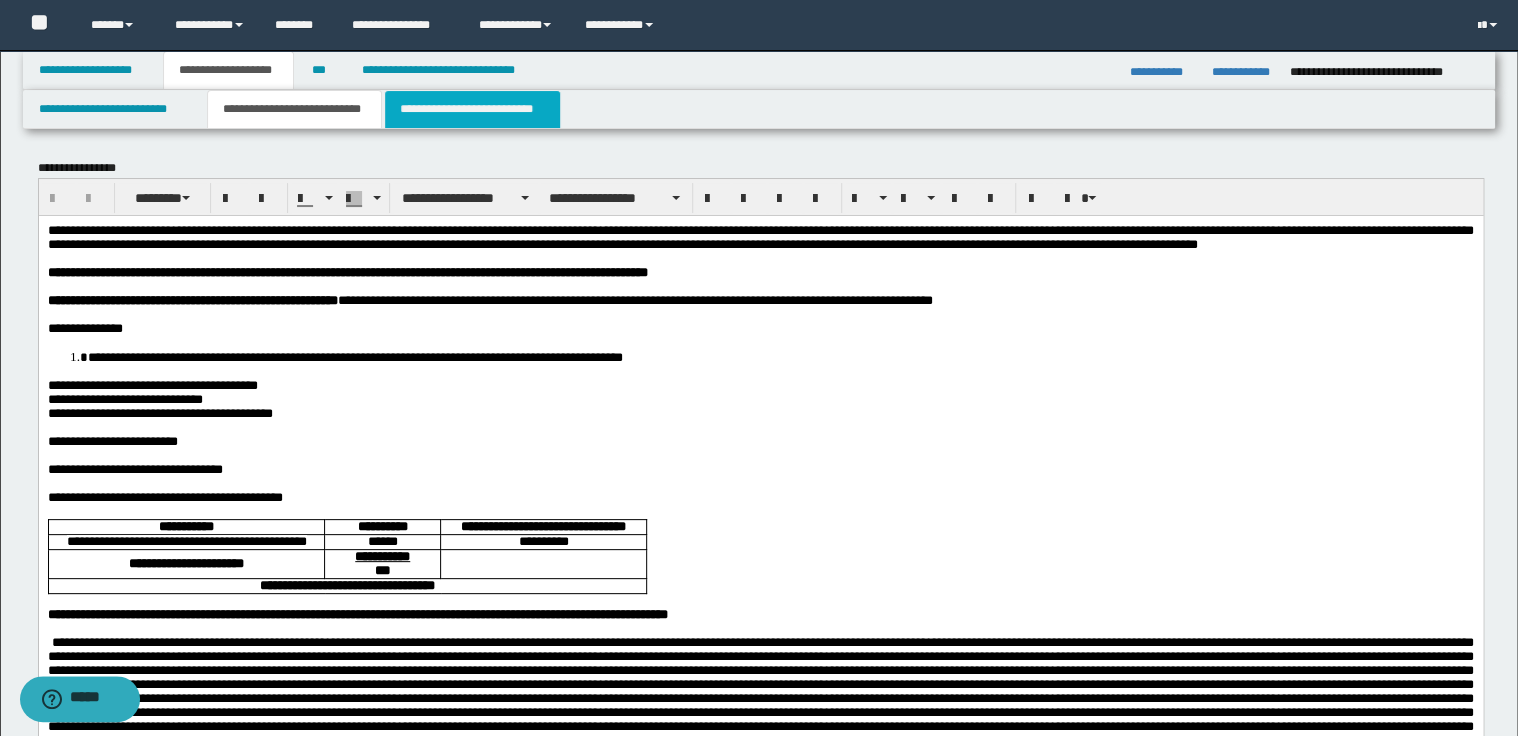 click on "**********" at bounding box center (472, 109) 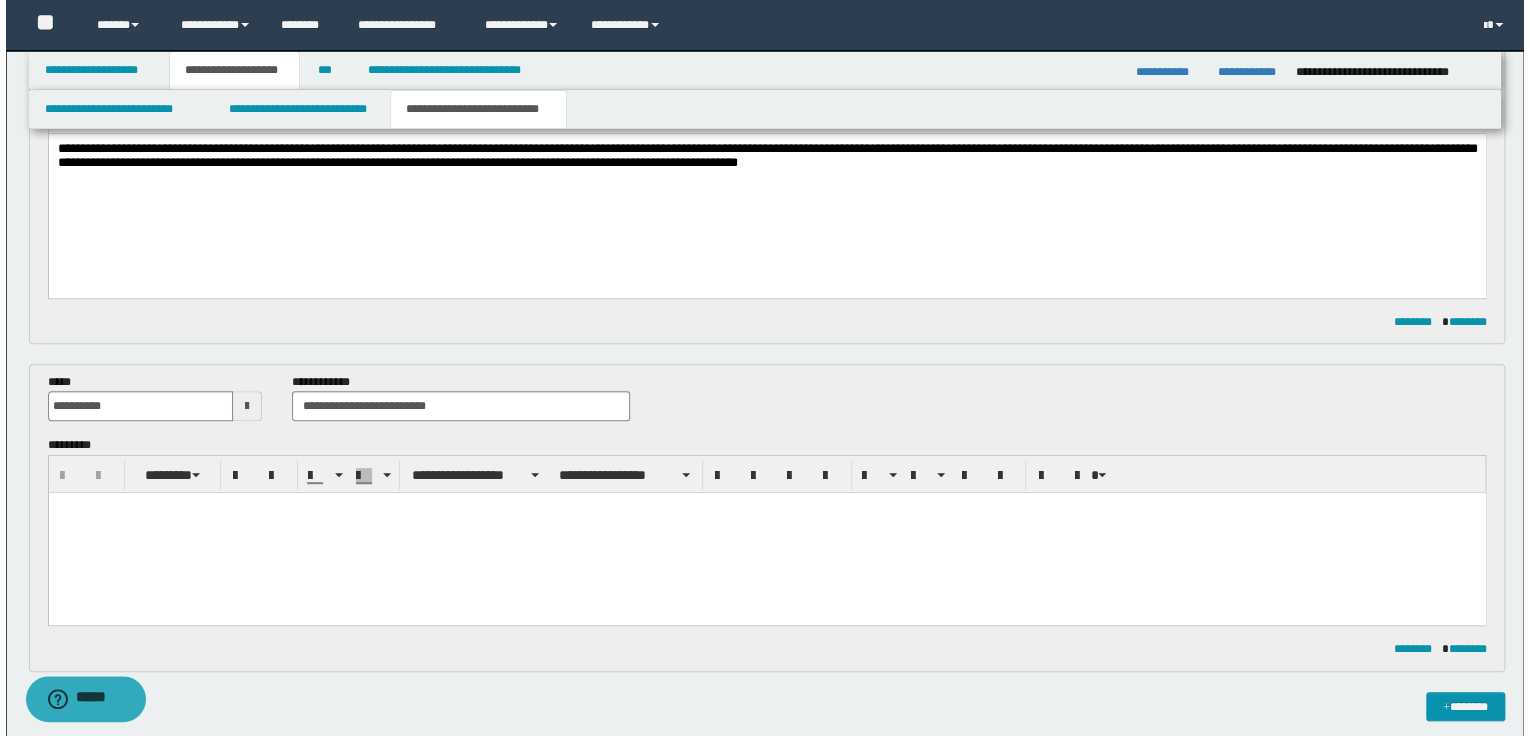 scroll, scrollTop: 80, scrollLeft: 0, axis: vertical 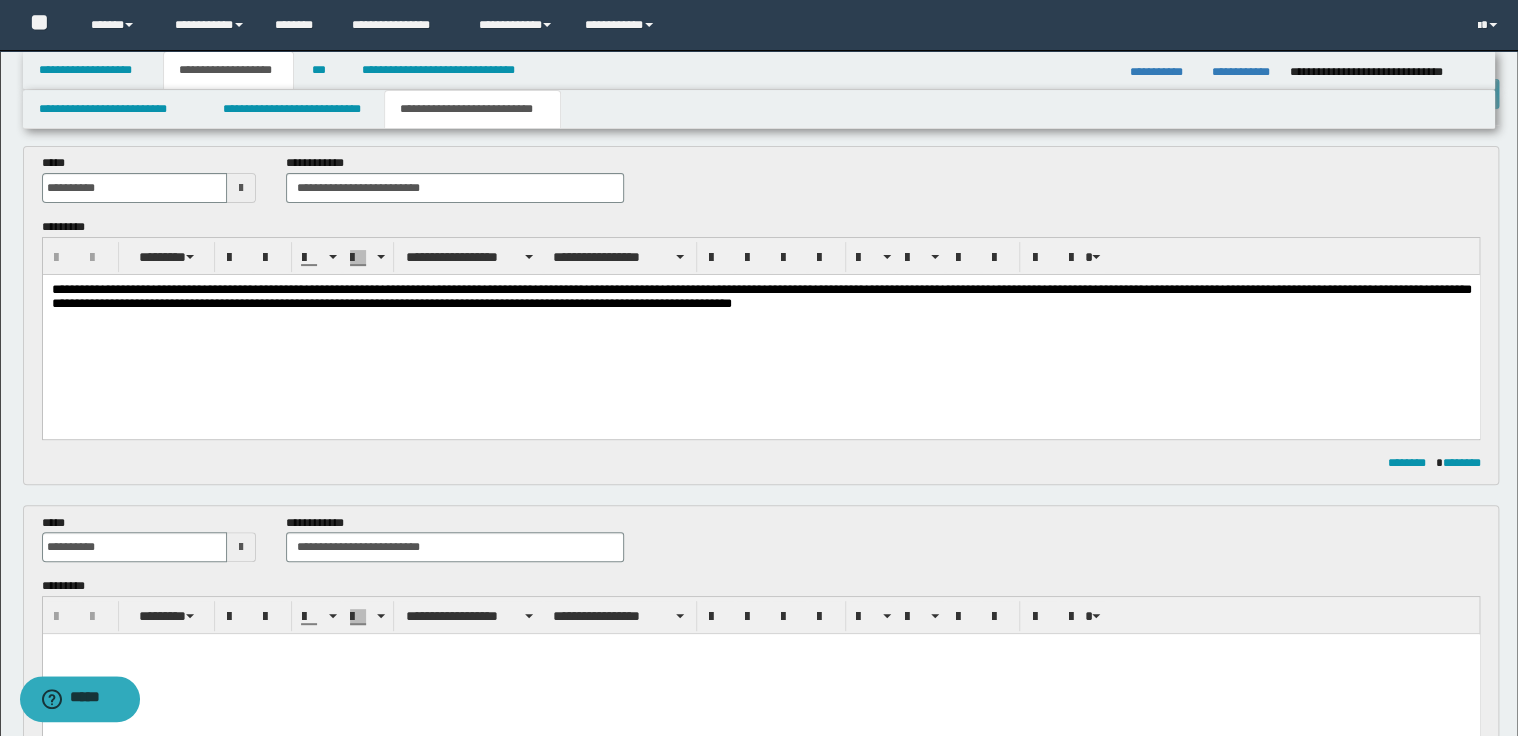 click on "**********" at bounding box center [761, 299] 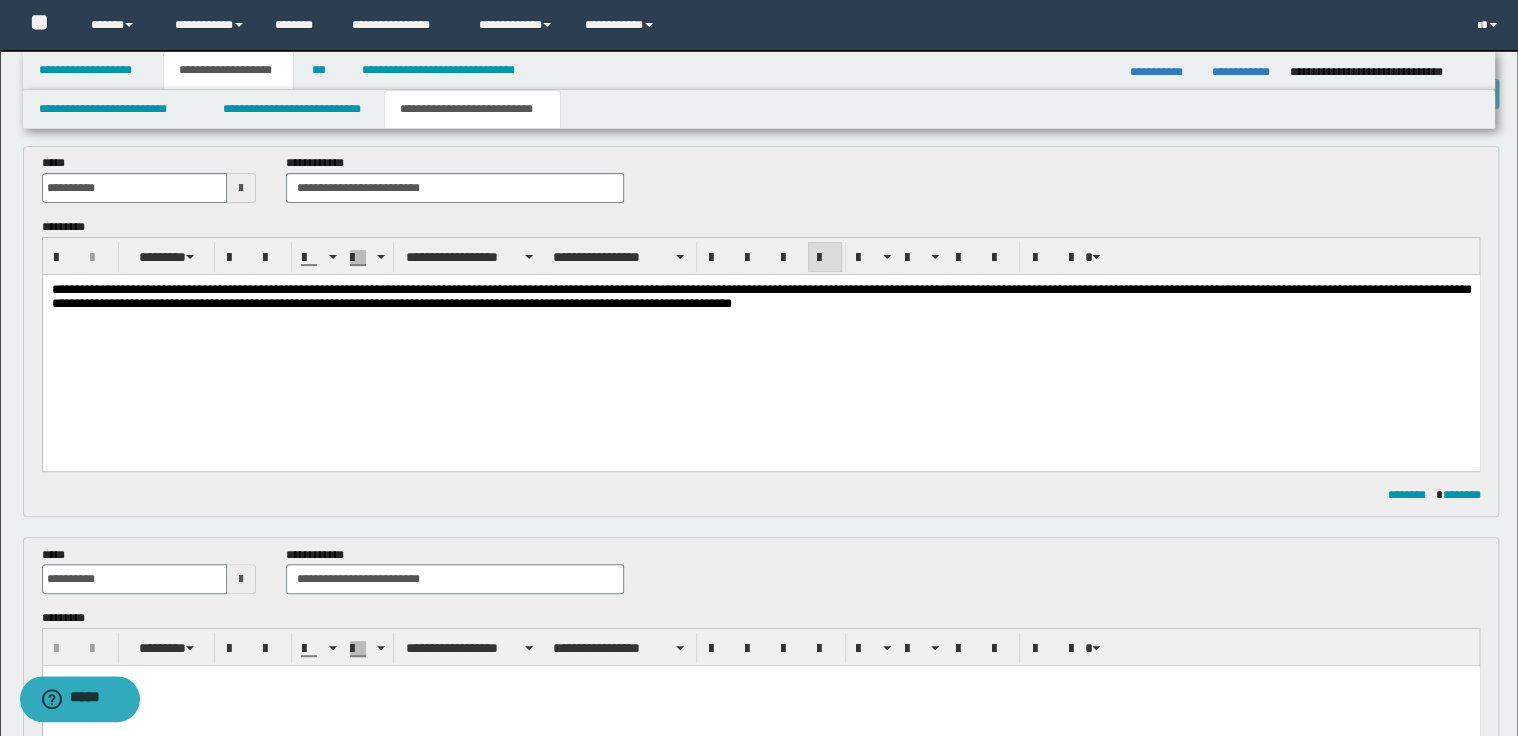type 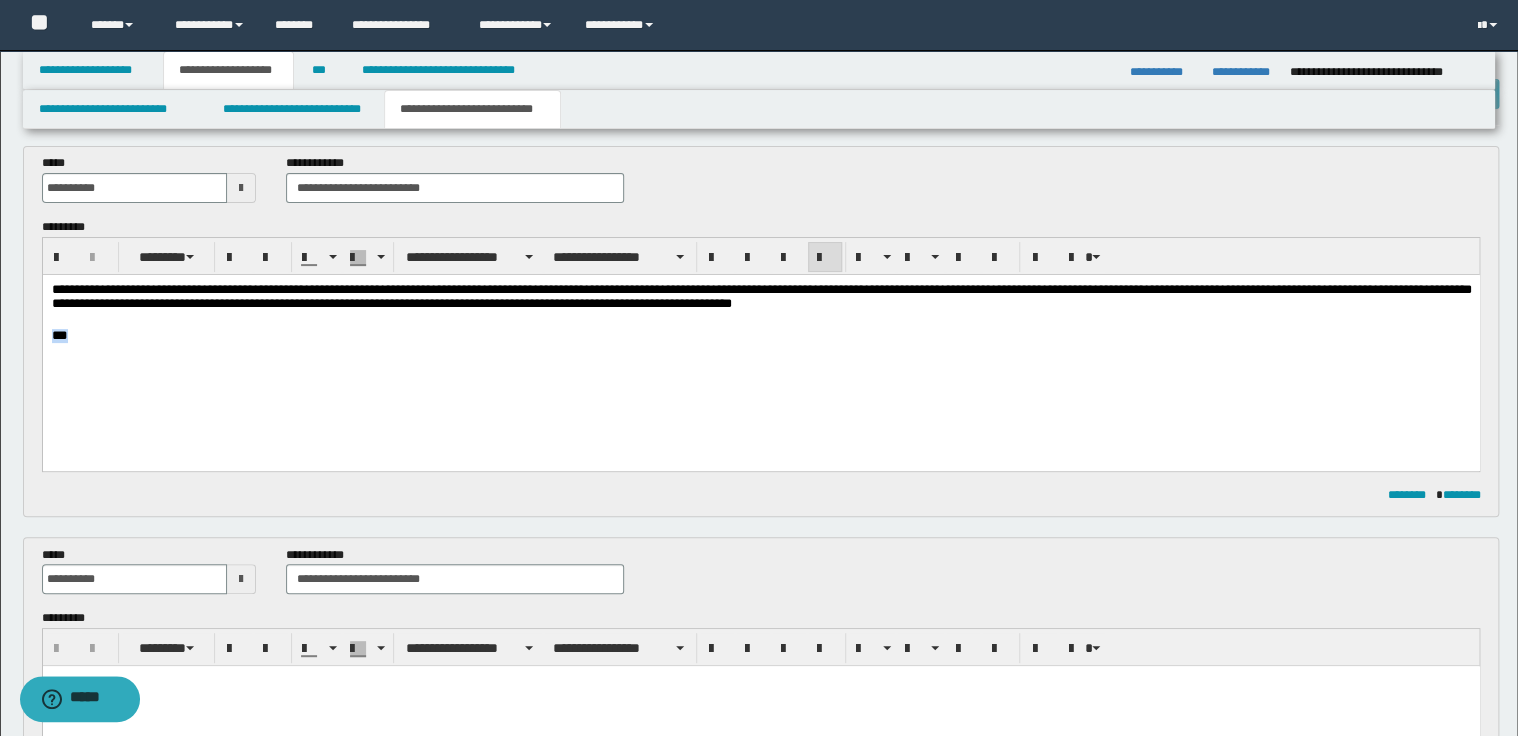 drag, startPoint x: 126, startPoint y: 341, endPoint x: 36, endPoint y: 337, distance: 90.088844 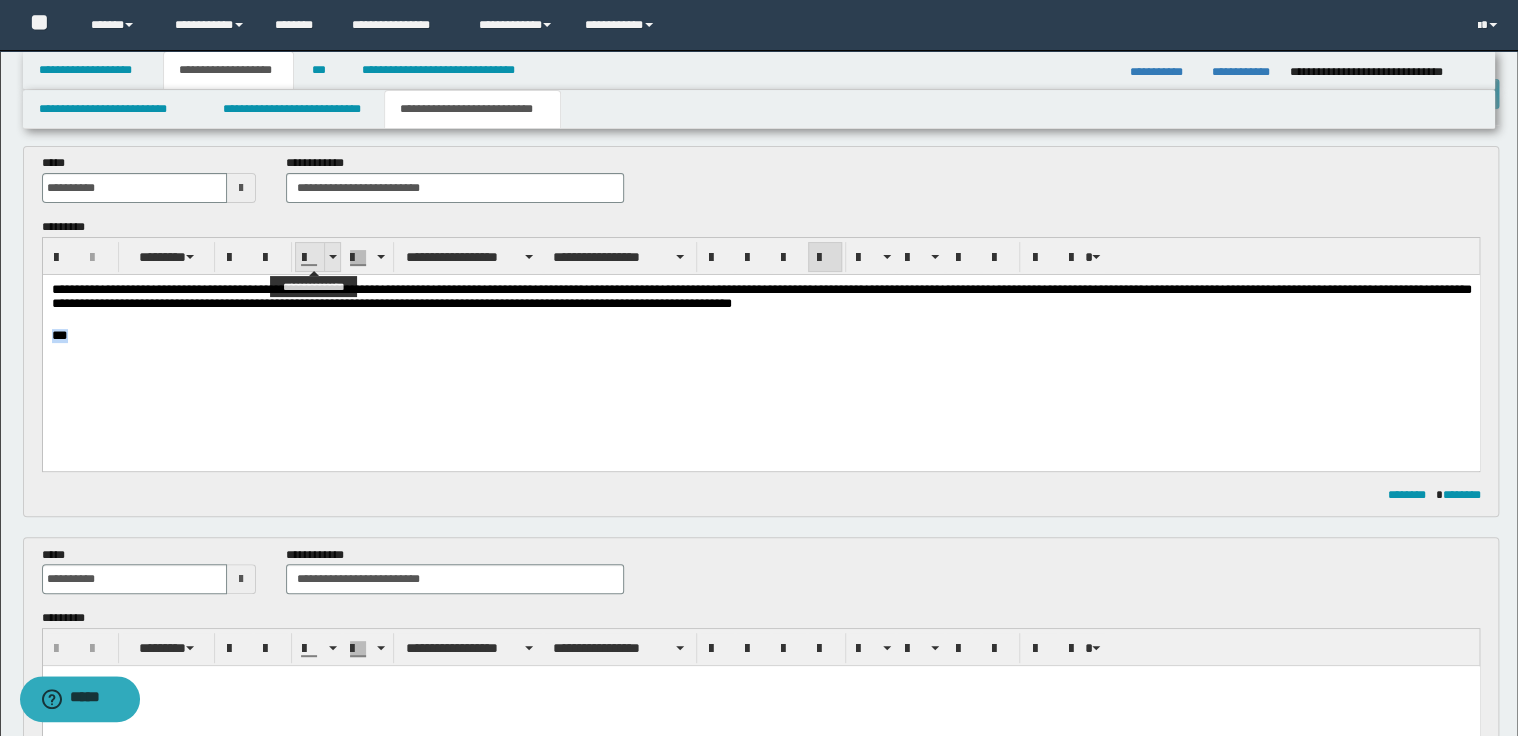 click at bounding box center (332, 257) 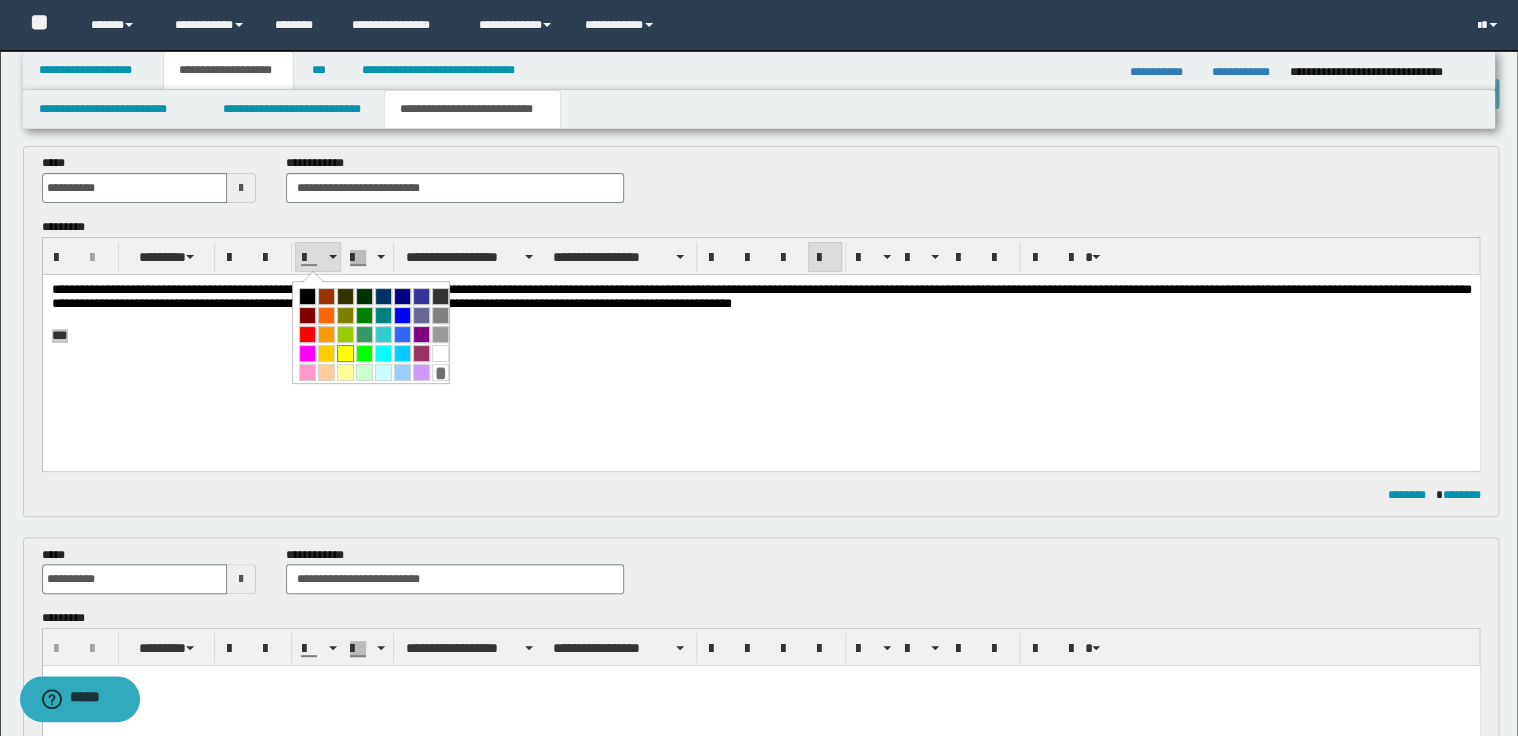 click at bounding box center (345, 353) 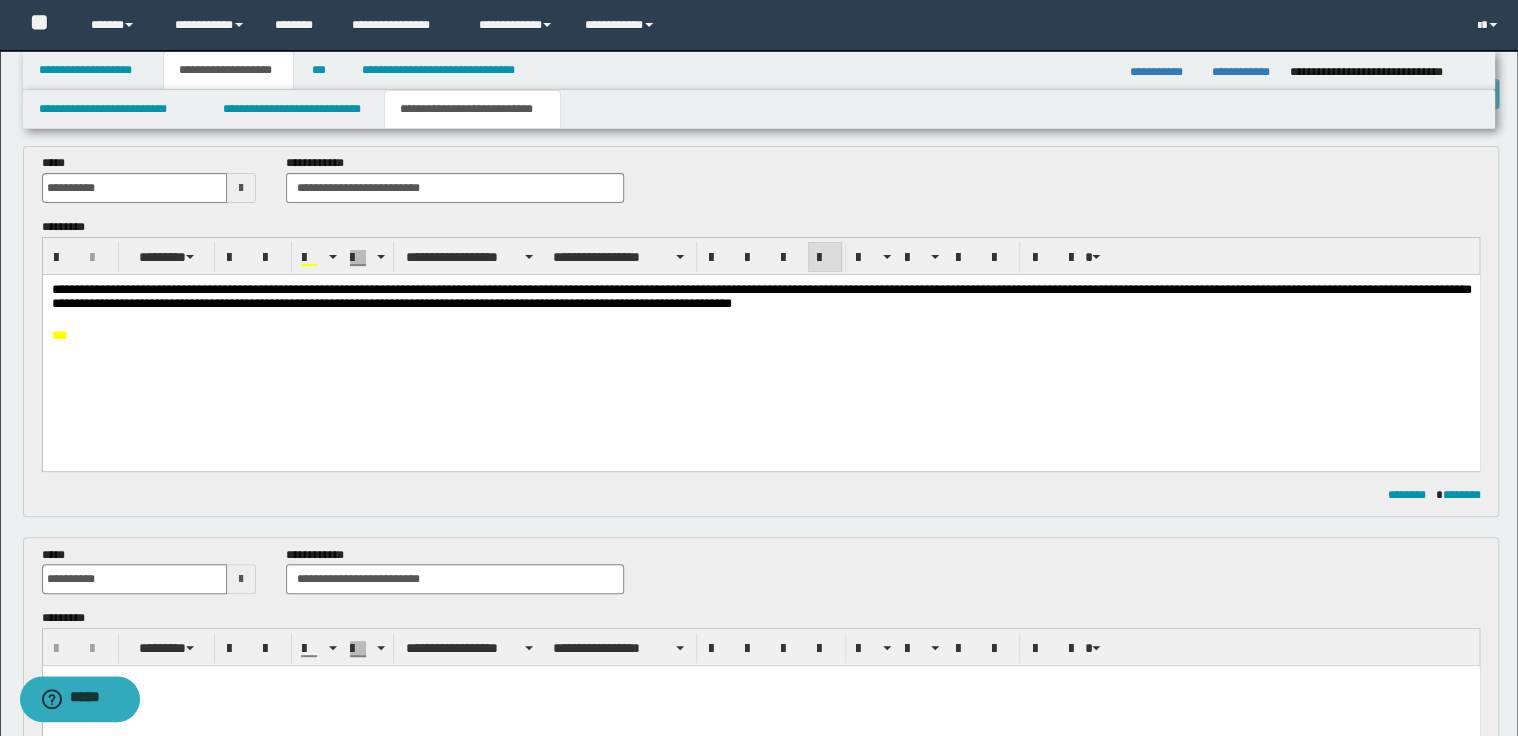 click on "**********" at bounding box center [760, 346] 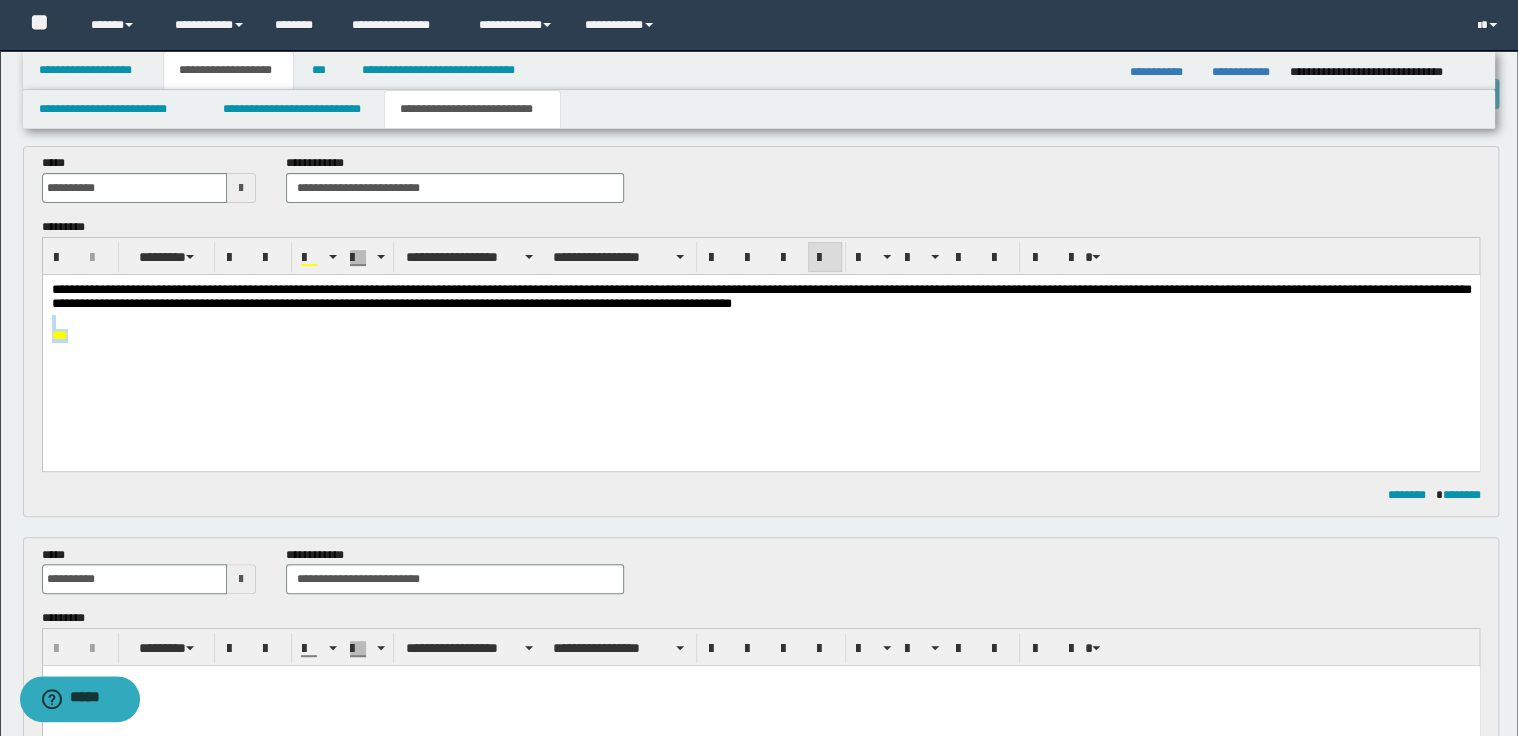 drag, startPoint x: 136, startPoint y: 336, endPoint x: 38, endPoint y: 327, distance: 98.4124 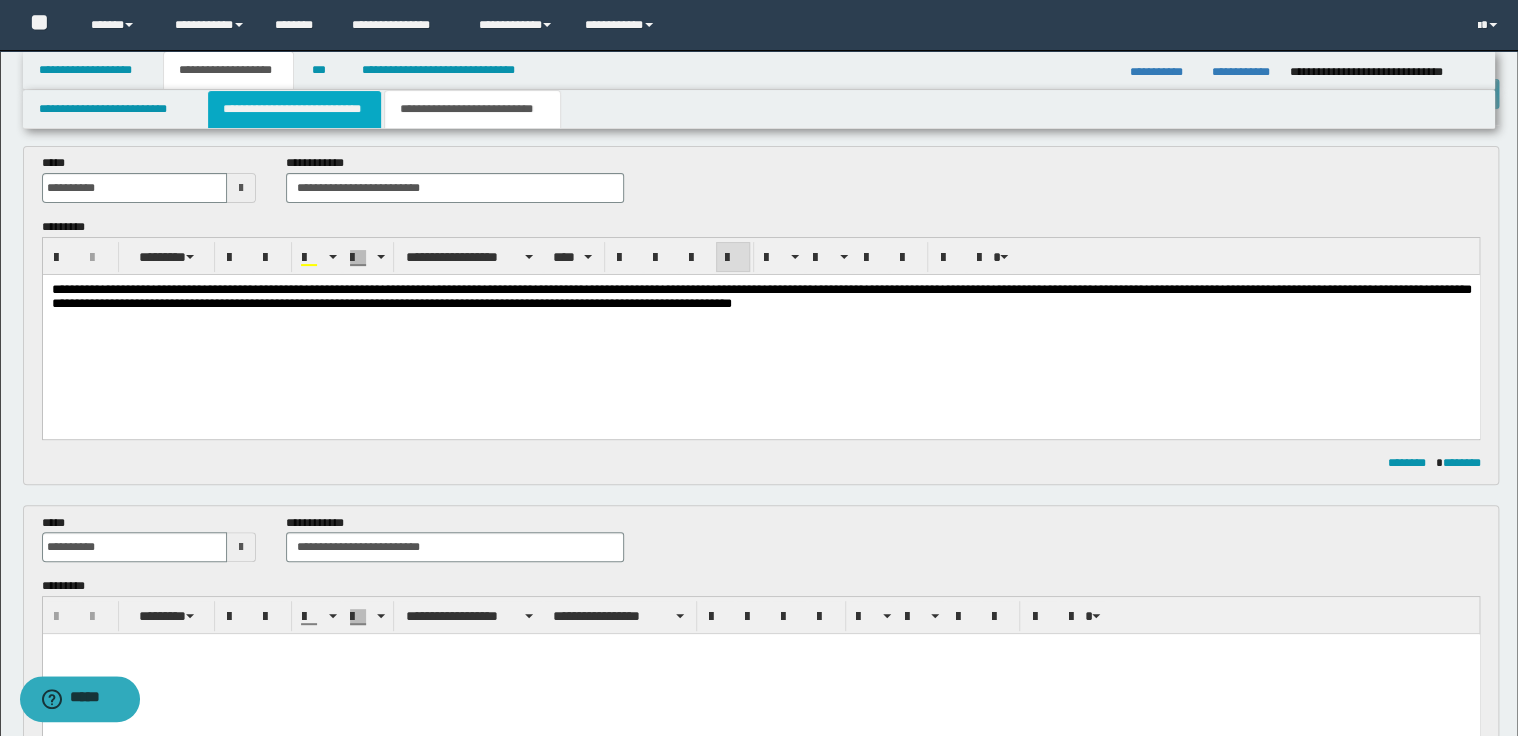 click on "**********" at bounding box center (294, 109) 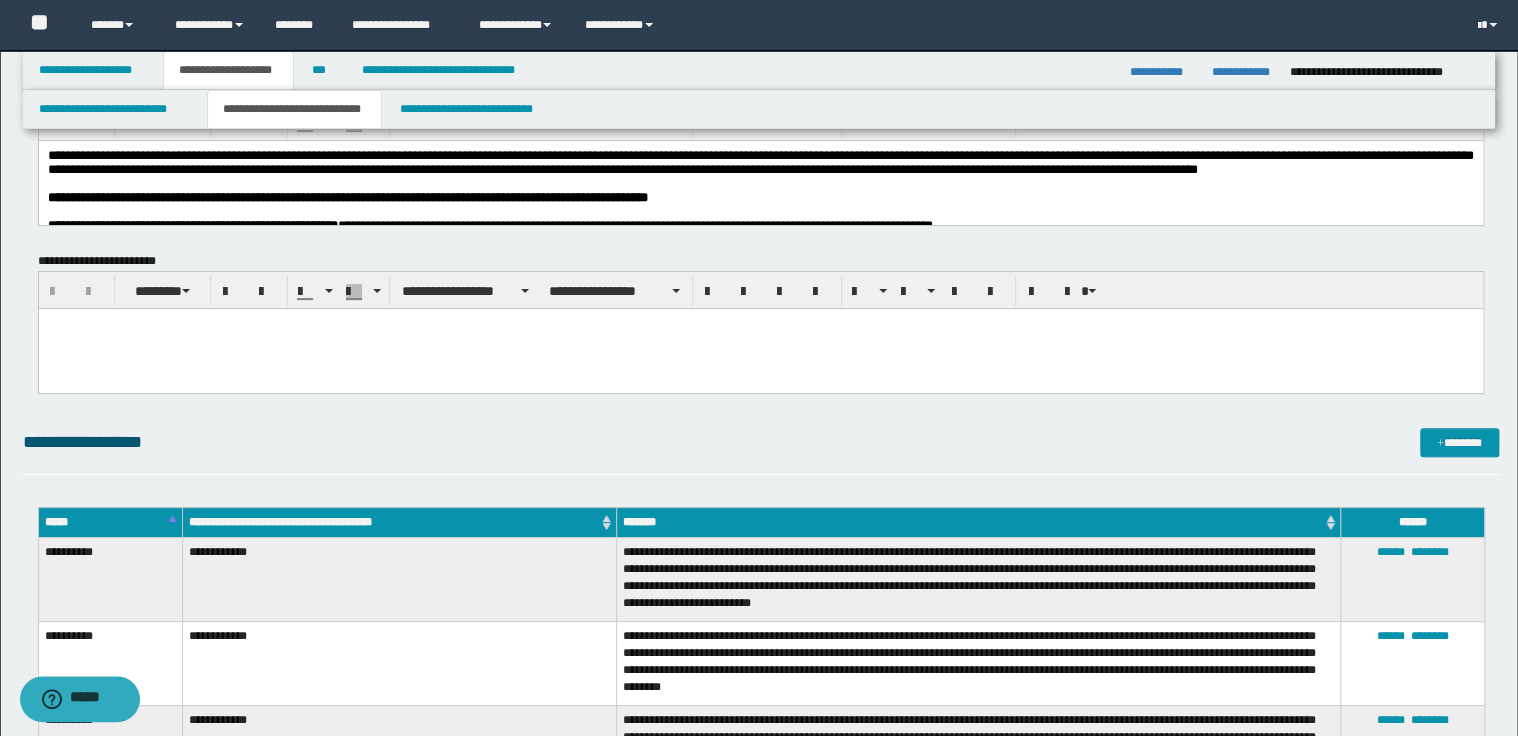 scroll, scrollTop: 0, scrollLeft: 0, axis: both 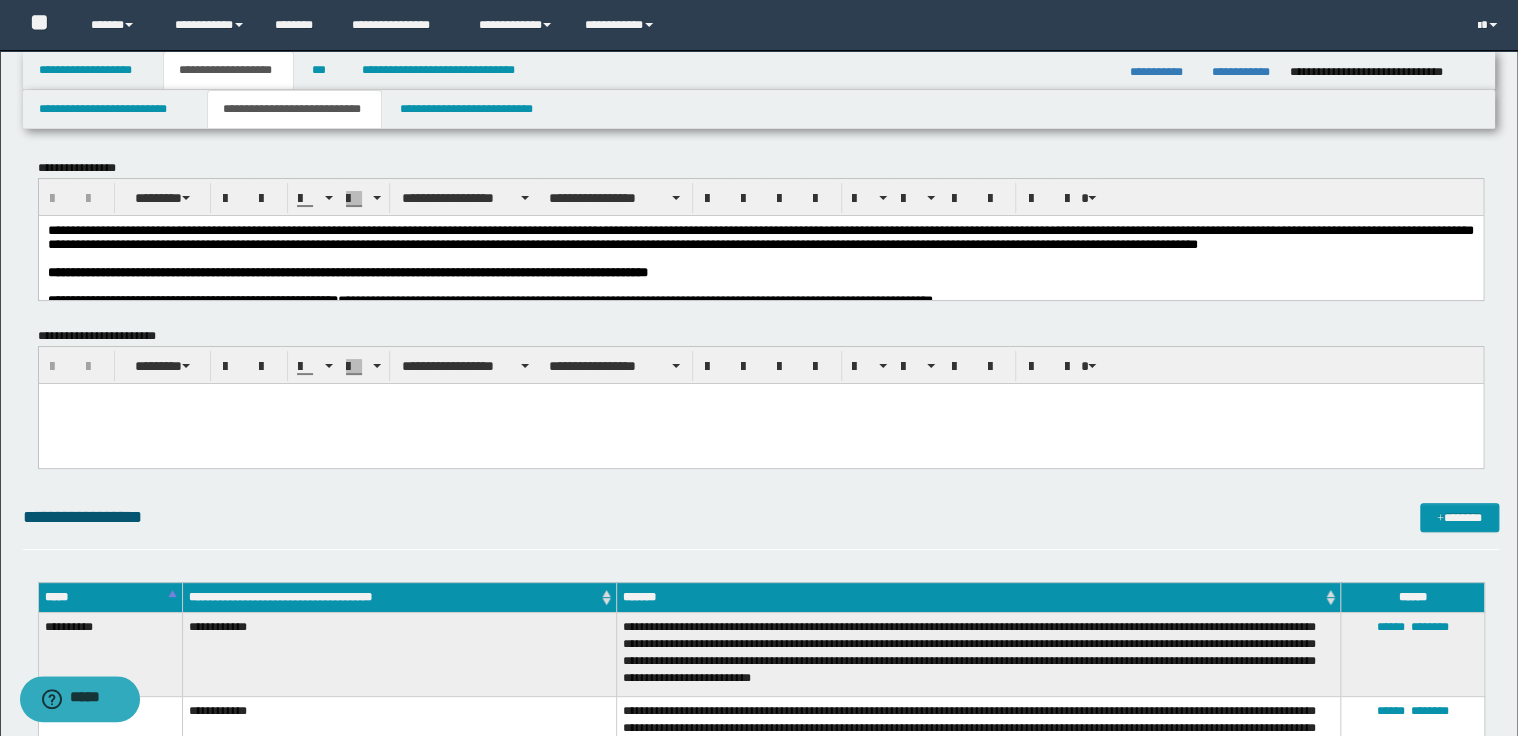 click on "**********" at bounding box center [760, 236] 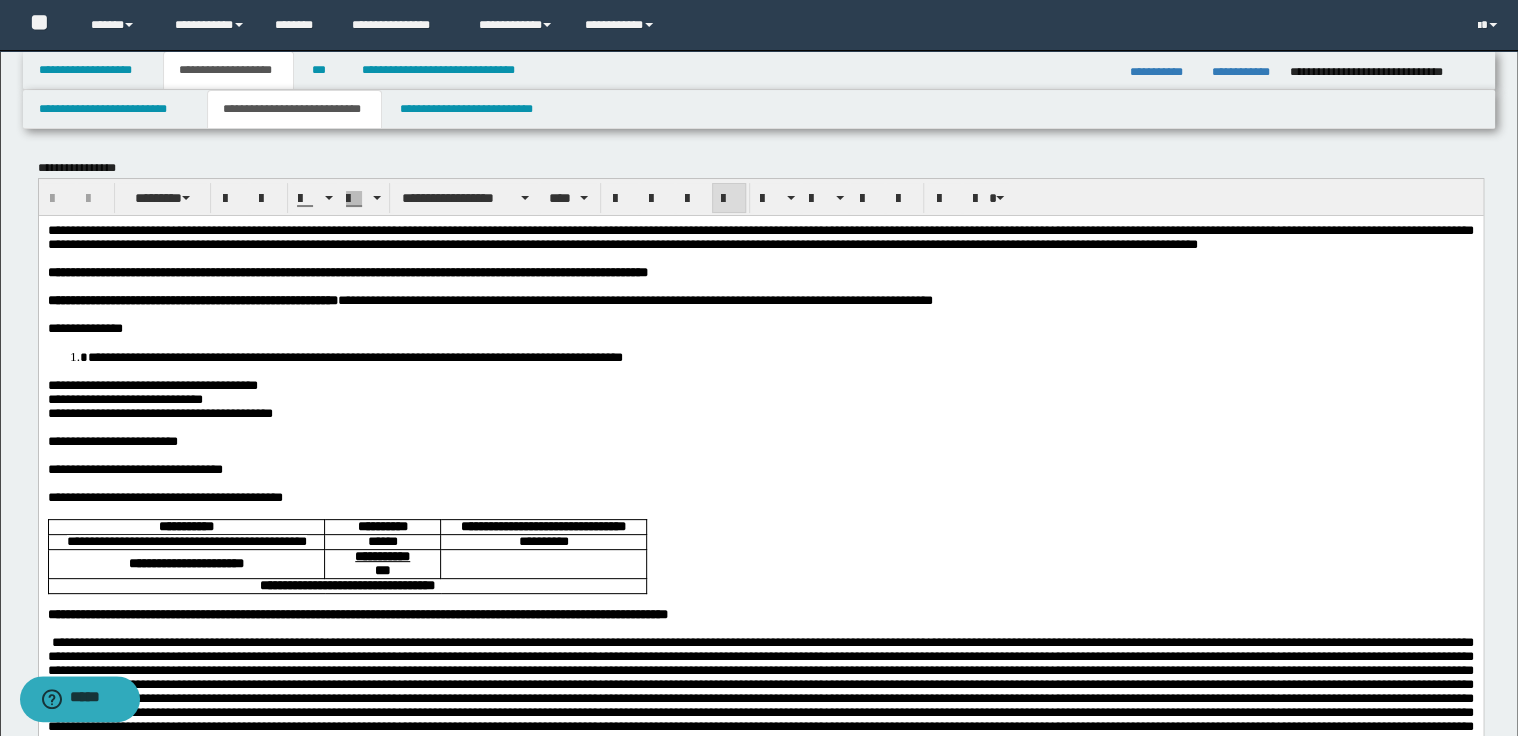 type 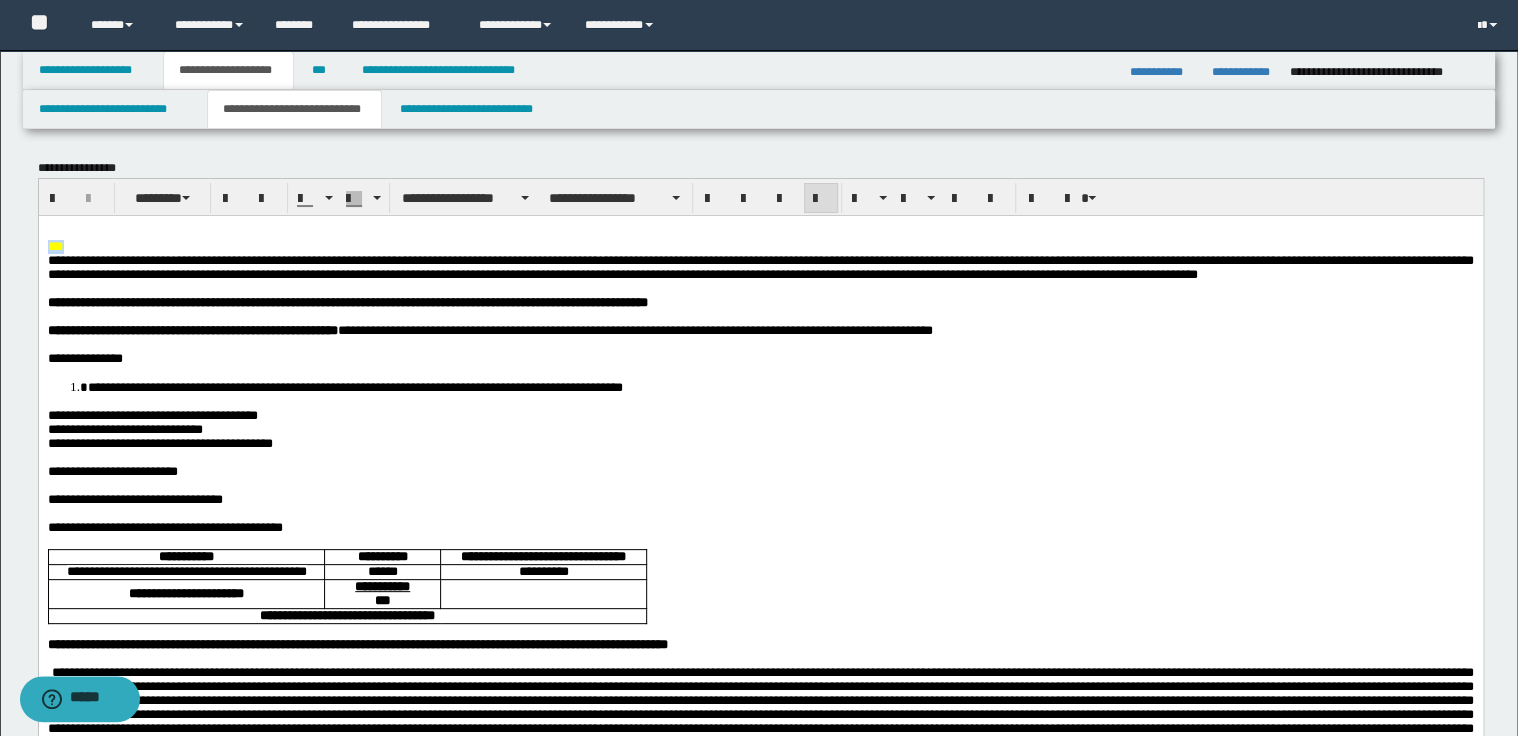 drag, startPoint x: 96, startPoint y: 245, endPoint x: 38, endPoint y: 239, distance: 58.30952 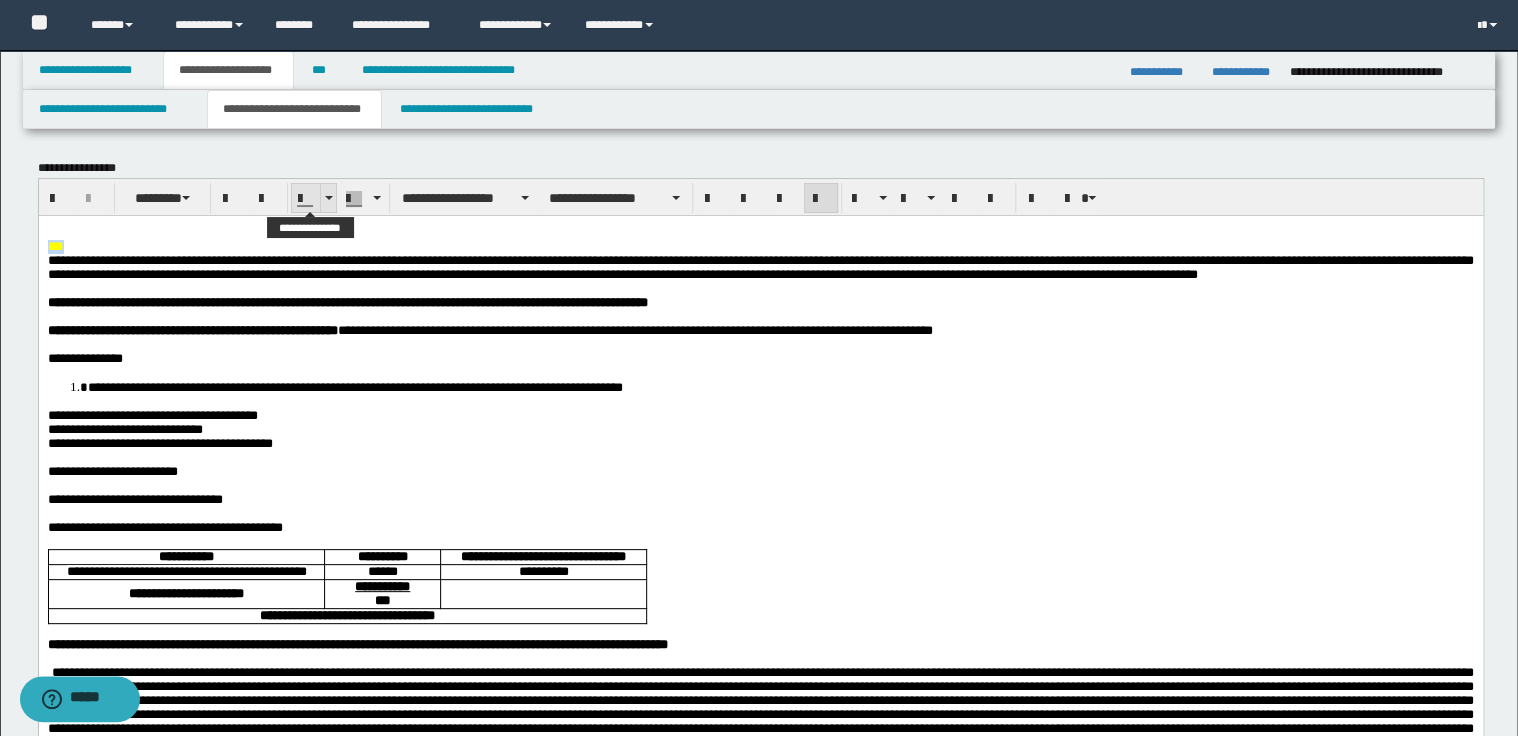 click at bounding box center [328, 198] 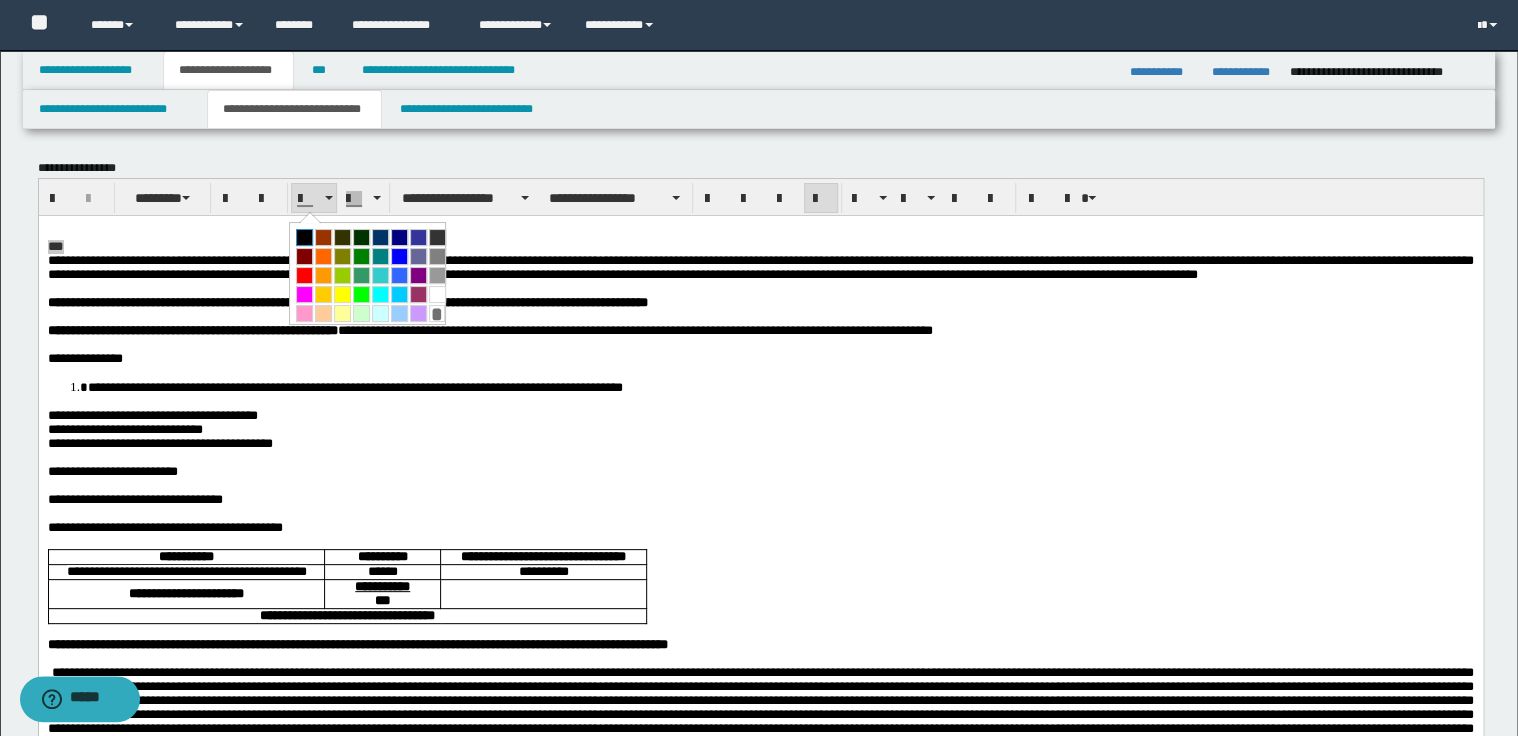 click at bounding box center (304, 237) 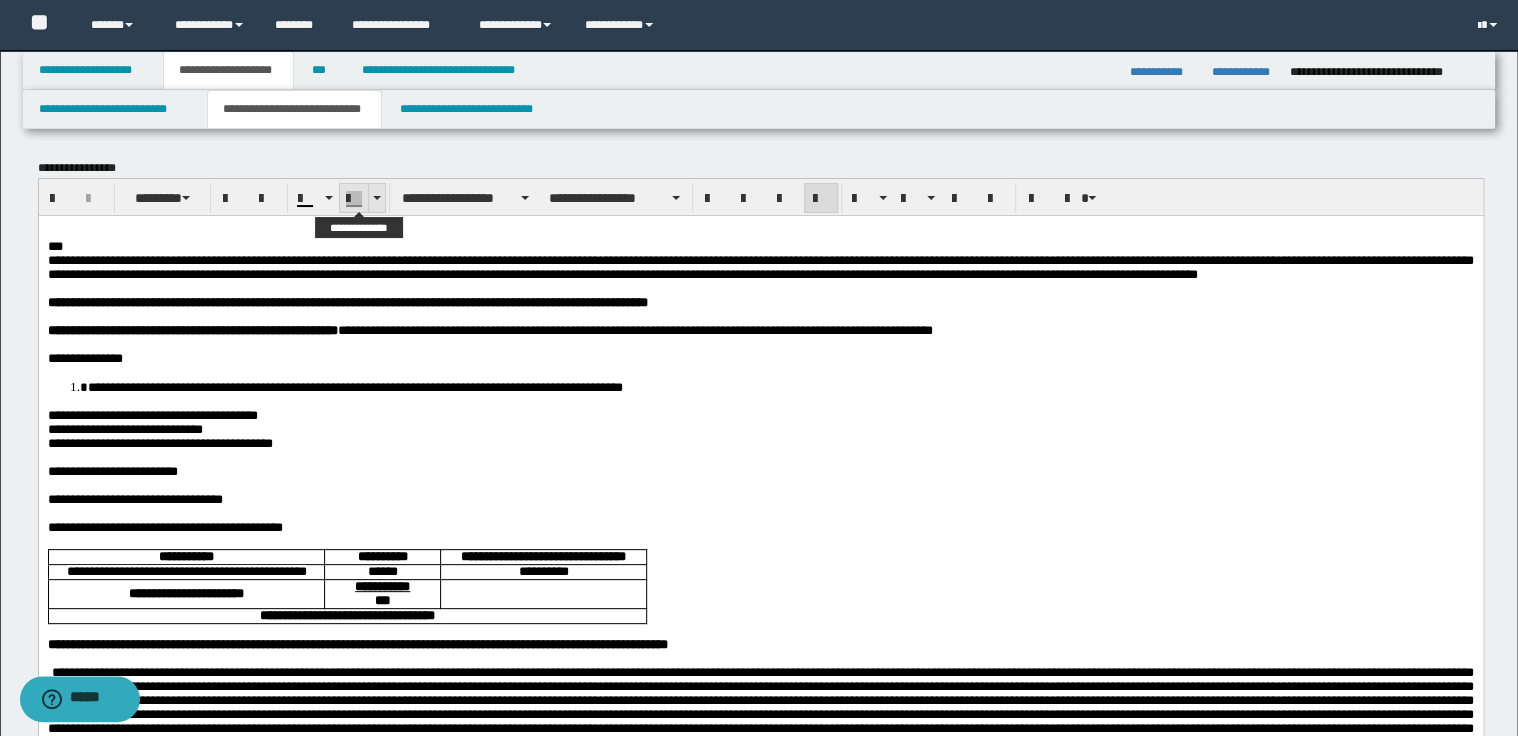 click at bounding box center [376, 198] 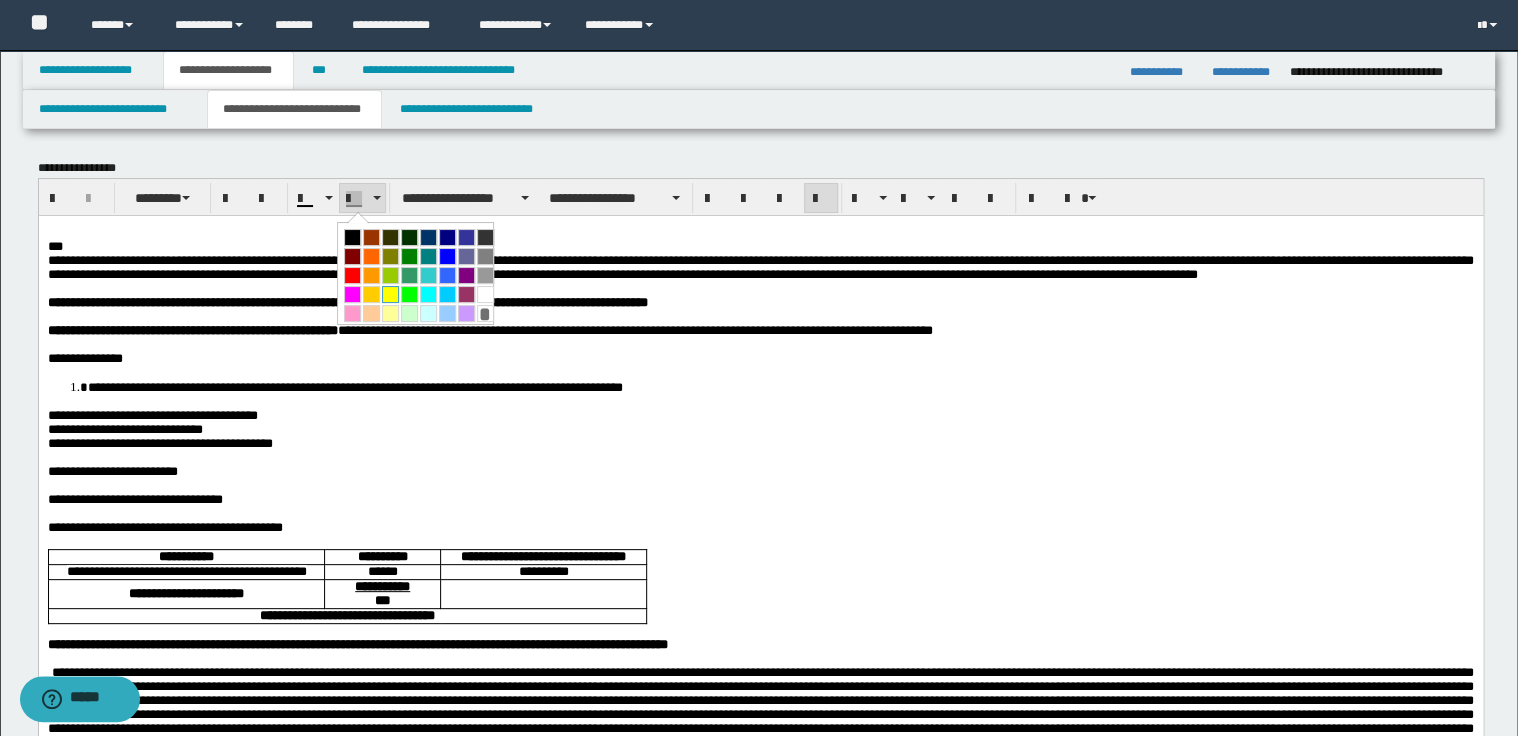 click at bounding box center [390, 294] 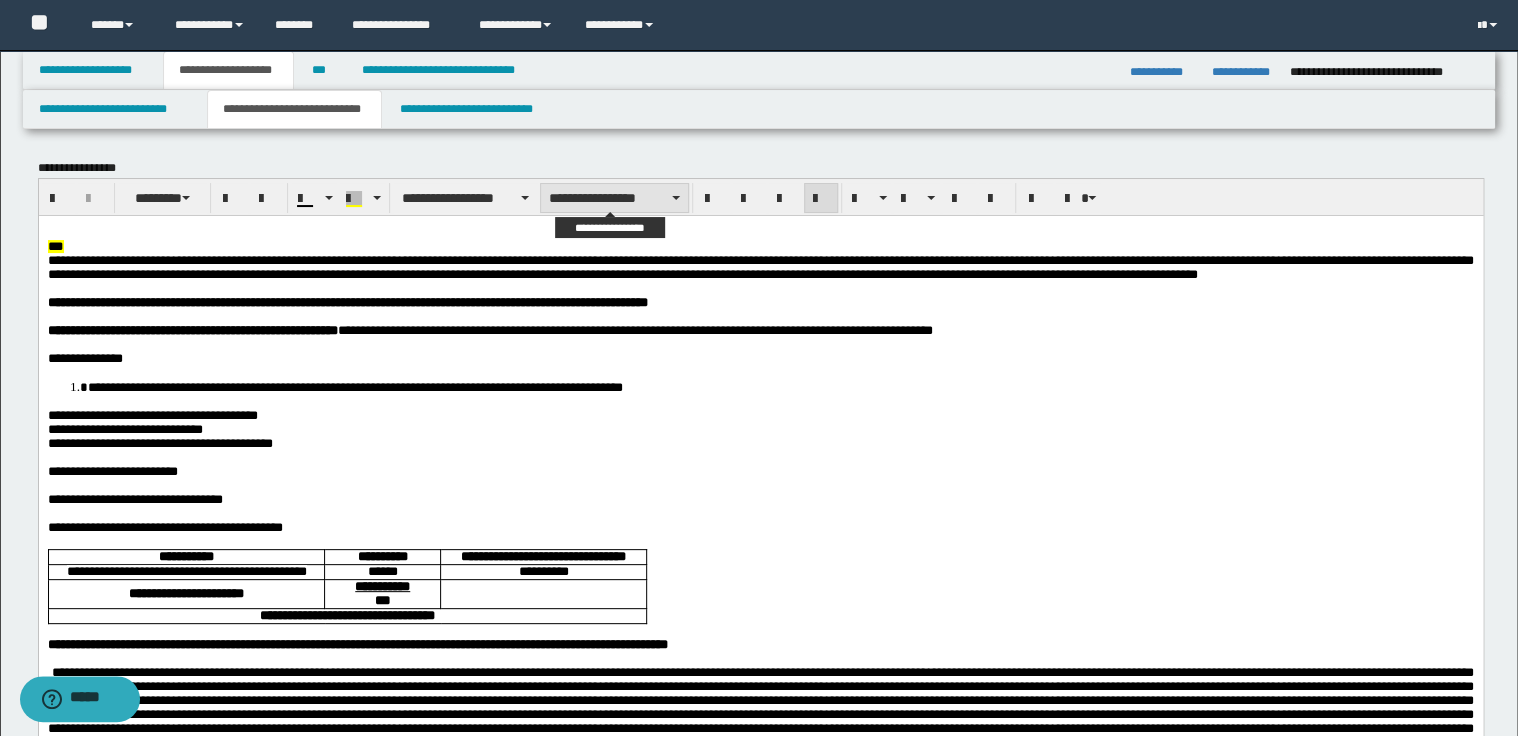 click on "**********" at bounding box center (614, 198) 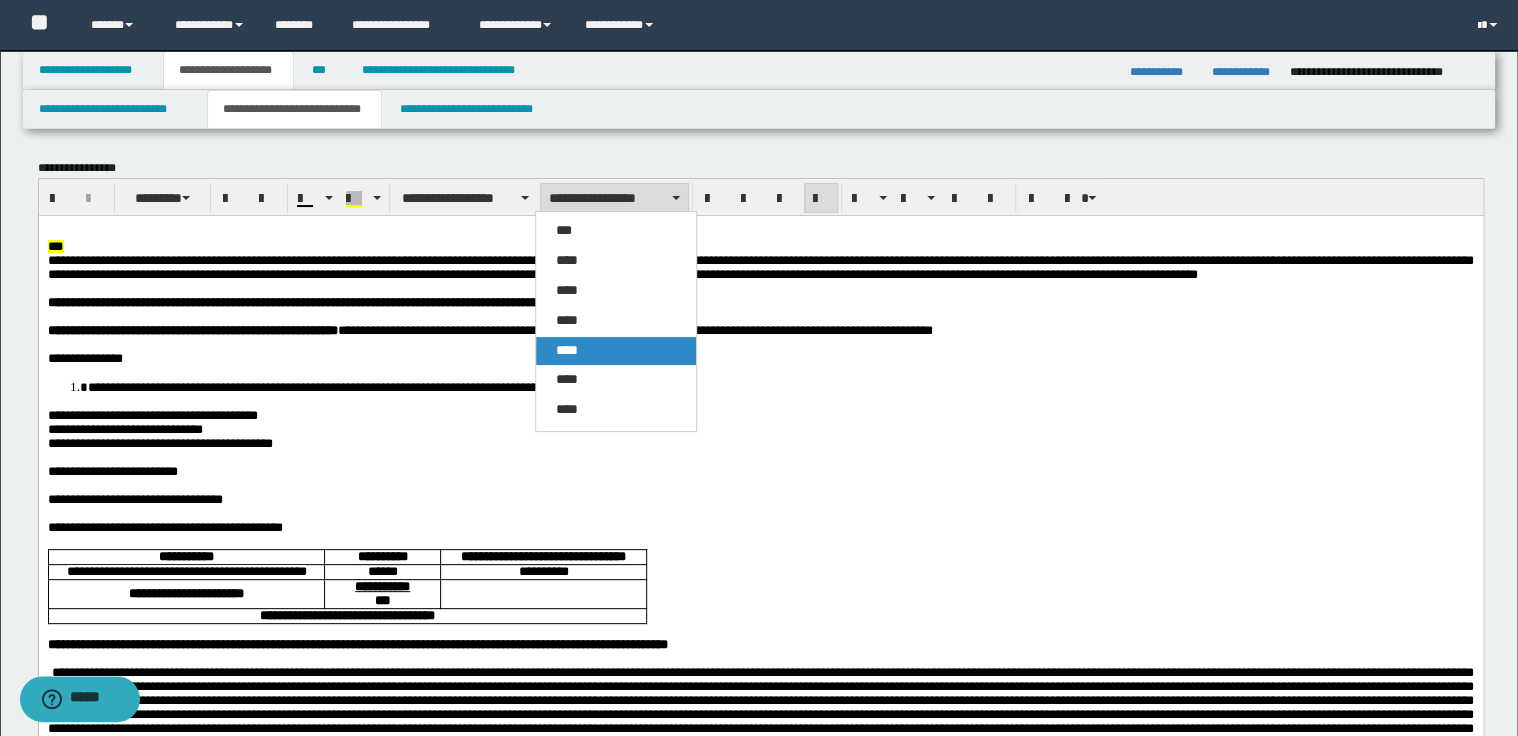 click on "****" at bounding box center (567, 350) 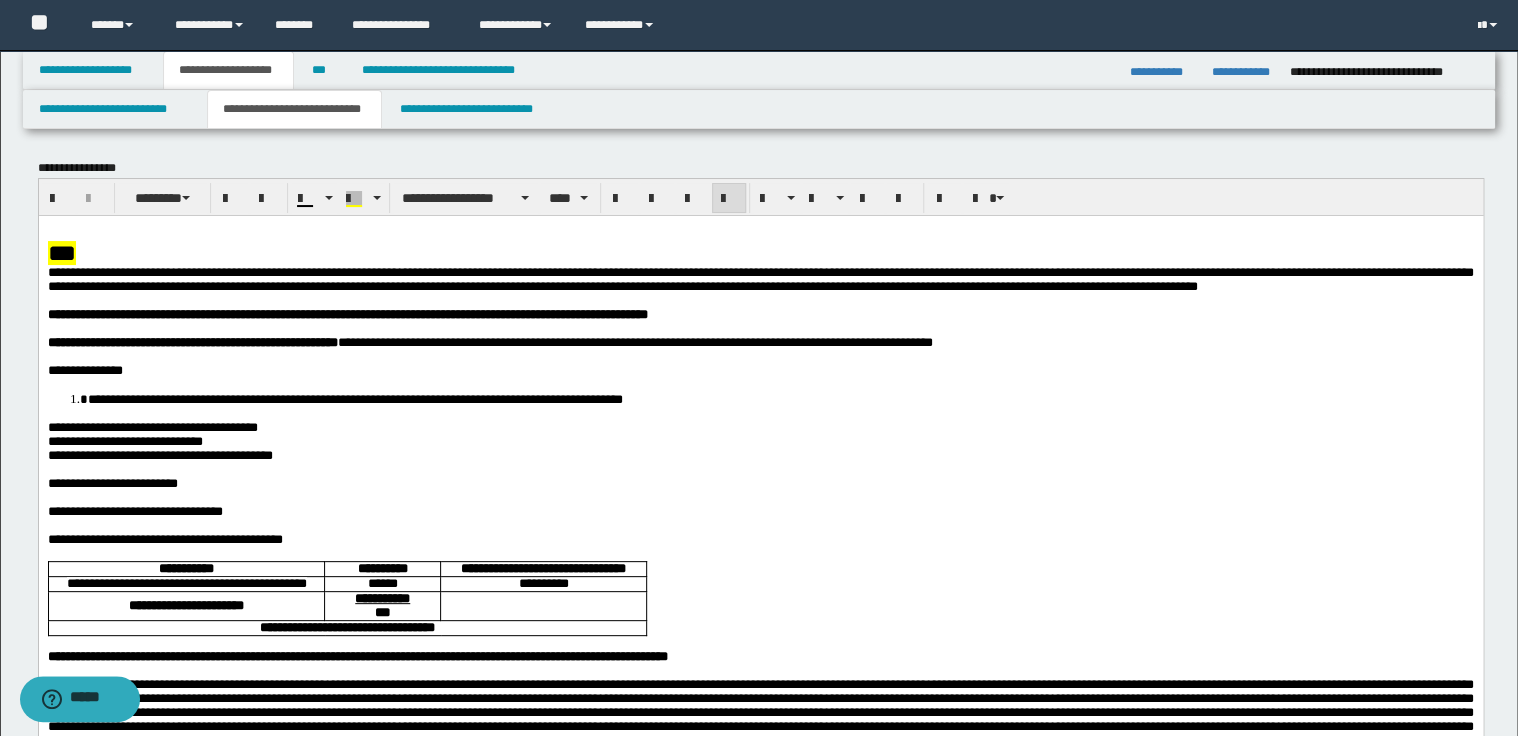 click on "**********" at bounding box center [760, 279] 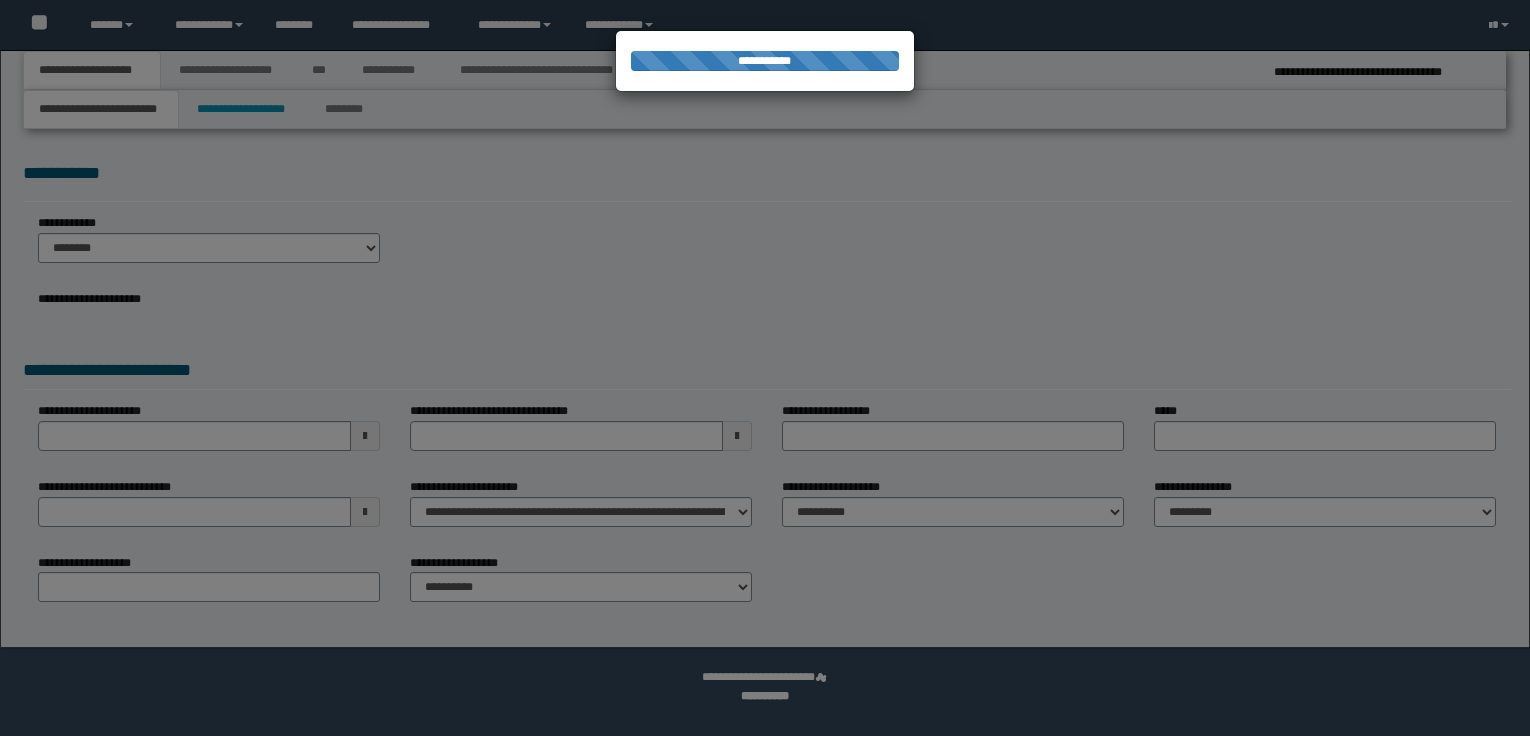 scroll, scrollTop: 0, scrollLeft: 0, axis: both 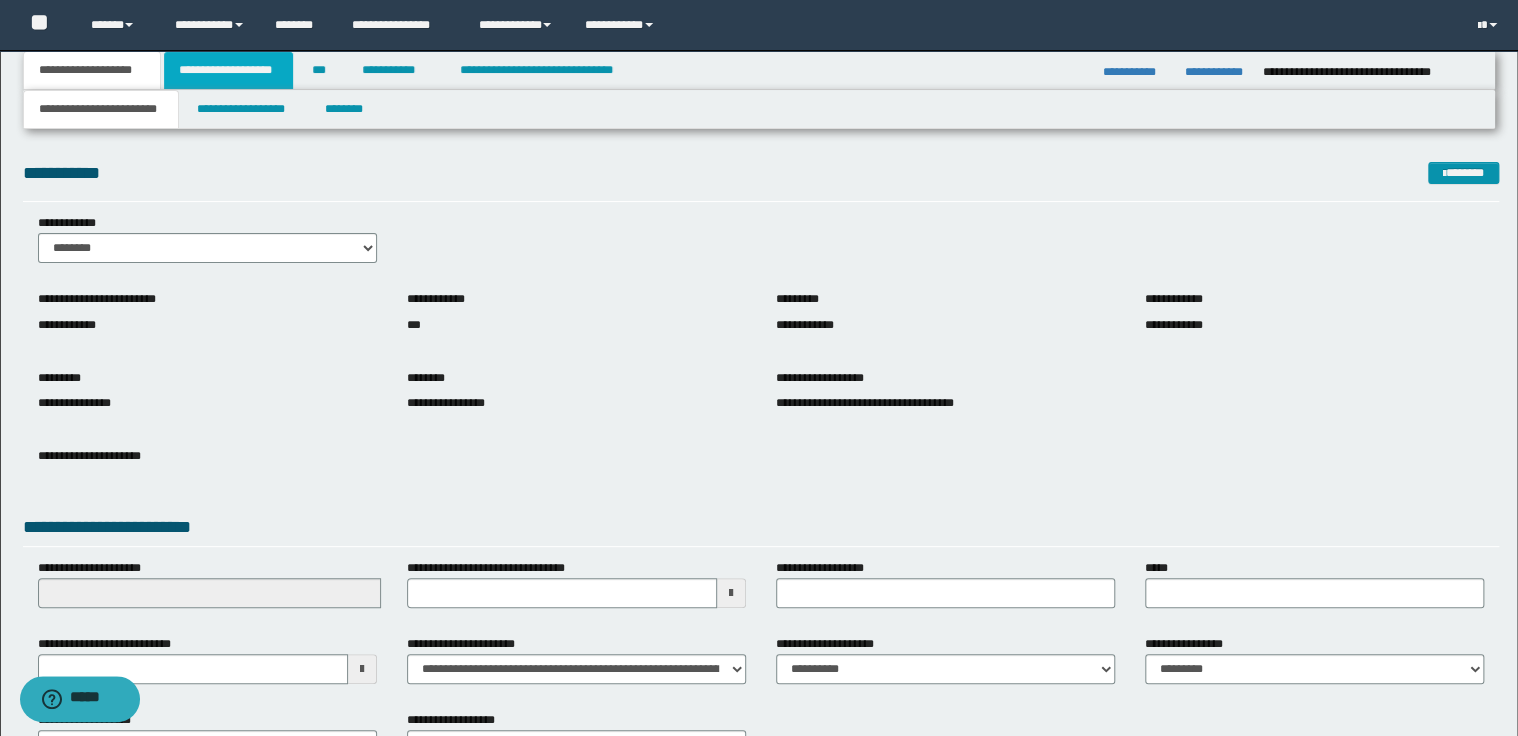 click on "**********" at bounding box center [228, 70] 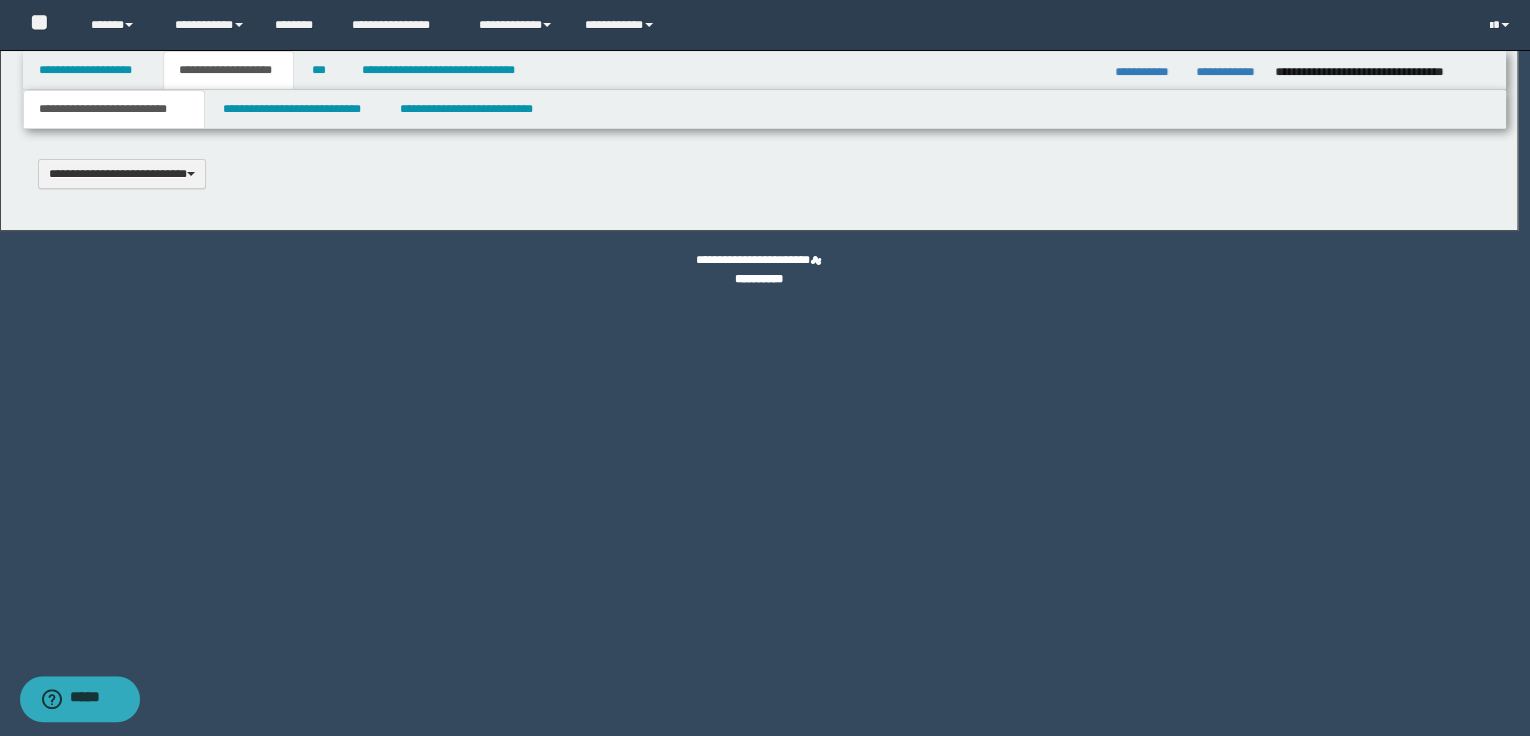 scroll, scrollTop: 0, scrollLeft: 0, axis: both 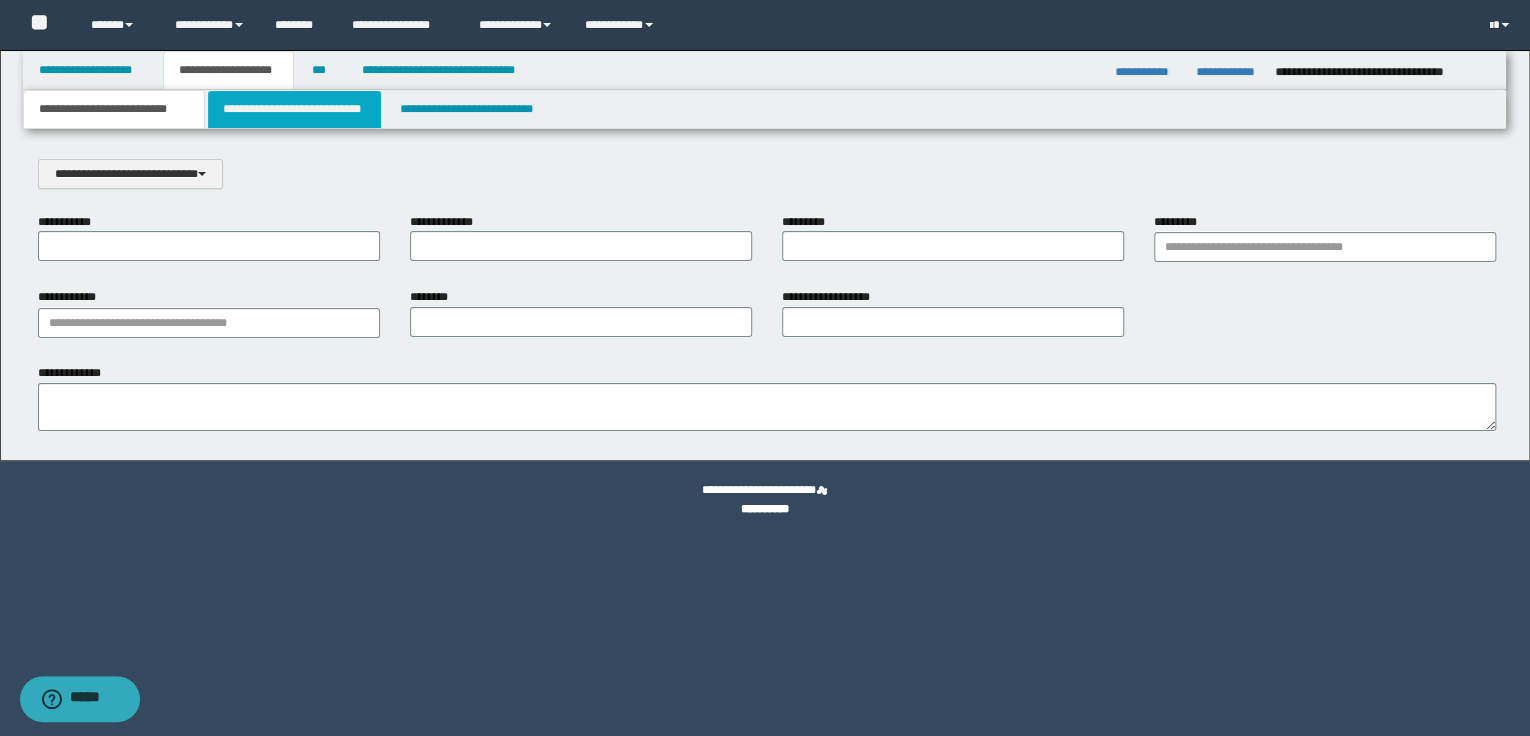click on "**********" at bounding box center [294, 109] 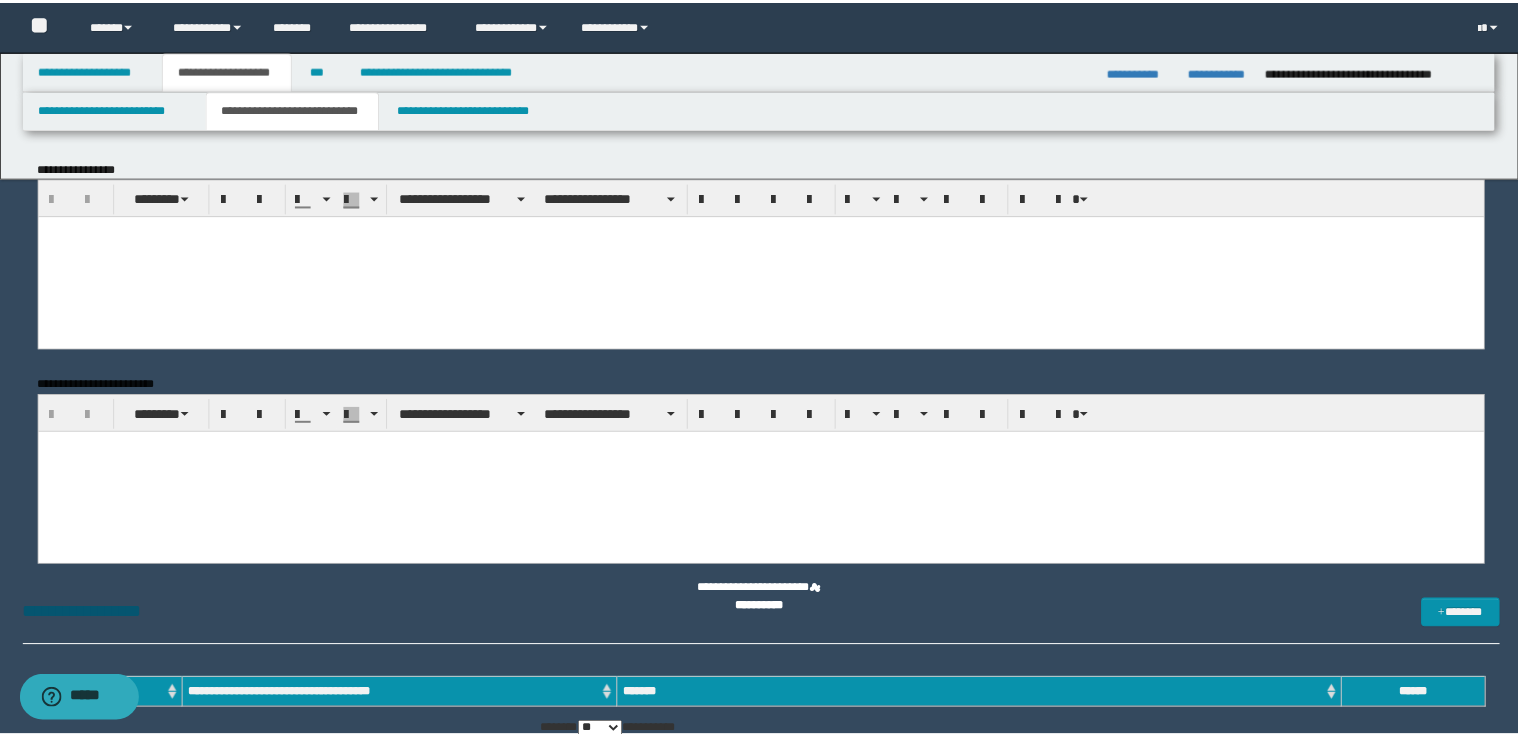 scroll, scrollTop: 0, scrollLeft: 0, axis: both 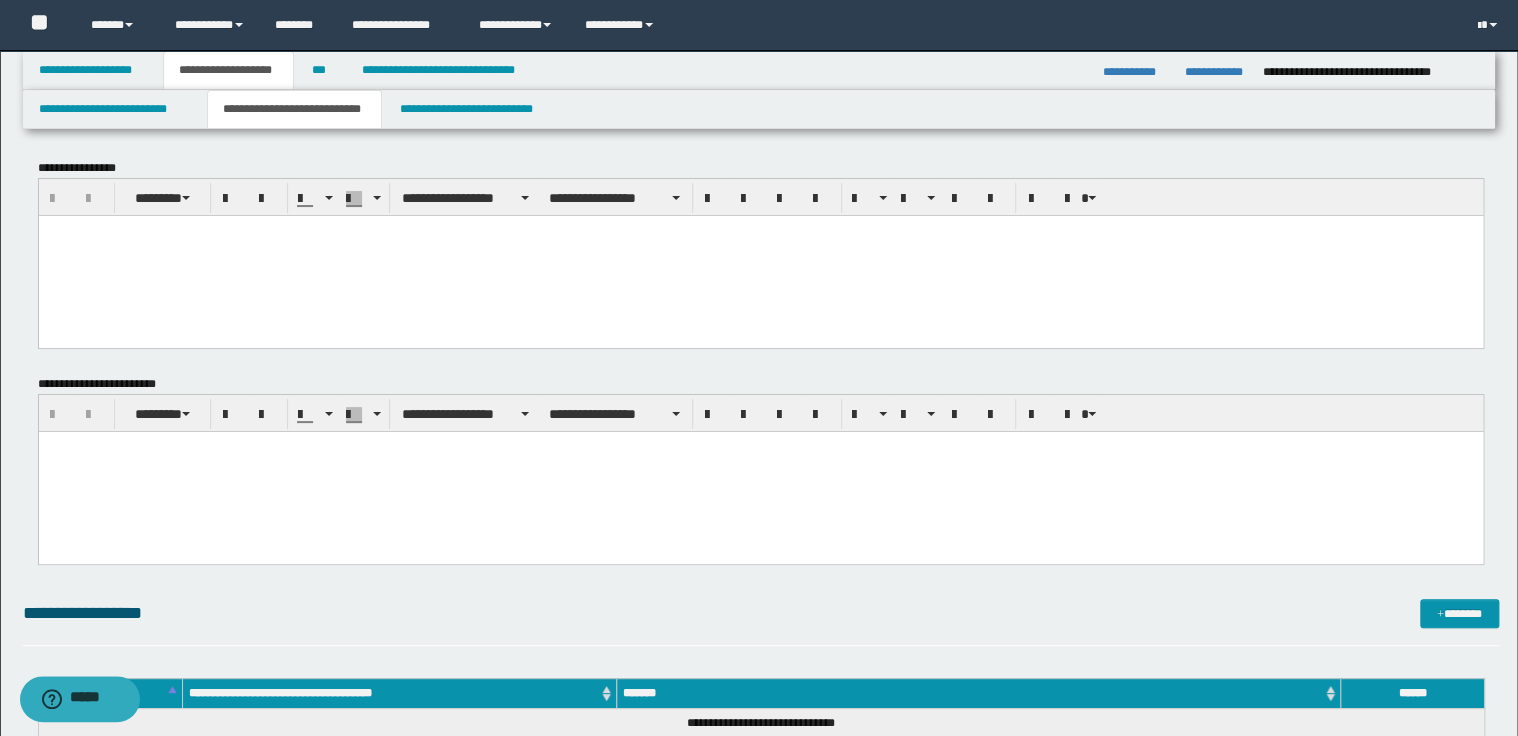 click at bounding box center [760, 230] 